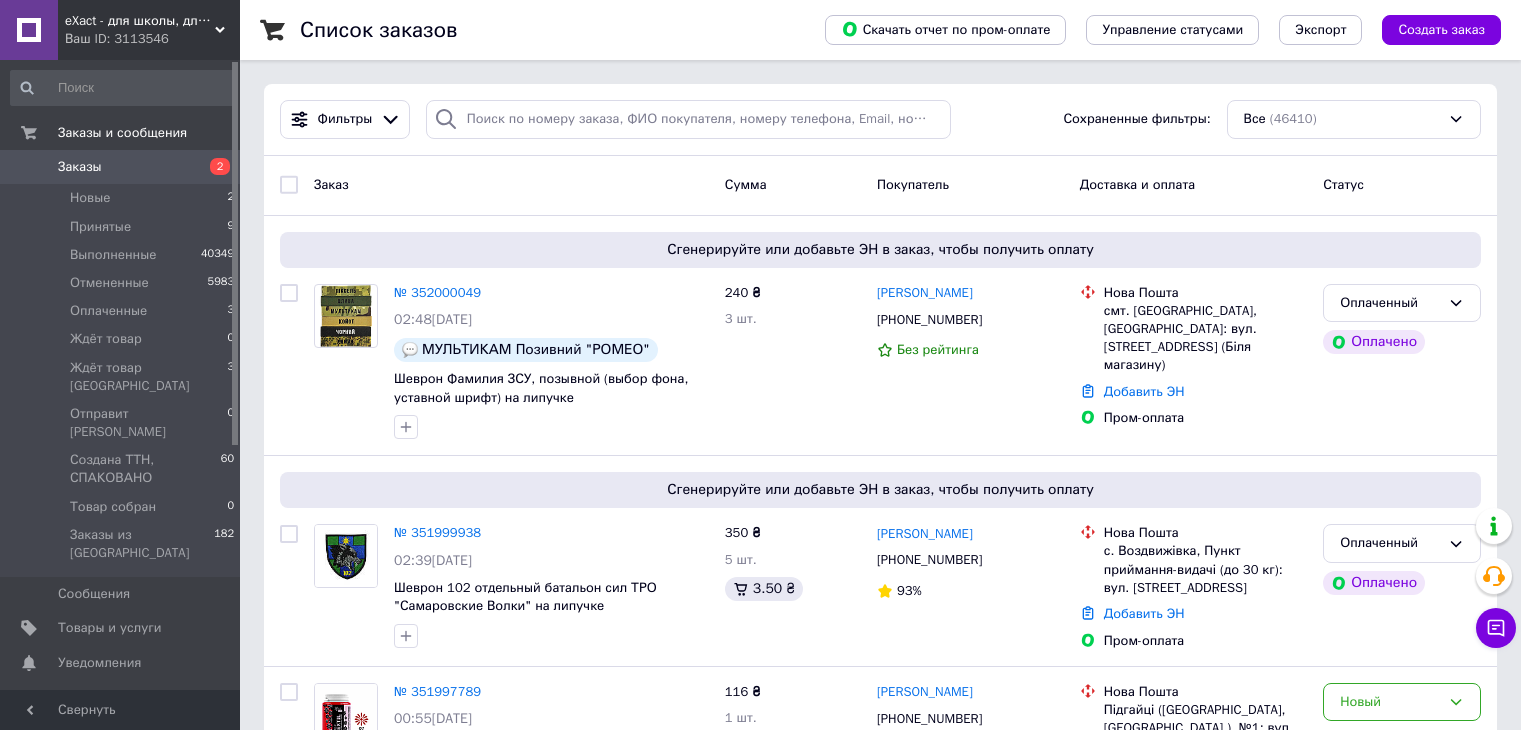scroll, scrollTop: 0, scrollLeft: 0, axis: both 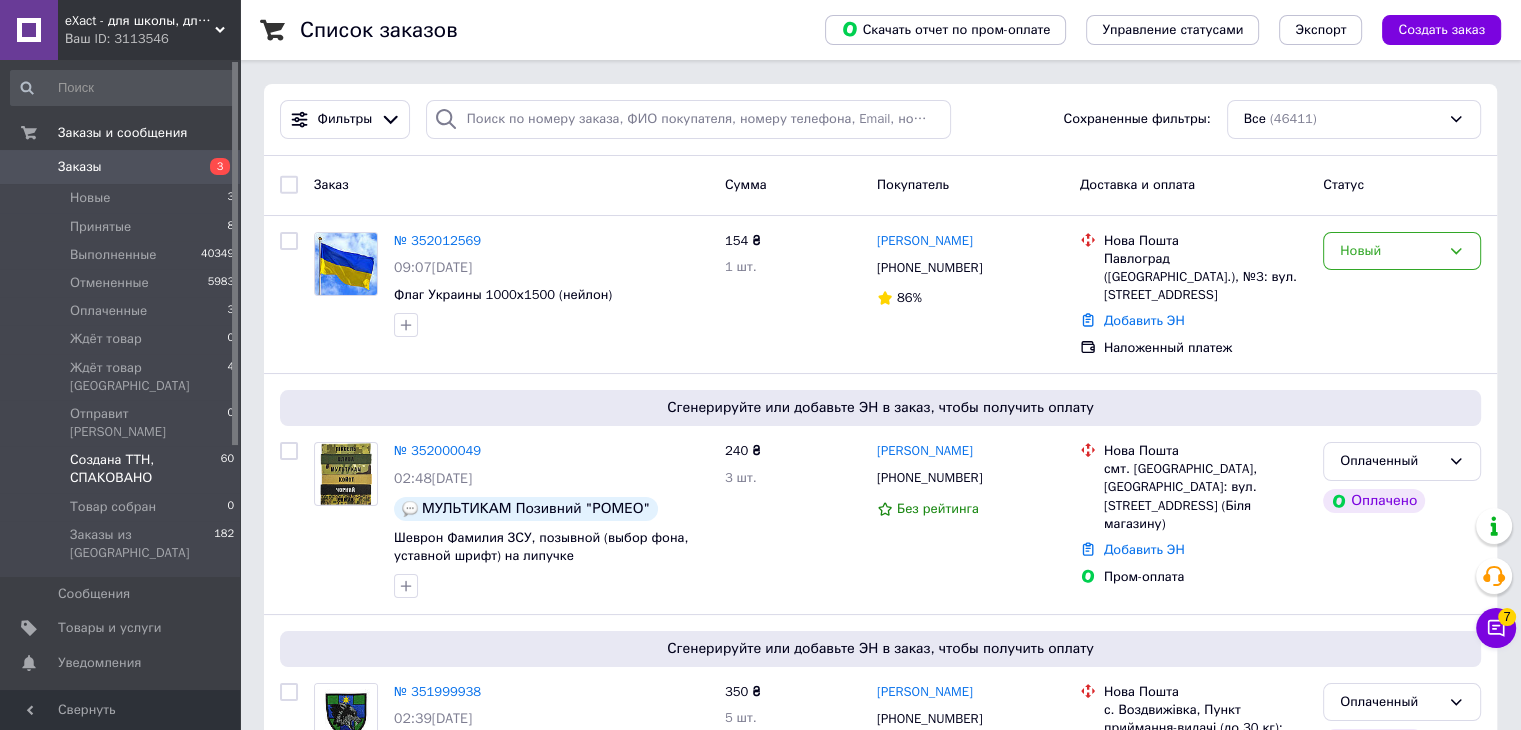 click on "Создана ТТН, СПАКОВАНО" at bounding box center [145, 469] 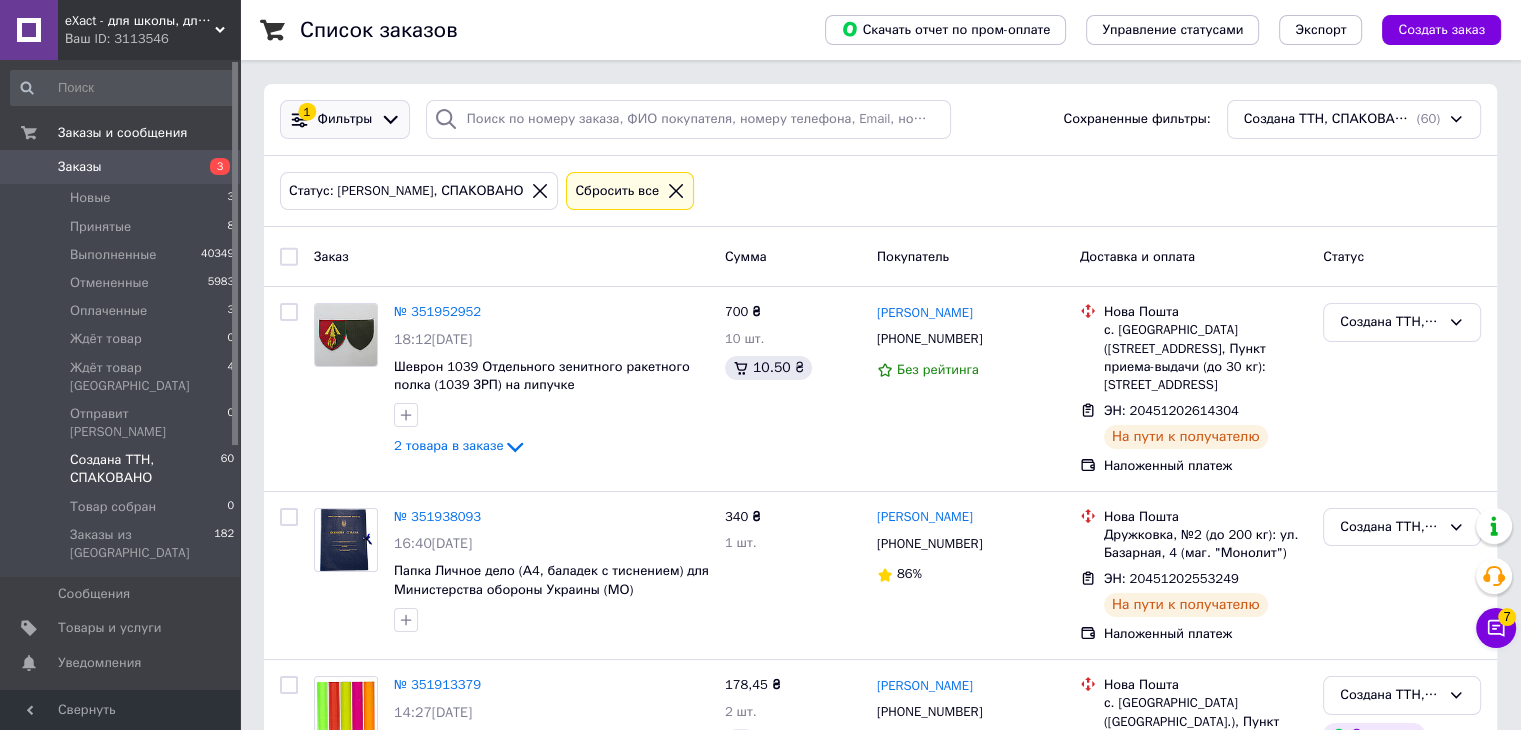 click on "Фильтры" at bounding box center [345, 119] 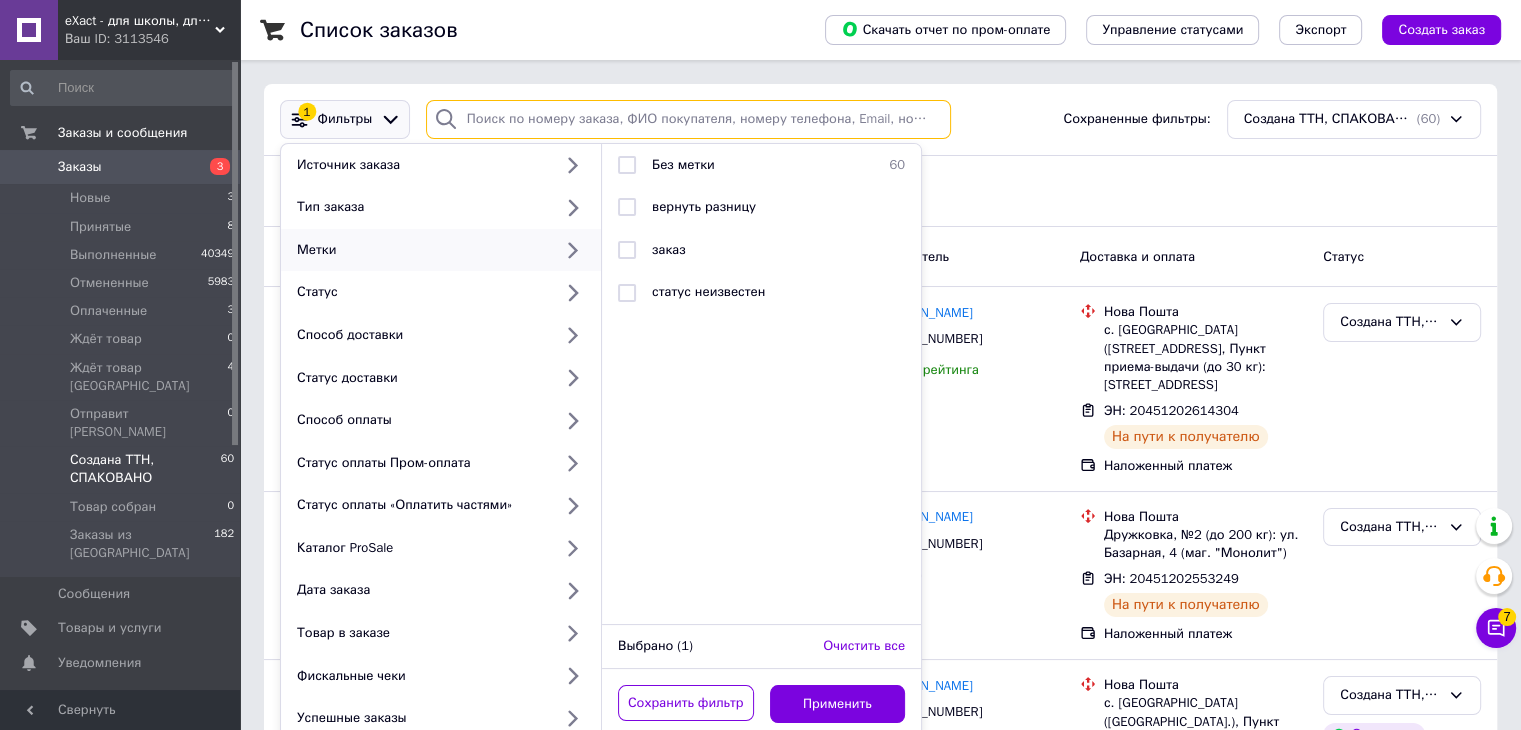 click at bounding box center [688, 119] 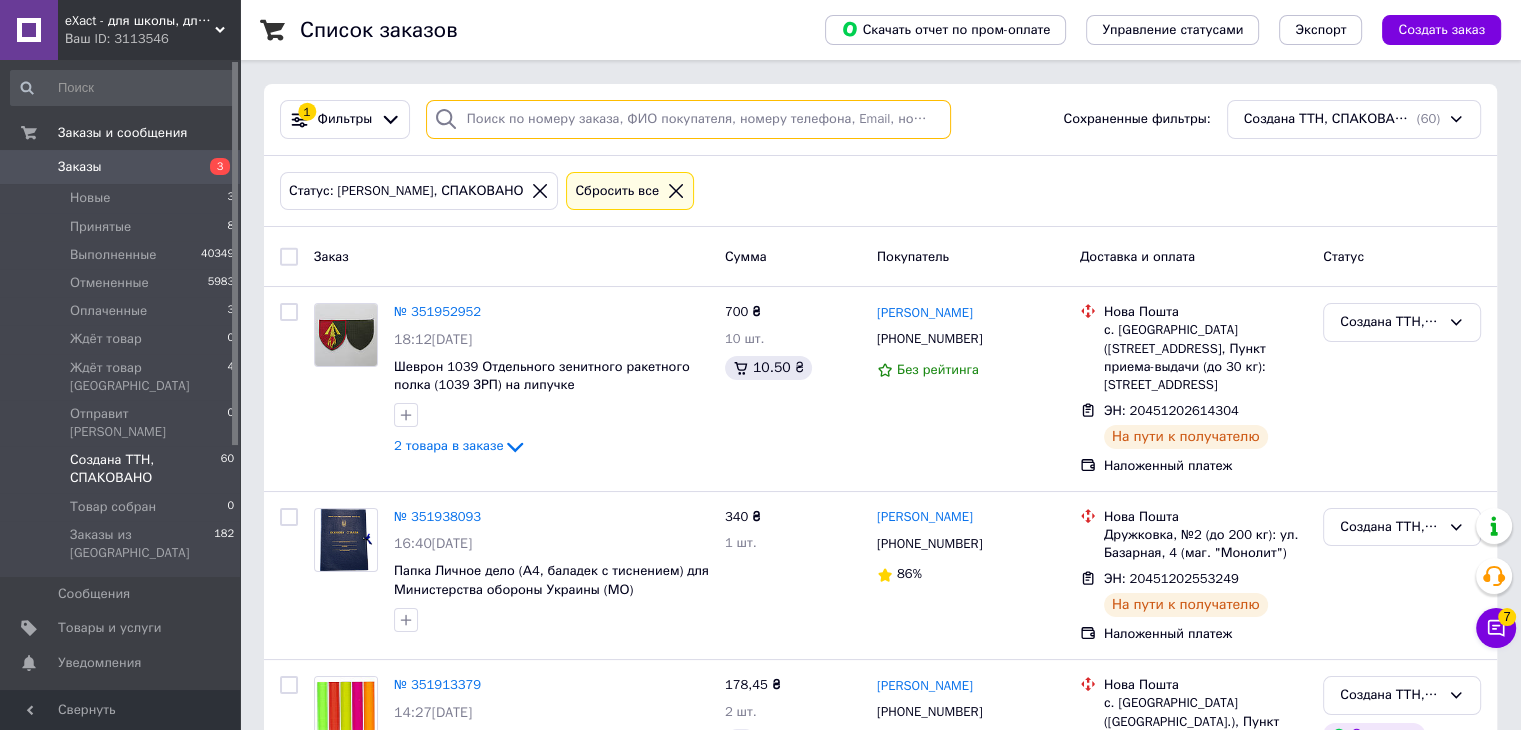 paste on "380965306700" 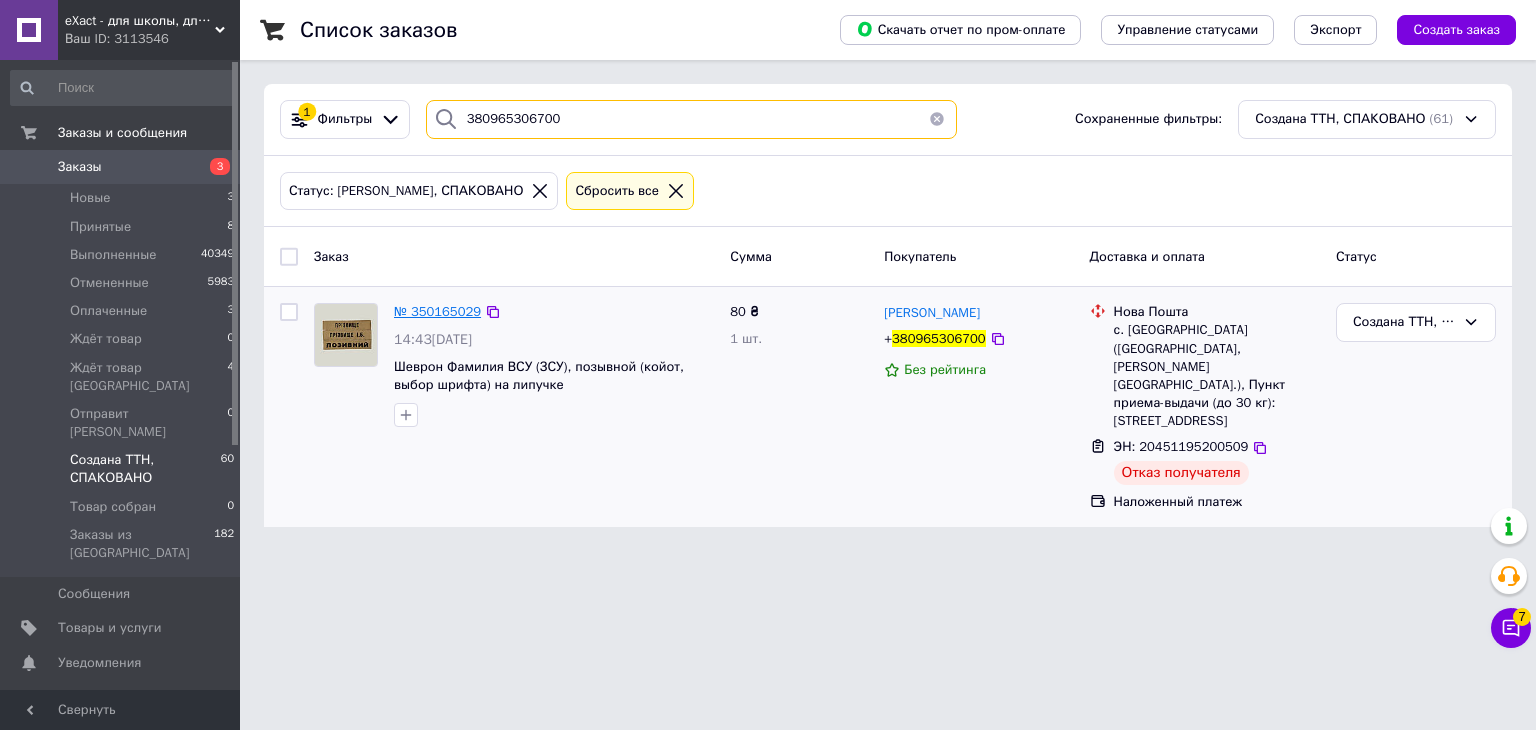 type on "380965306700" 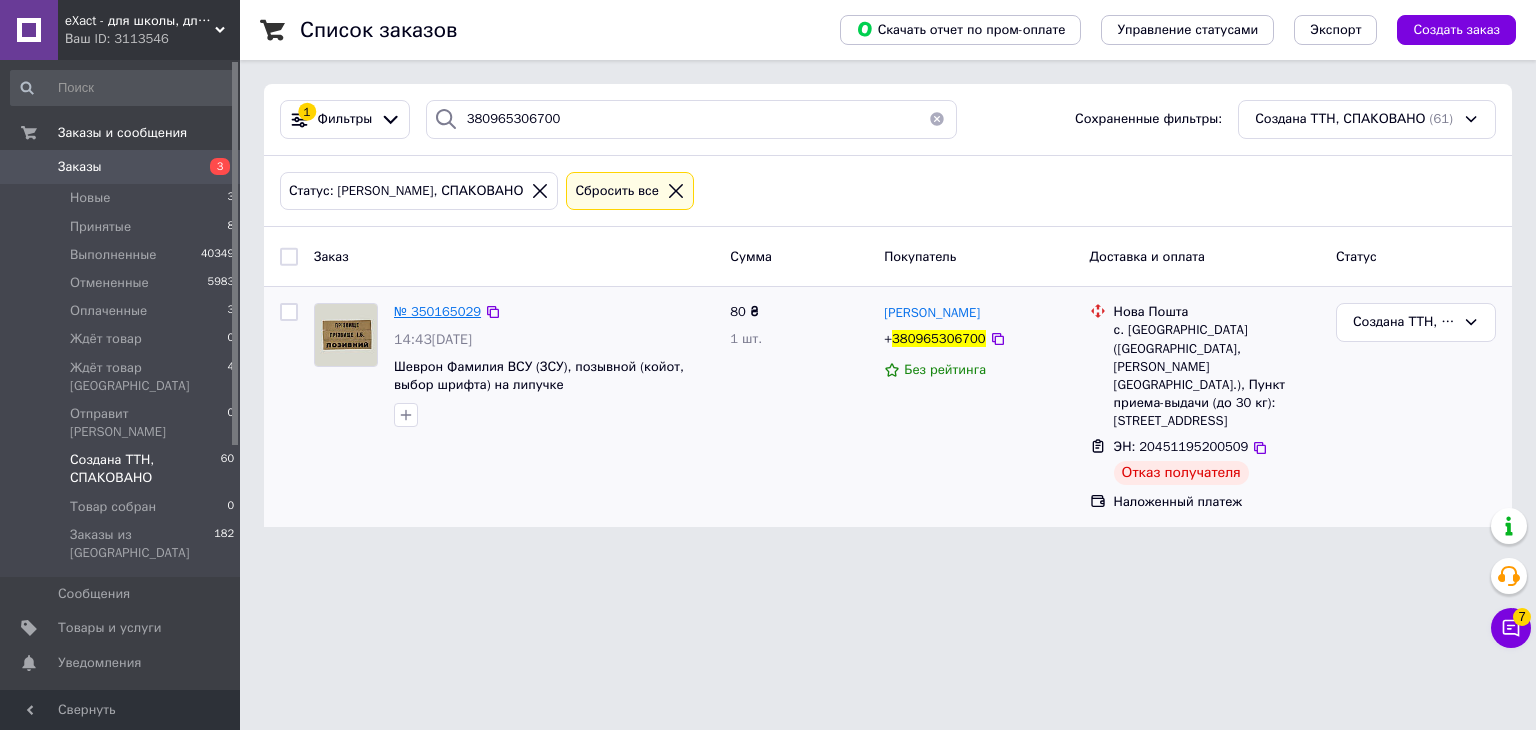 click on "№ 350165029" at bounding box center [437, 311] 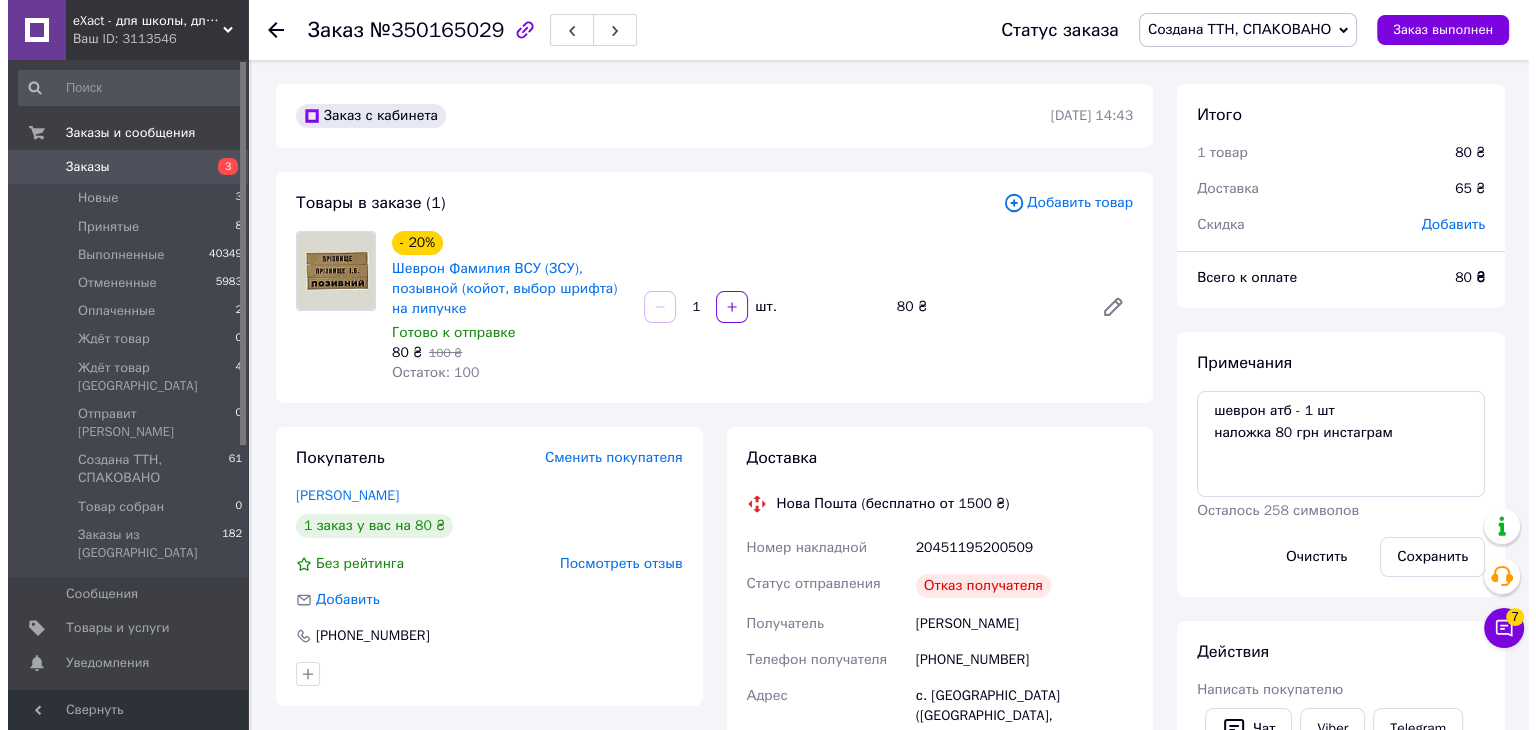 scroll, scrollTop: 15, scrollLeft: 0, axis: vertical 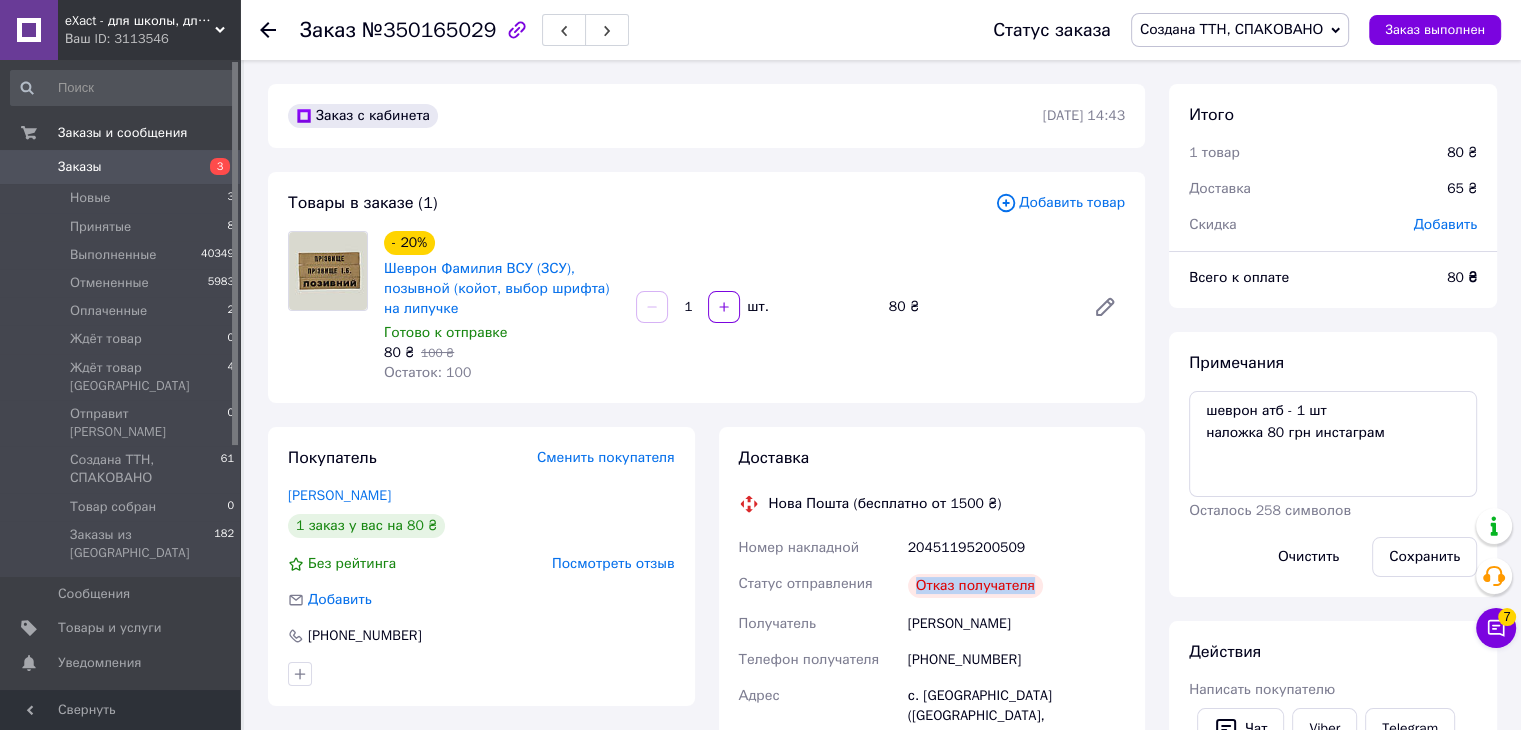 drag, startPoint x: 913, startPoint y: 590, endPoint x: 1028, endPoint y: 579, distance: 115.52489 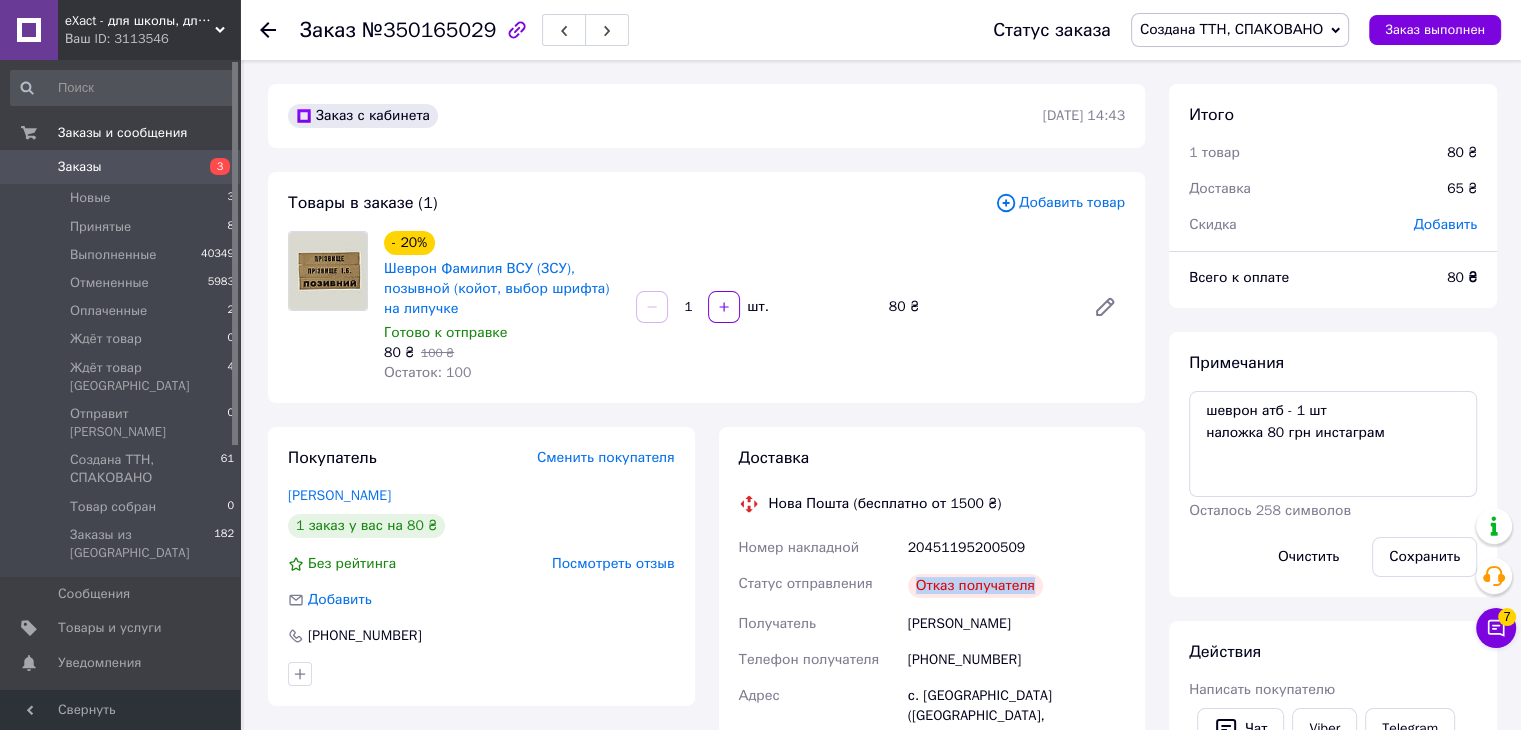 click on "Отказ получателя" at bounding box center (975, 586) 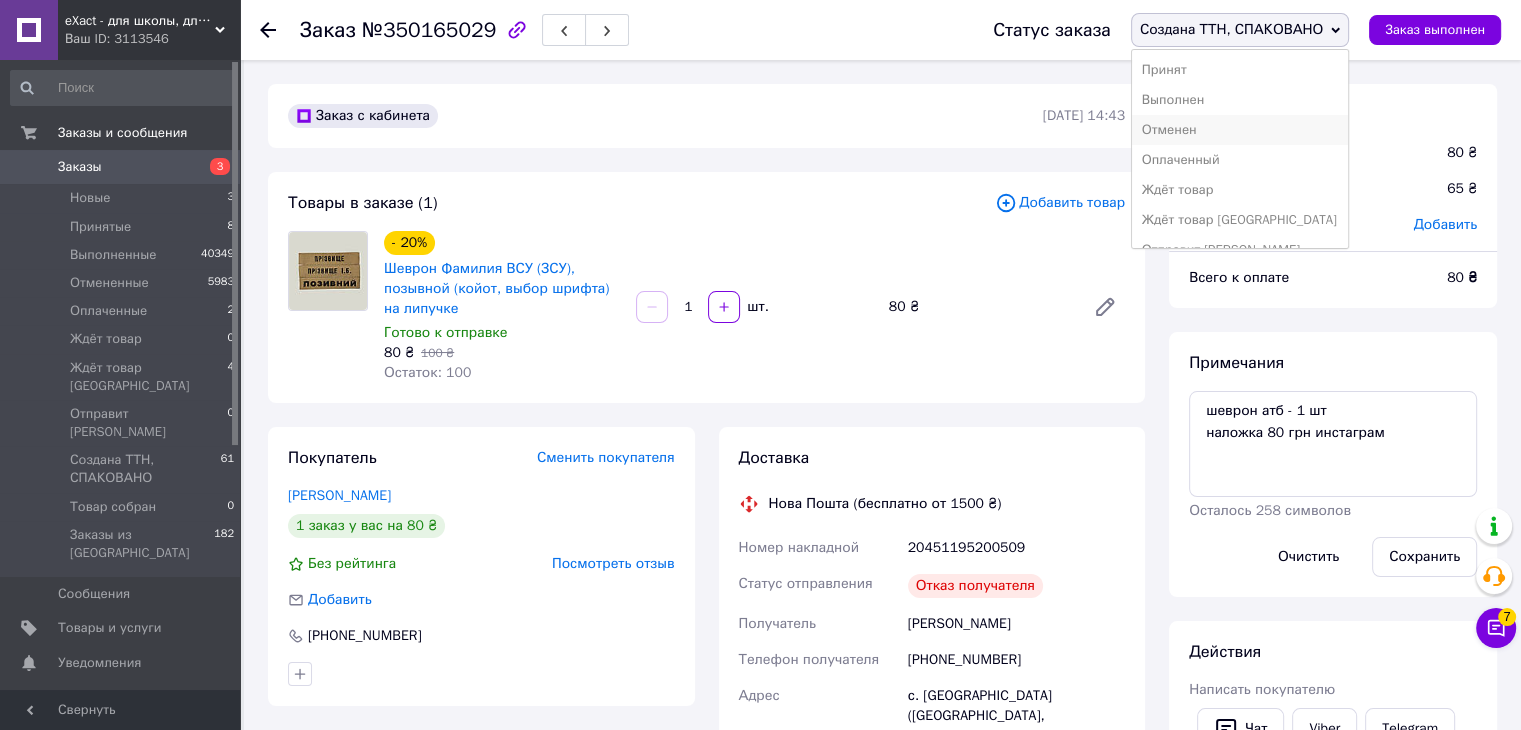 click on "Отменен" at bounding box center (1240, 130) 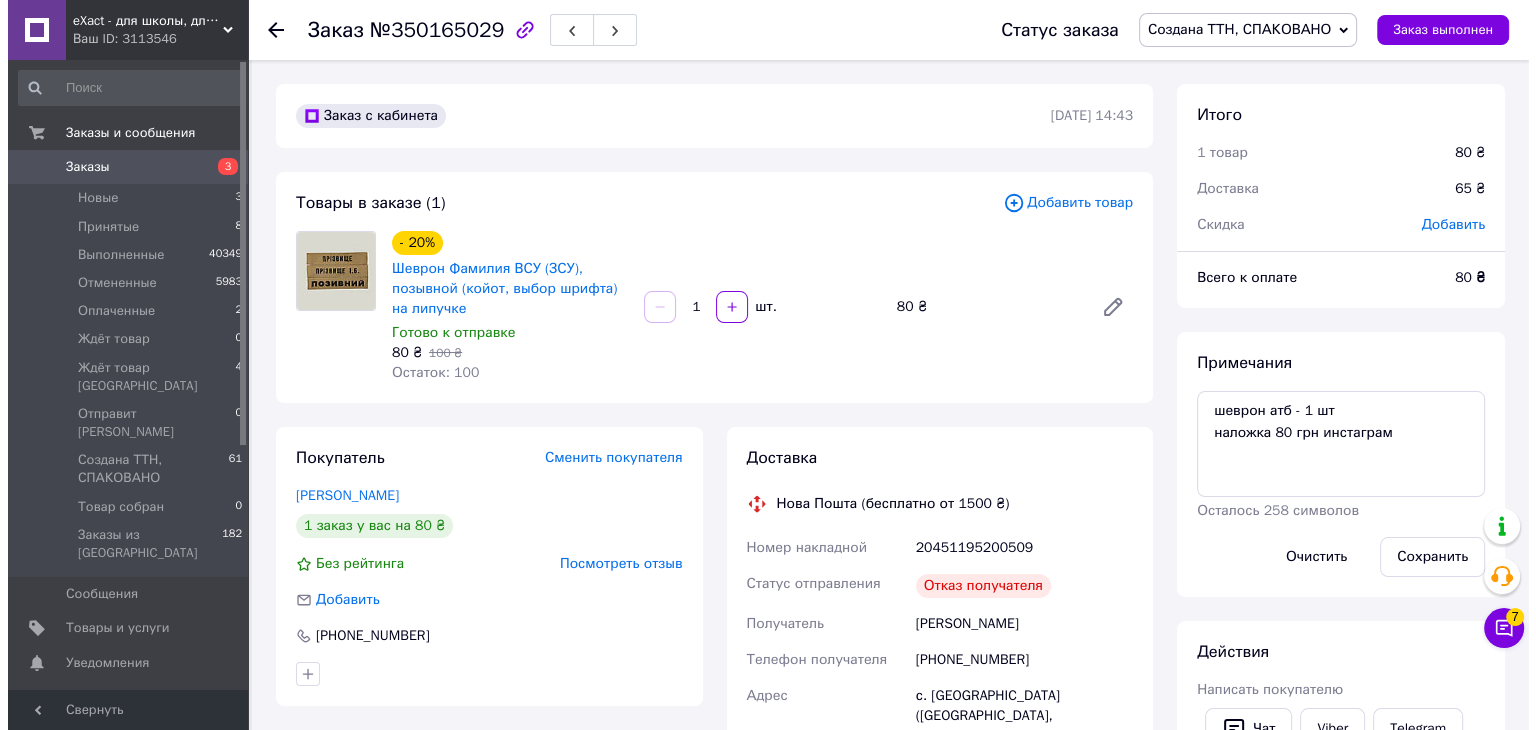 scroll, scrollTop: 0, scrollLeft: 0, axis: both 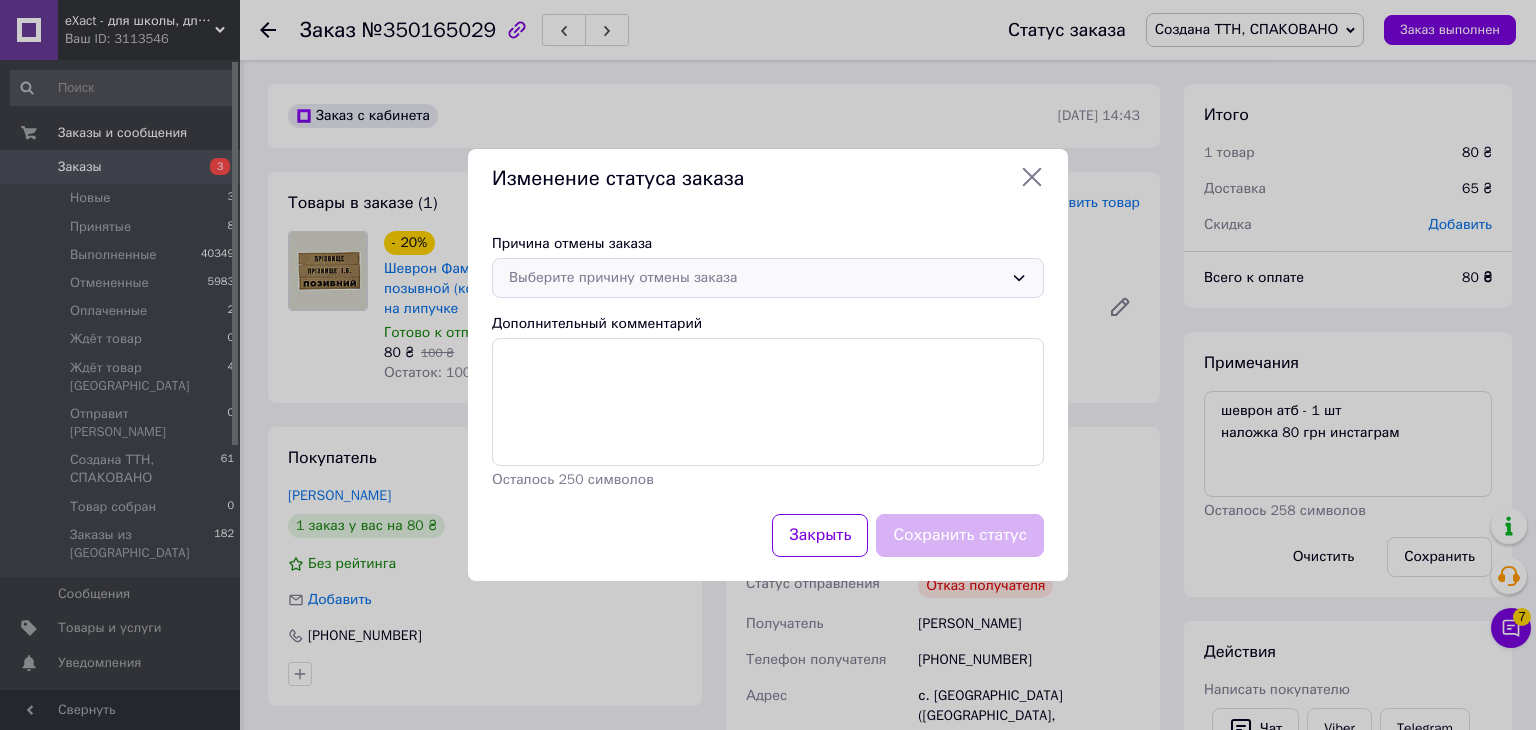 click on "Выберите причину отмены заказа" at bounding box center [768, 278] 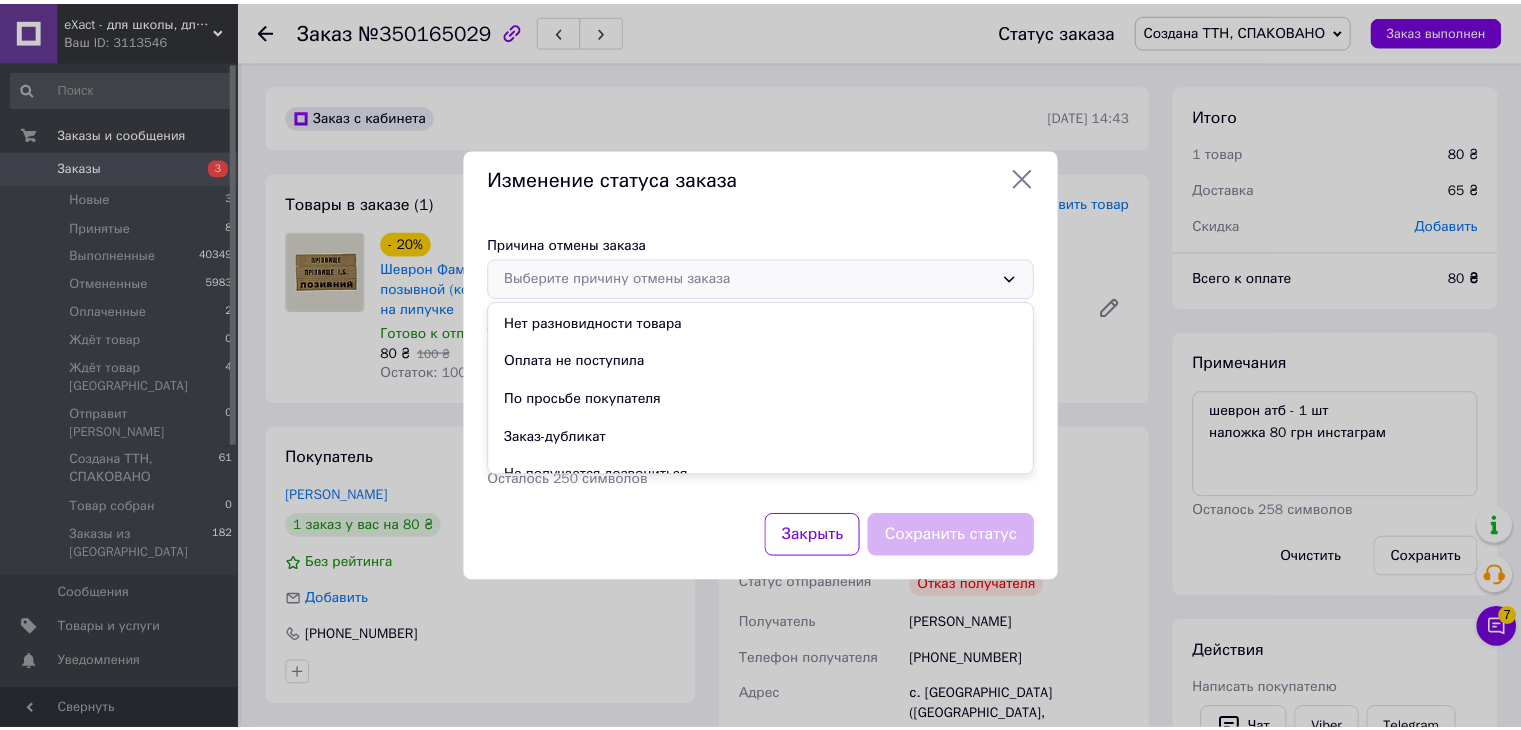 scroll, scrollTop: 93, scrollLeft: 0, axis: vertical 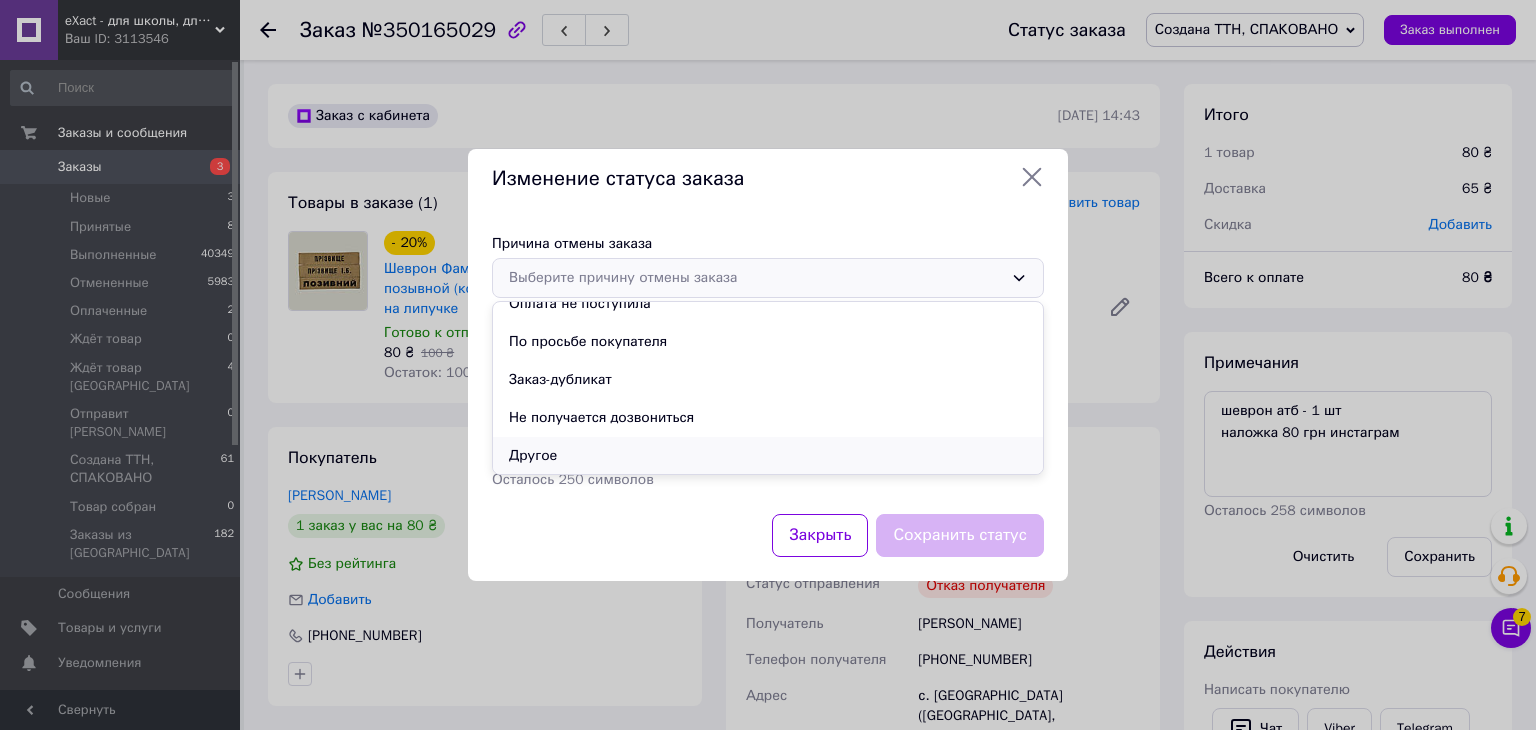 click on "Другое" at bounding box center (768, 456) 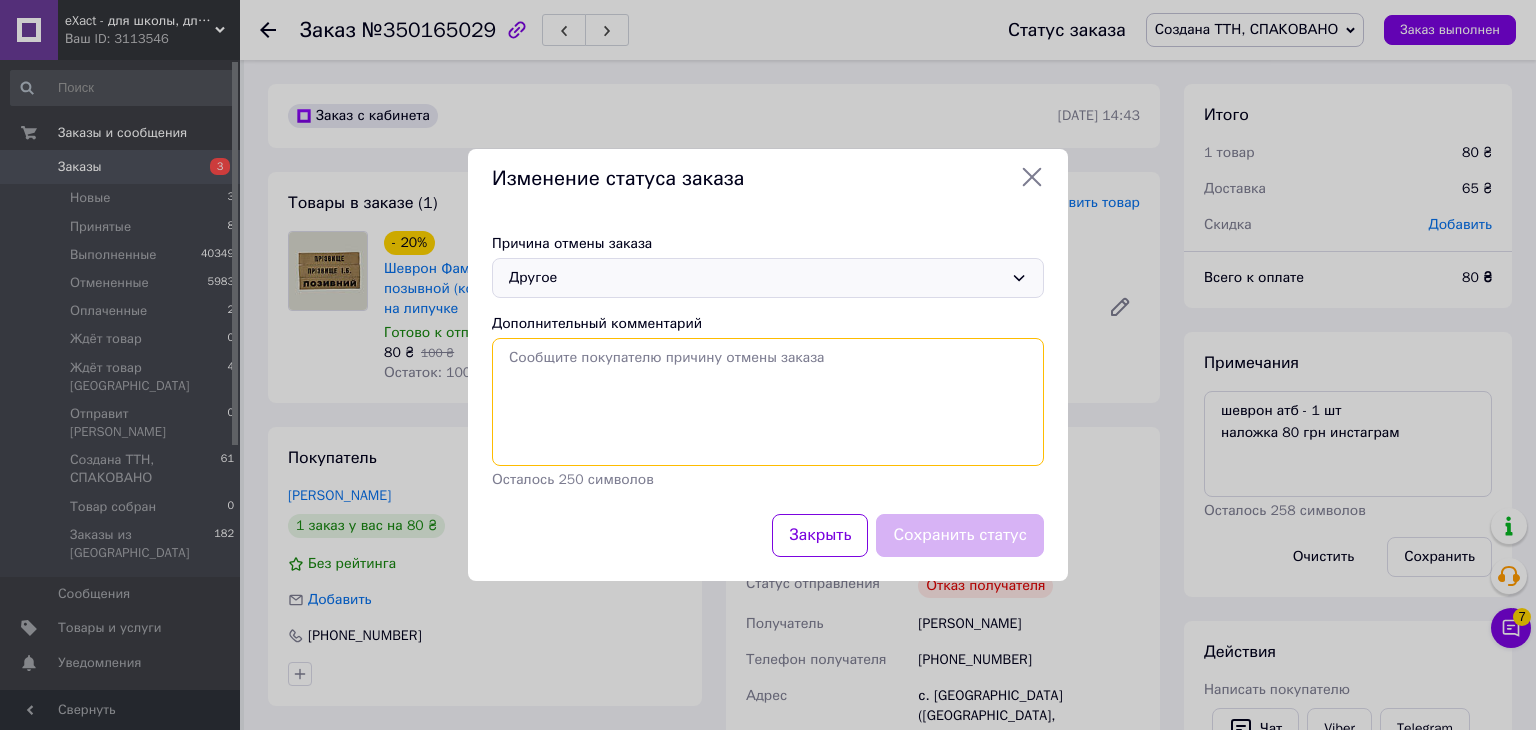 click on "Дополнительный комментарий" at bounding box center (768, 402) 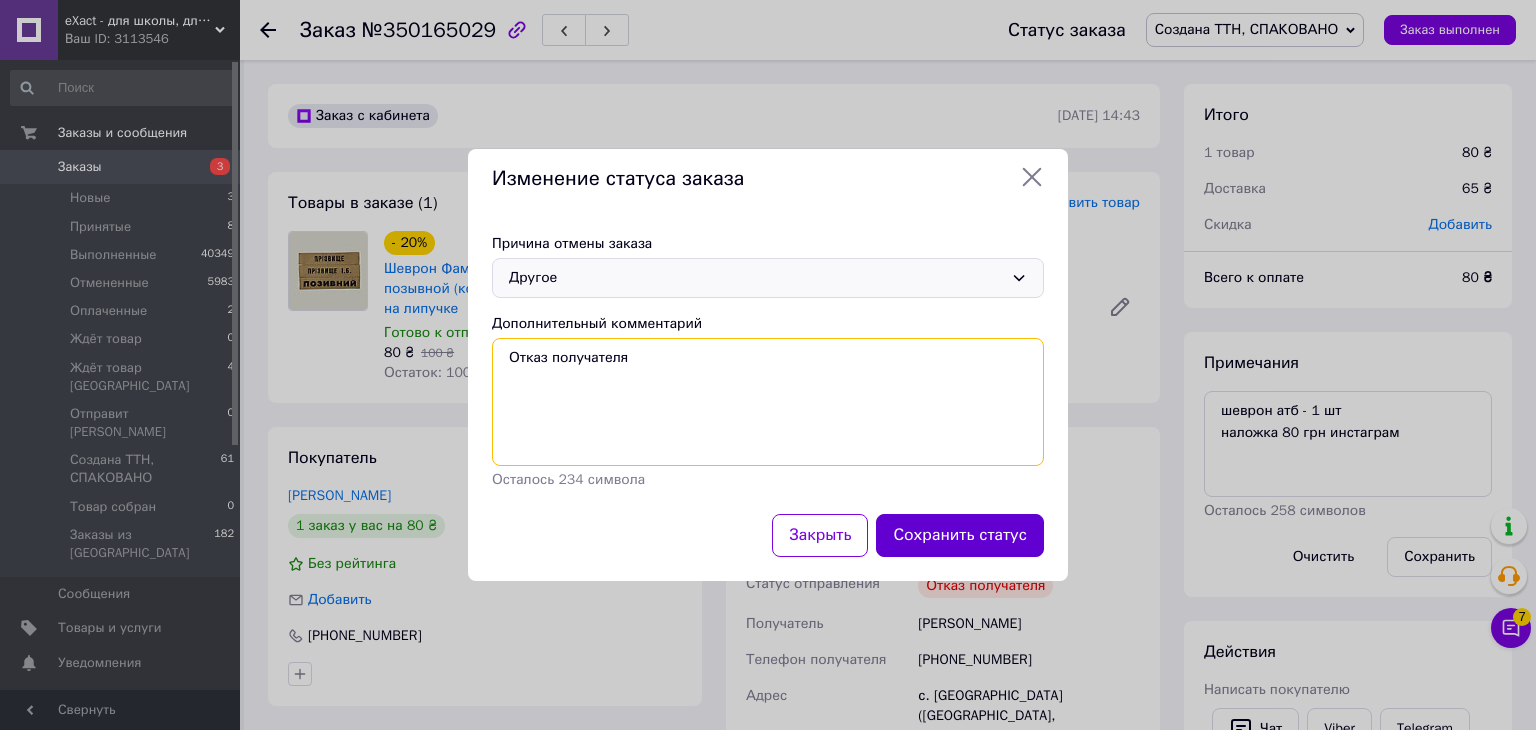 type on "Отказ получателя" 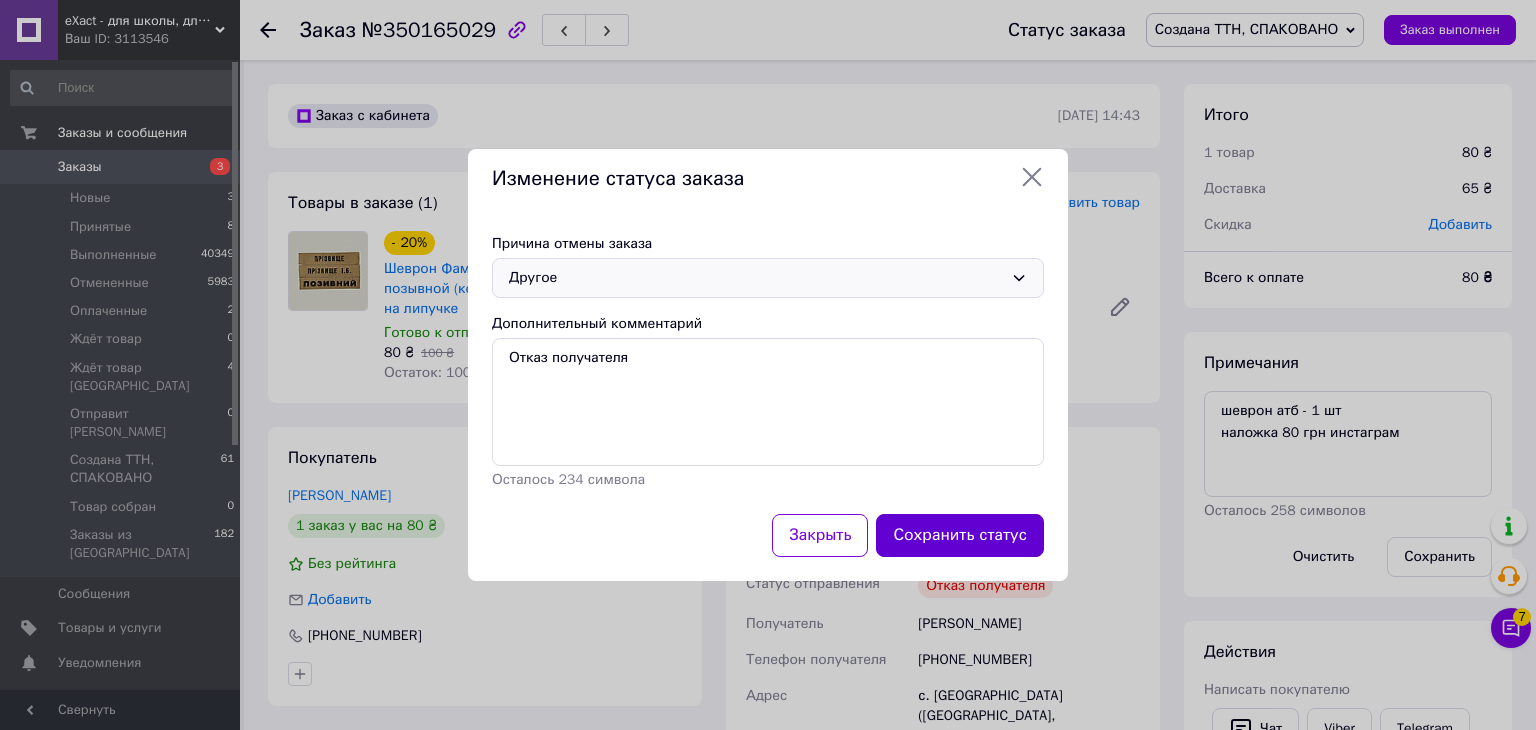click on "Сохранить статус" at bounding box center [960, 535] 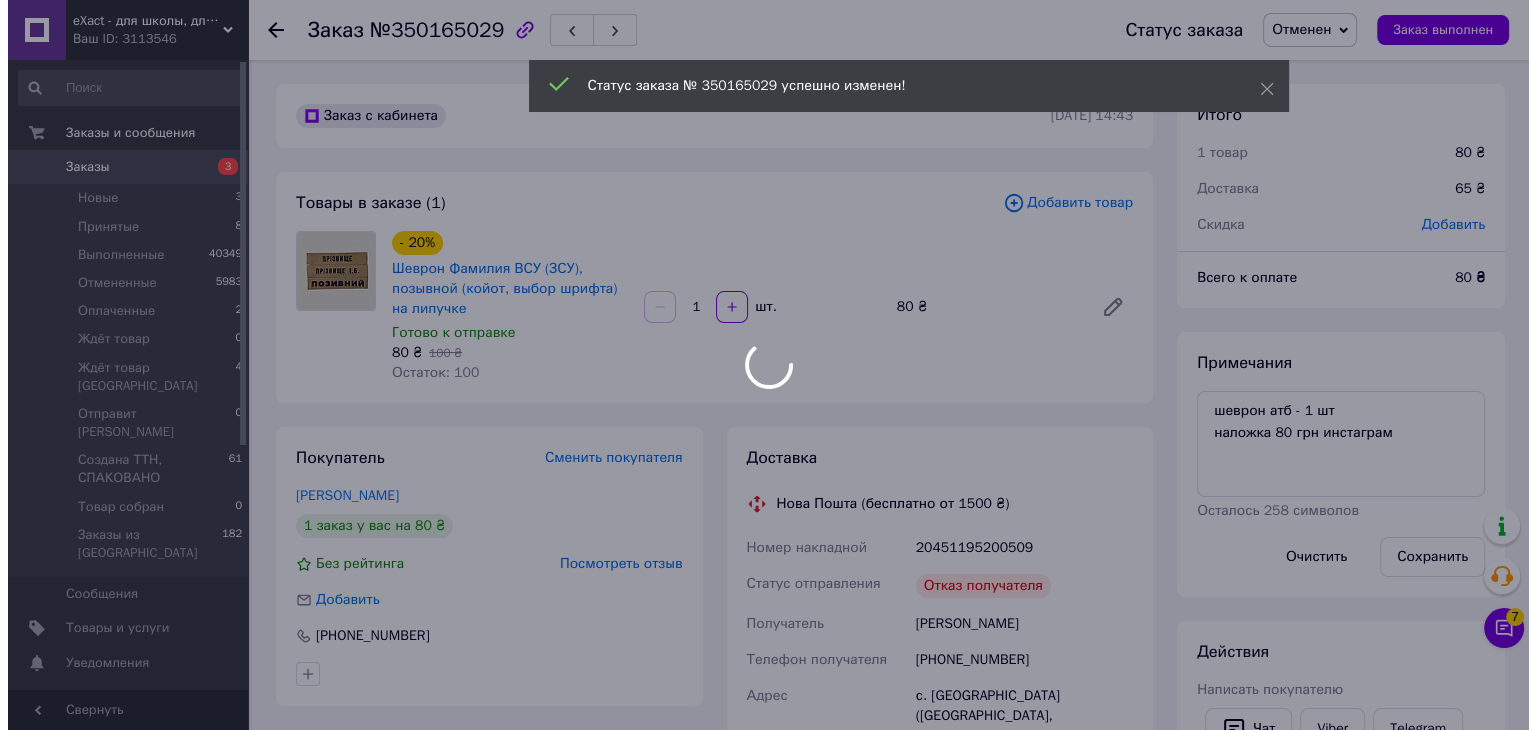 scroll, scrollTop: 84, scrollLeft: 0, axis: vertical 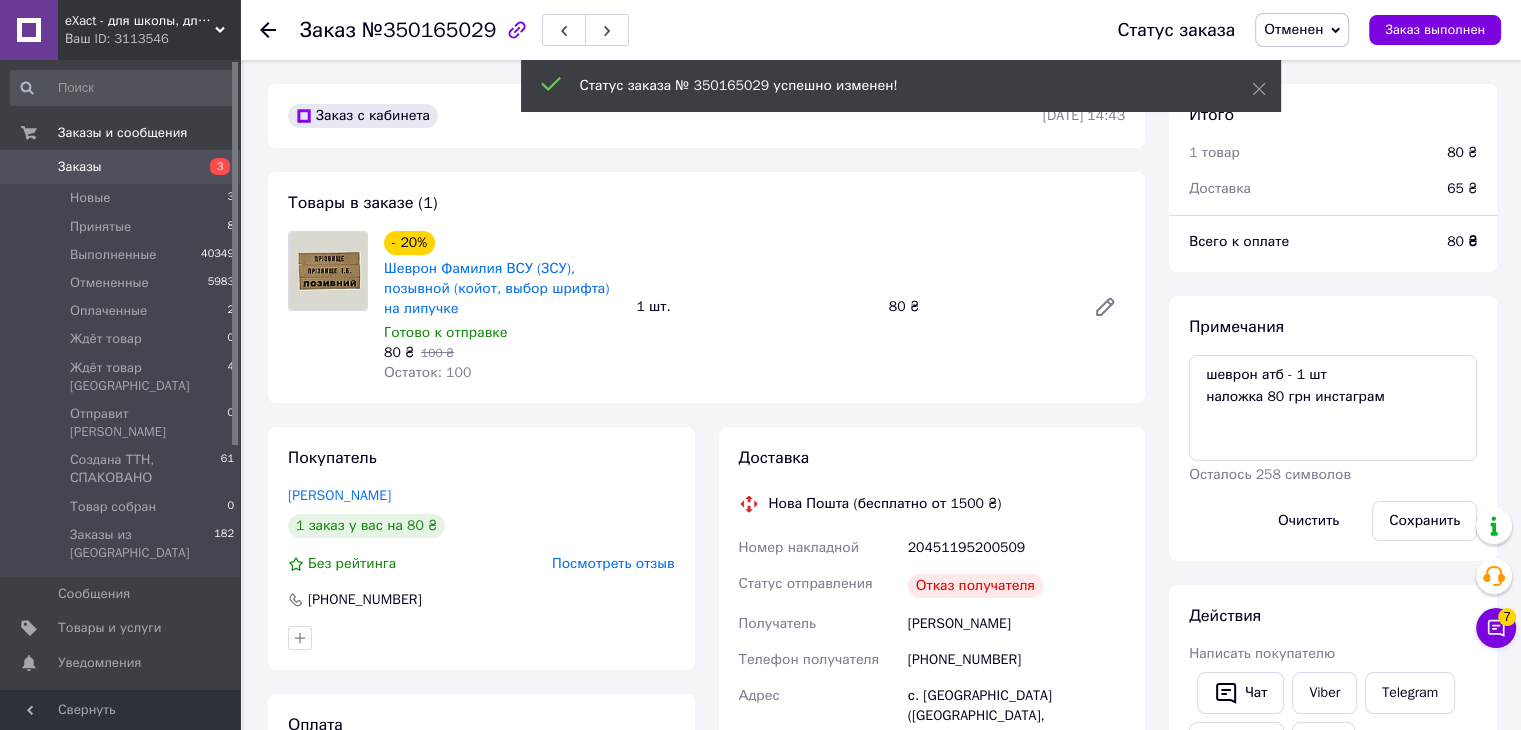click on "Заказы" at bounding box center (121, 167) 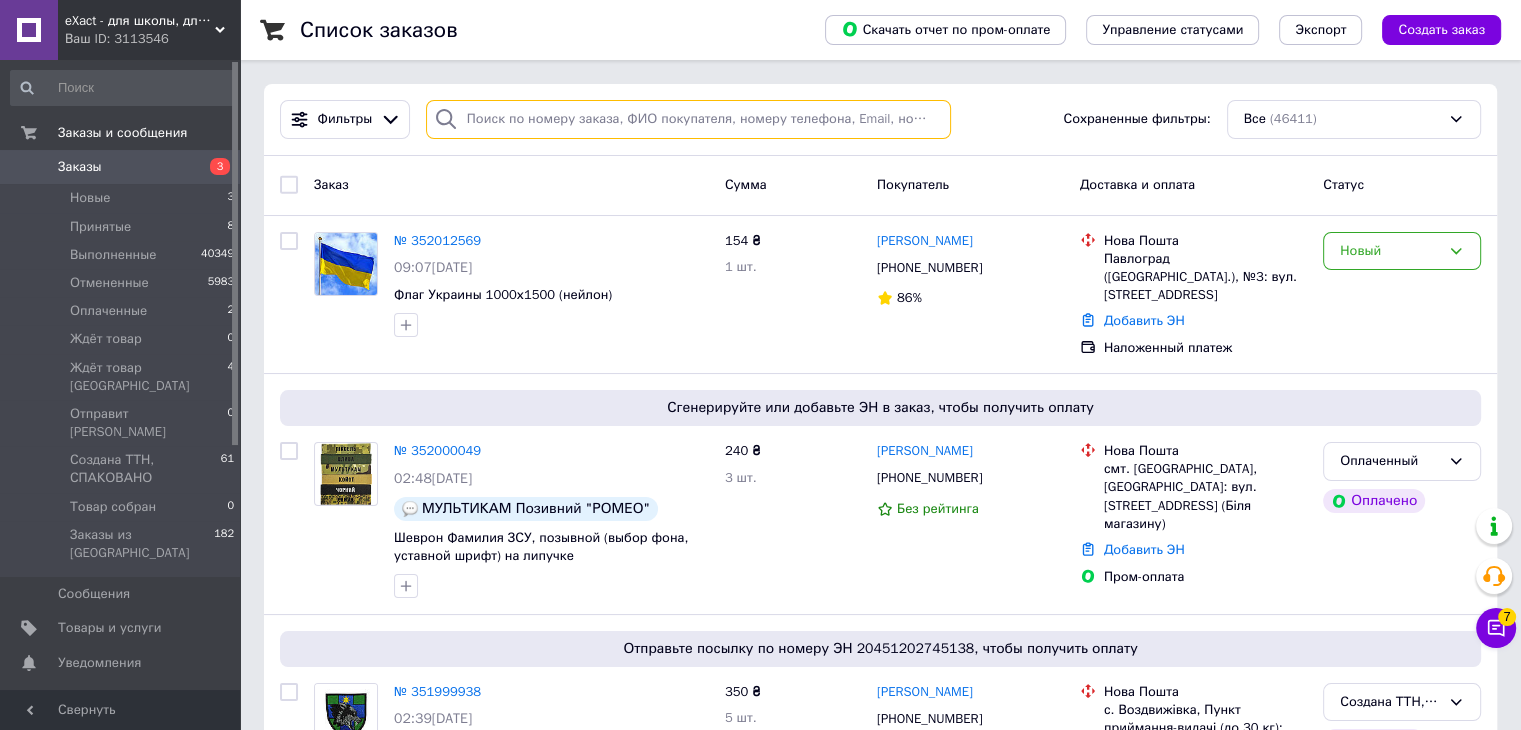 click at bounding box center (688, 119) 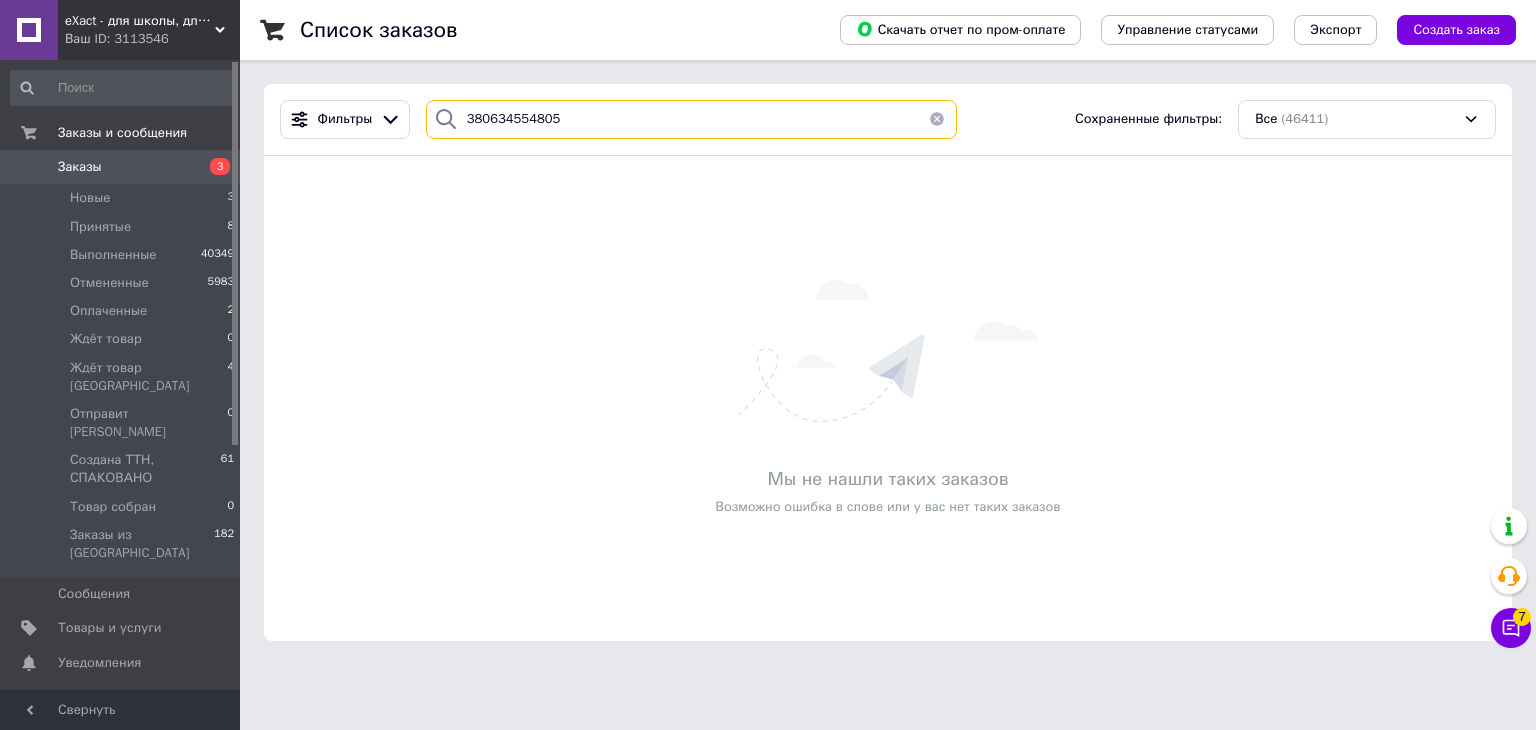 type on "380634554805" 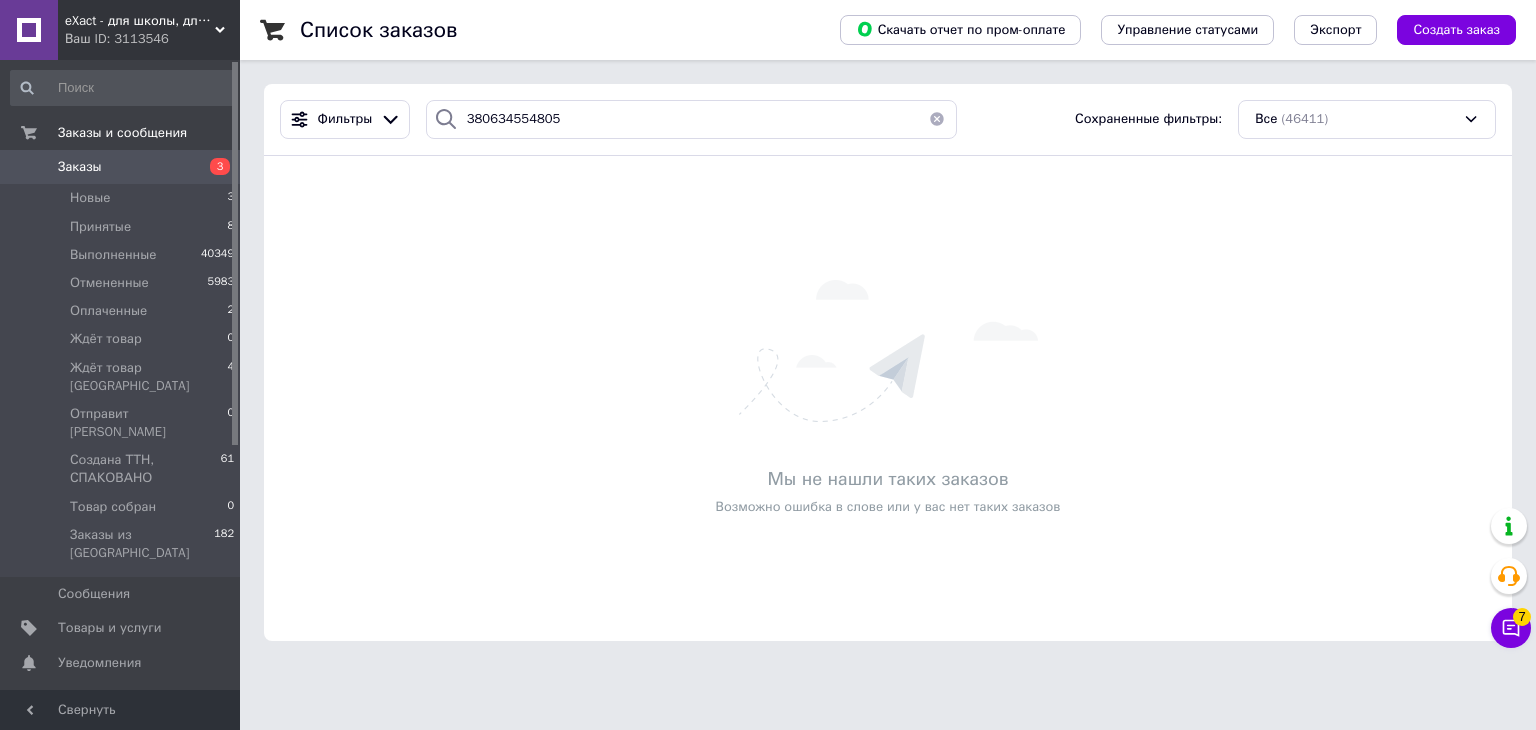 click on "Ваш ID: 3113546" at bounding box center (152, 39) 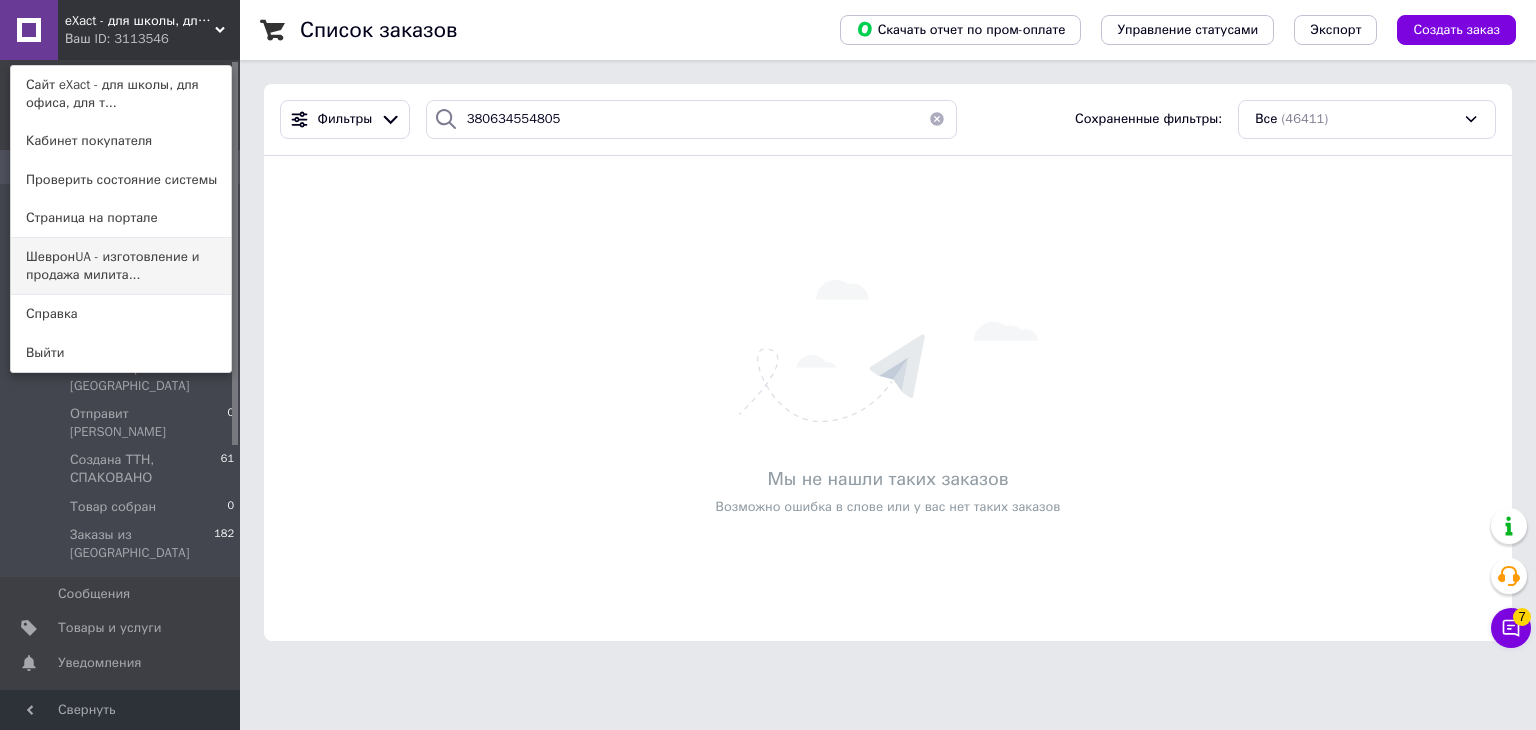 click on "ШевронUA - изготовление и продажа милита..." at bounding box center [121, 266] 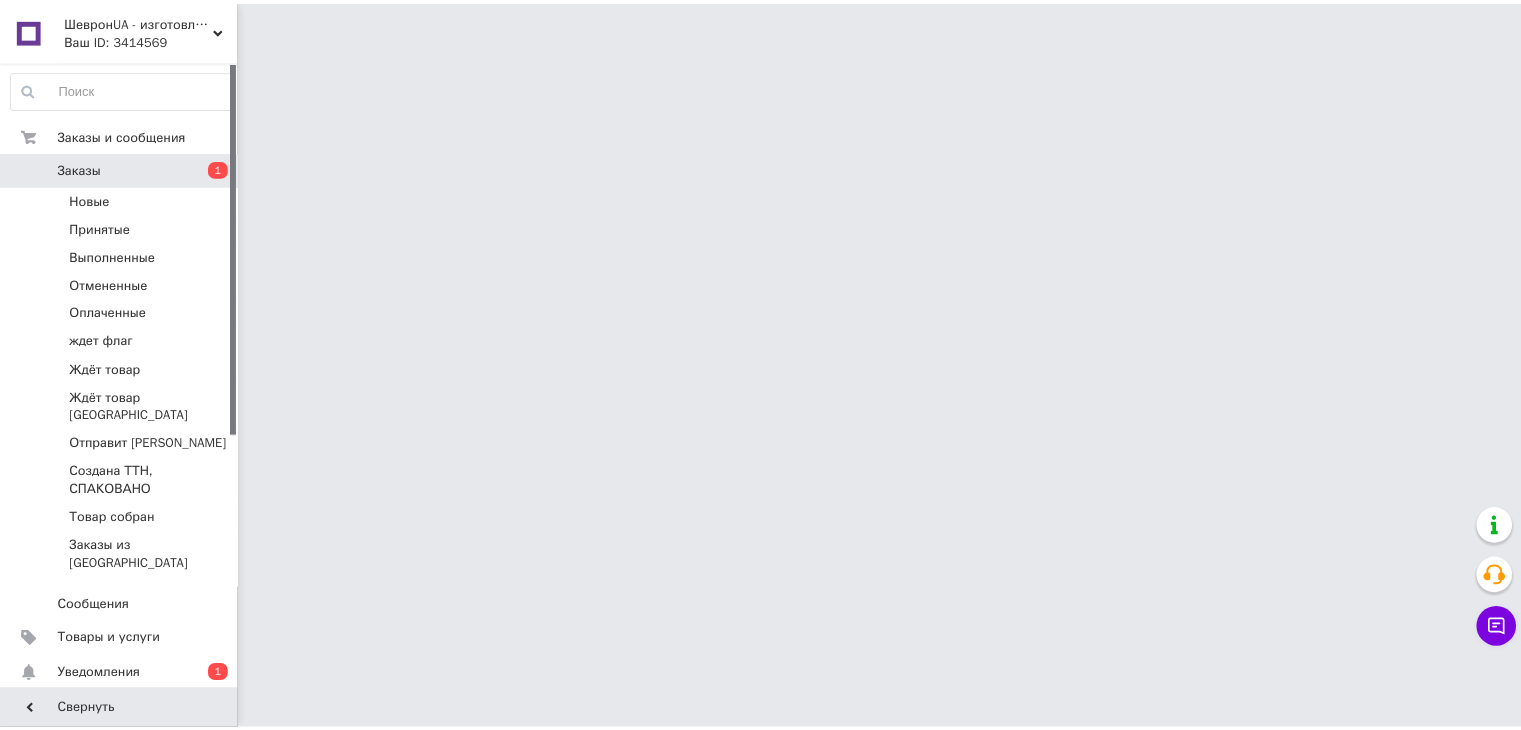 scroll, scrollTop: 0, scrollLeft: 0, axis: both 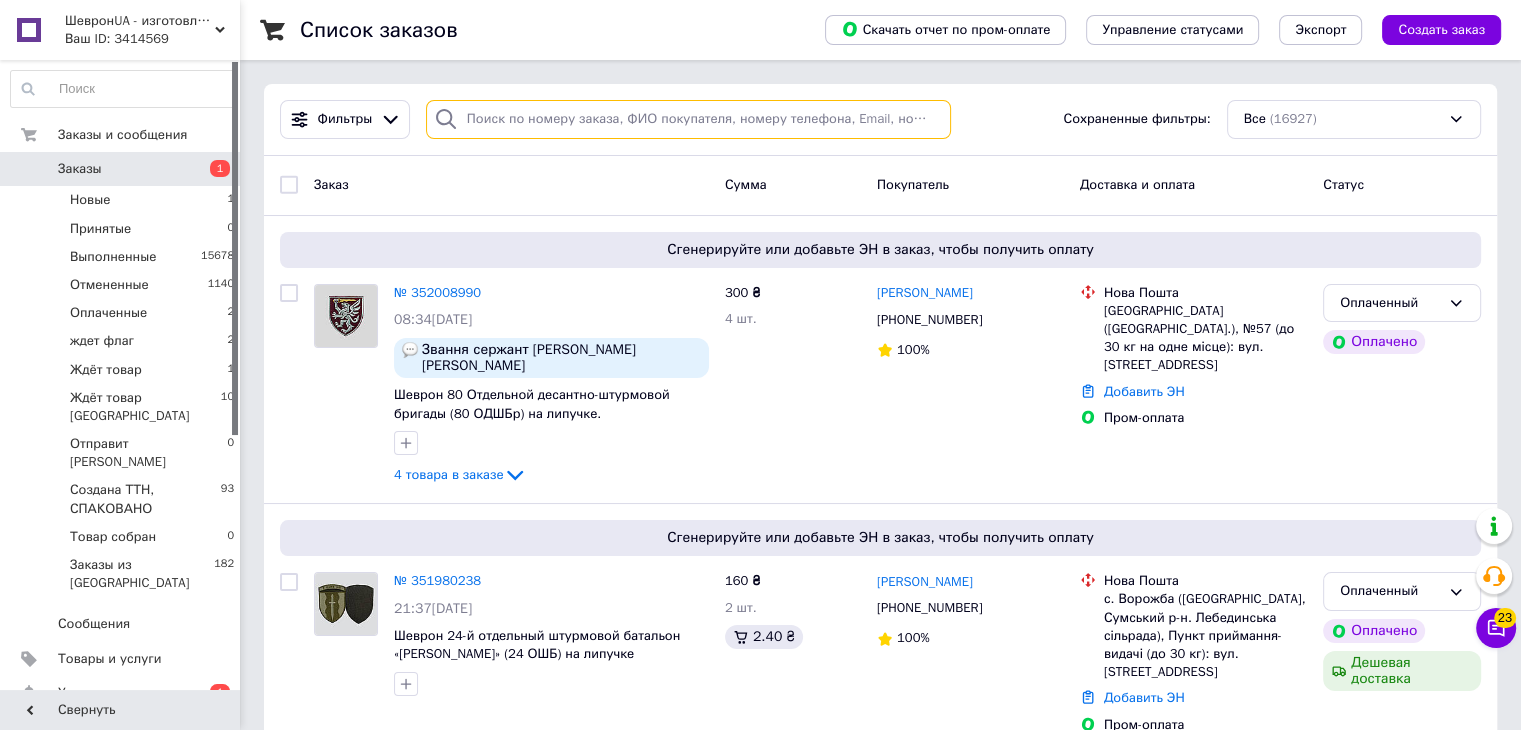 click at bounding box center (688, 119) 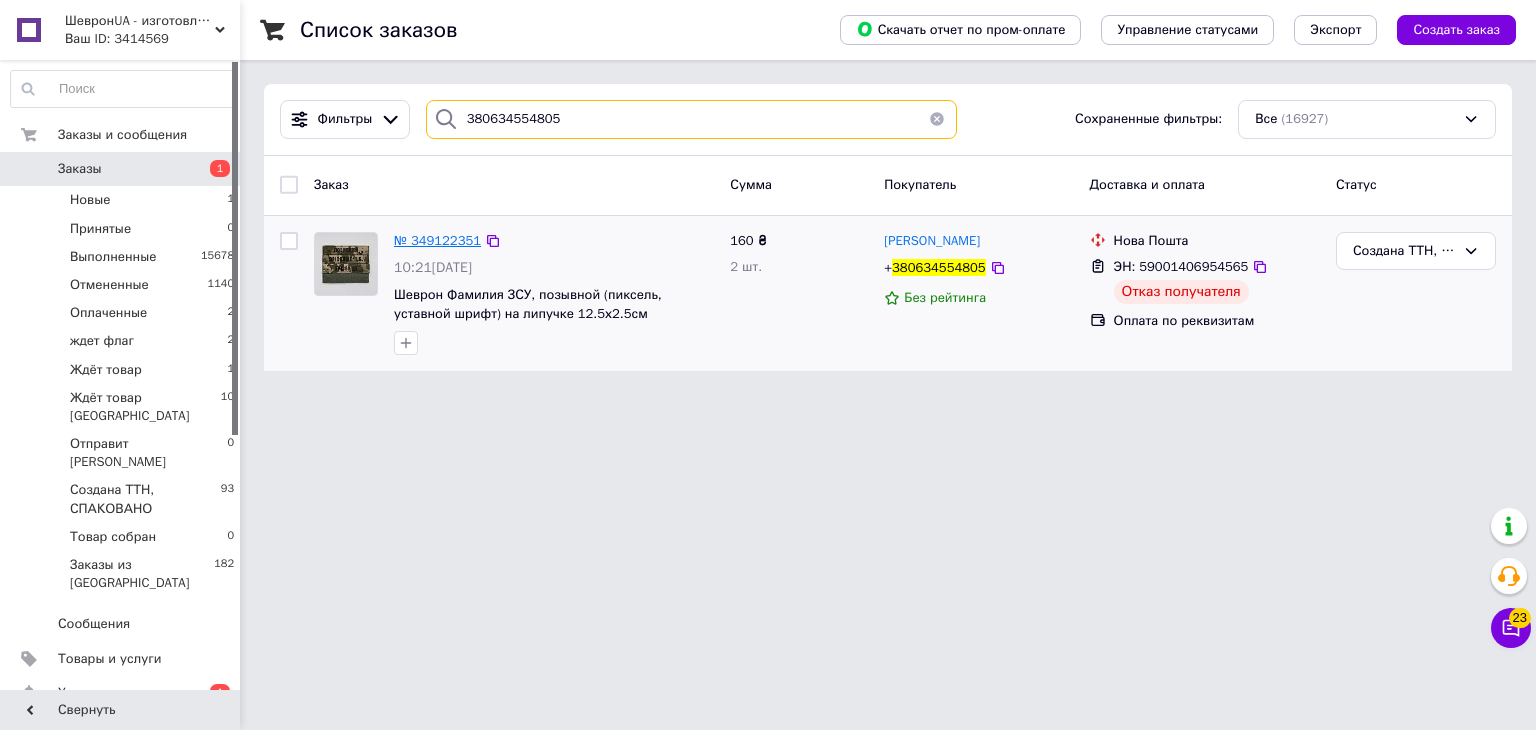 type on "380634554805" 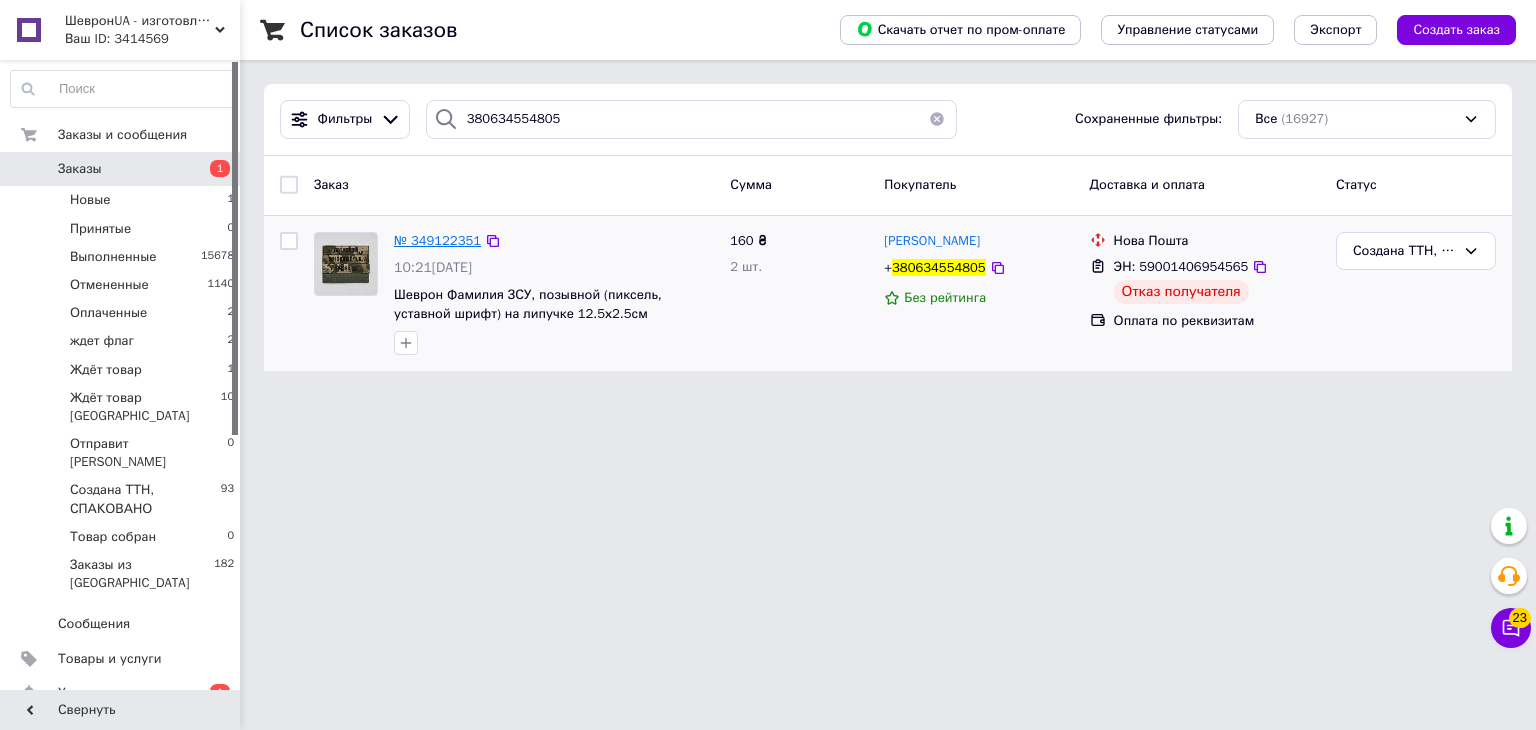 click on "№ 349122351" at bounding box center (437, 240) 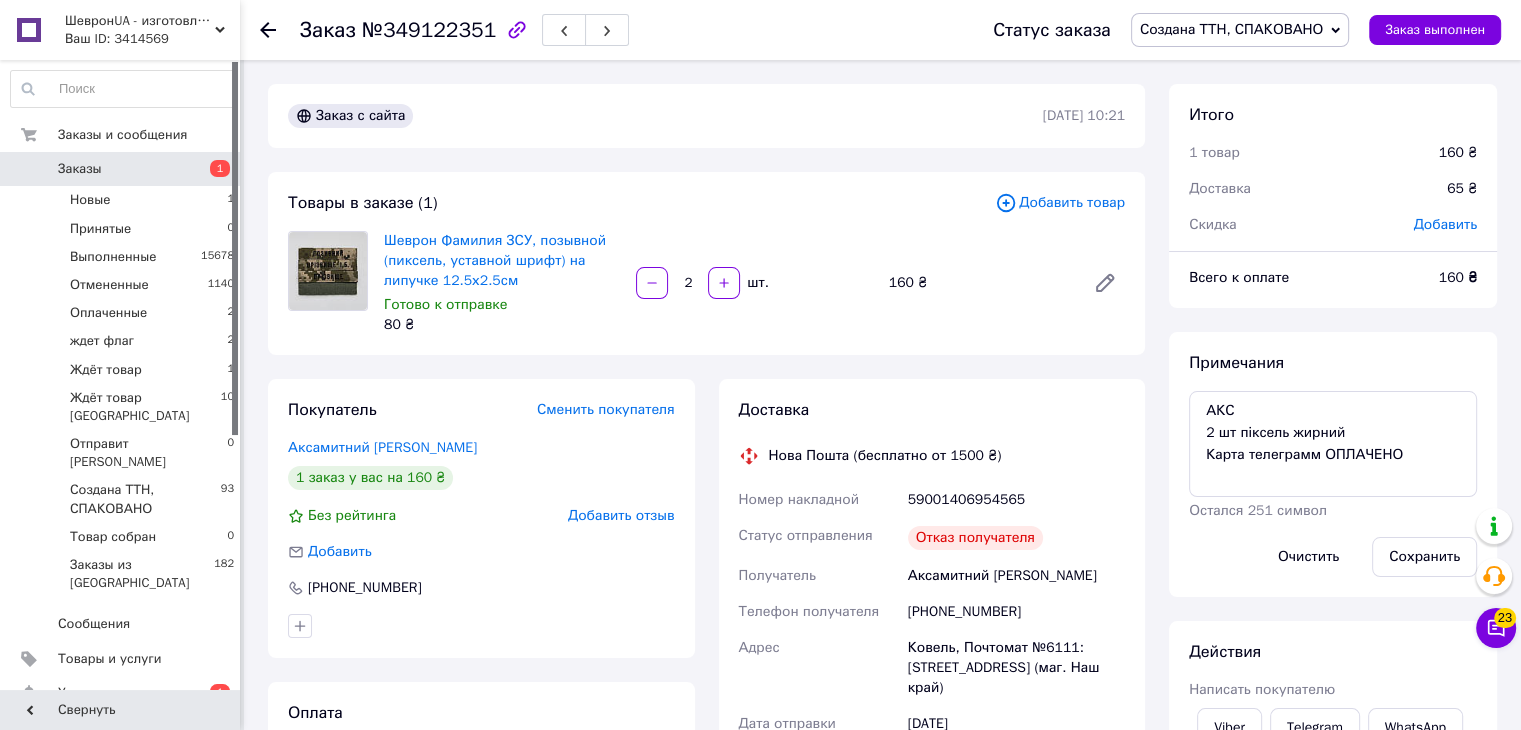 scroll, scrollTop: 459, scrollLeft: 0, axis: vertical 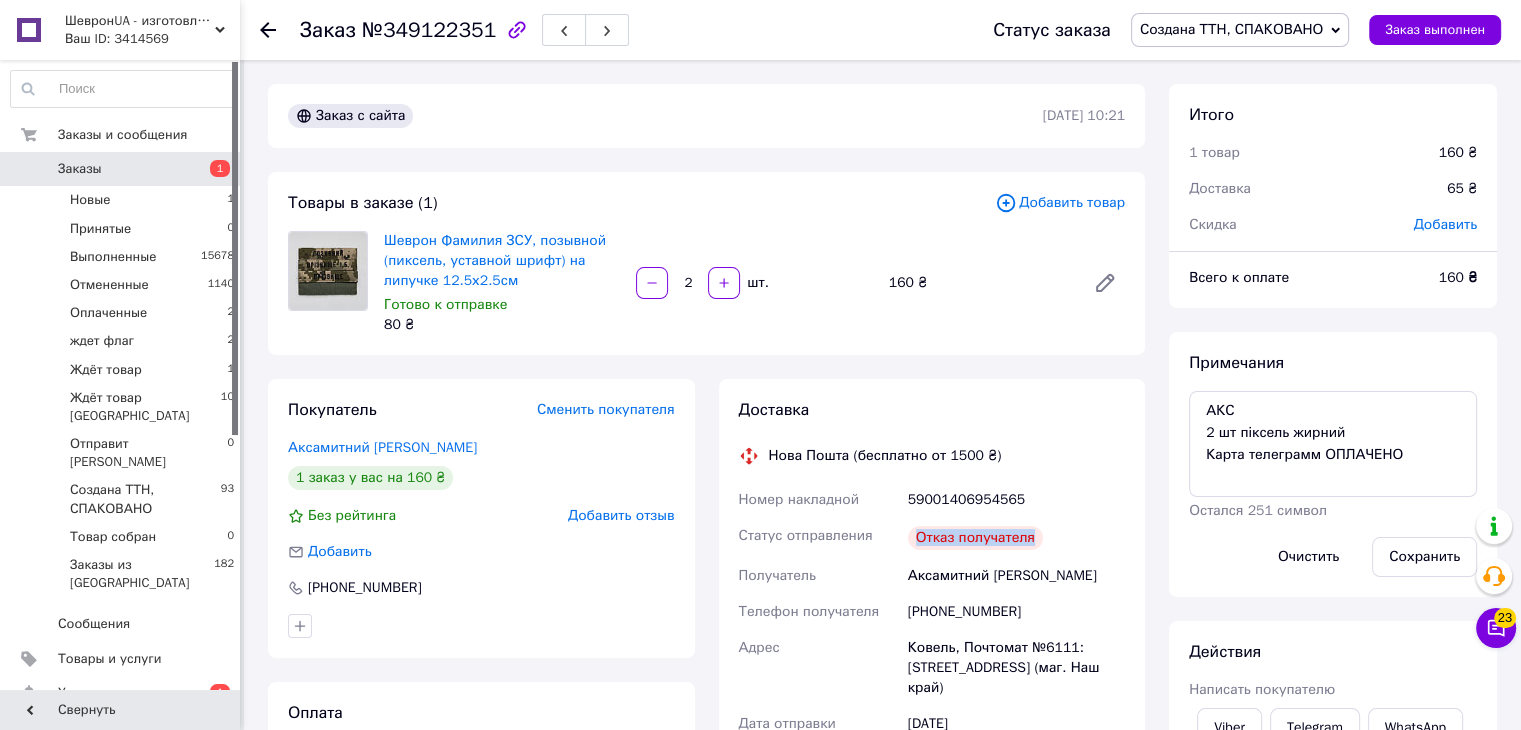 drag, startPoint x: 931, startPoint y: 540, endPoint x: 1046, endPoint y: 537, distance: 115.03912 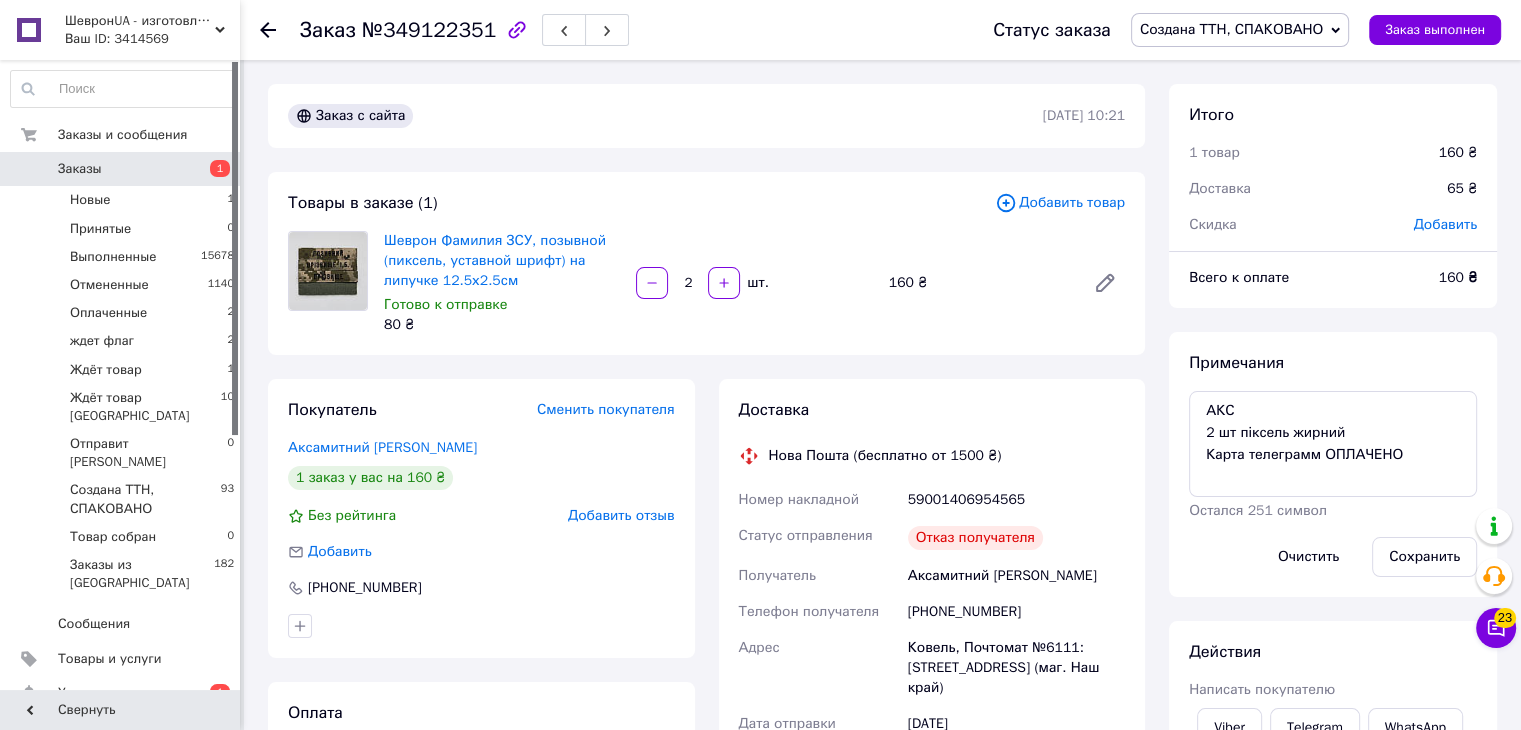 click on "Статус заказа Создана ТТН, СПАКОВАНО Принят Выполнен Отменен Оплаченный ждет флаг Ждёт товар Ждёт товар Одесса Отправит Марина Товар собран Заказ выполнен" at bounding box center (1227, 30) 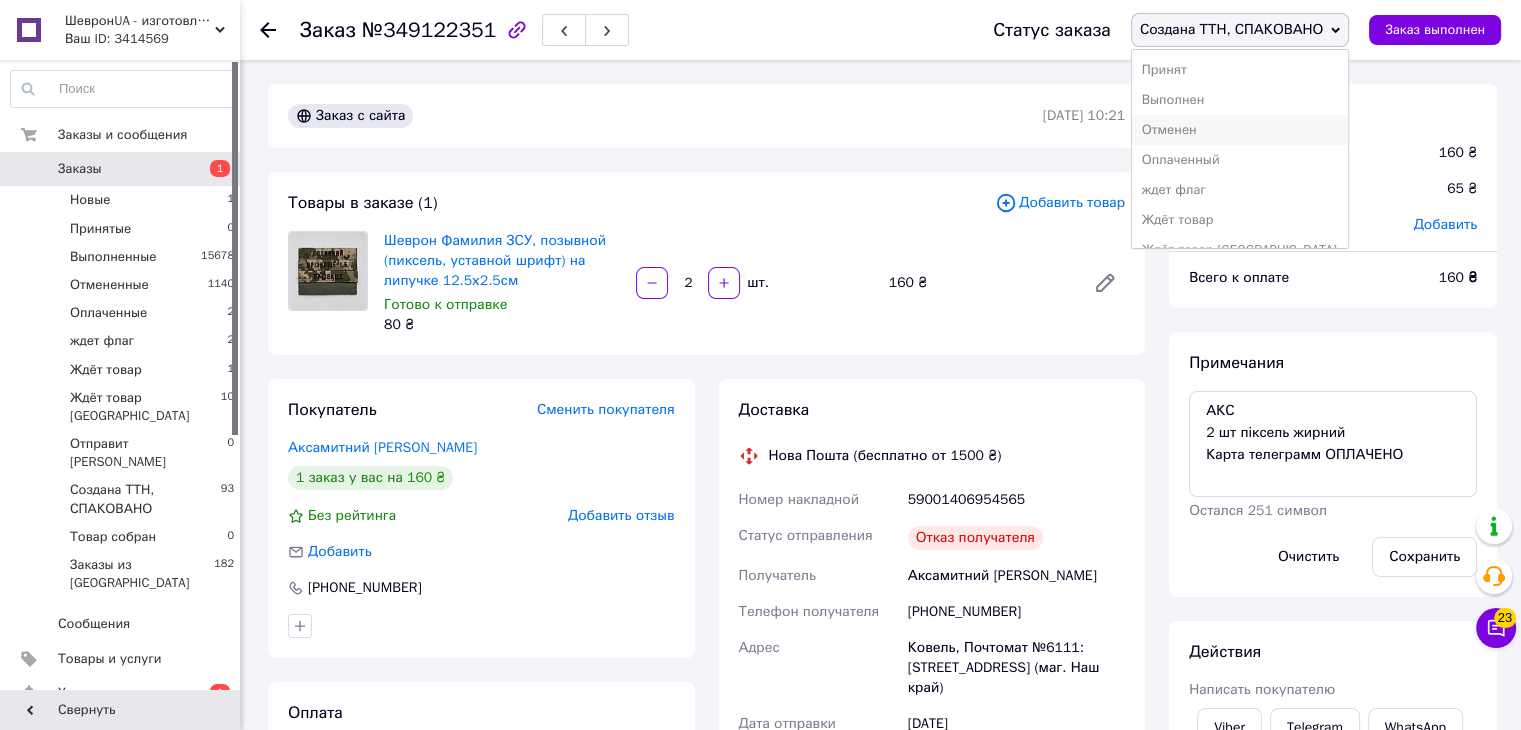 click on "Отменен" at bounding box center [1240, 130] 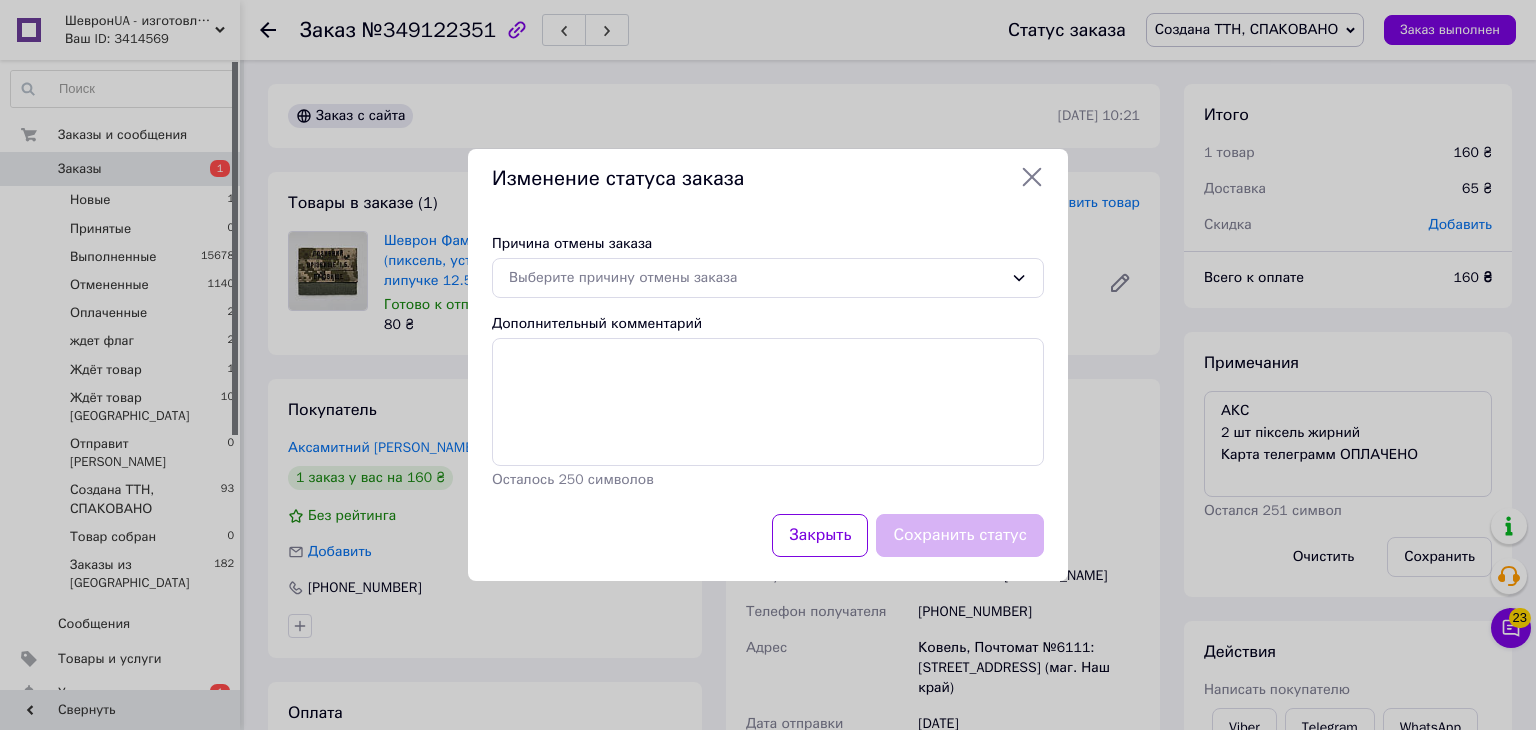 drag, startPoint x: 636, startPoint y: 321, endPoint x: 624, endPoint y: 301, distance: 23.323807 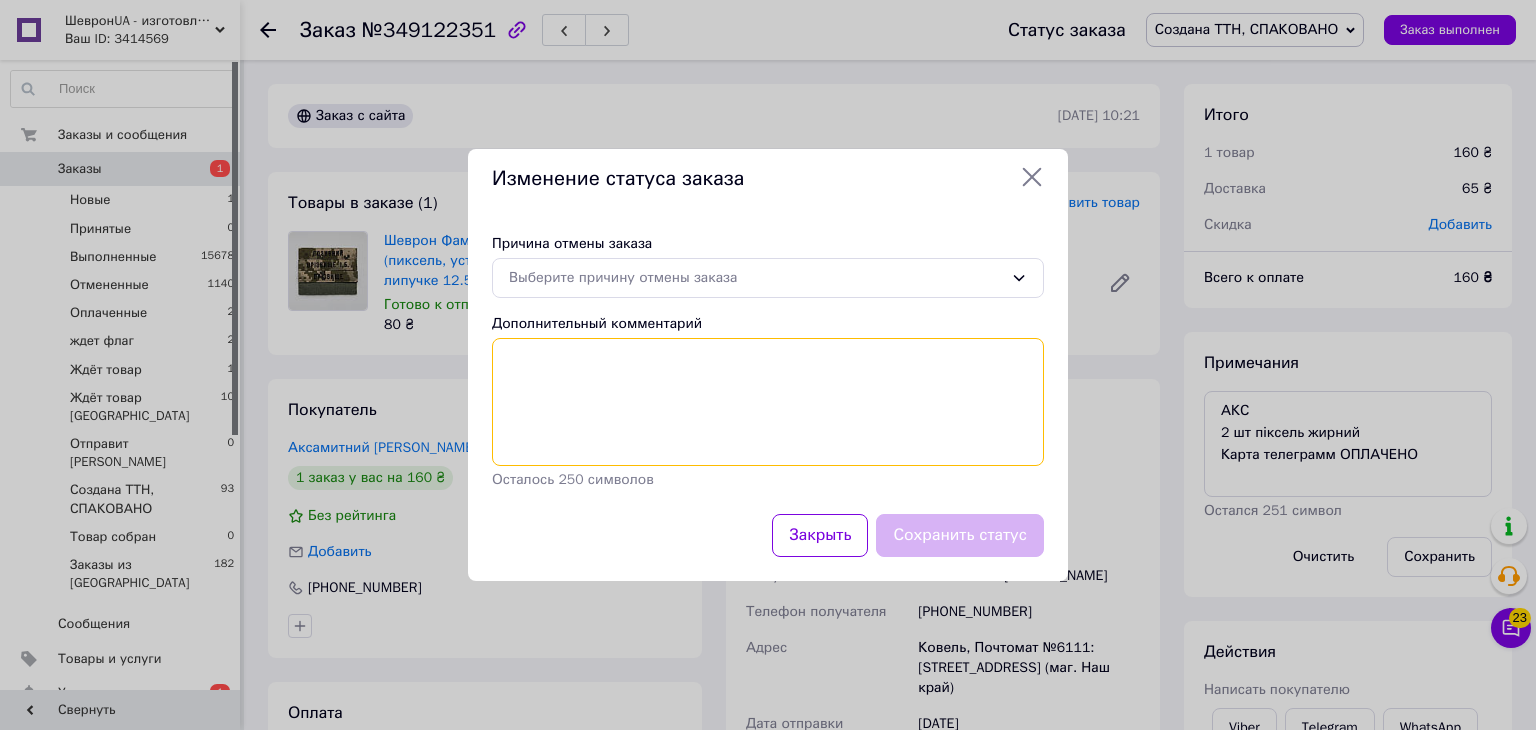 click on "Дополнительный комментарий" at bounding box center [768, 402] 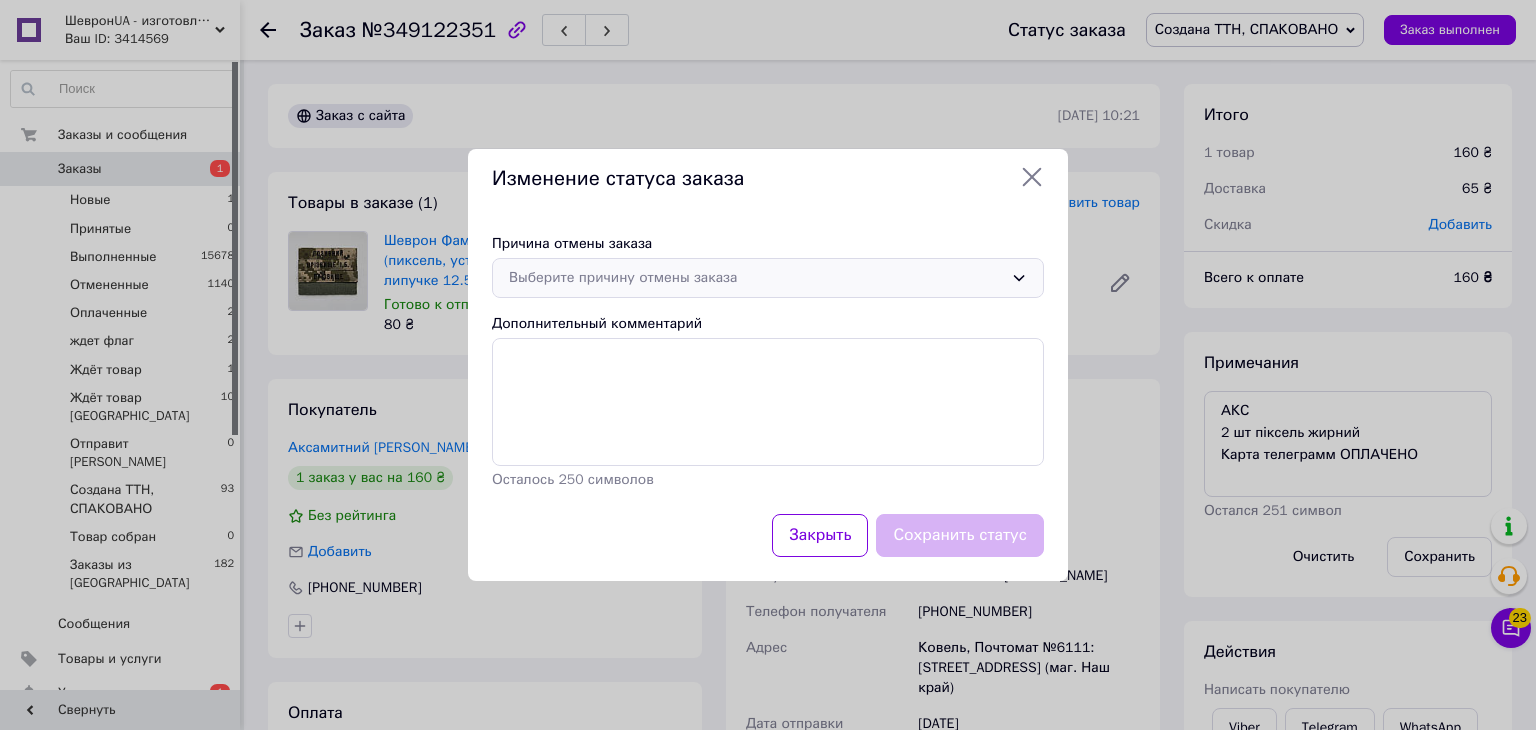 click on "Выберите причину отмены заказа" at bounding box center [756, 278] 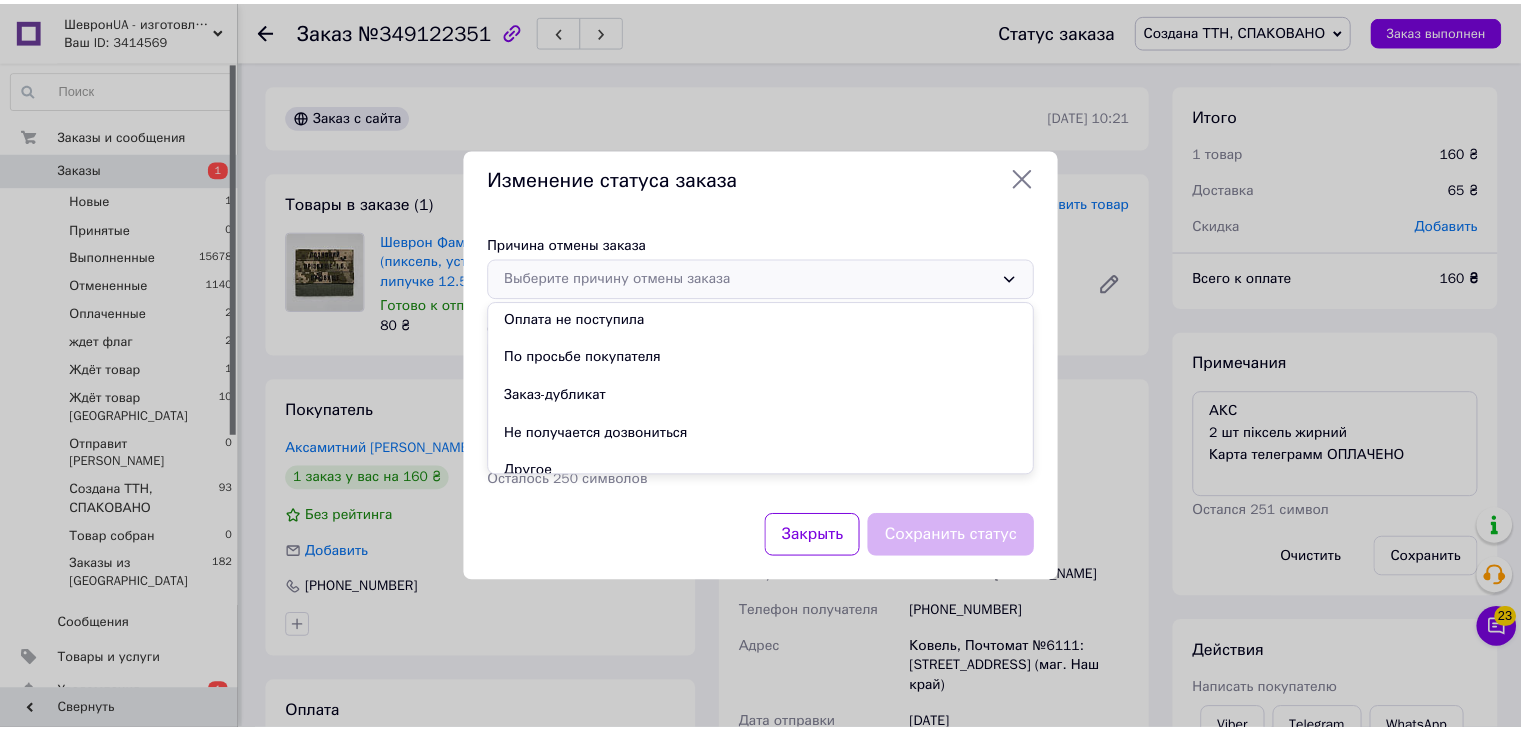 scroll, scrollTop: 93, scrollLeft: 0, axis: vertical 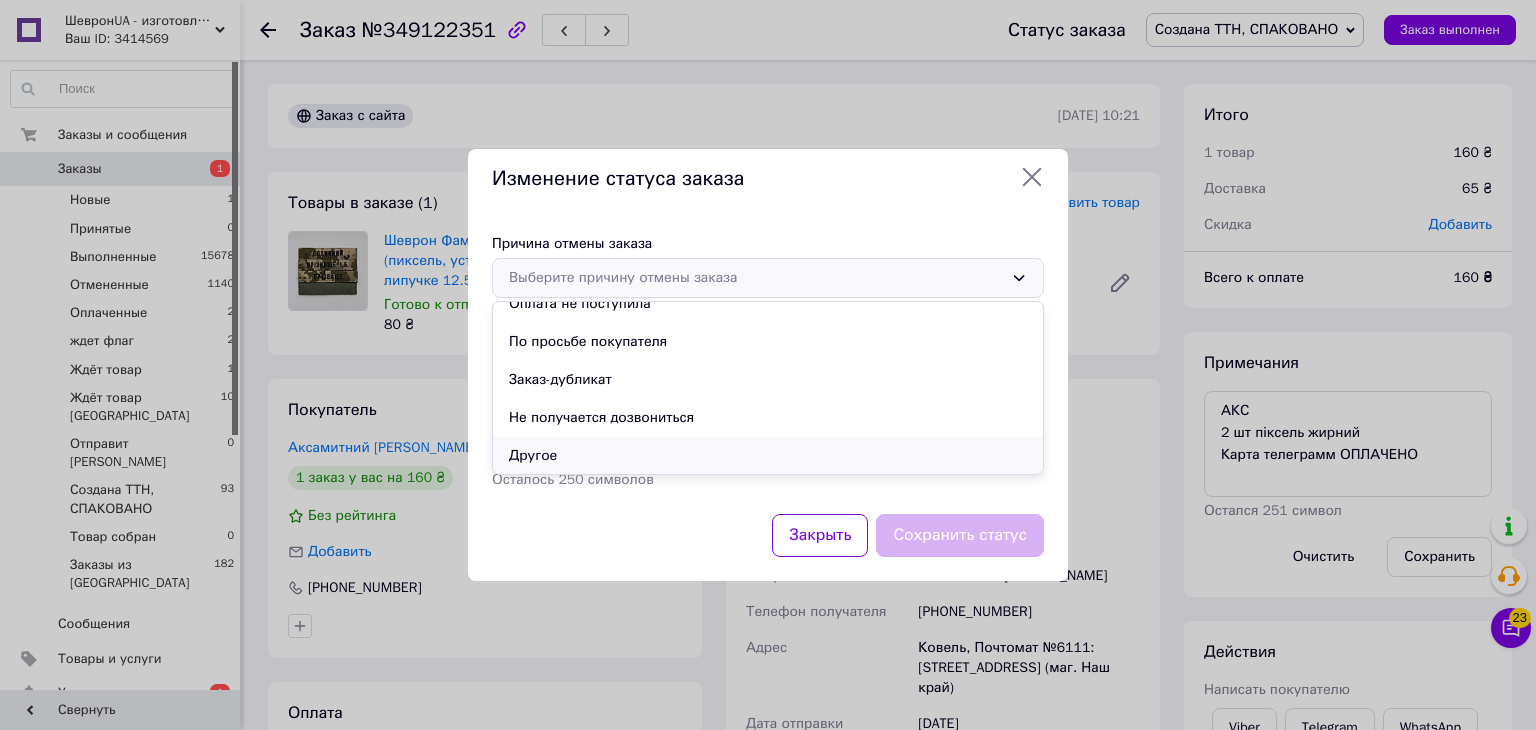 click on "Другое" at bounding box center [768, 456] 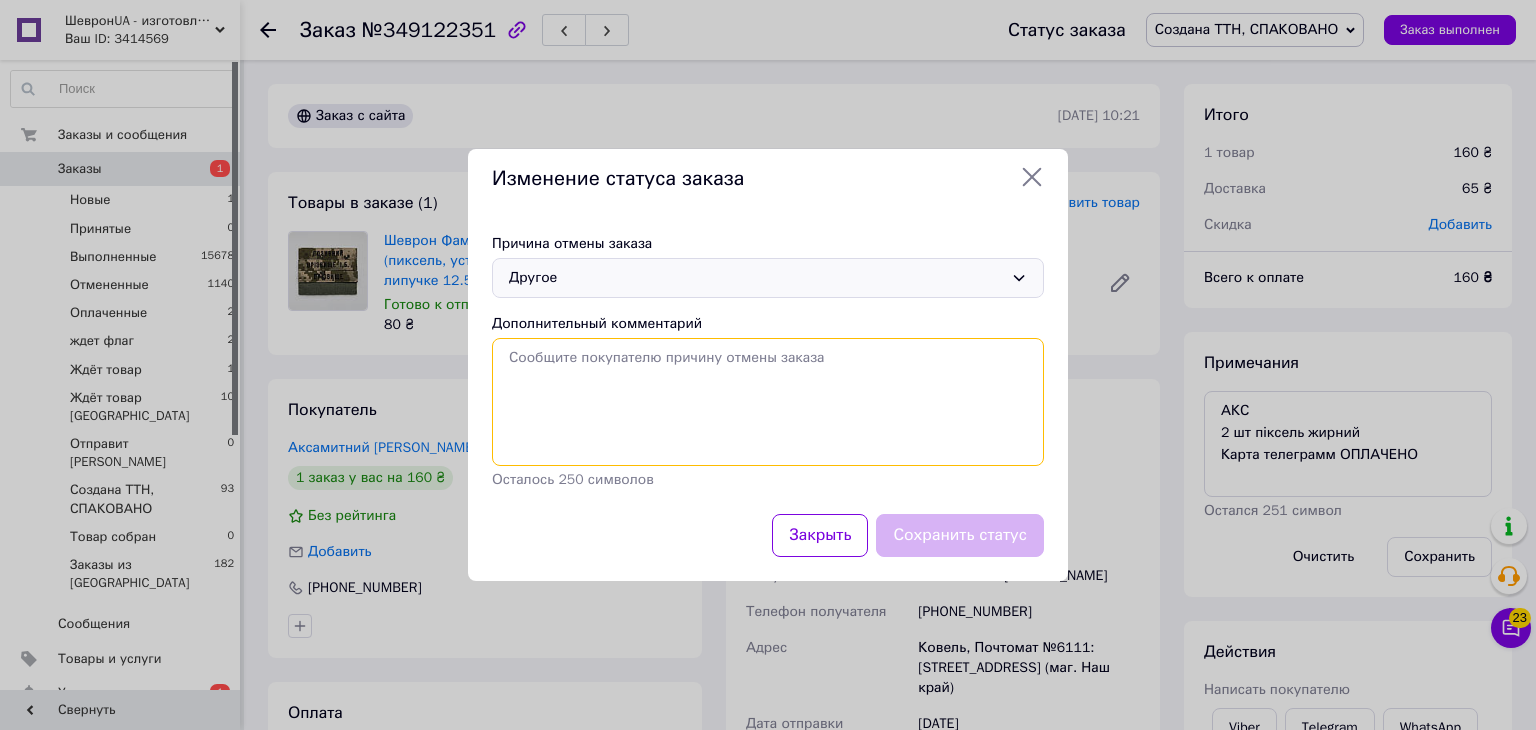 click on "Дополнительный комментарий" at bounding box center [768, 402] 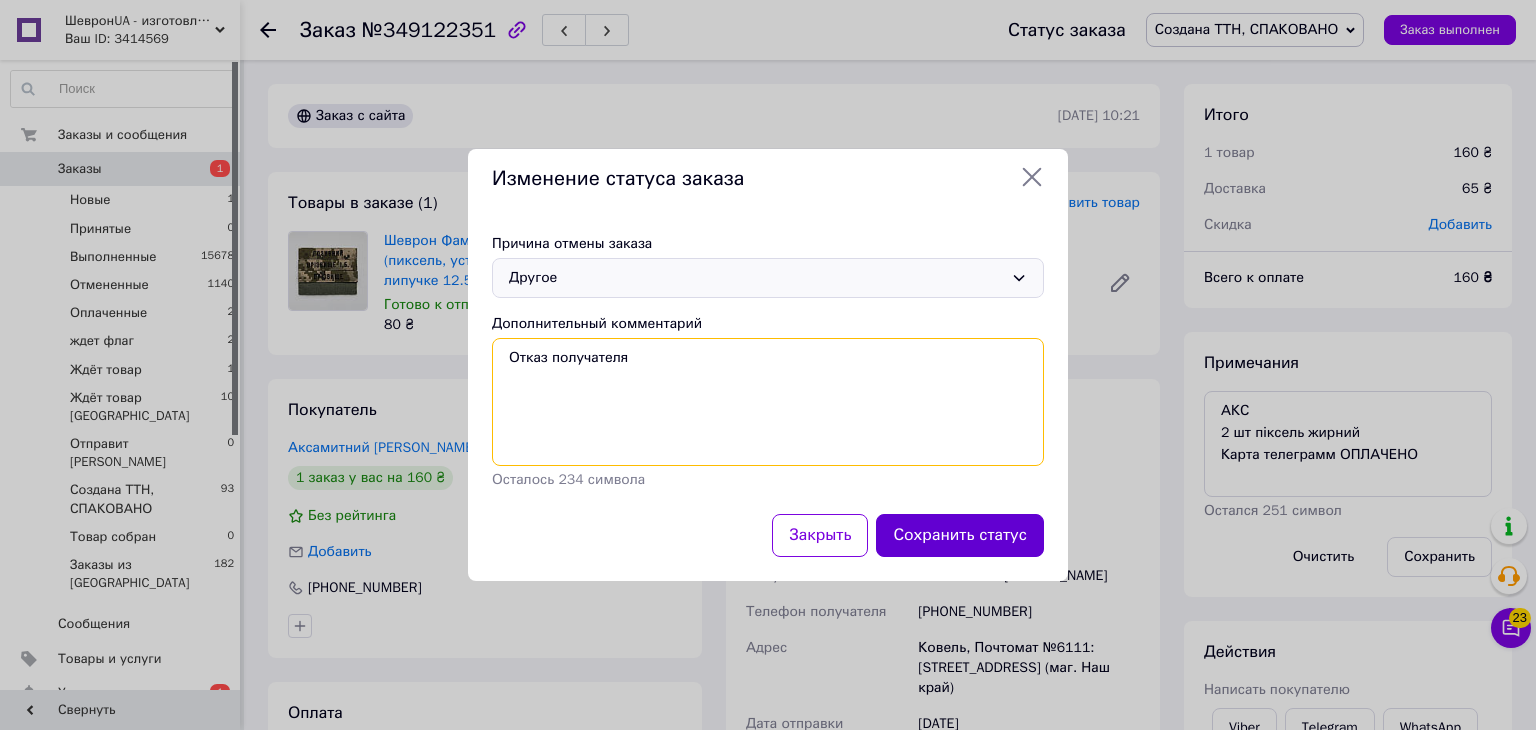 type on "Отказ получателя" 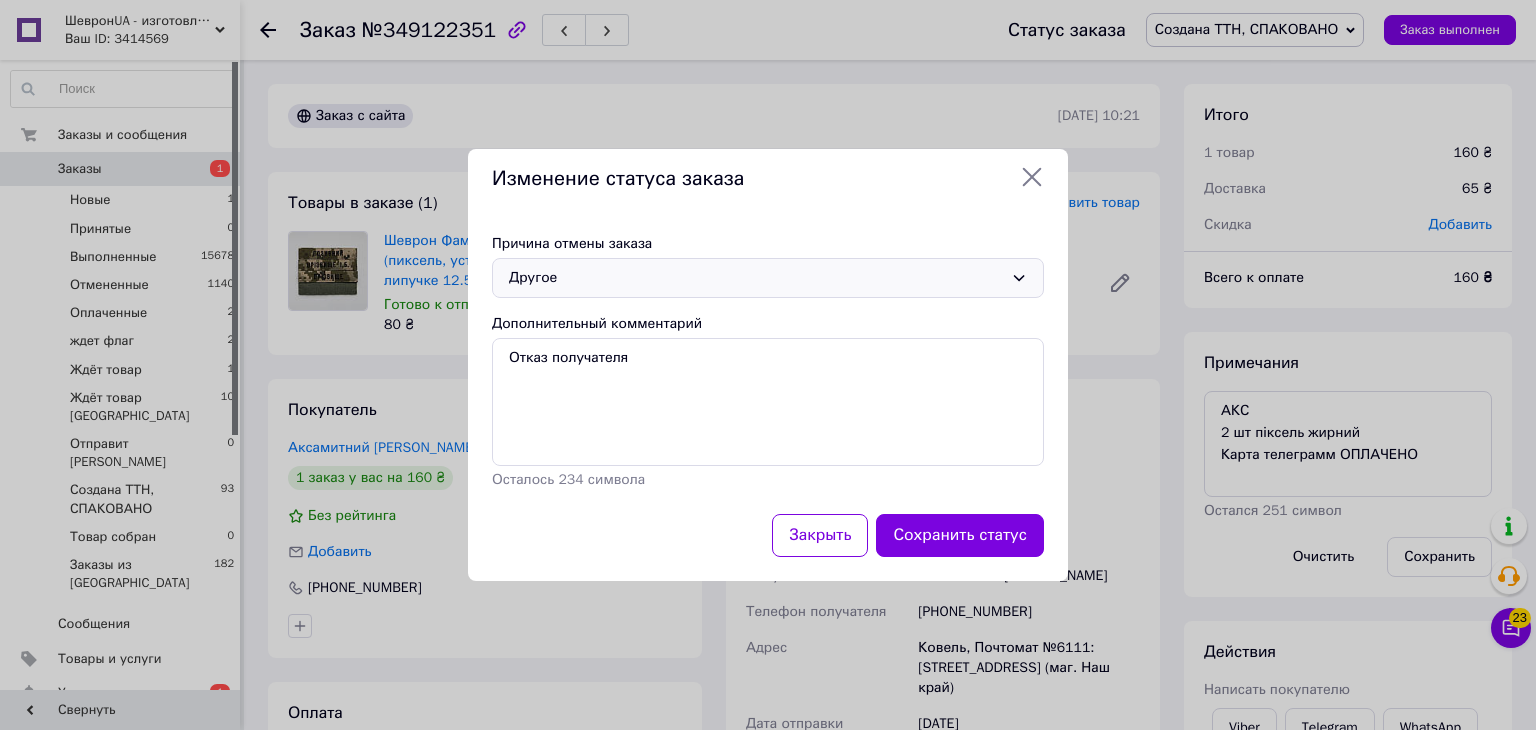 click on "Сохранить статус" at bounding box center (960, 535) 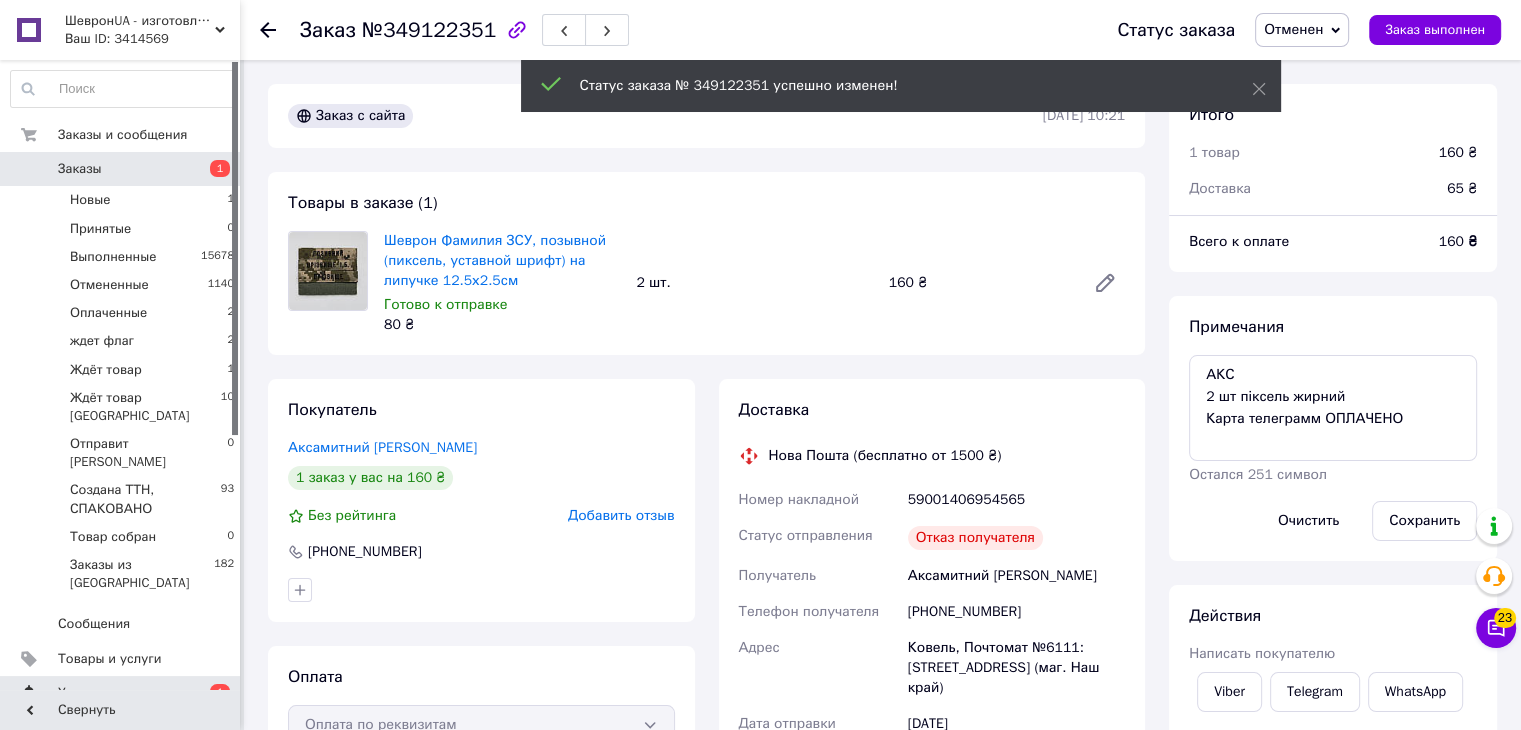 click on "Уведомления 0 1" at bounding box center (123, 693) 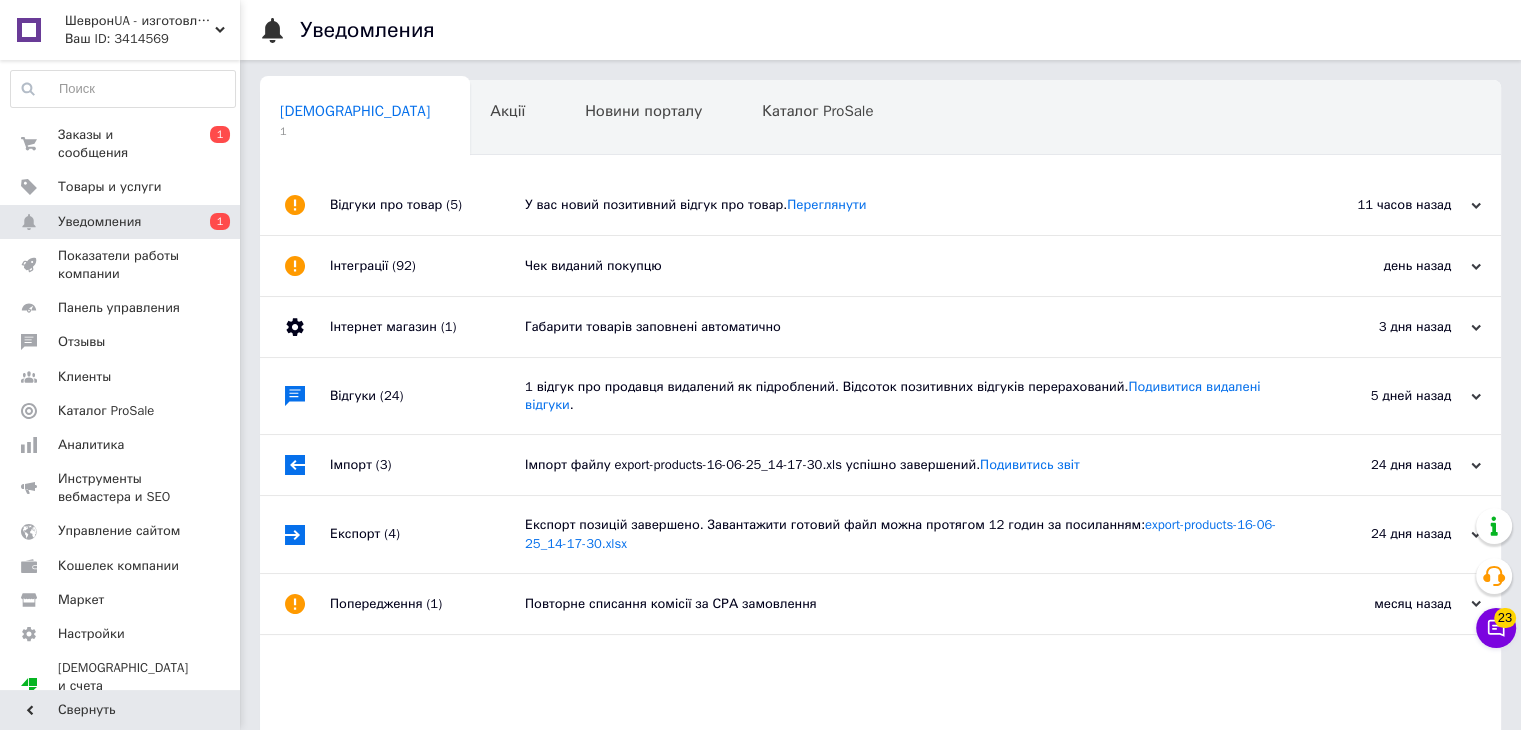 click on "У вас новий позитивний відгук про товар.  Переглянути" at bounding box center (903, 205) 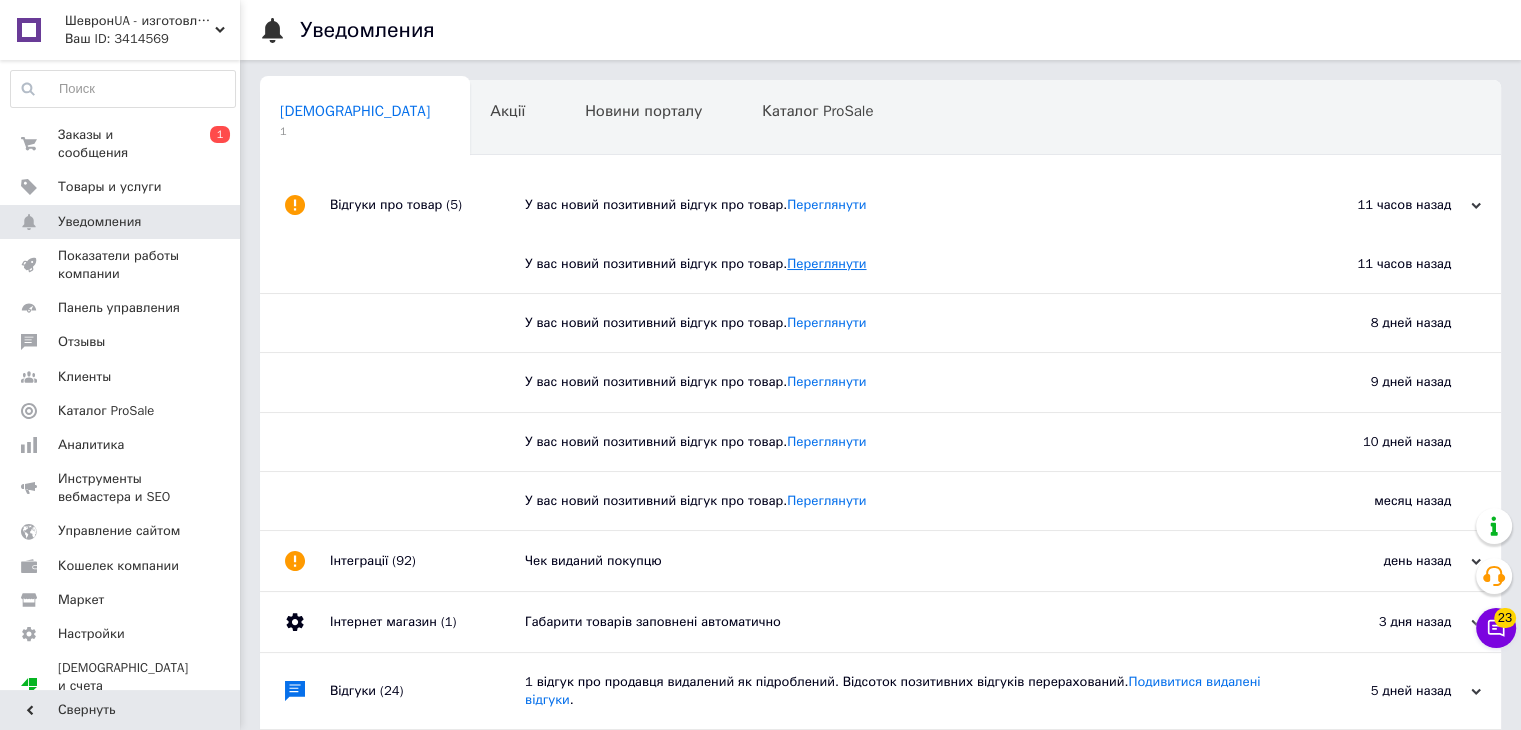 click on "Переглянути" at bounding box center [826, 263] 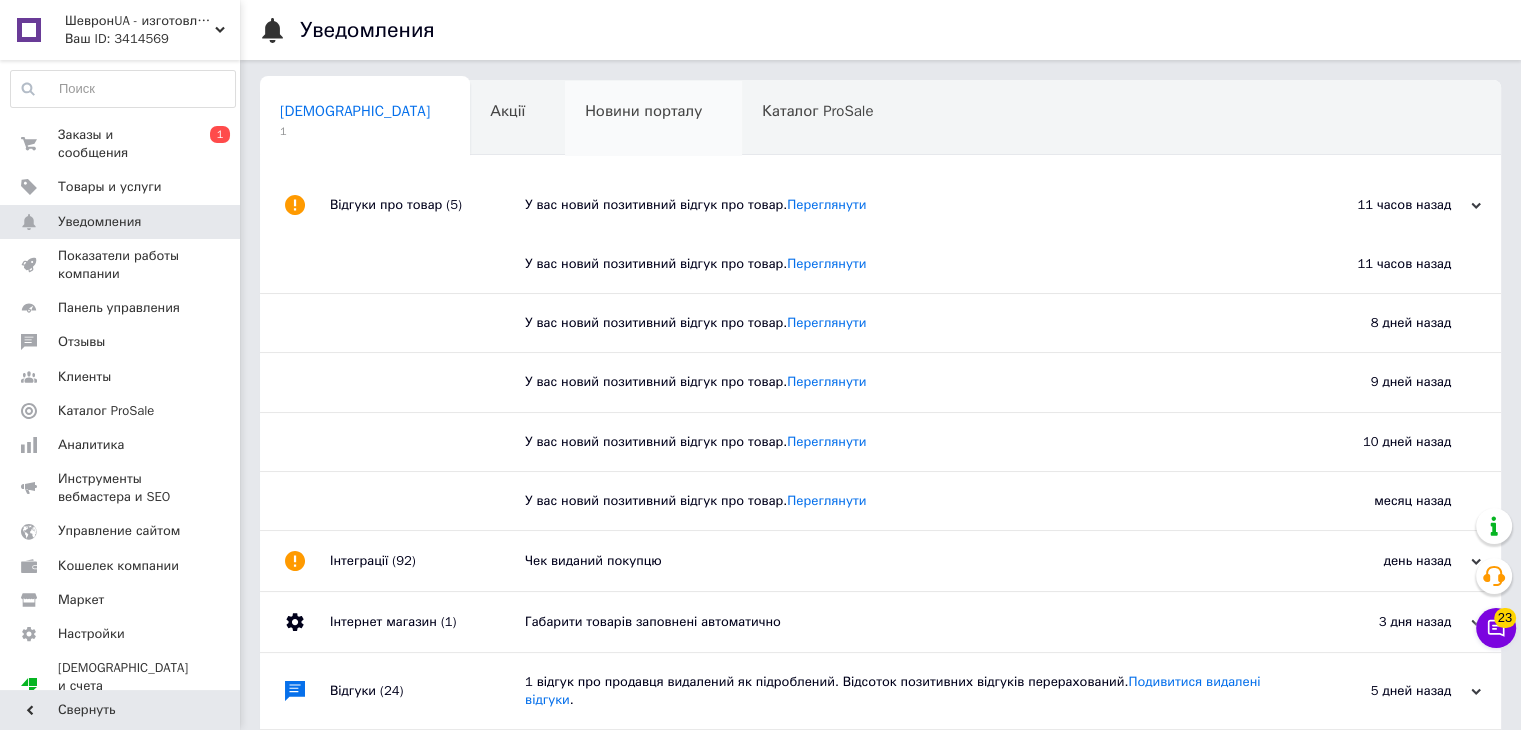 click on "Новини порталу 0" at bounding box center [653, 119] 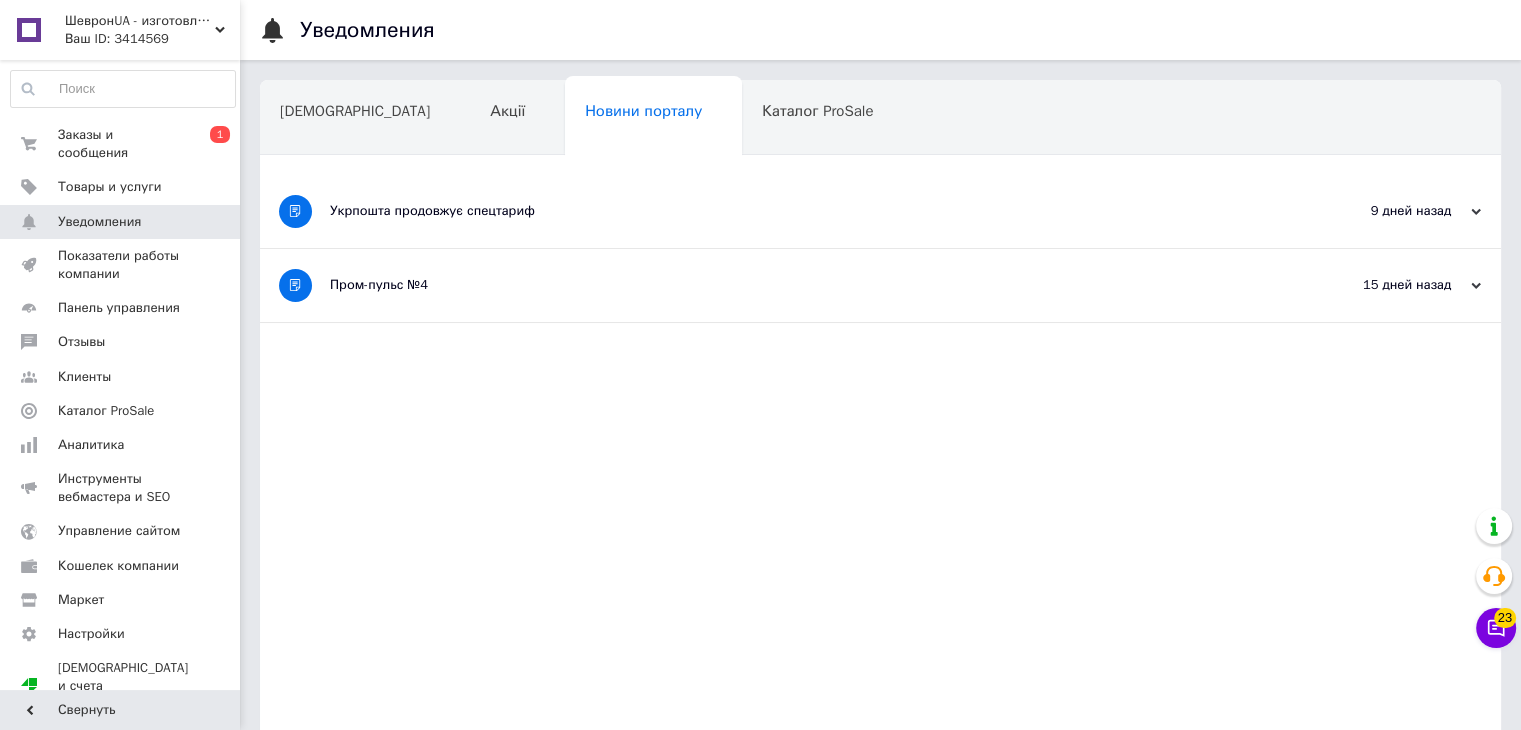 click on "ШевронUA - изготовление и продажа милитарной символики: погон, шевронов, нашивок. Ваш ID: 3414569" at bounding box center [149, 30] 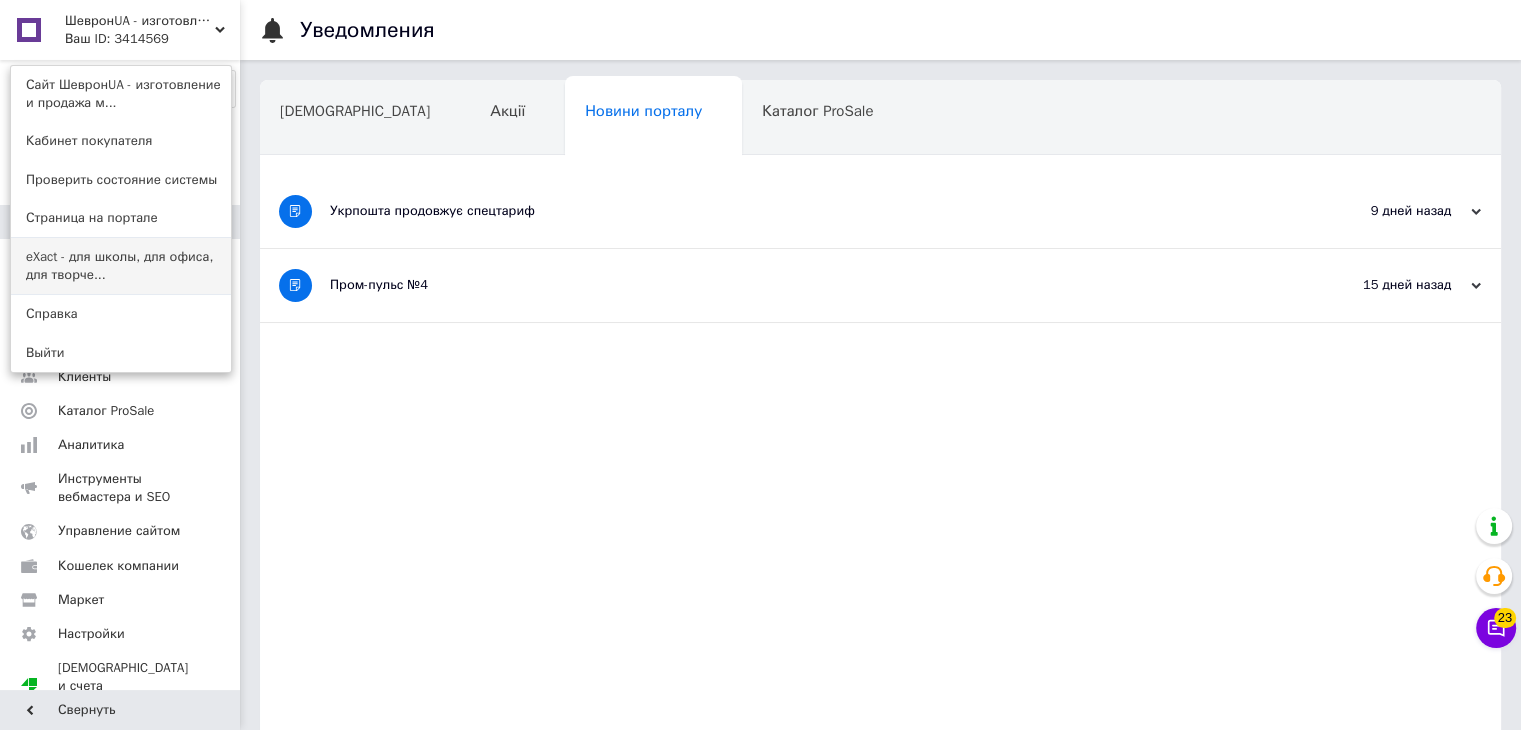 click on "eXact - для школы, для офиса, для творче..." at bounding box center [121, 266] 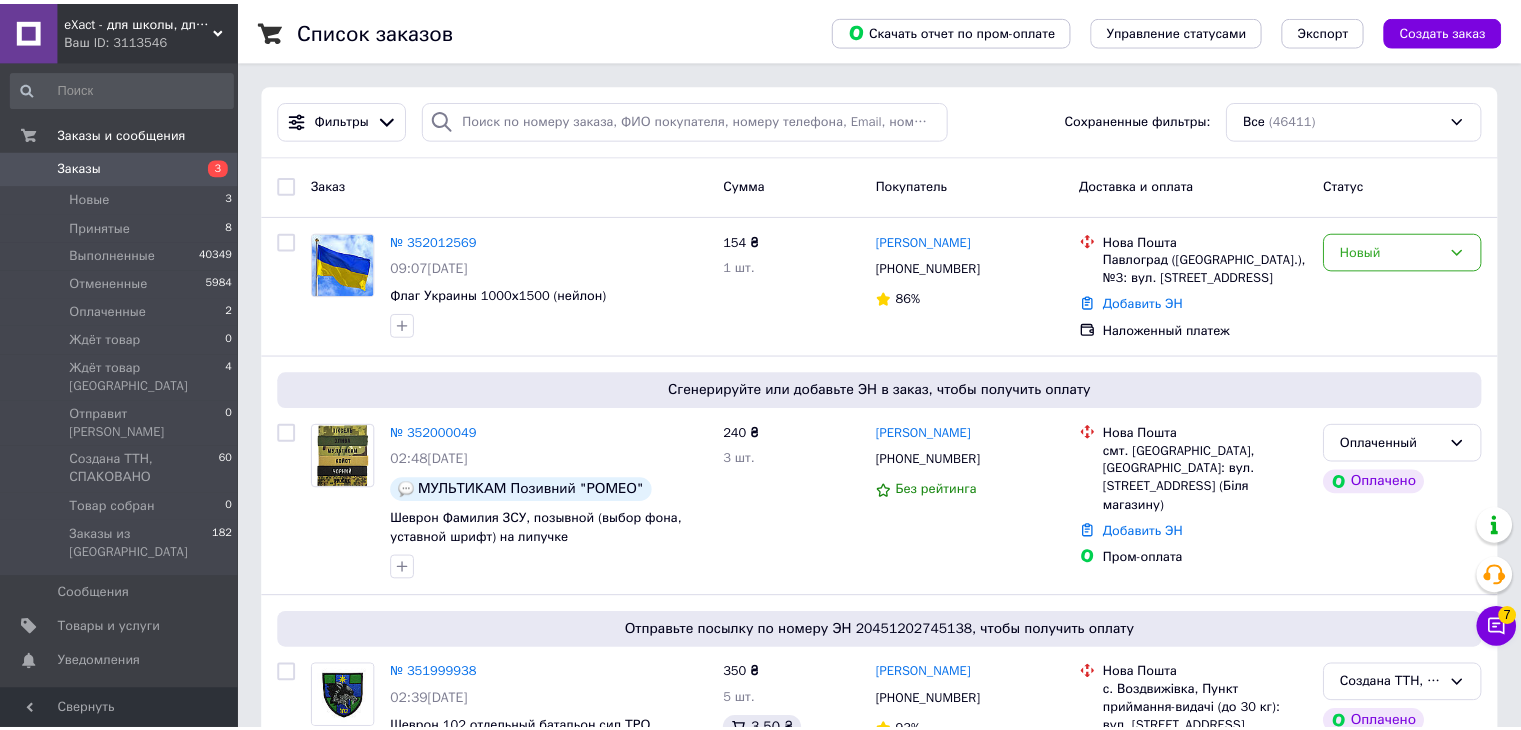 scroll, scrollTop: 0, scrollLeft: 0, axis: both 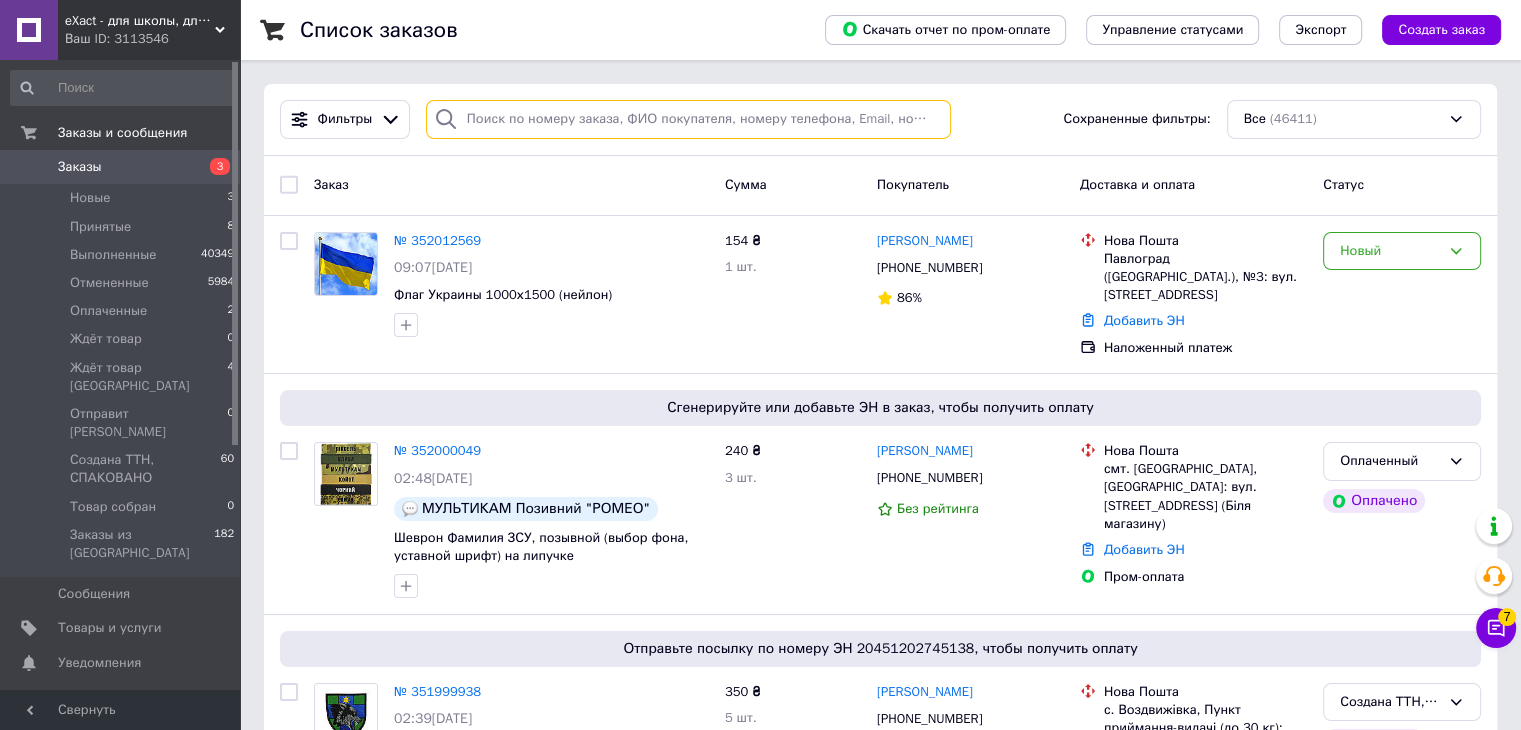 click at bounding box center (688, 119) 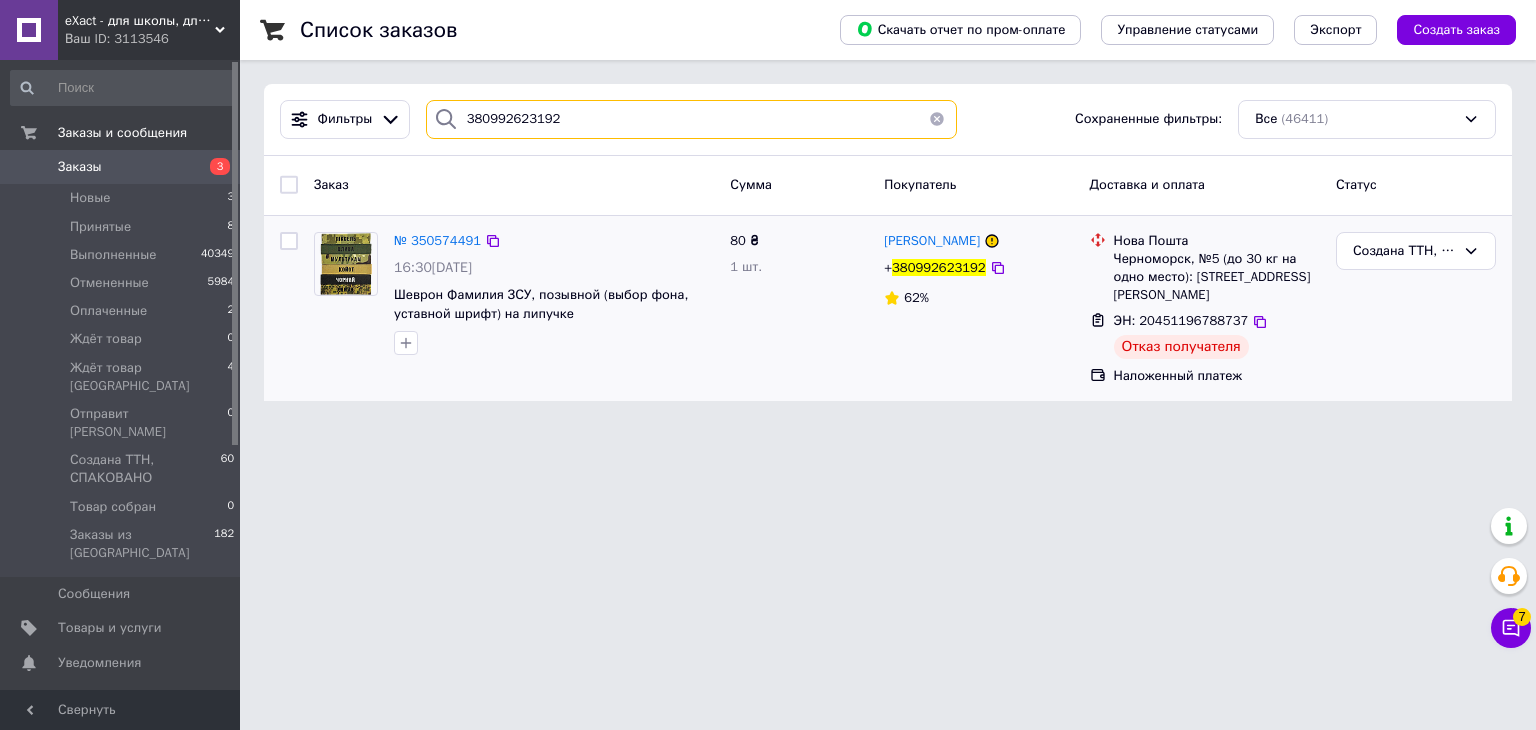 type on "380992623192" 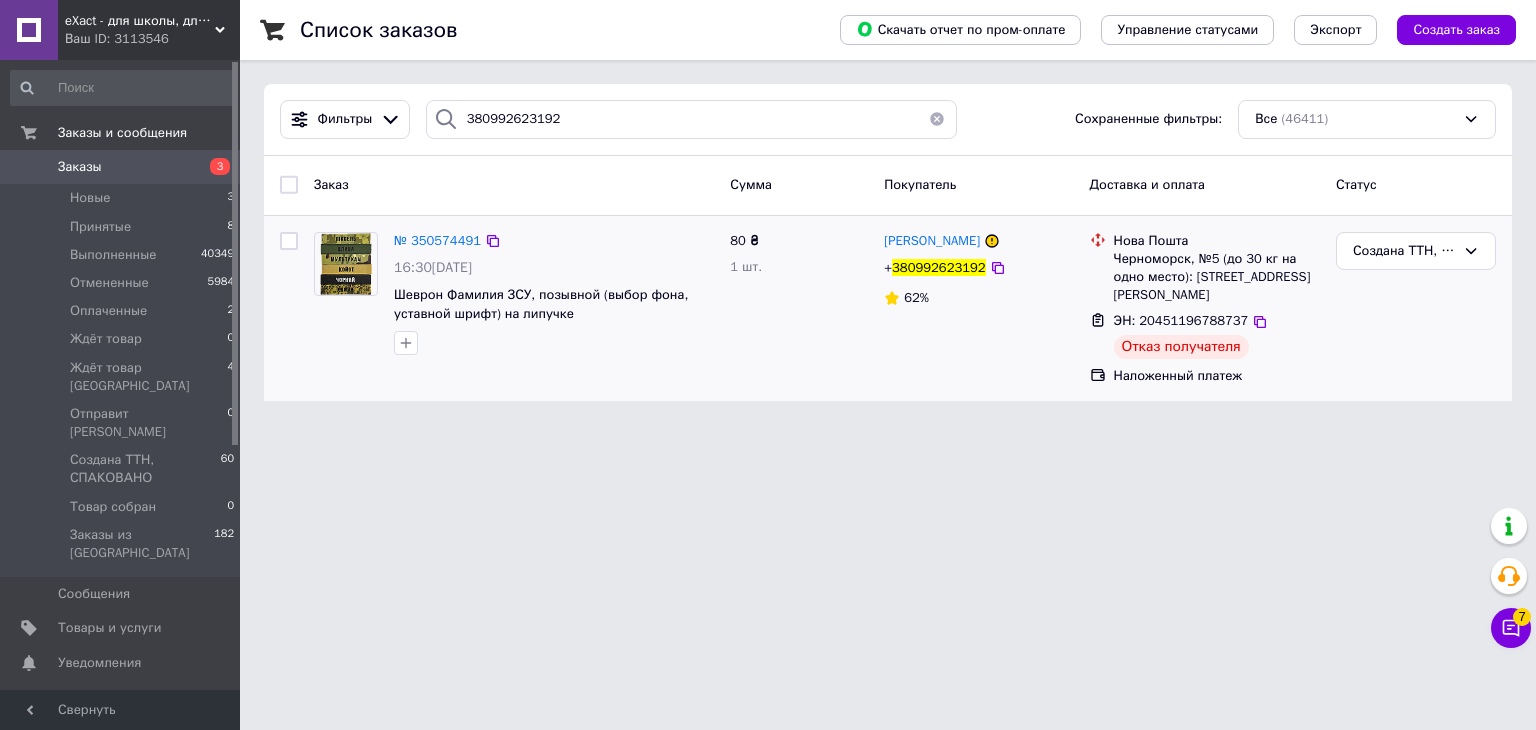 click on "№ 350574491" at bounding box center [437, 241] 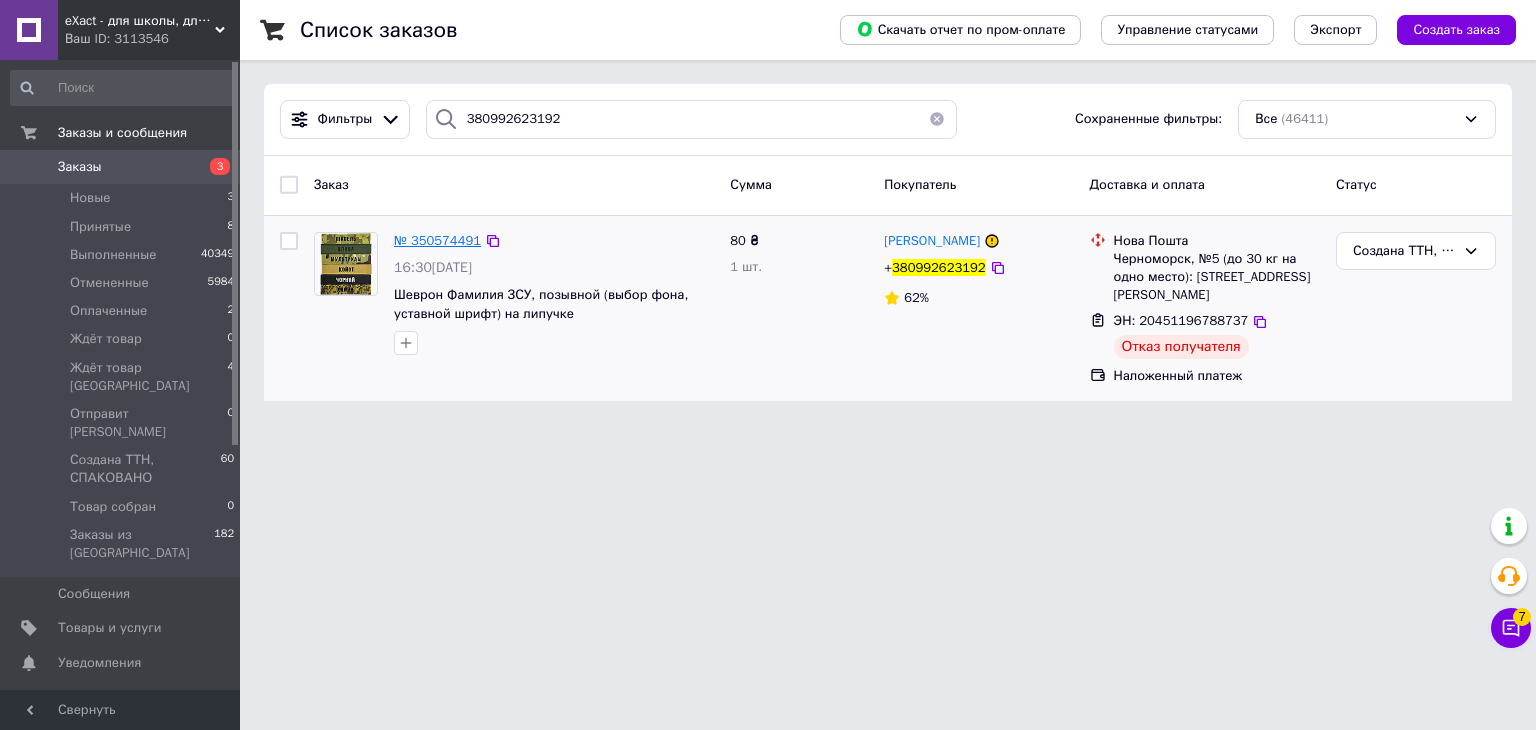 click on "№ 350574491" at bounding box center (437, 240) 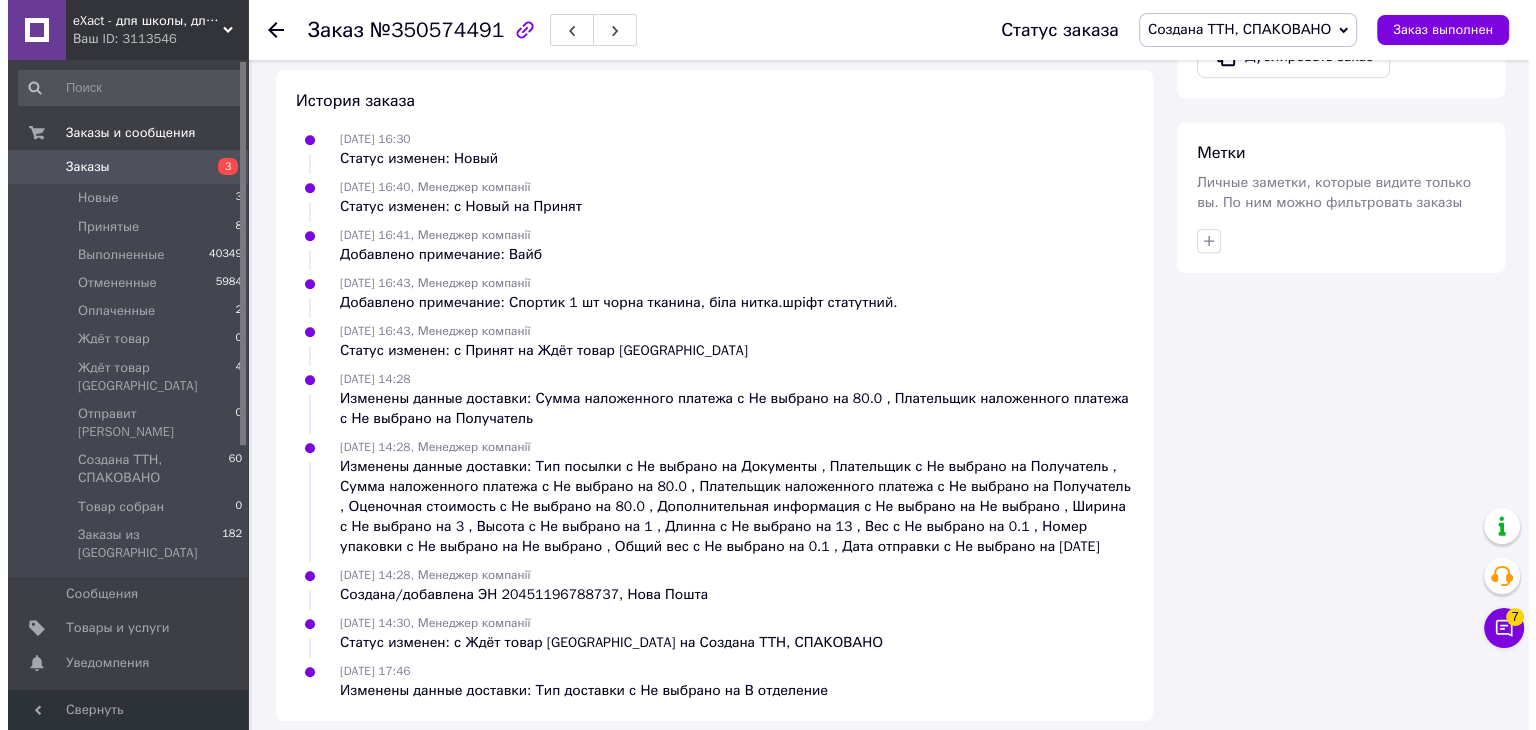 scroll, scrollTop: 0, scrollLeft: 0, axis: both 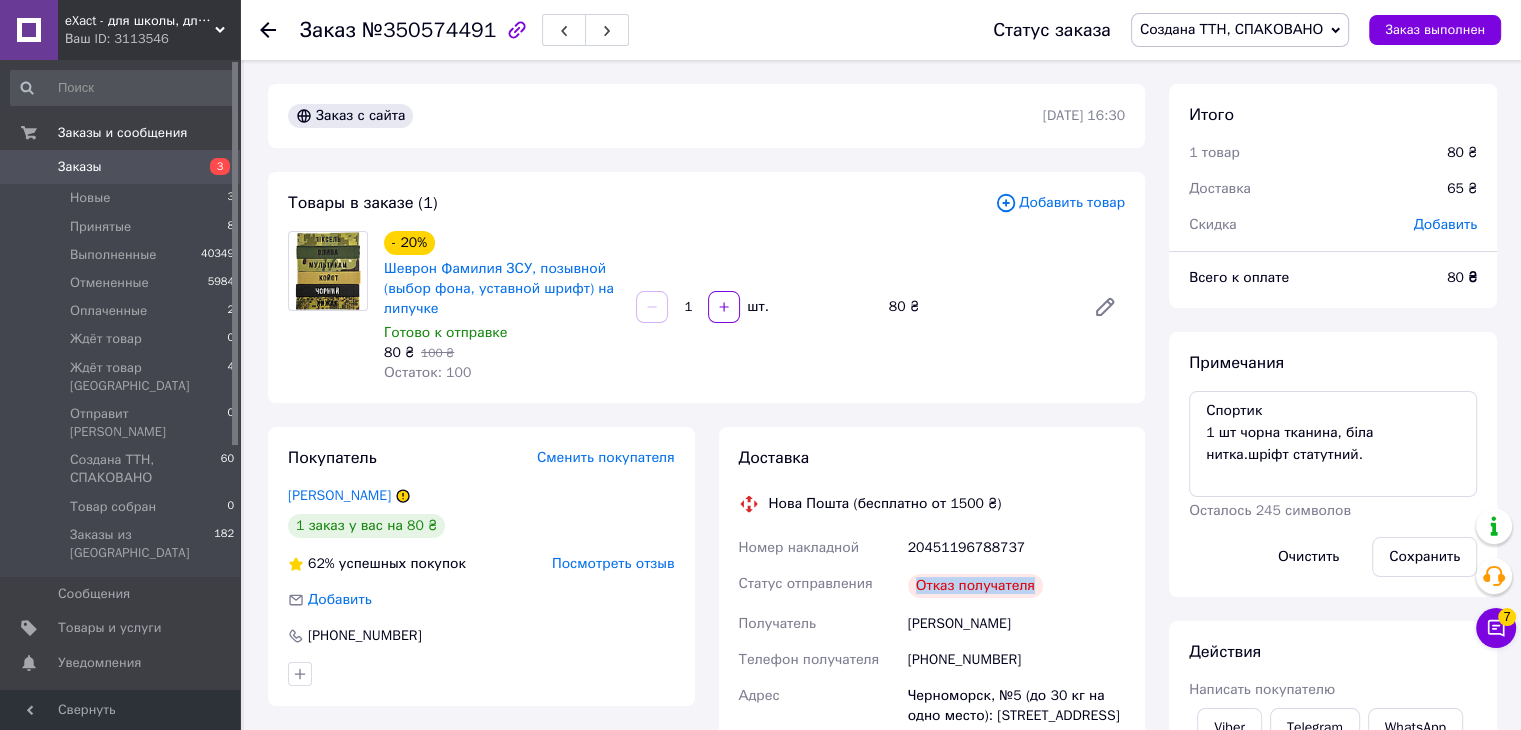 drag, startPoint x: 919, startPoint y: 590, endPoint x: 1026, endPoint y: 593, distance: 107.042046 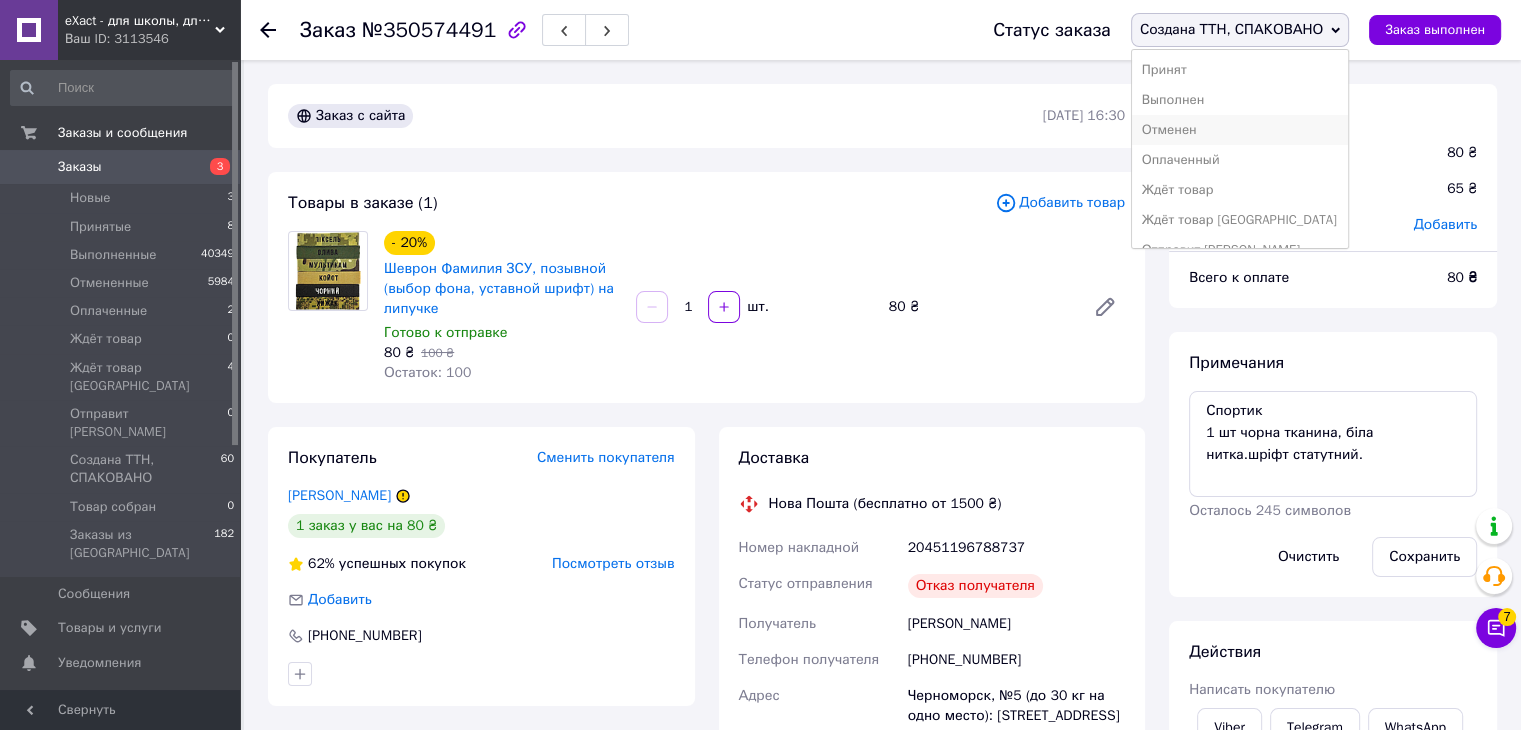 click on "Отменен" at bounding box center [1240, 130] 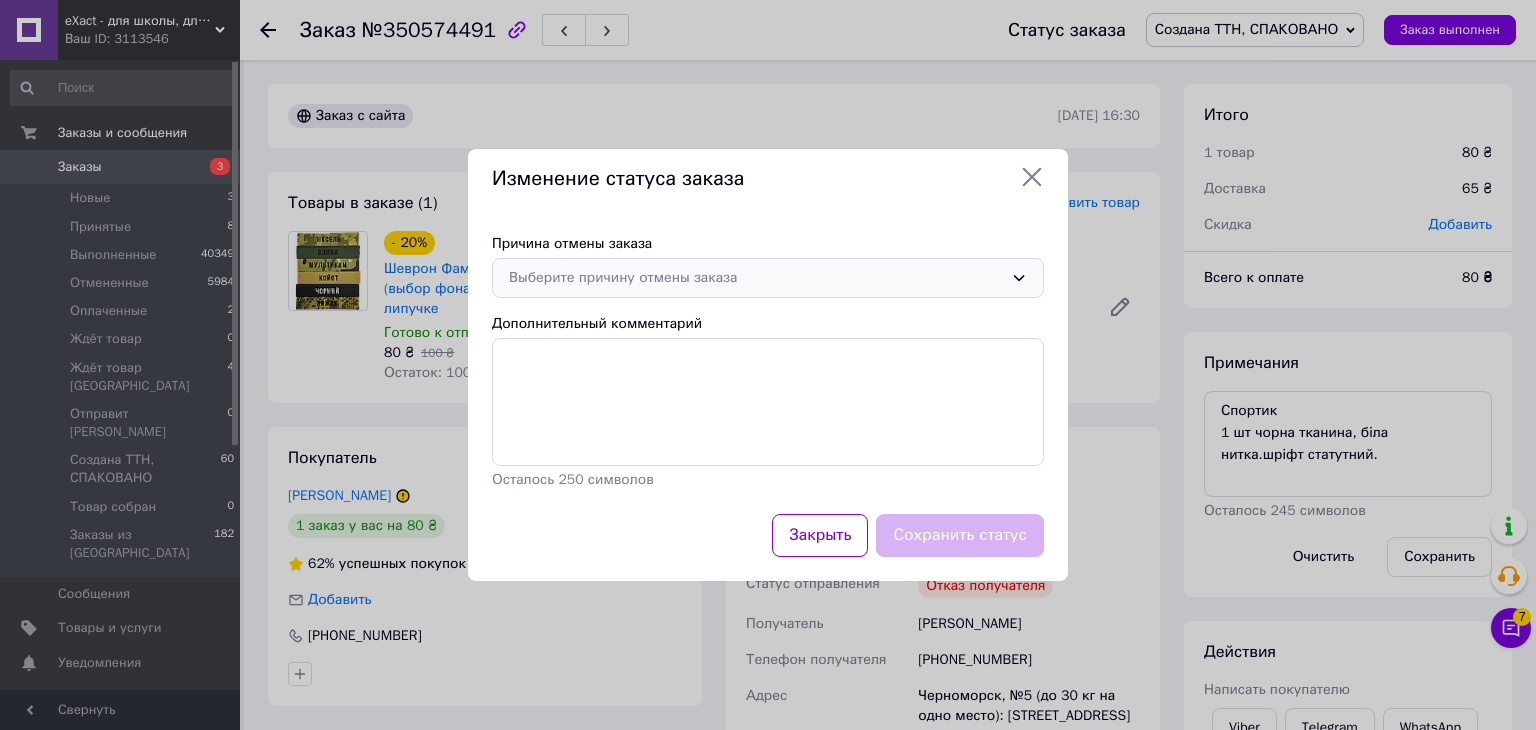 click on "Выберите причину отмены заказа" at bounding box center [756, 278] 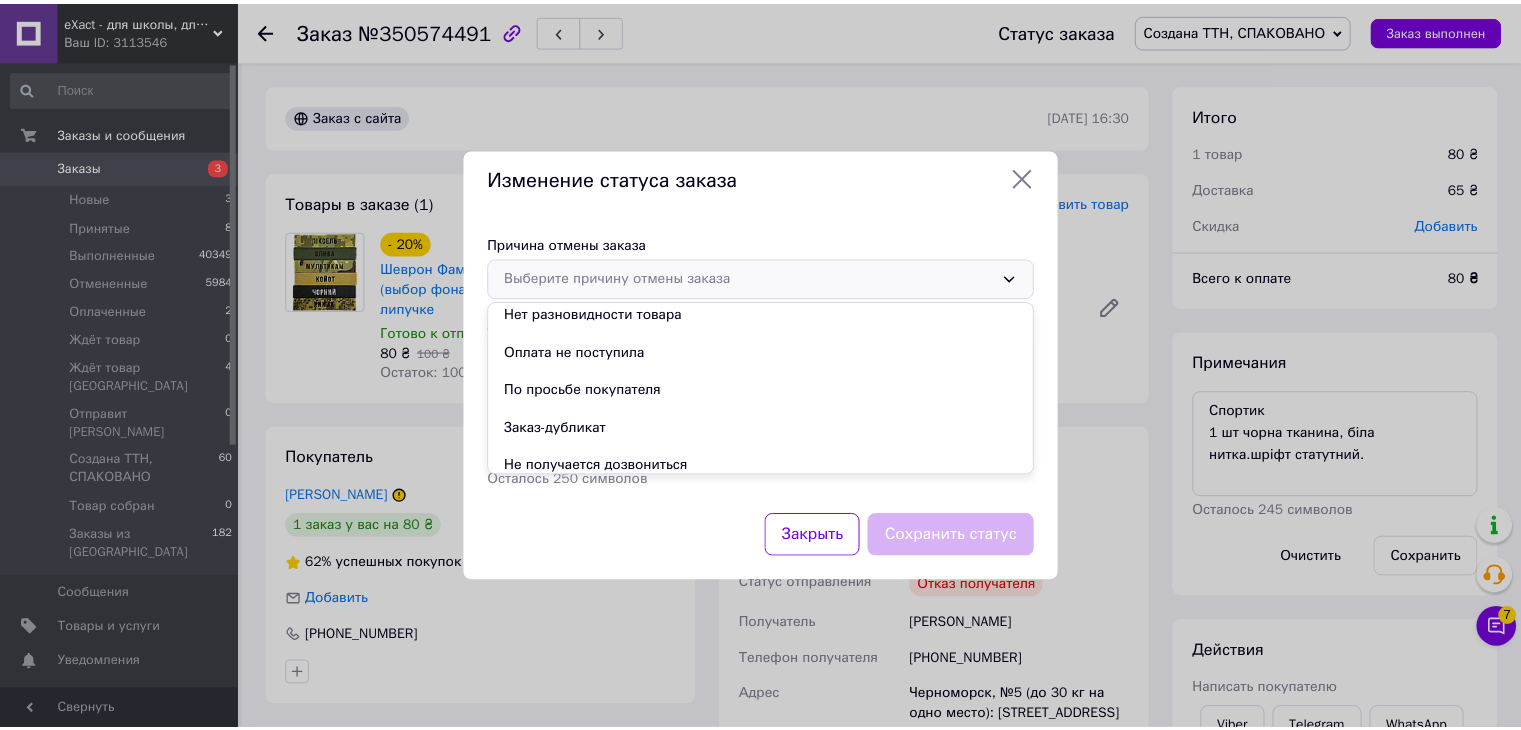 scroll, scrollTop: 93, scrollLeft: 0, axis: vertical 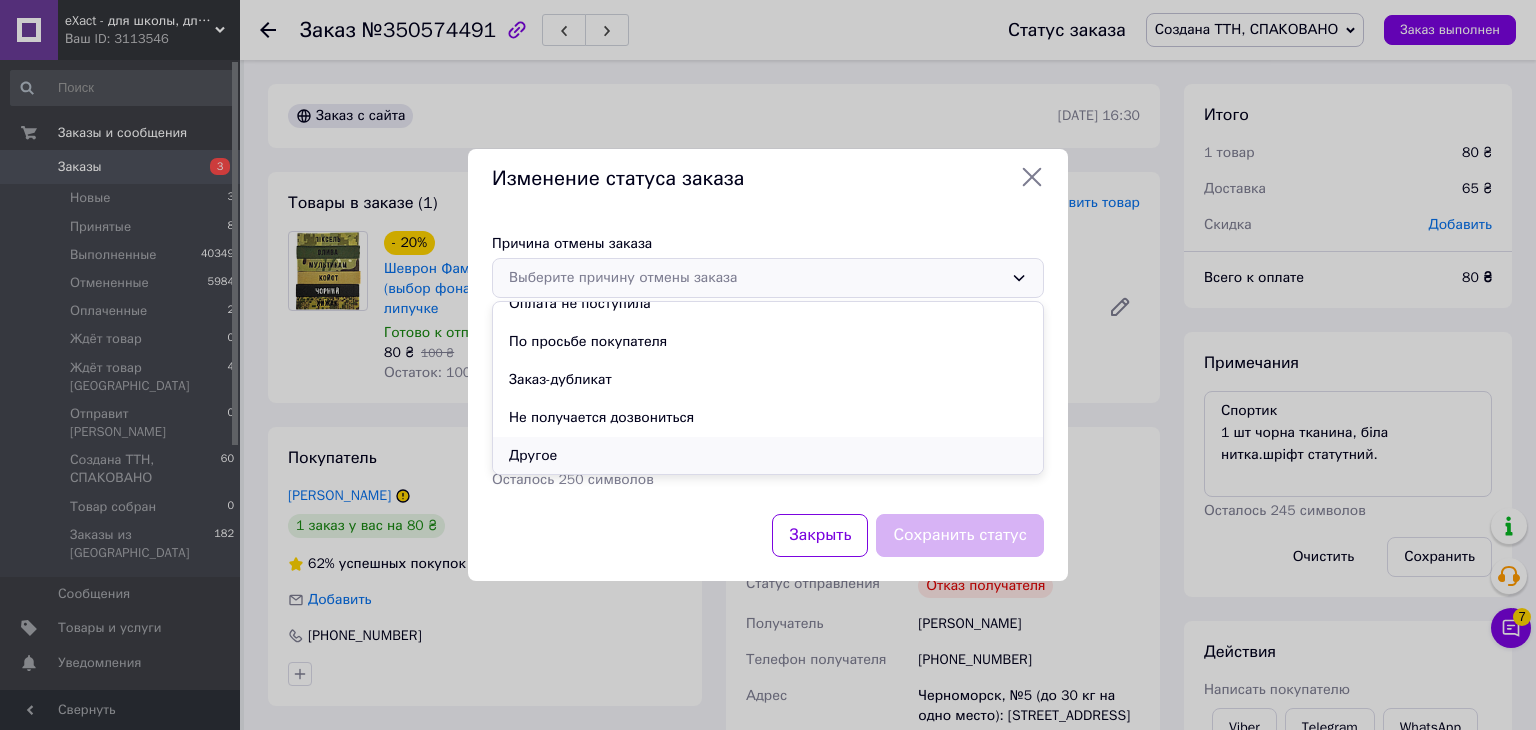 click on "Другое" at bounding box center [768, 456] 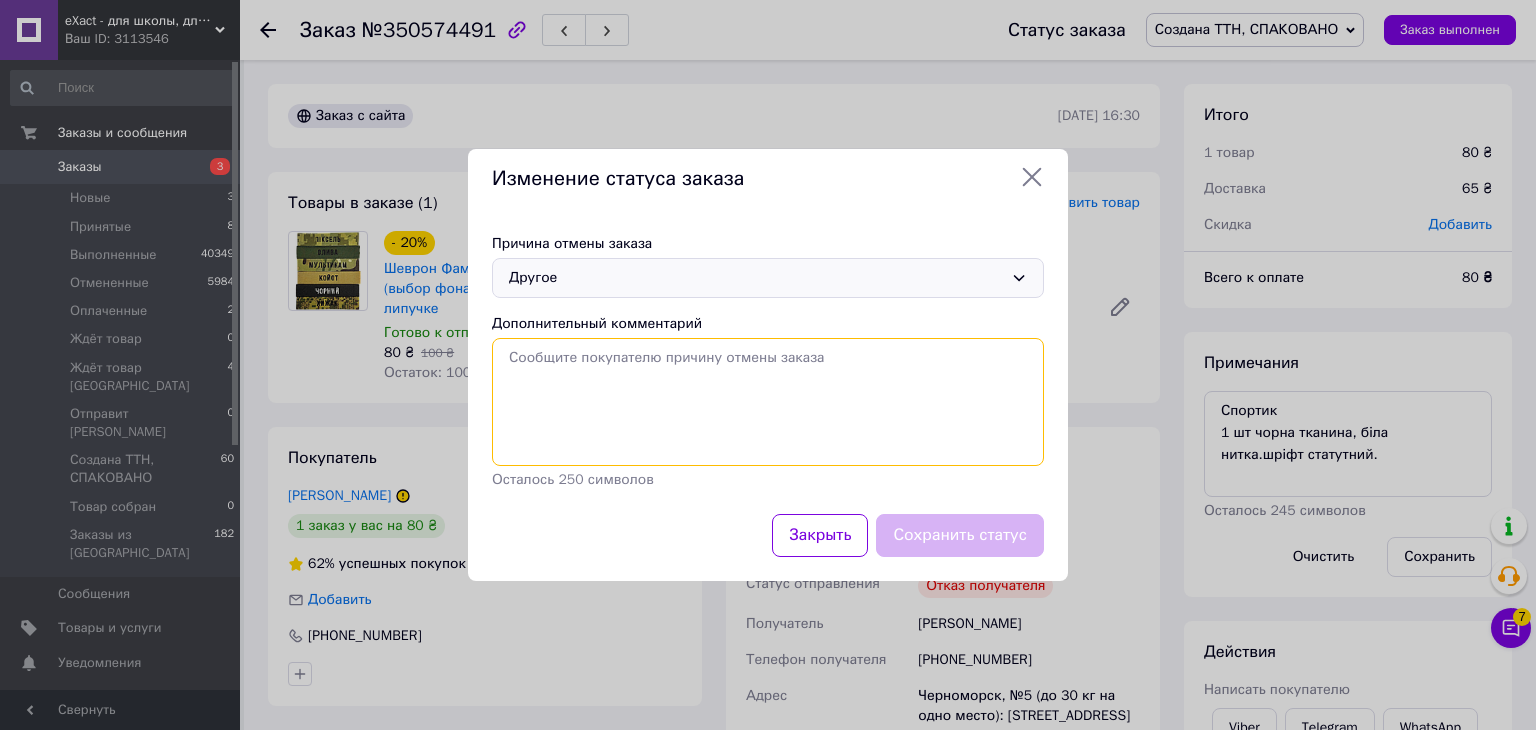click on "Дополнительный комментарий" at bounding box center [768, 402] 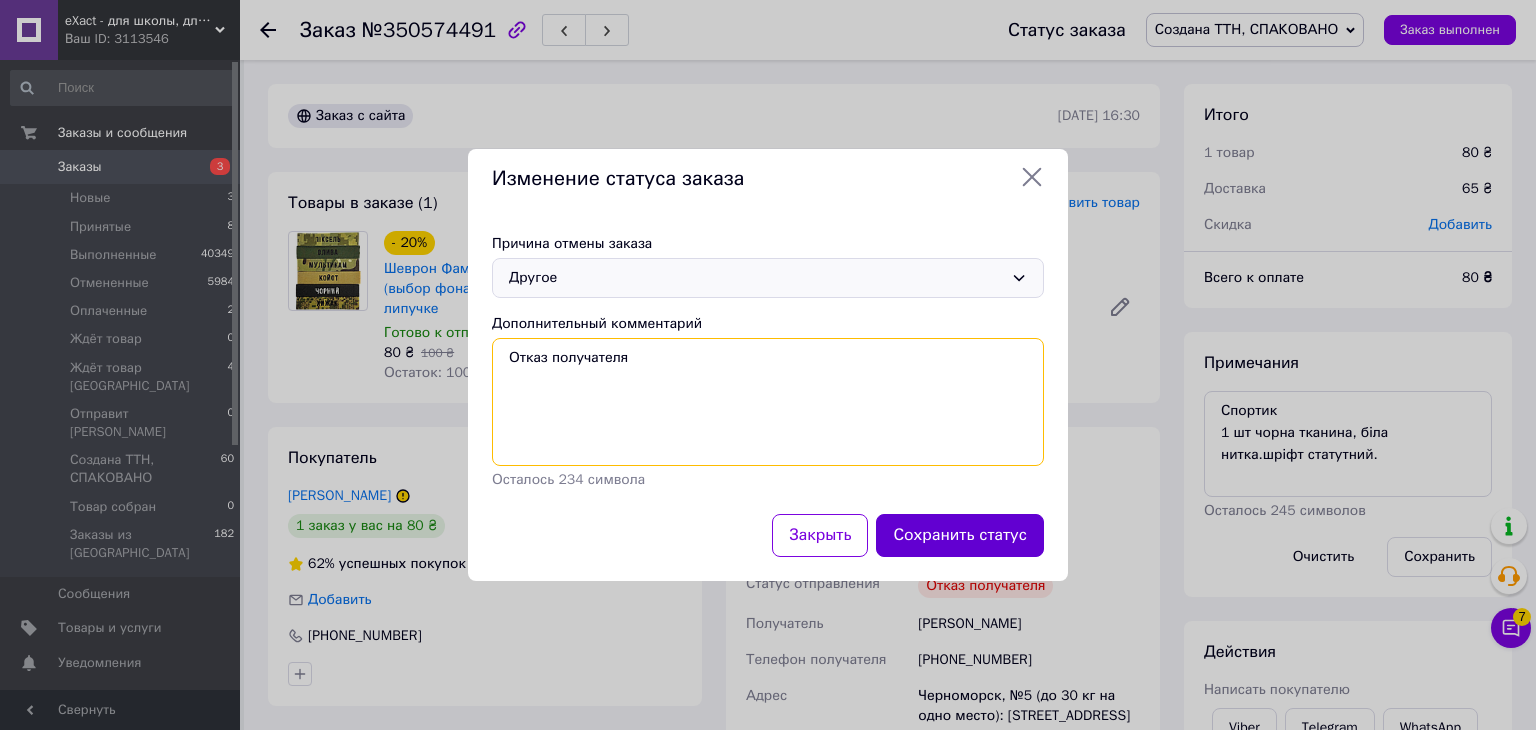 type on "Отказ получателя" 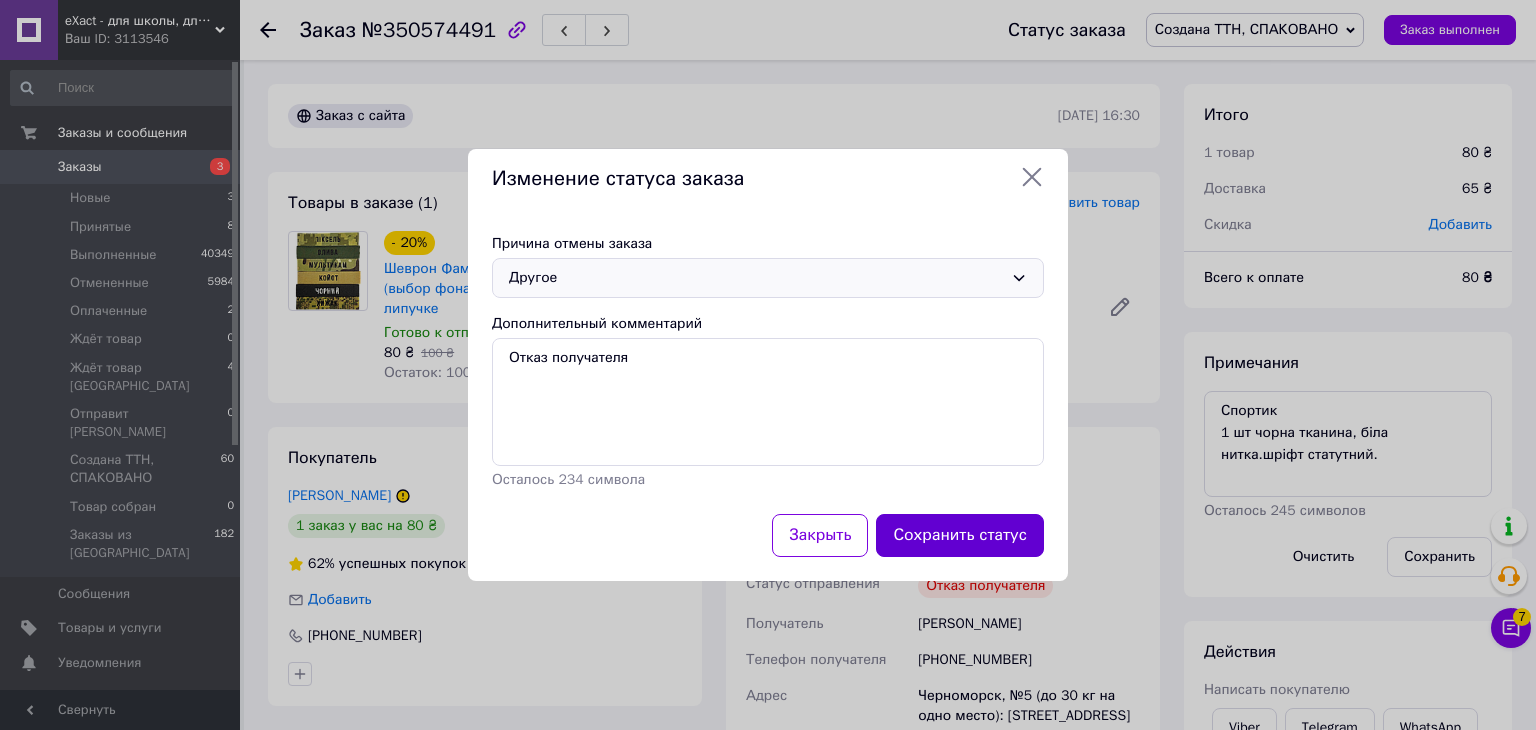 click on "Сохранить статус" at bounding box center (960, 535) 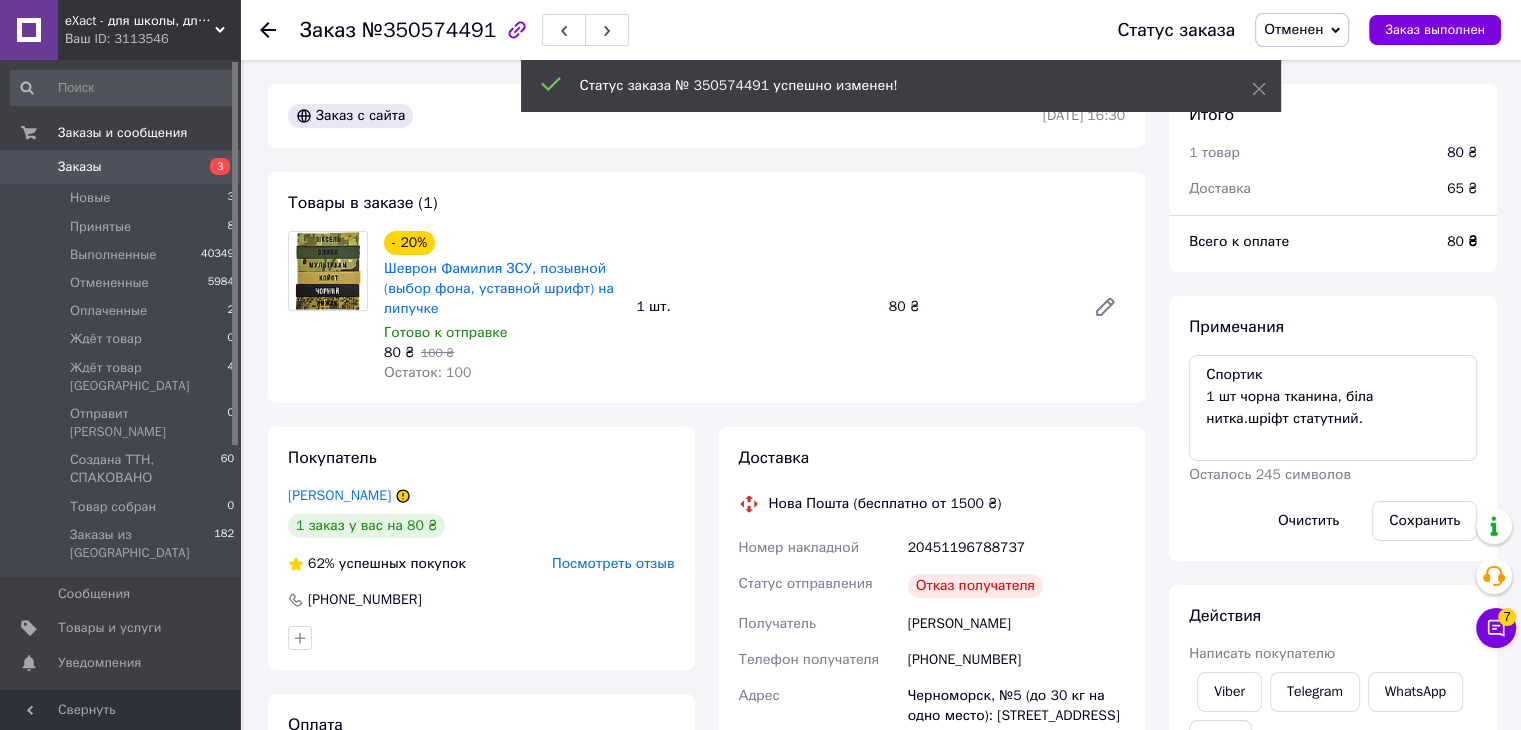 click on "Заказы" at bounding box center (121, 167) 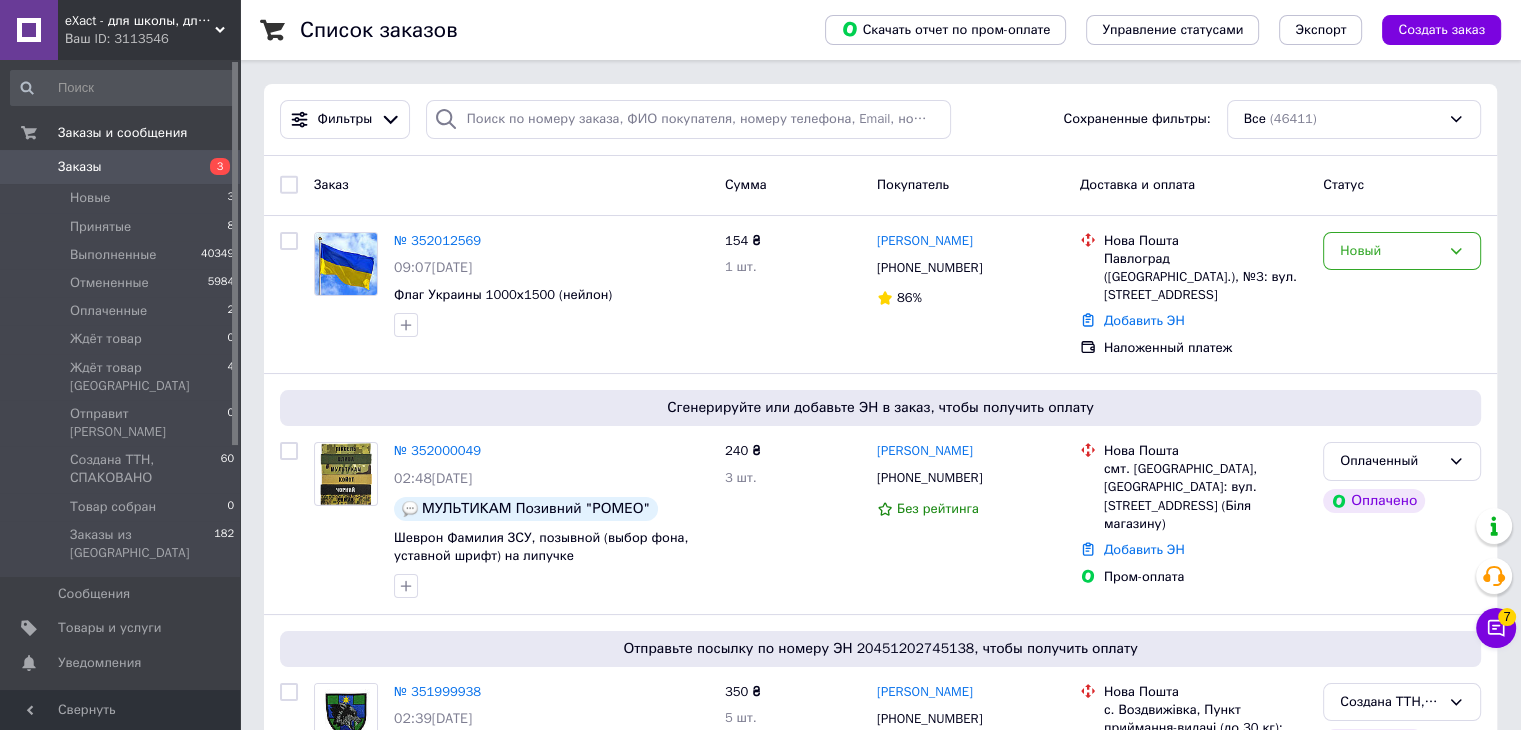 click on "Сгенерируйте или добавьте ЭН в заказ, чтобы получить оплату № 352000049 02:48, 10.07.2025 МУЛЬТИКАМ
Позивний "РОМЕО" Шеврон Фамилия ЗСУ, позывной (выбор фона, уставной шрифт) на липучке 240 ₴ 3 шт. Роман Шиліга +380631486356 Без рейтинга Нова Пошта смт. Олексієво-Дружківка, Поштомат №40577: вул. Центральна, 130 (Біля магазину) Добавить ЭН Пром-оплата Оплаченный Оплачено" at bounding box center [880, 494] 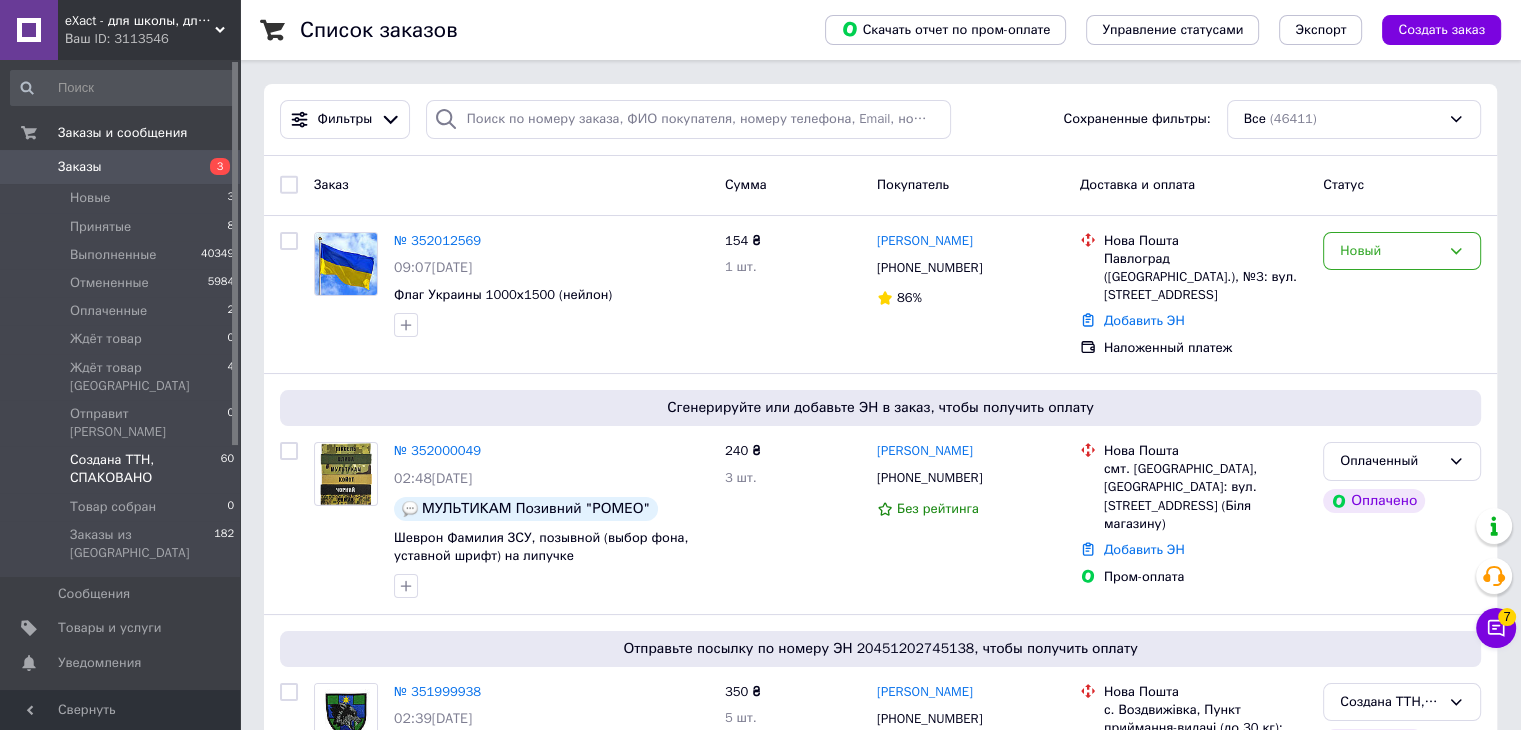 click on "Создана ТТН, СПАКОВАНО" at bounding box center [145, 469] 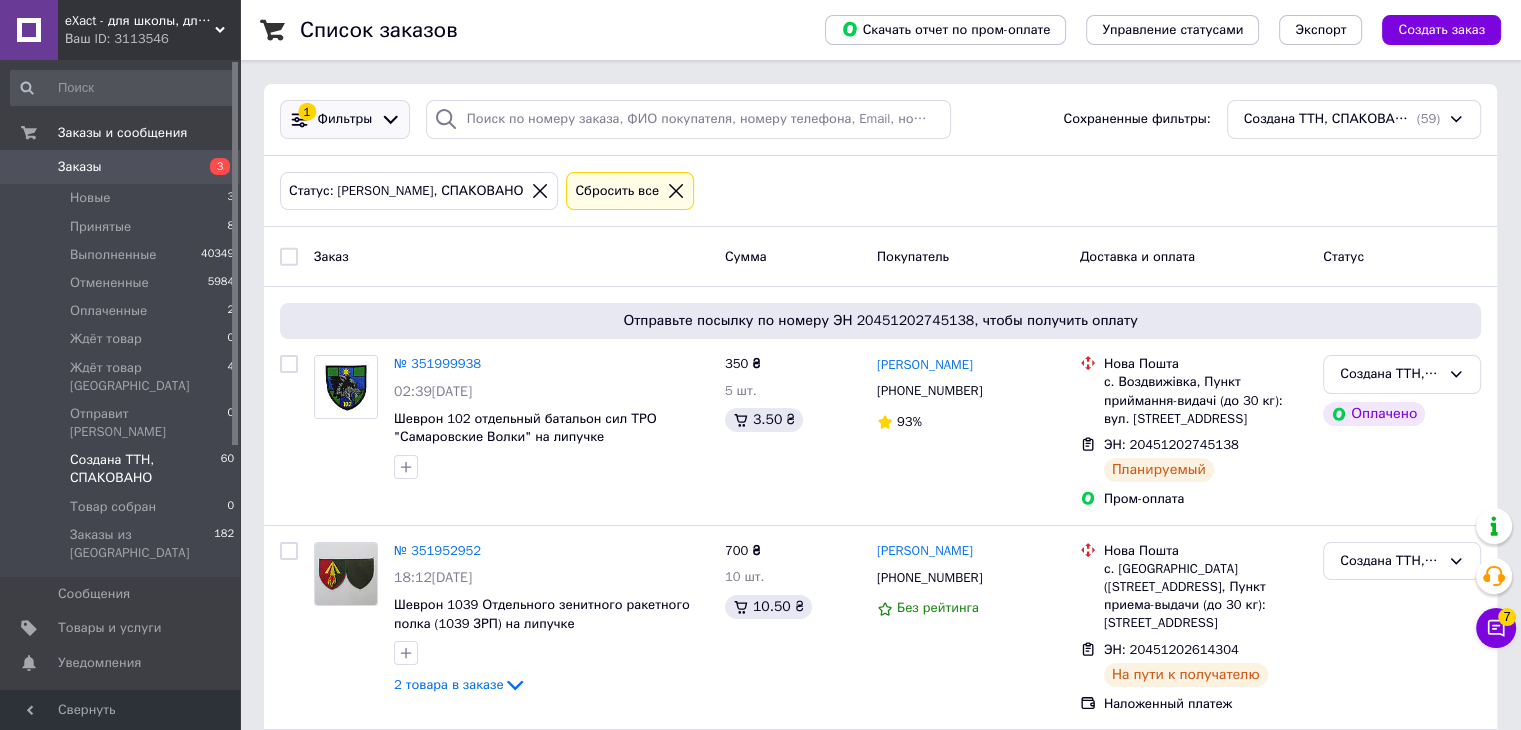 click on "Фильтры" at bounding box center [345, 119] 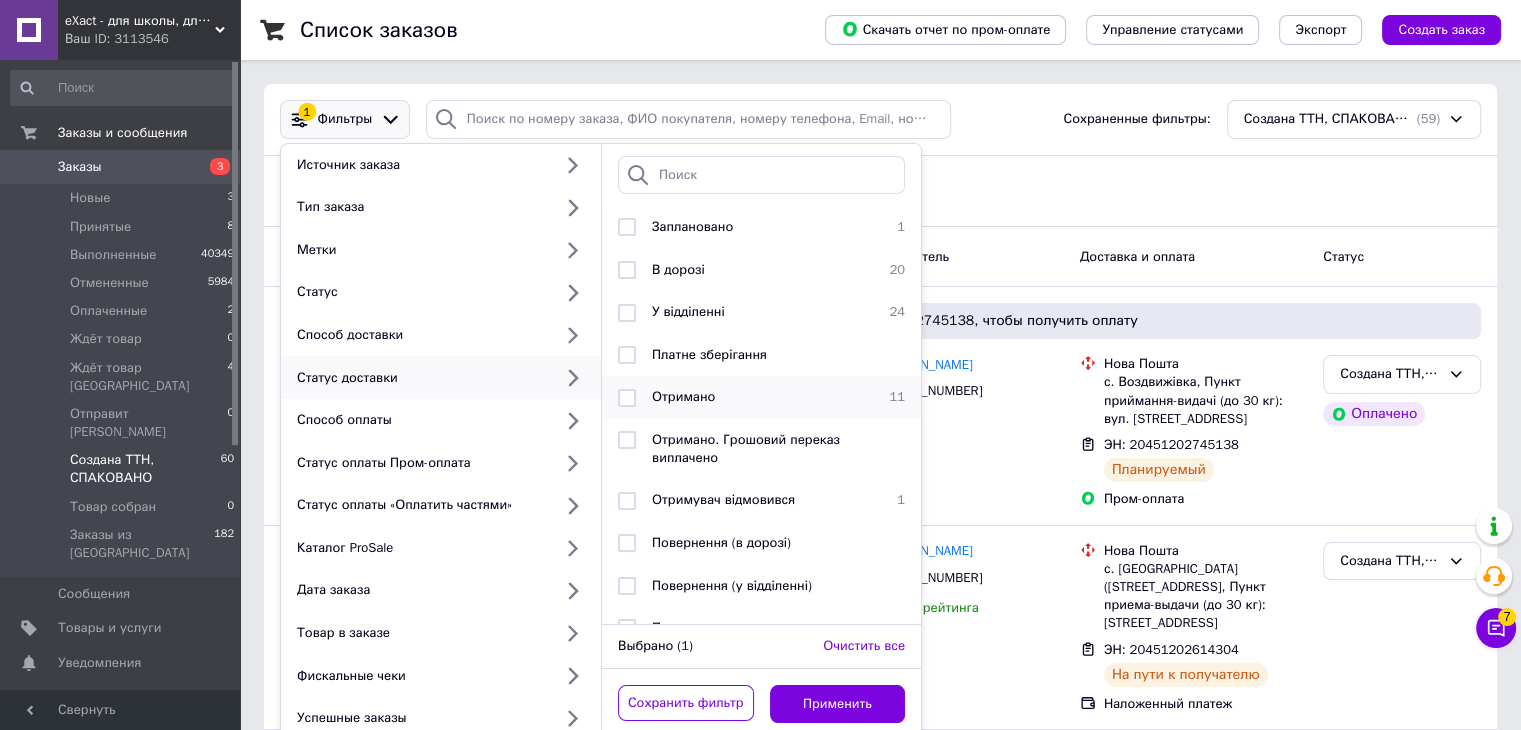 click on "Отримано 11" at bounding box center (761, 397) 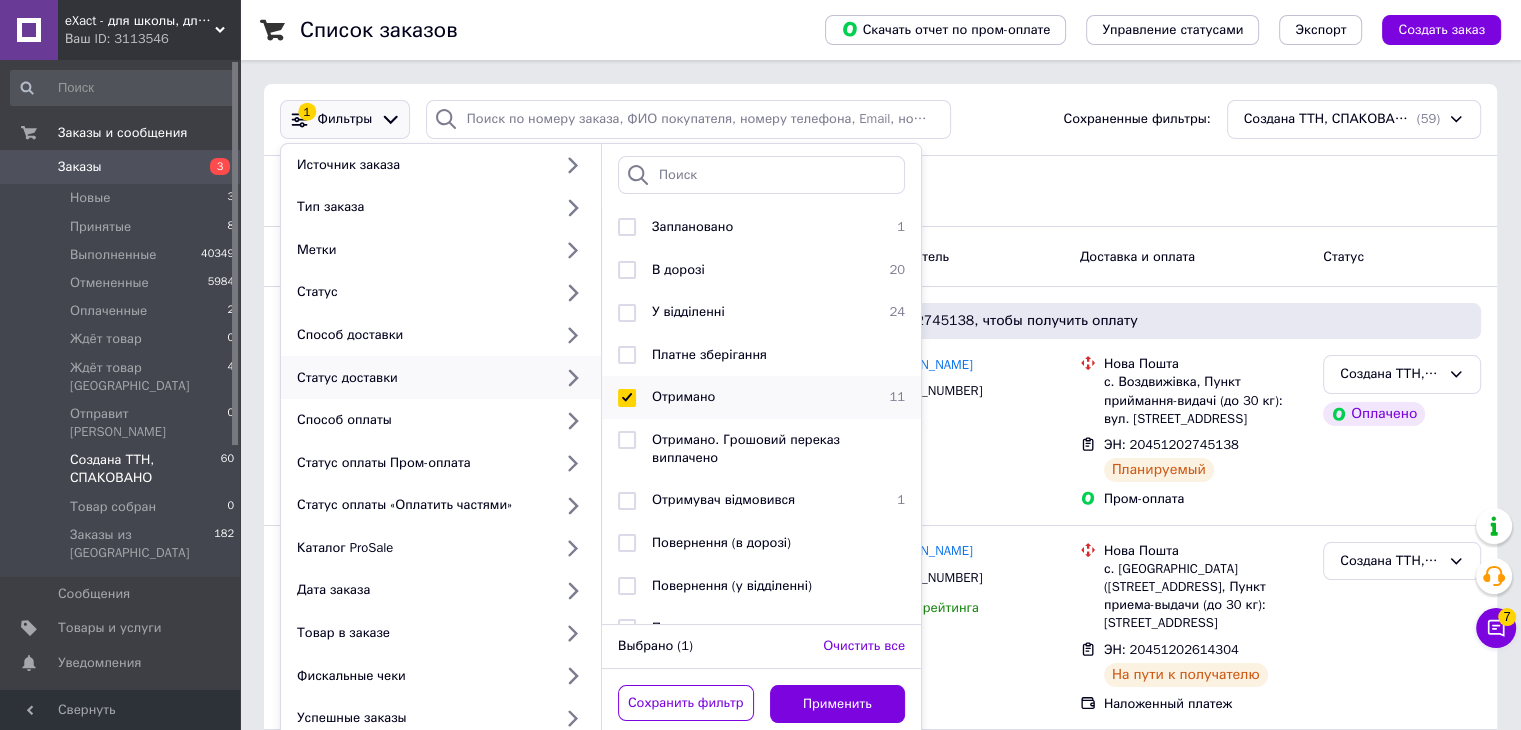 checkbox on "true" 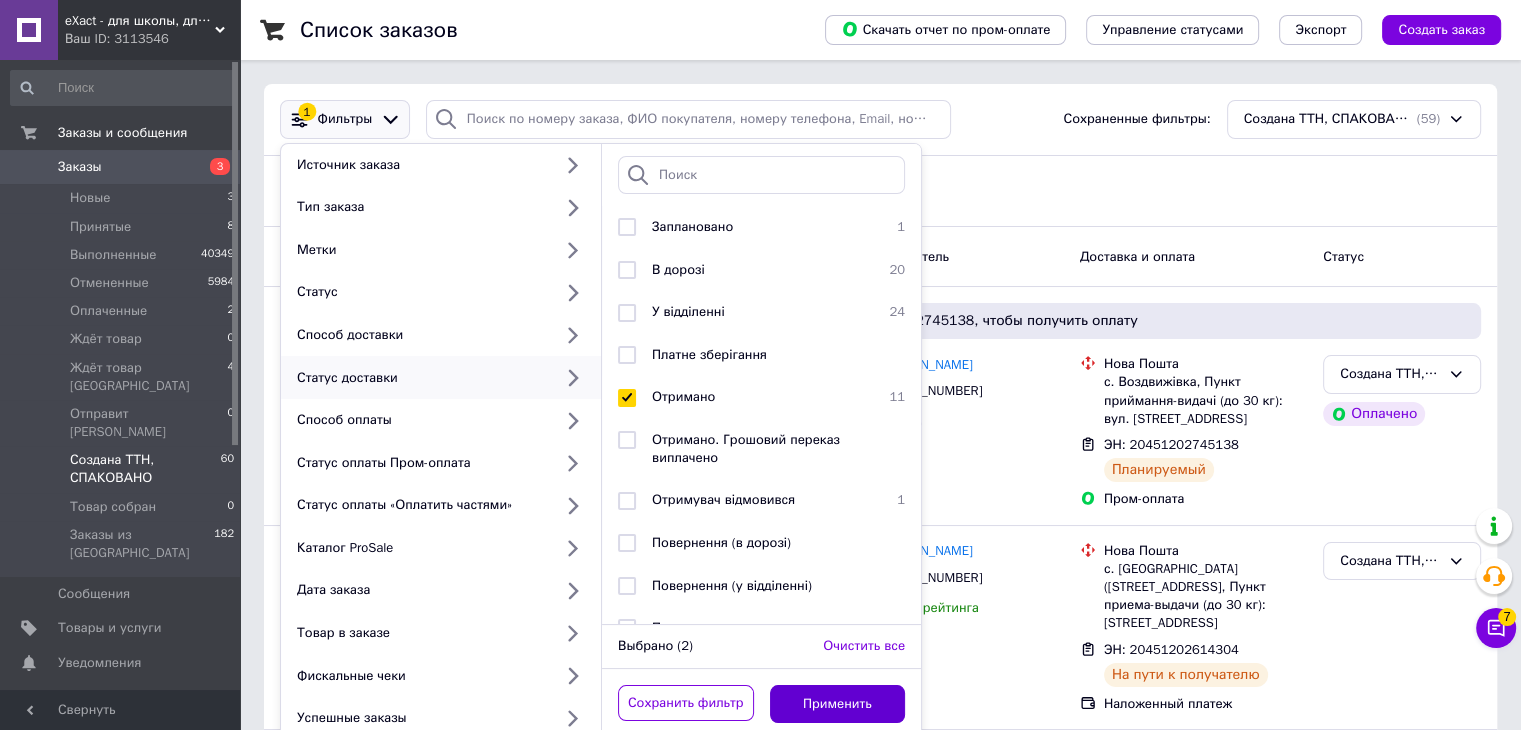 click on "Применить" at bounding box center [838, 704] 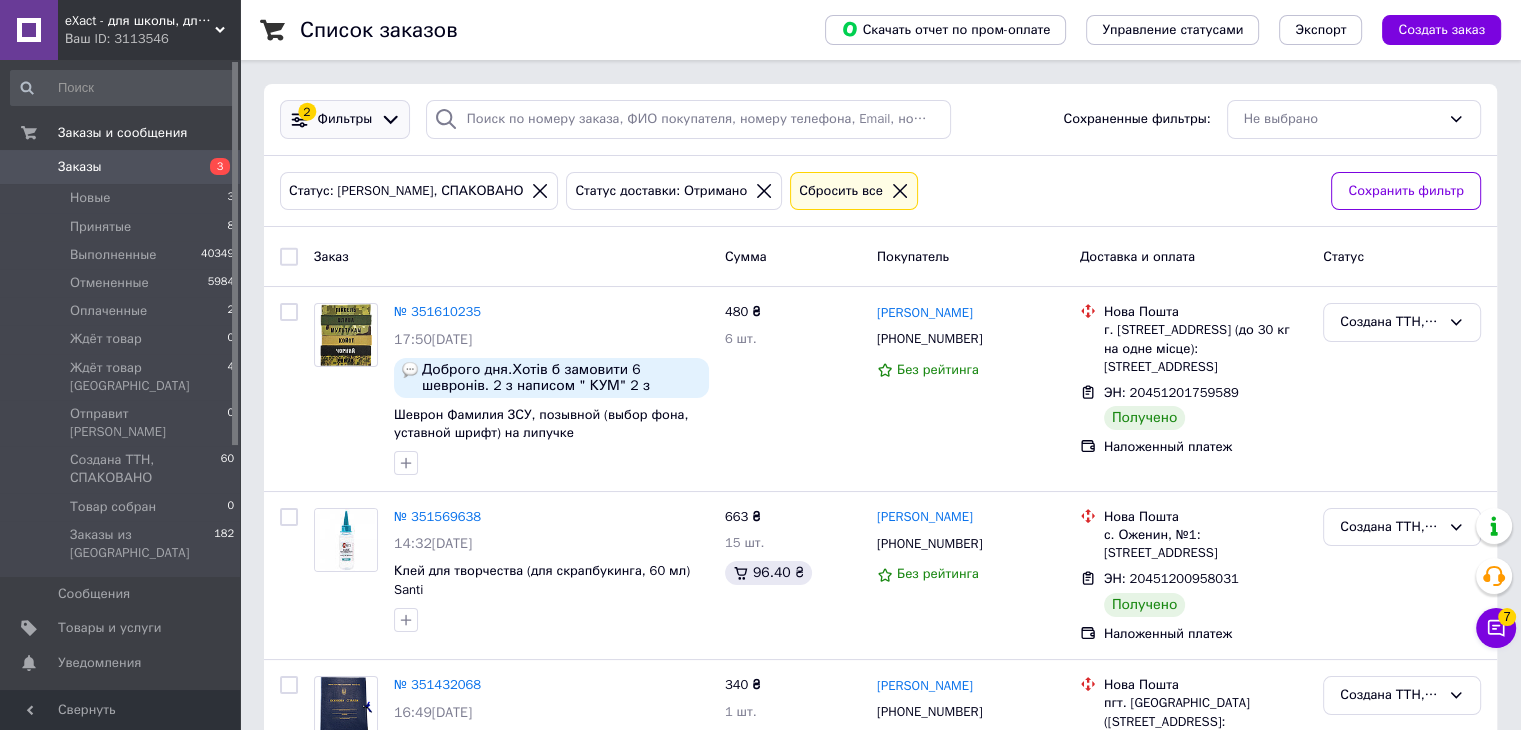 click on "2 Фильтры" at bounding box center [345, 119] 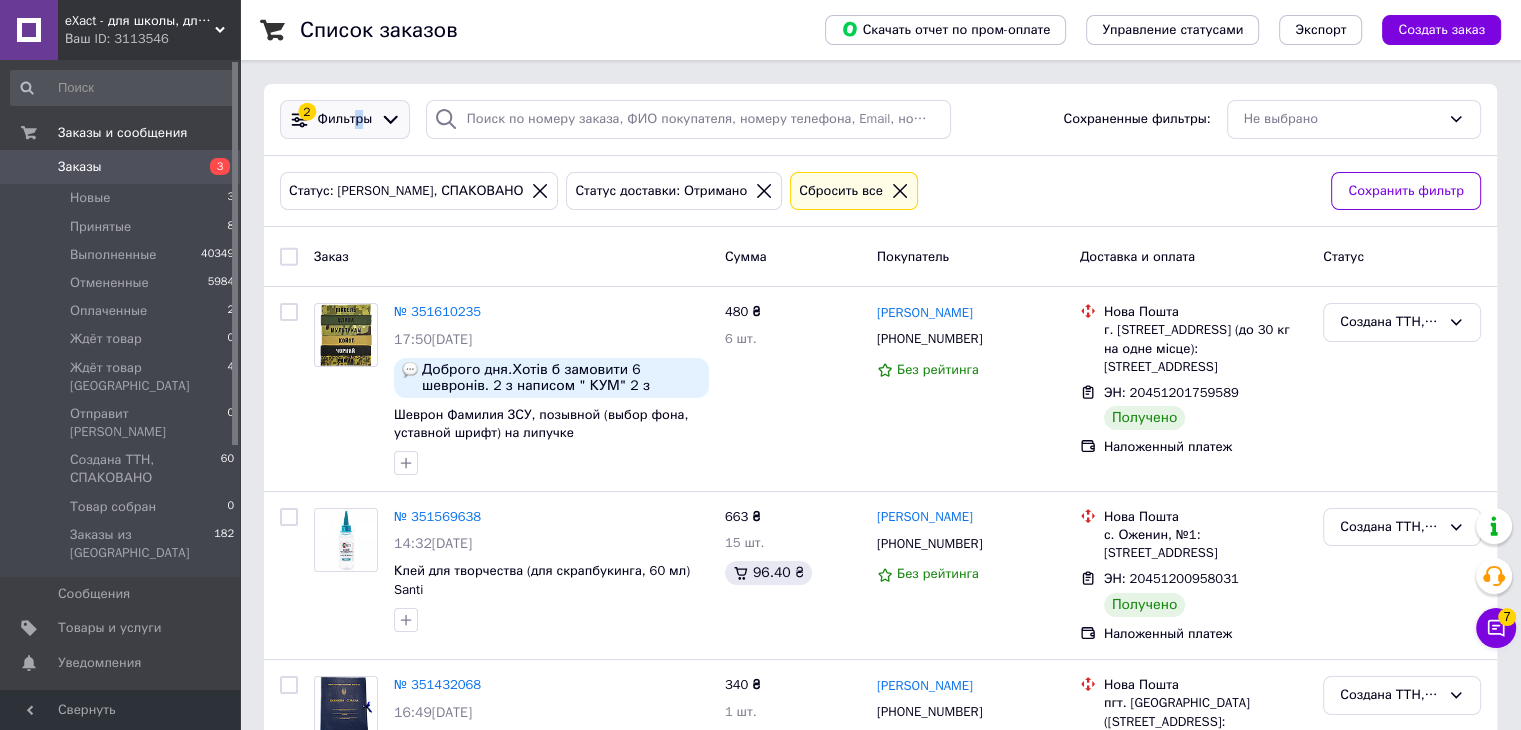 click on "Фильтры" at bounding box center [345, 119] 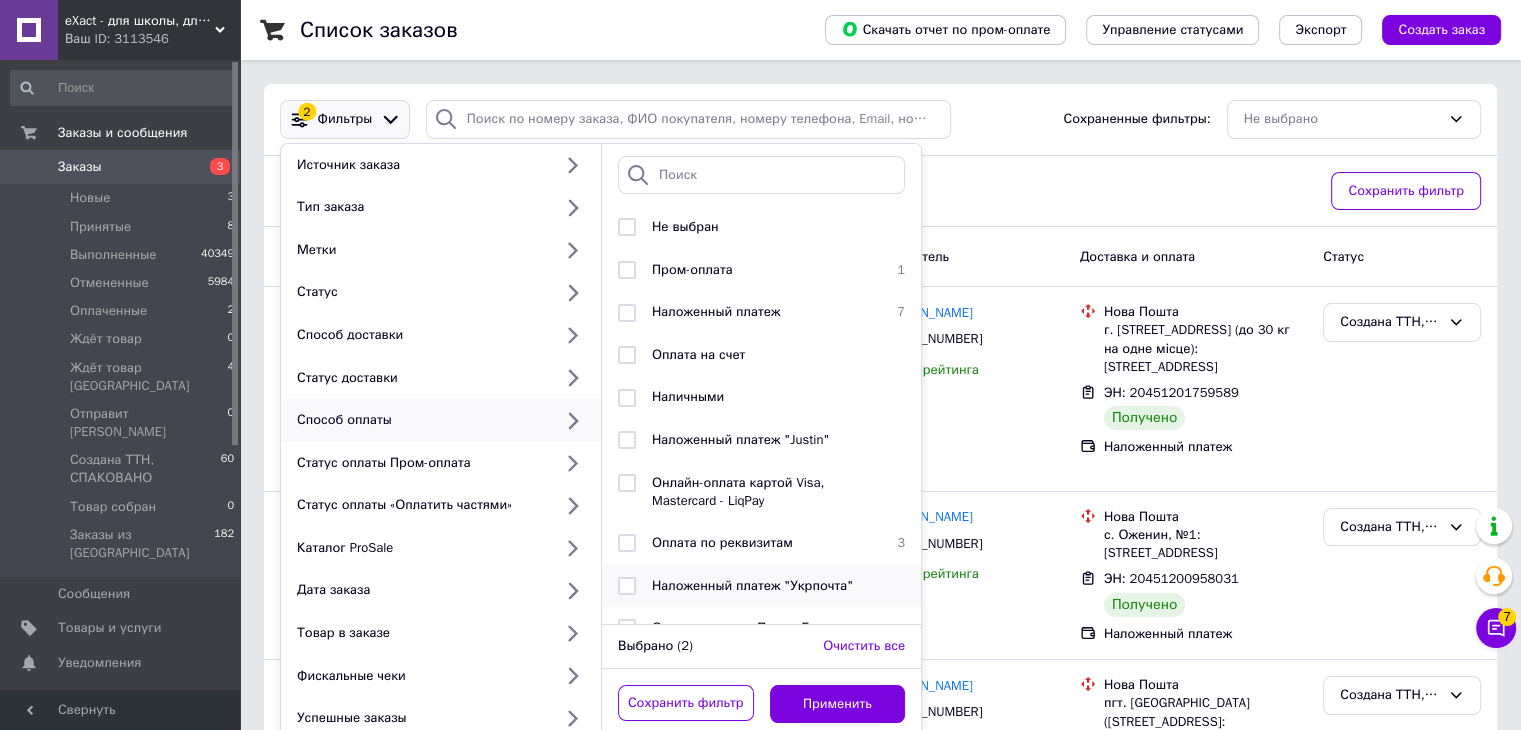 click on "Наложенный платеж "Укрпочта"" at bounding box center (761, 586) 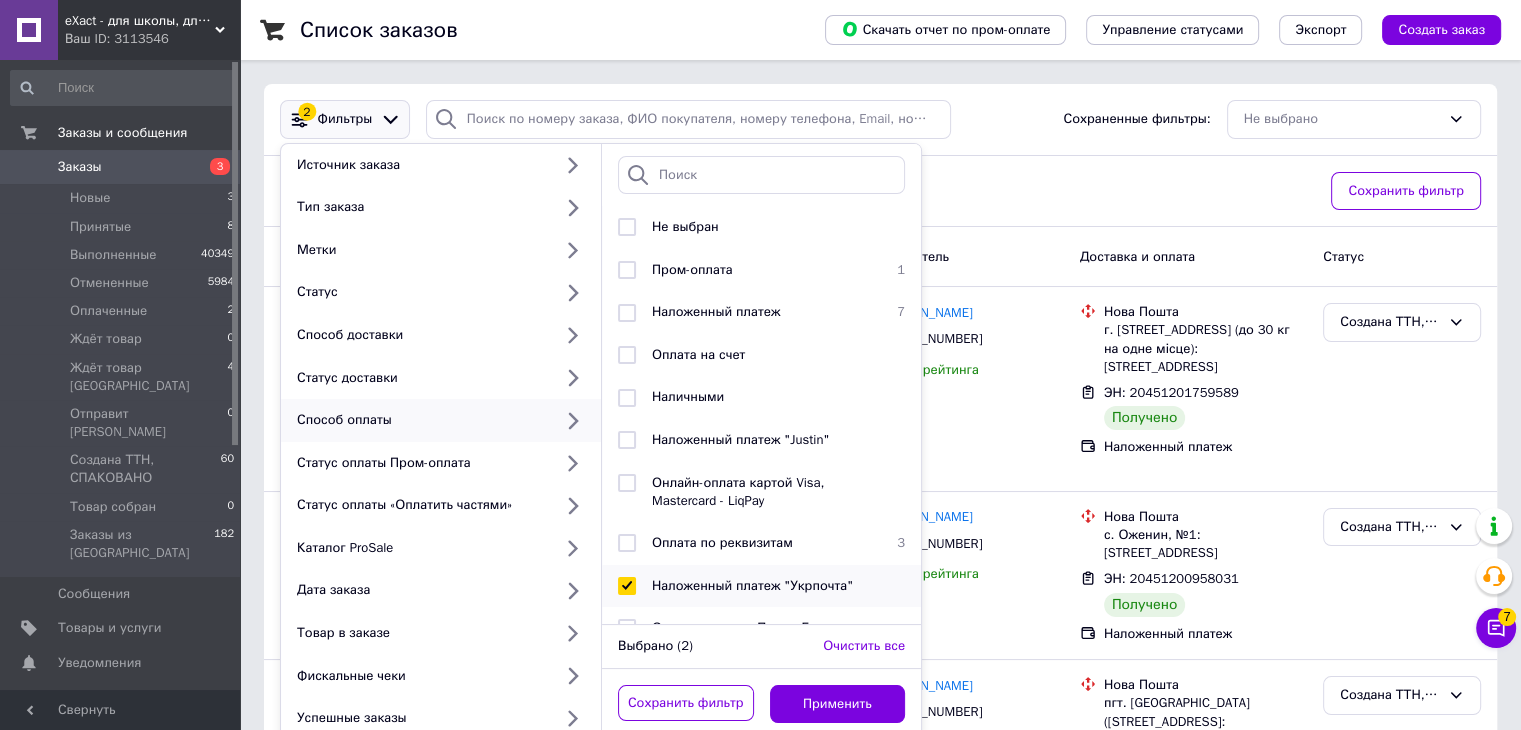 checkbox on "true" 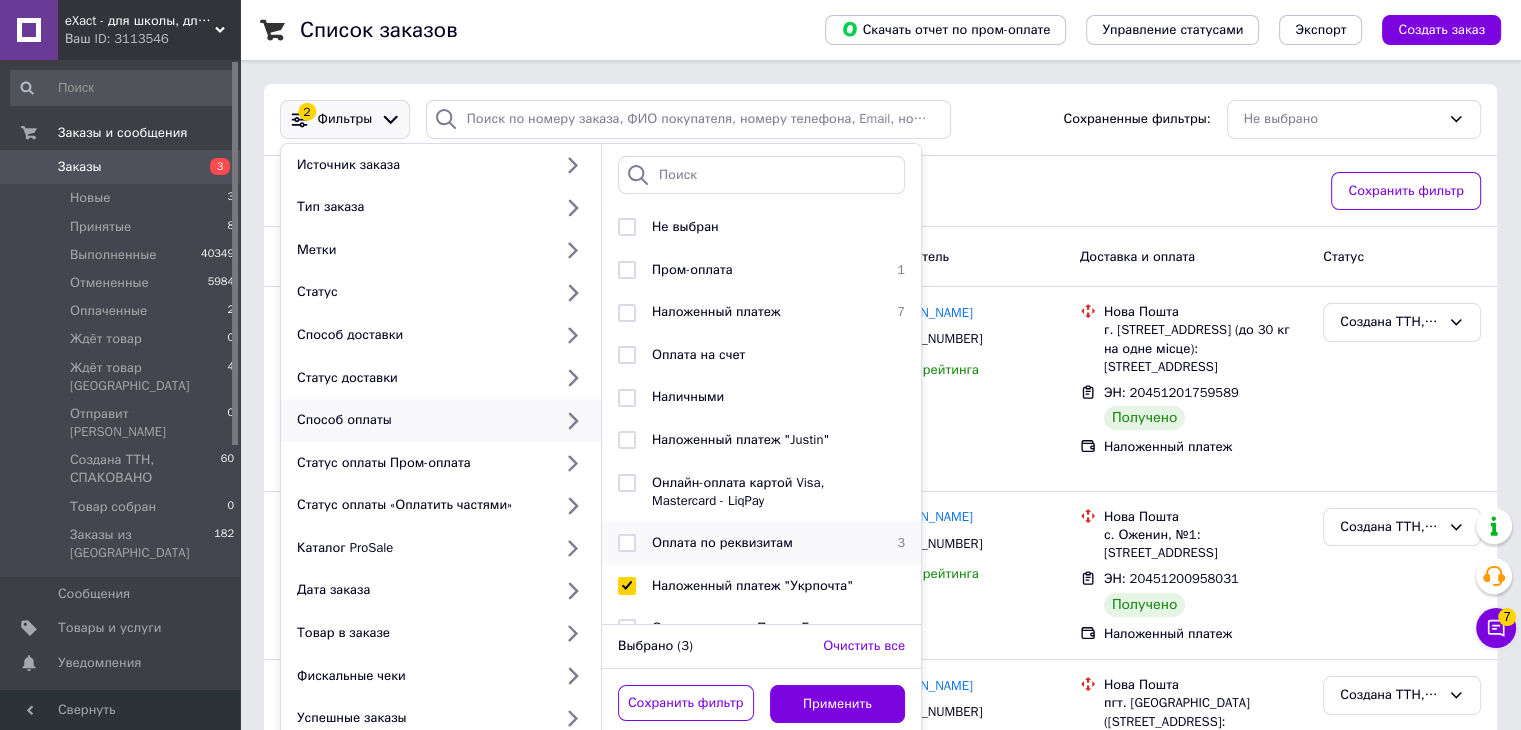 click on "Оплата по реквизитам" at bounding box center [722, 542] 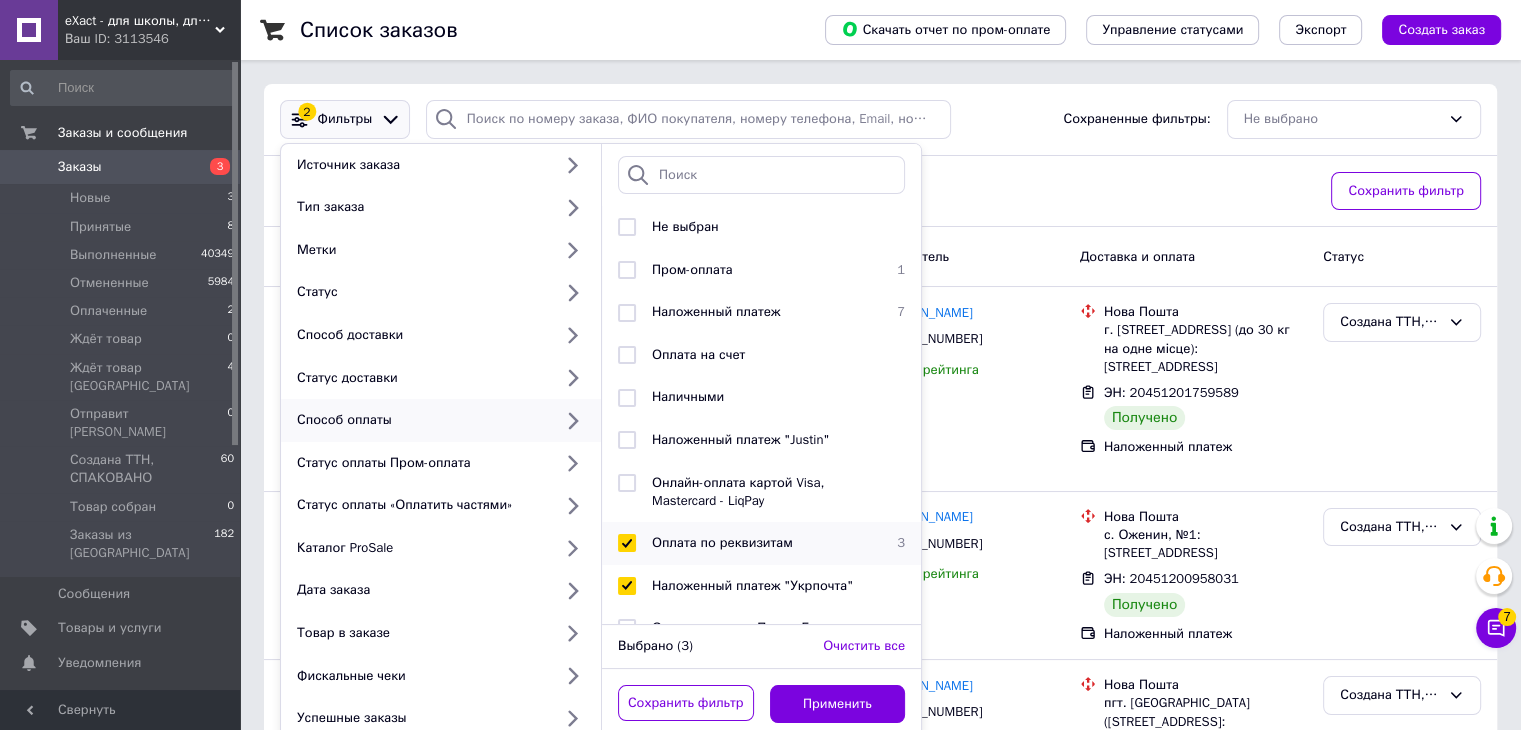 checkbox on "true" 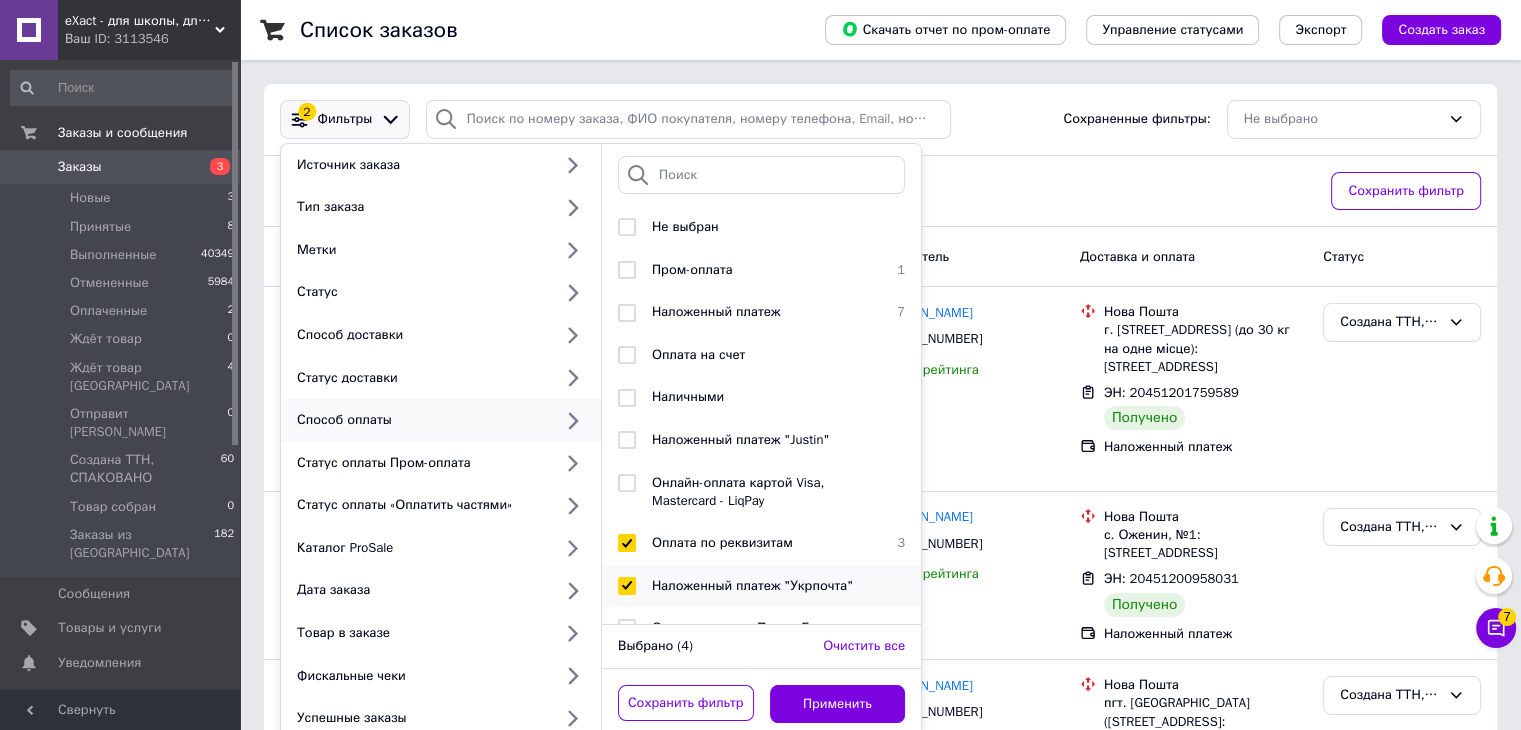 drag, startPoint x: 709, startPoint y: 571, endPoint x: 715, endPoint y: 582, distance: 12.529964 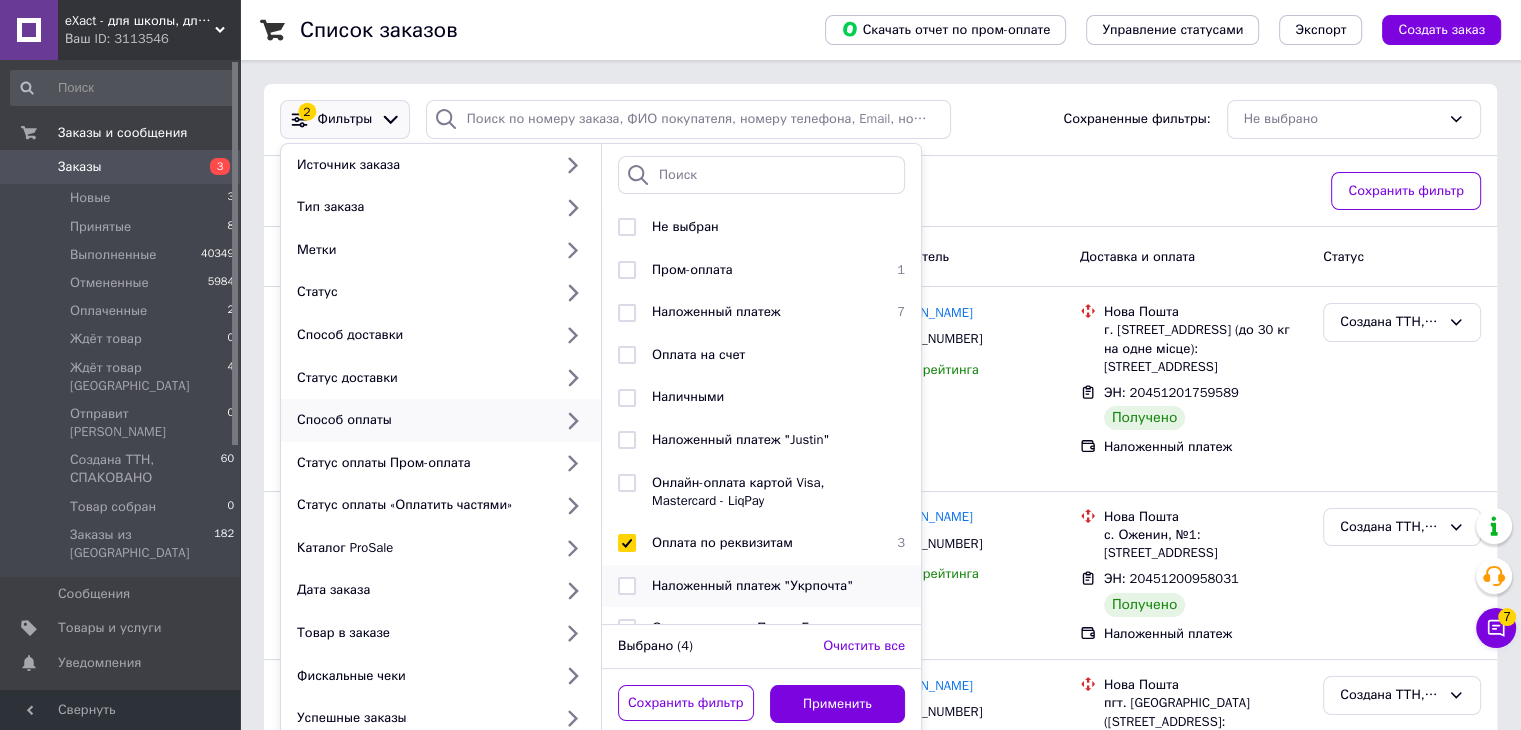 checkbox on "false" 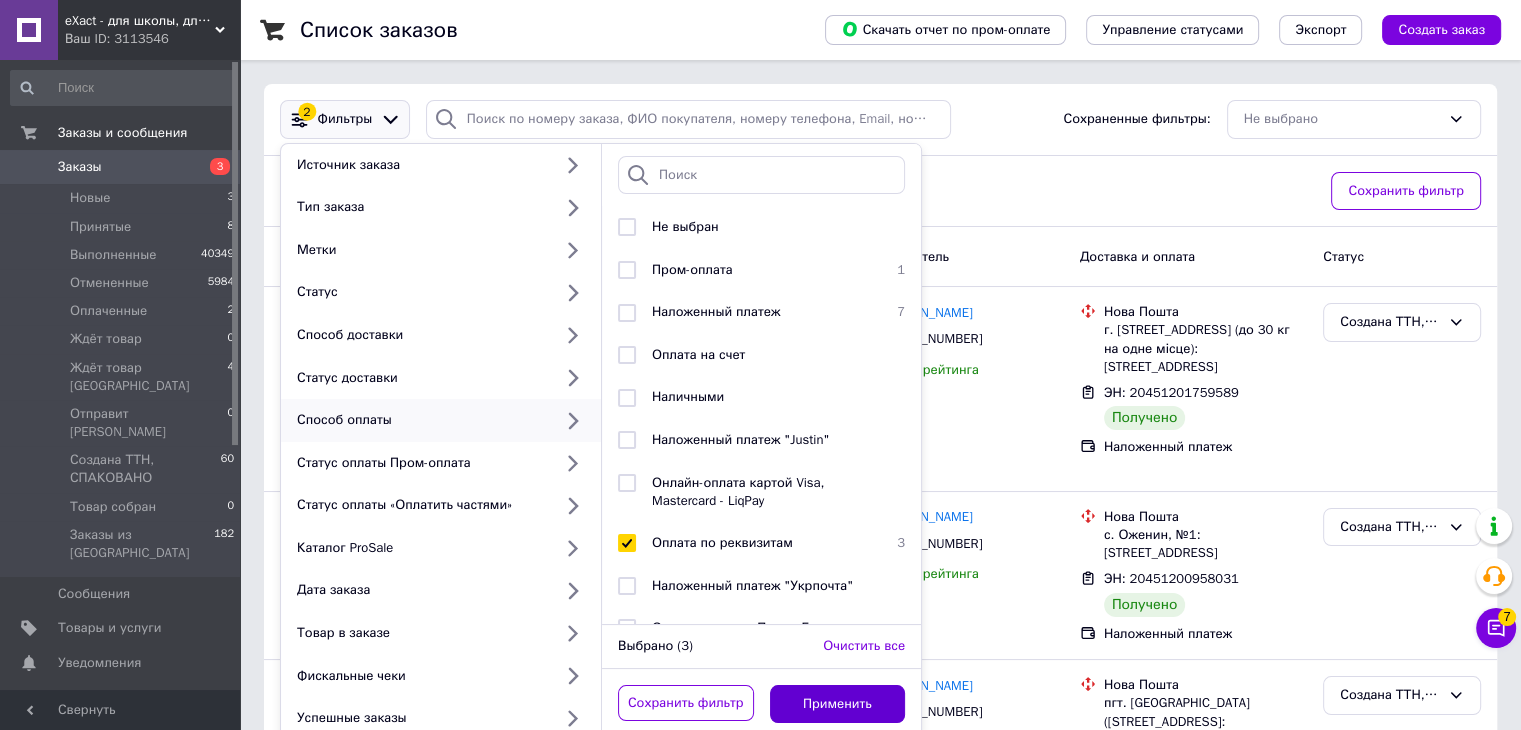 click on "Применить" at bounding box center (838, 704) 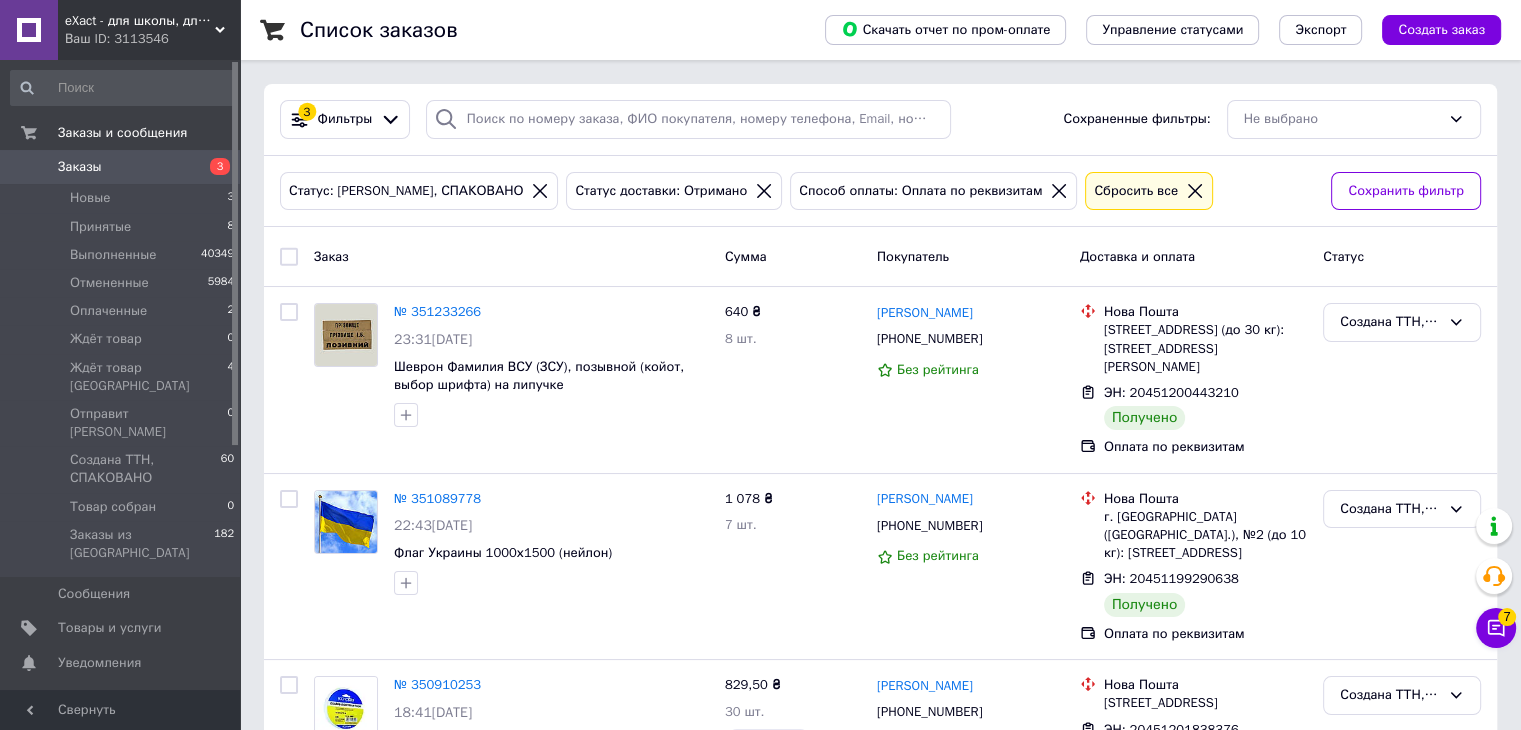 click at bounding box center (289, 257) 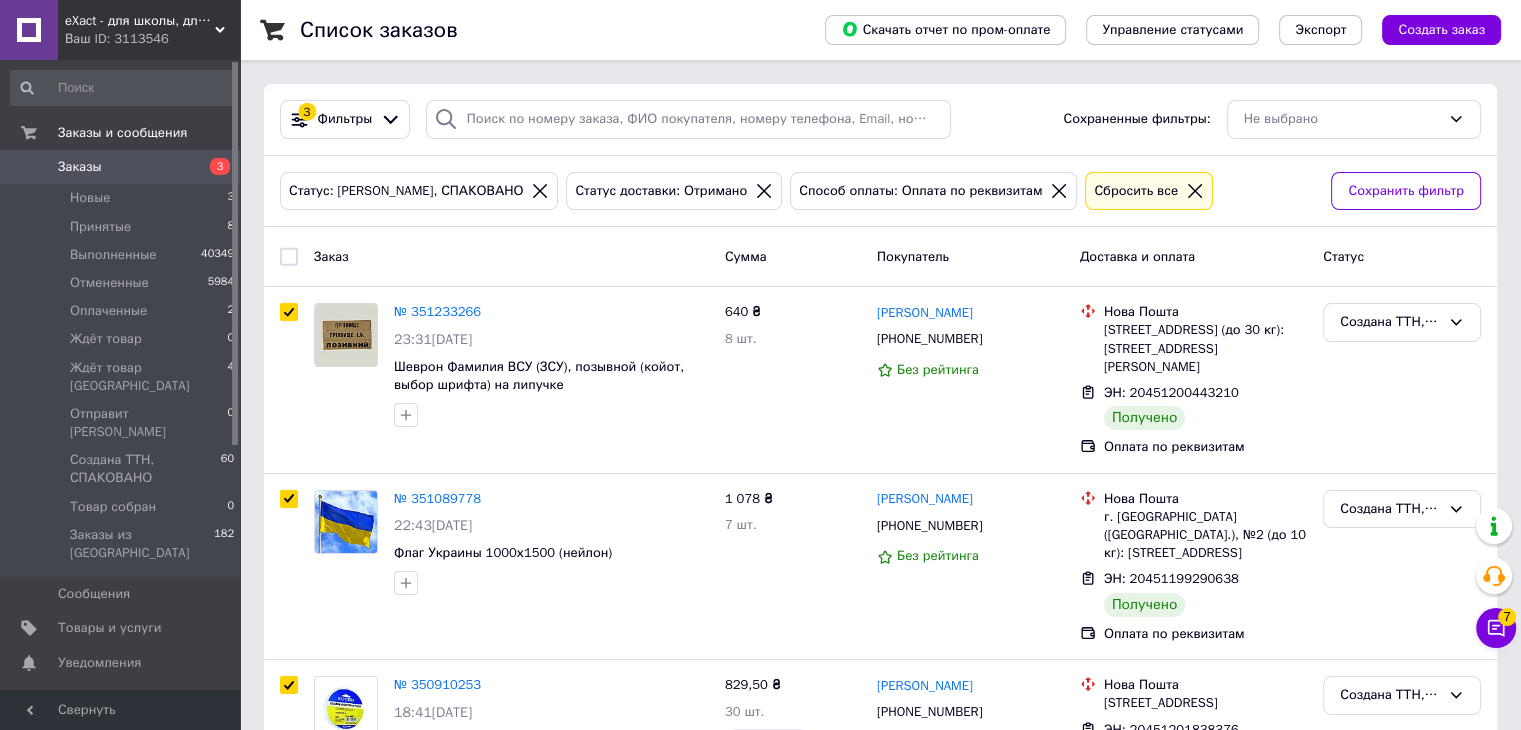 checkbox on "true" 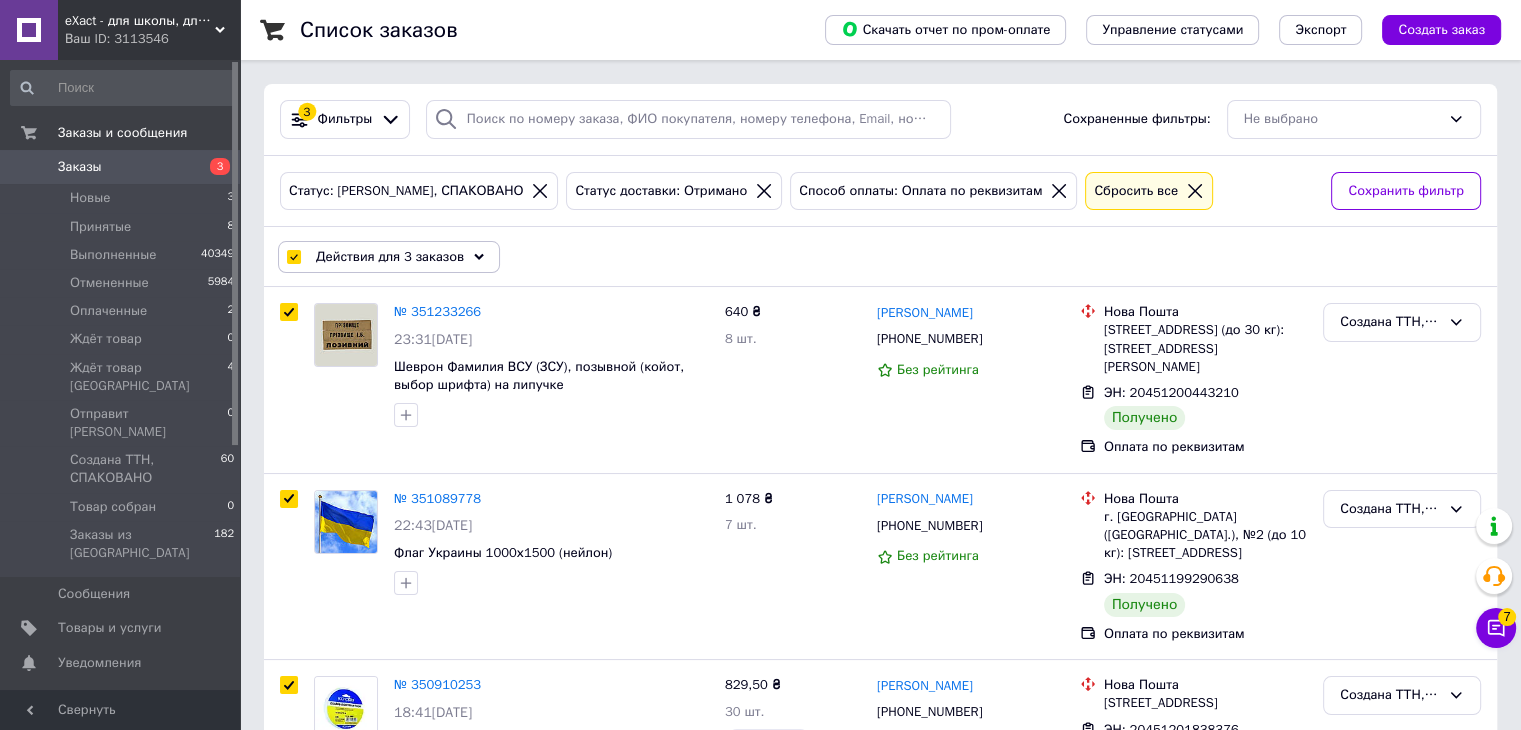 click on "Действия для 3 заказов" at bounding box center [390, 257] 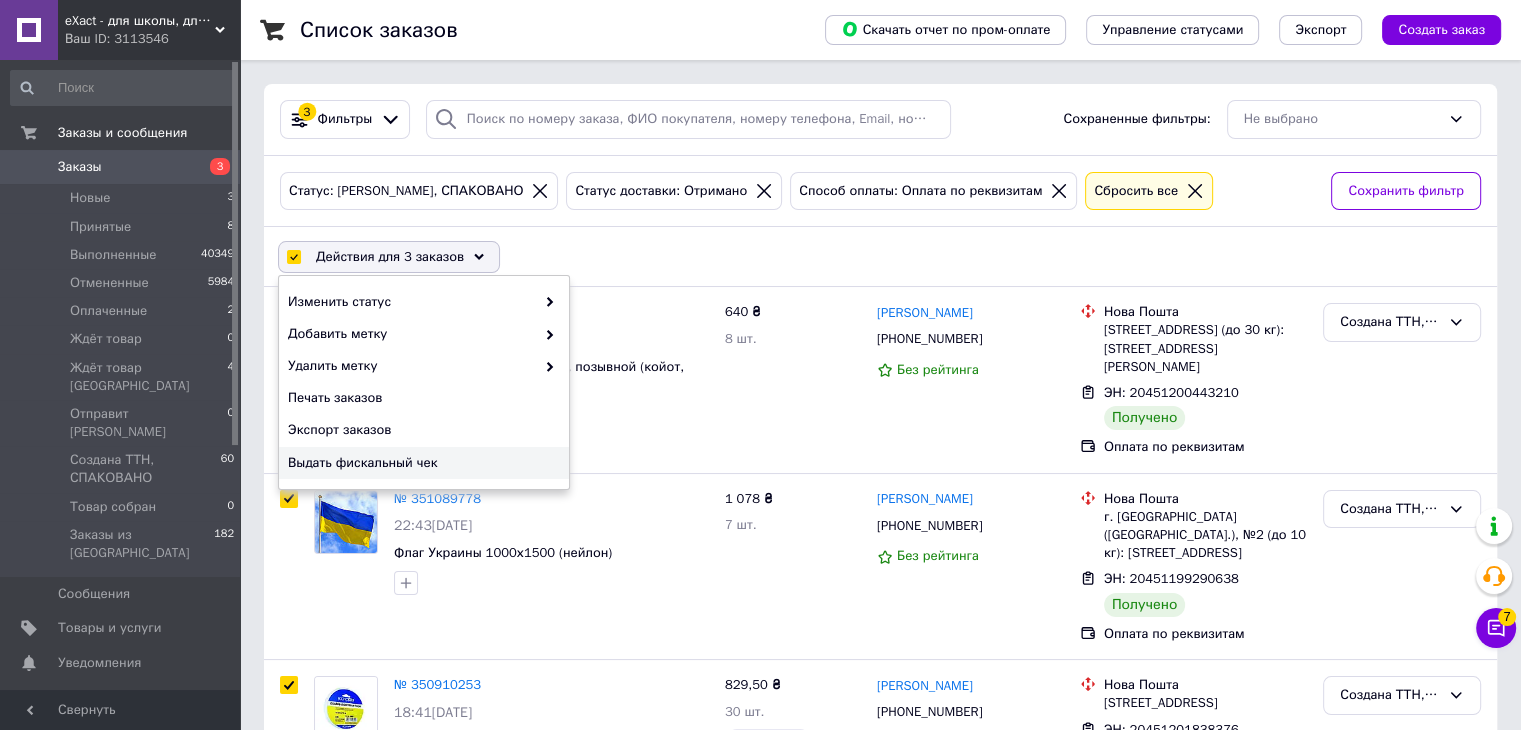 click on "Выдать фискальный чек" at bounding box center [421, 463] 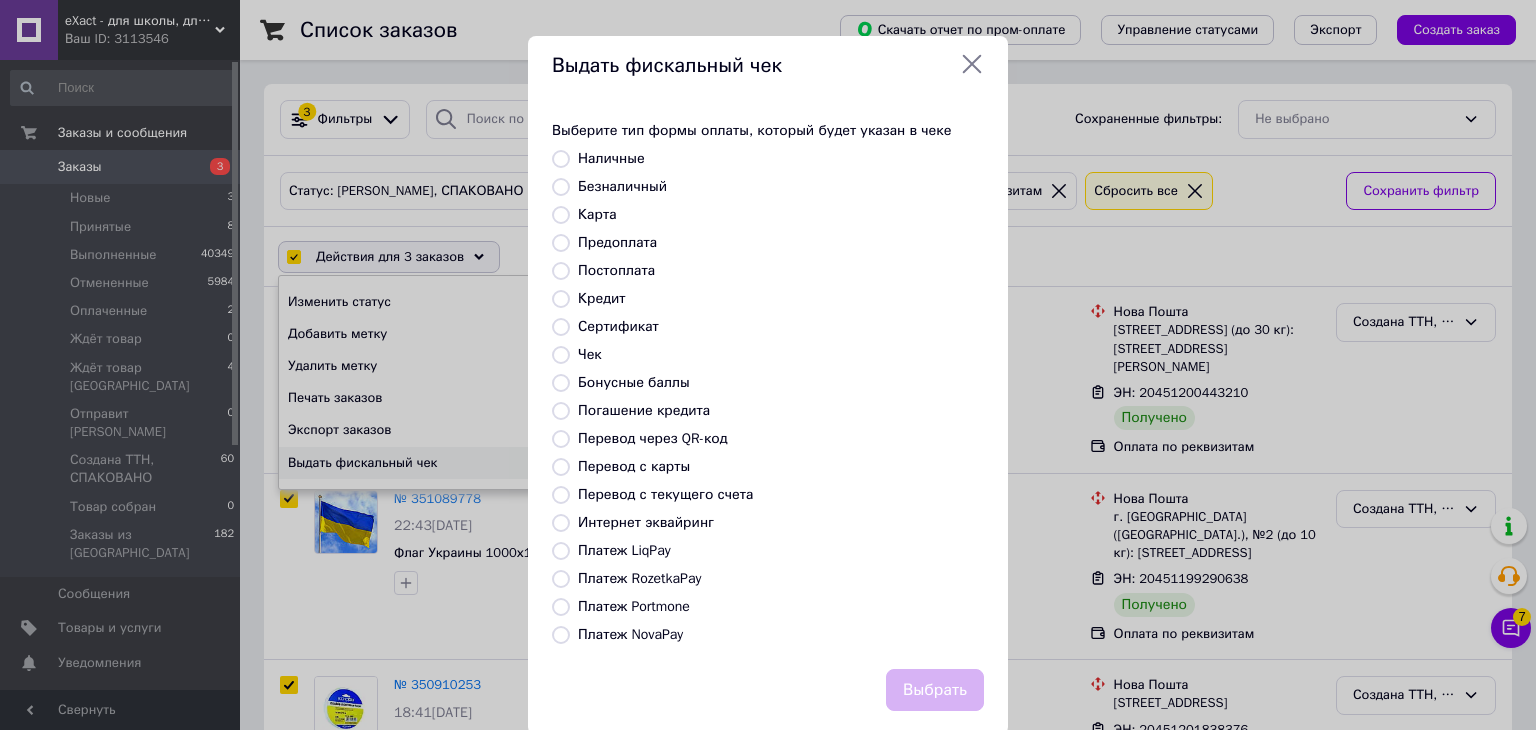 click on "Безналичный" at bounding box center (622, 186) 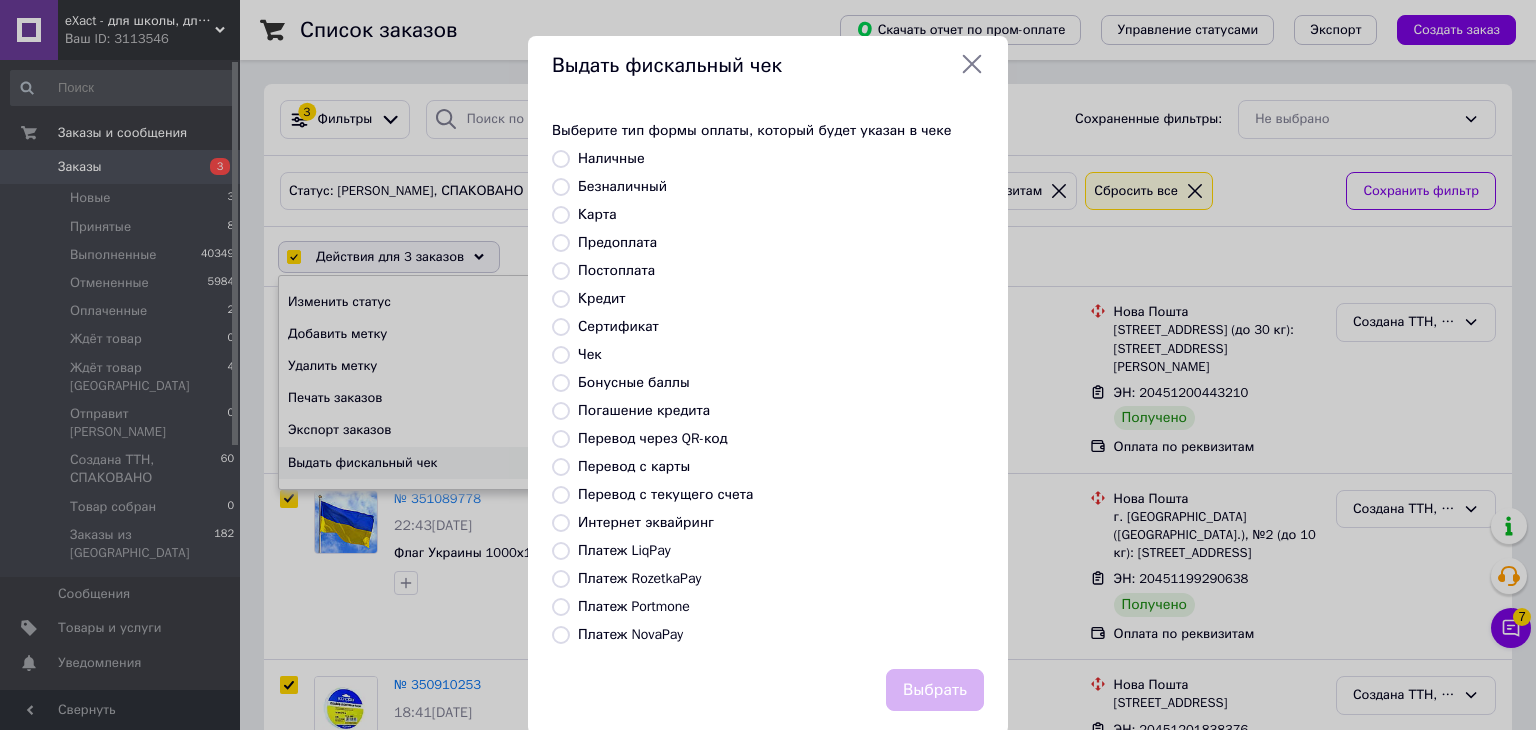 click on "Безналичный" at bounding box center [561, 187] 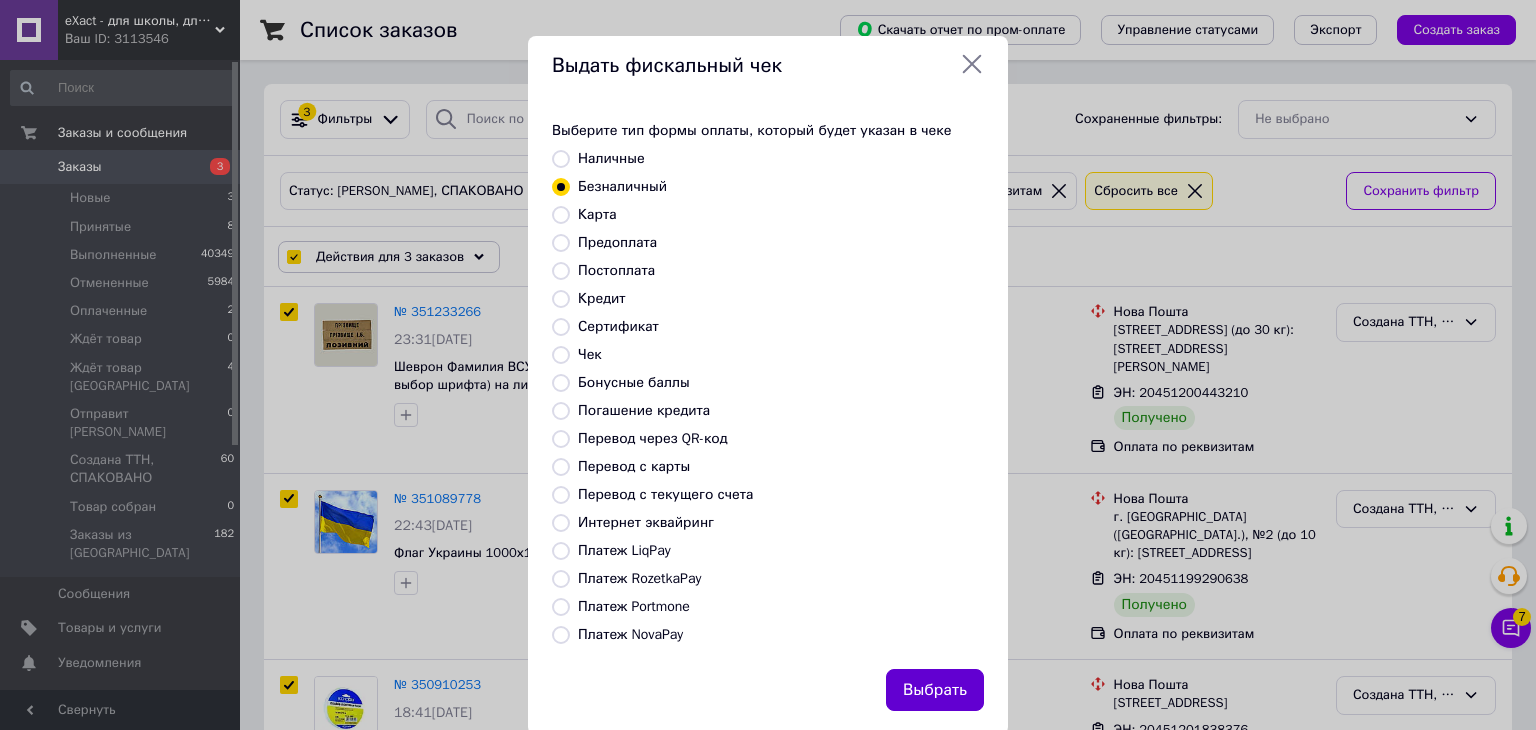 click on "Выбрать" at bounding box center [935, 690] 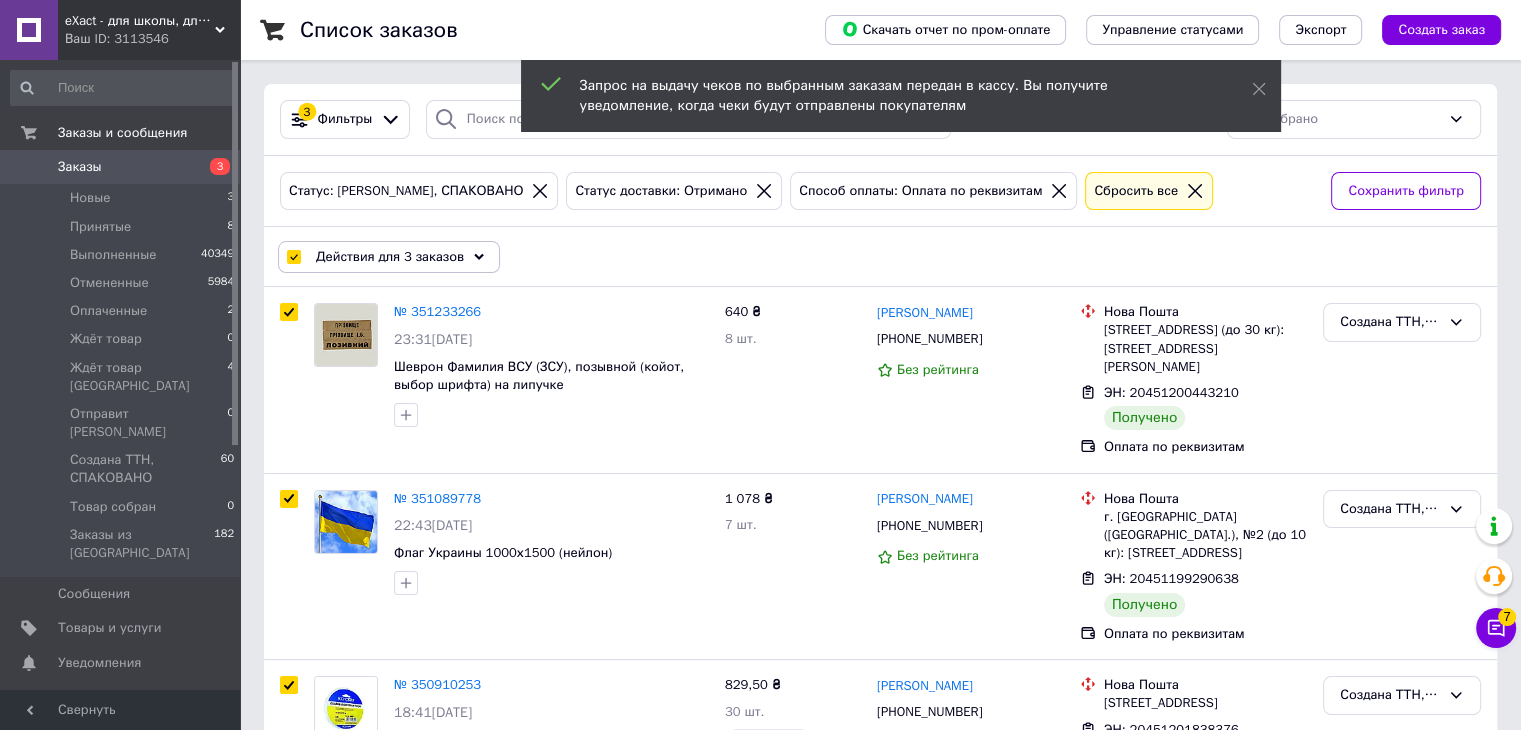 click on "Действия для 3 заказов" at bounding box center (389, 257) 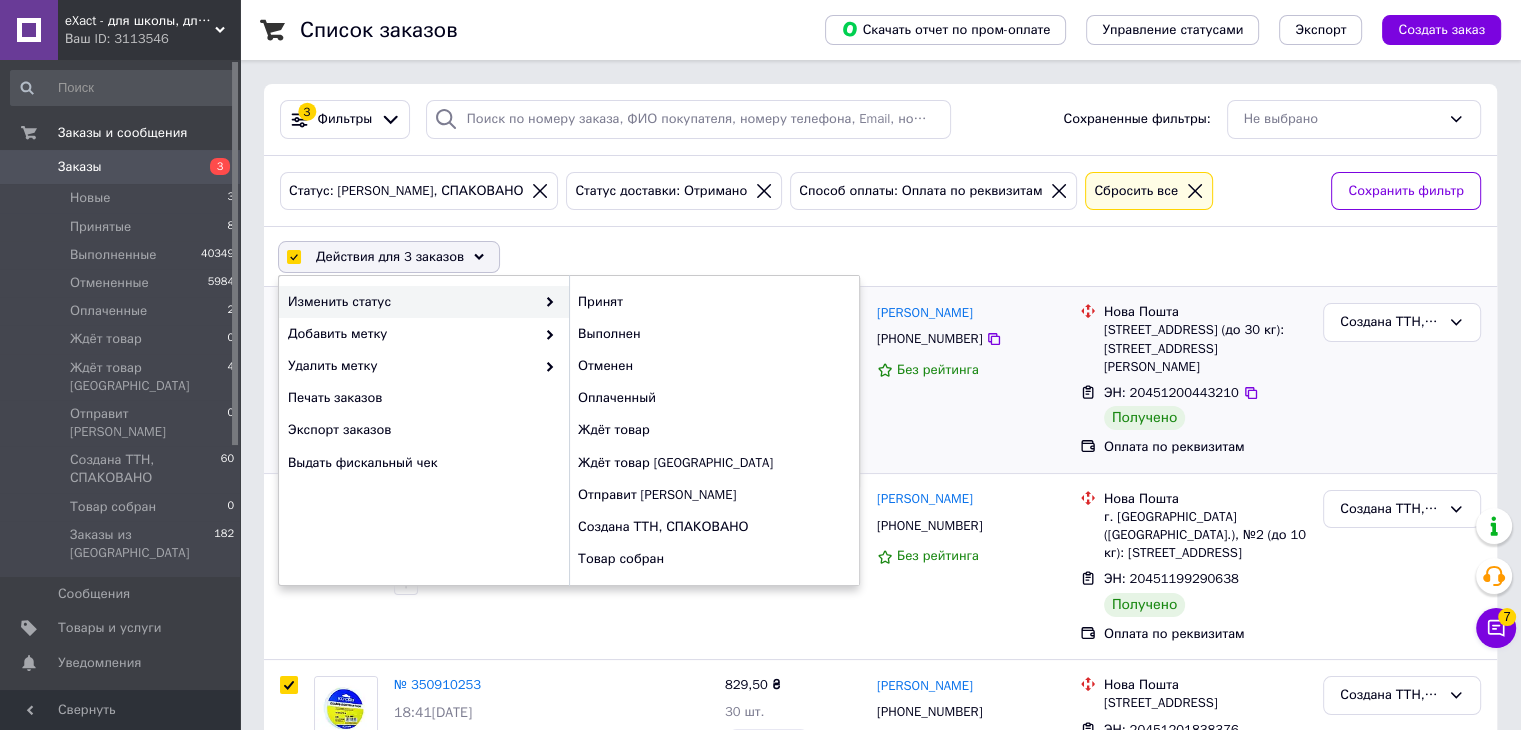drag, startPoint x: 628, startPoint y: 337, endPoint x: 640, endPoint y: 342, distance: 13 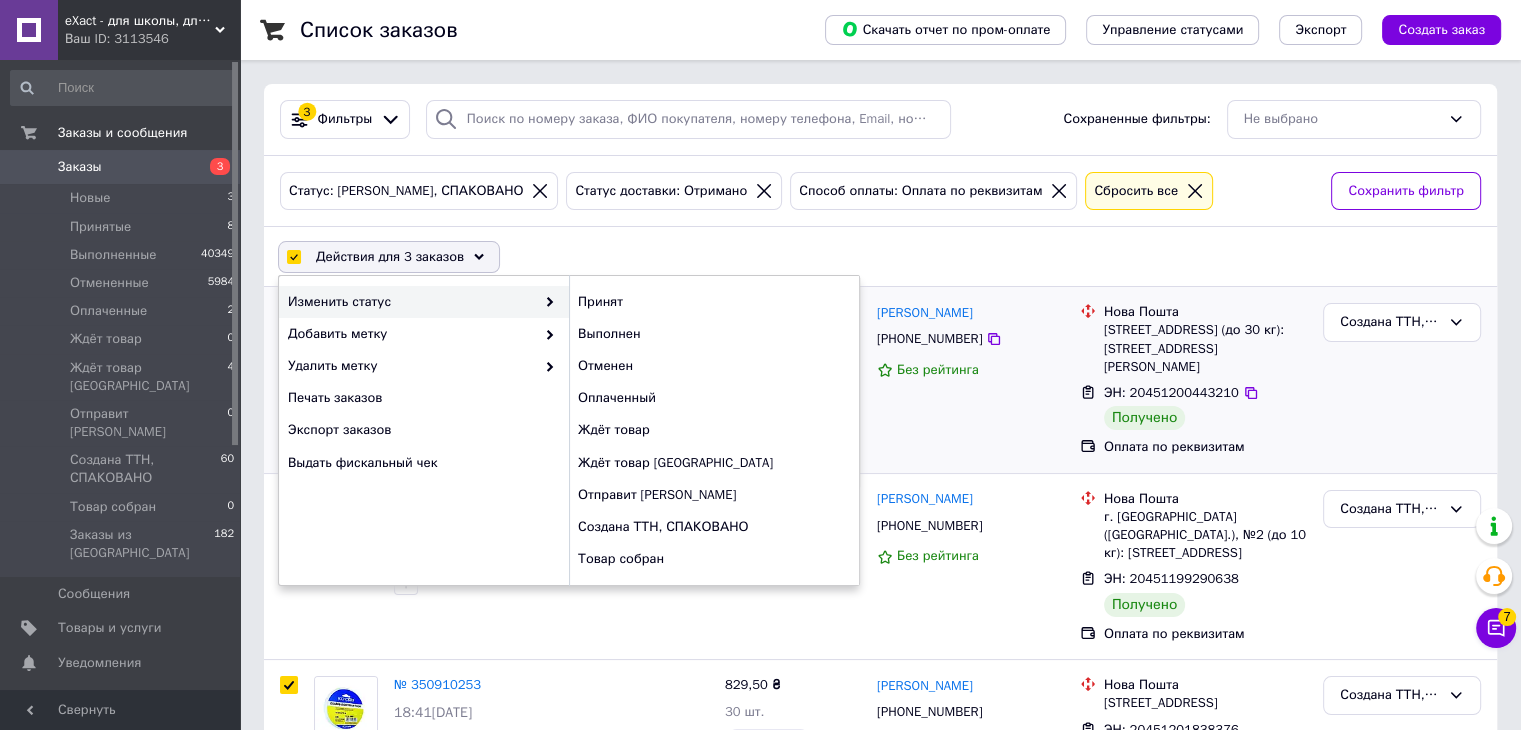 click on "Выполнен" at bounding box center (714, 334) 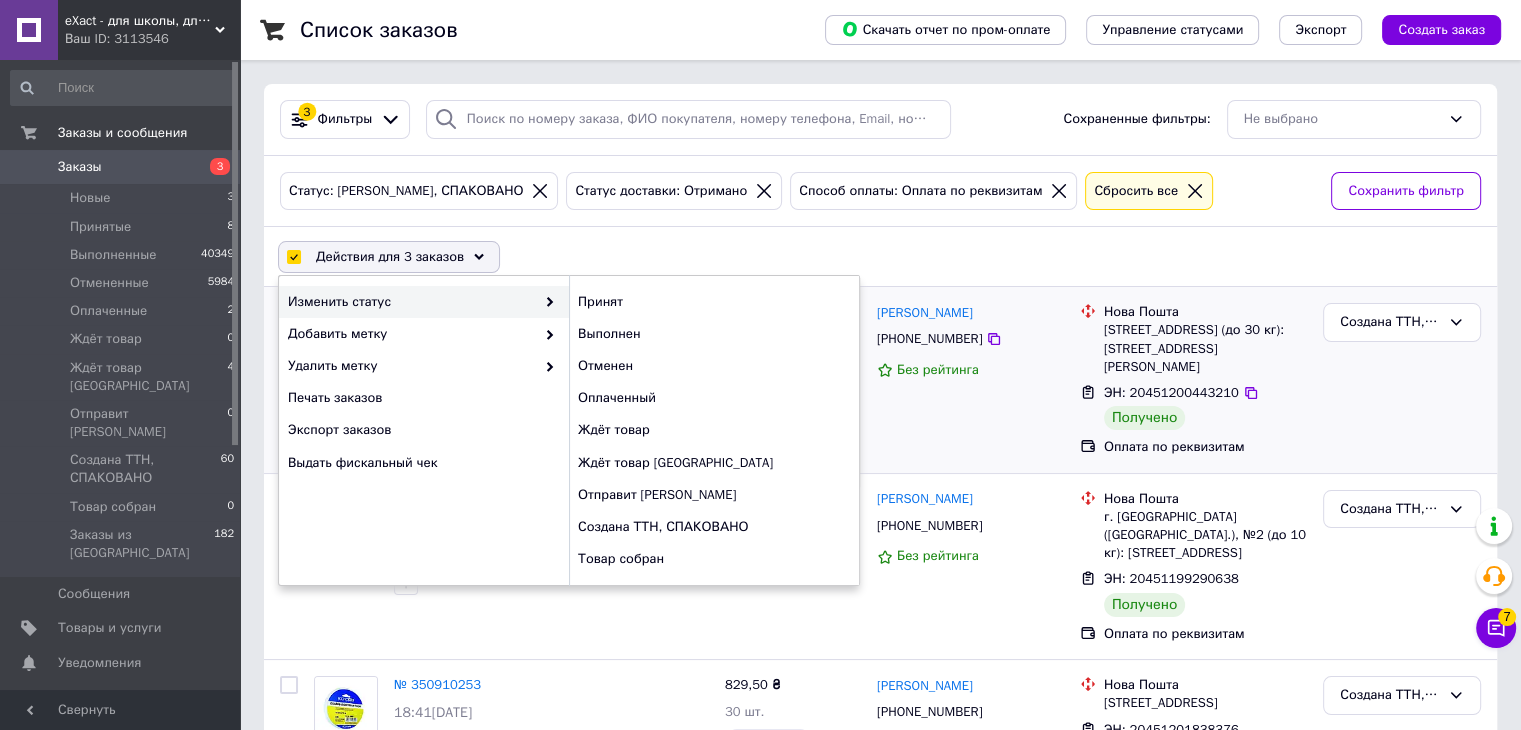 checkbox on "false" 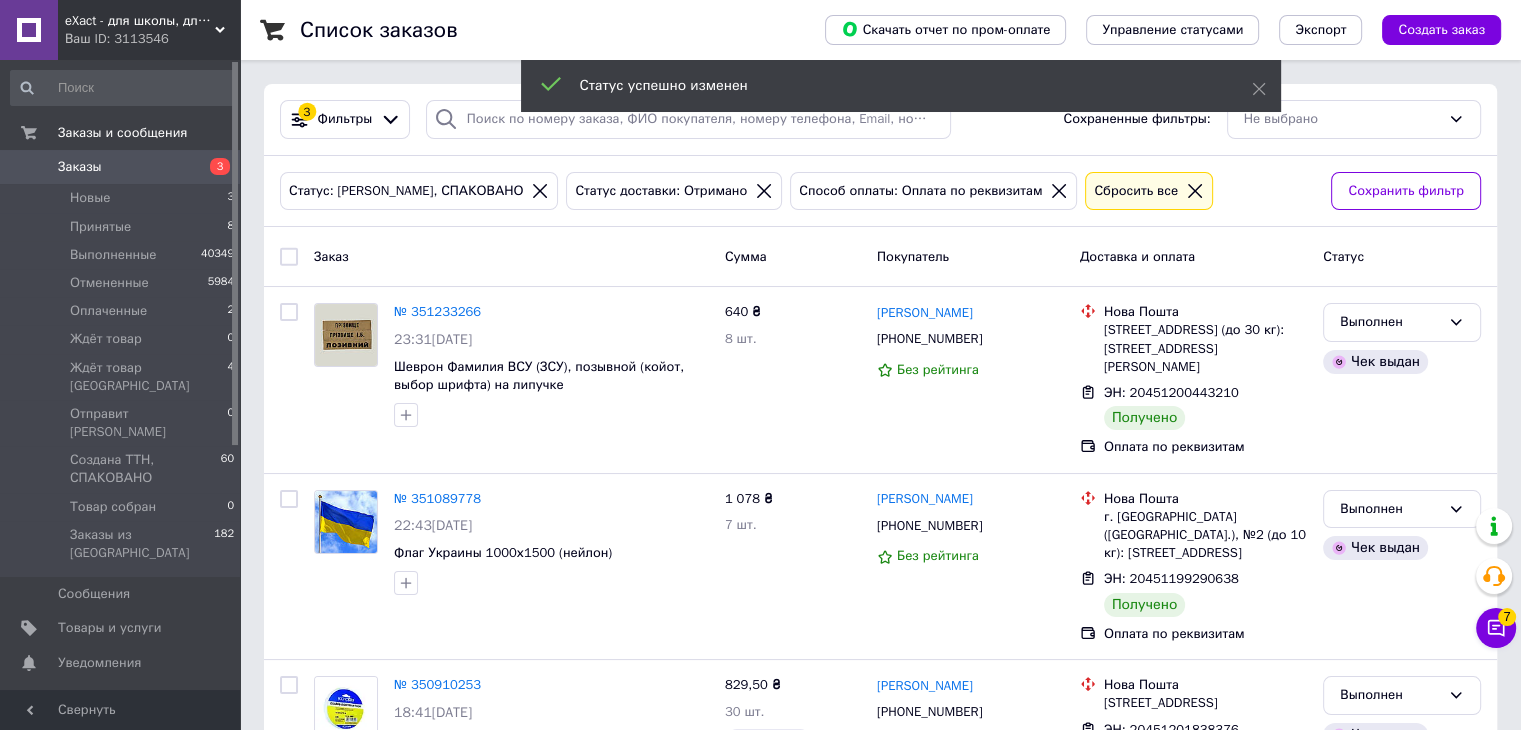 click 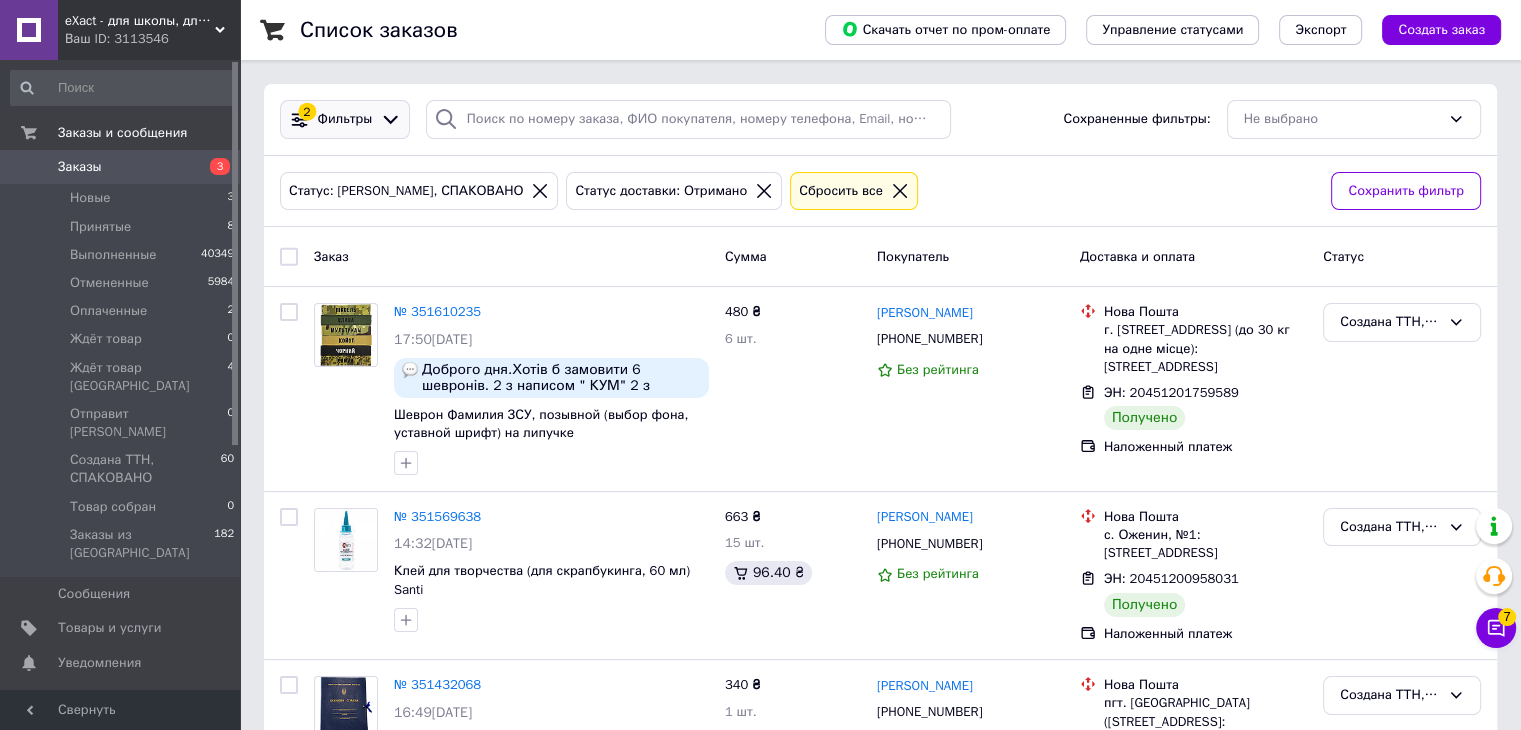 click 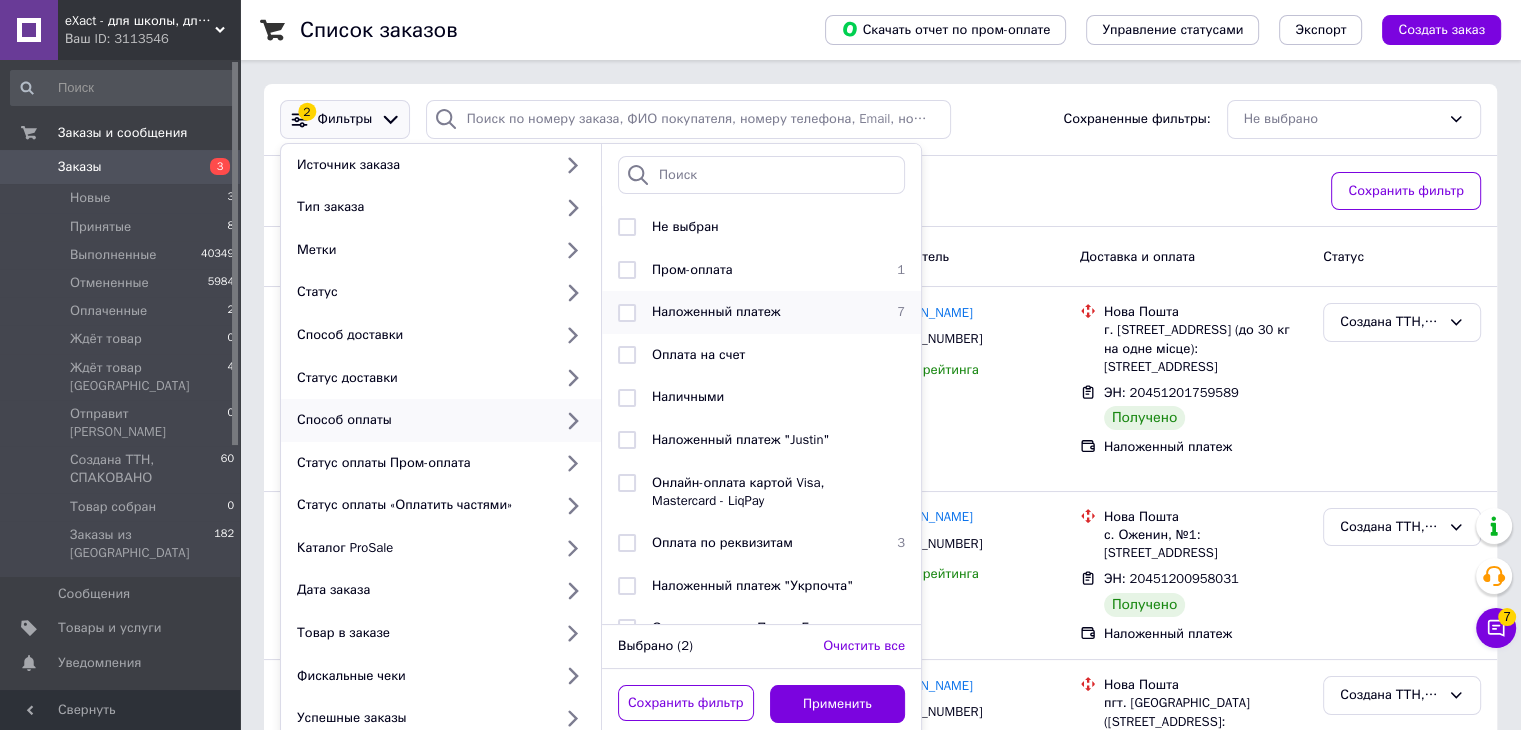 click on "Наложенный платеж" at bounding box center [716, 311] 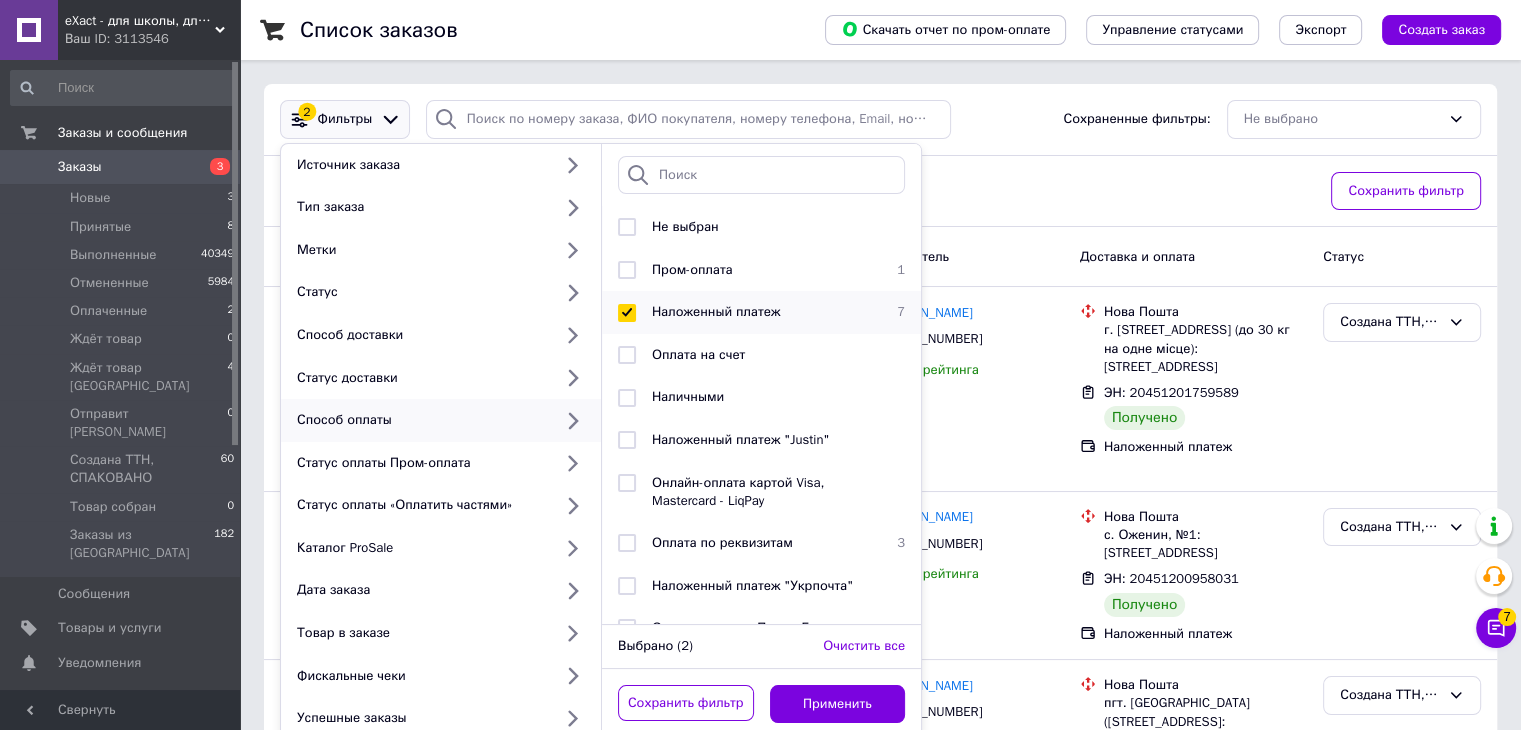 checkbox on "true" 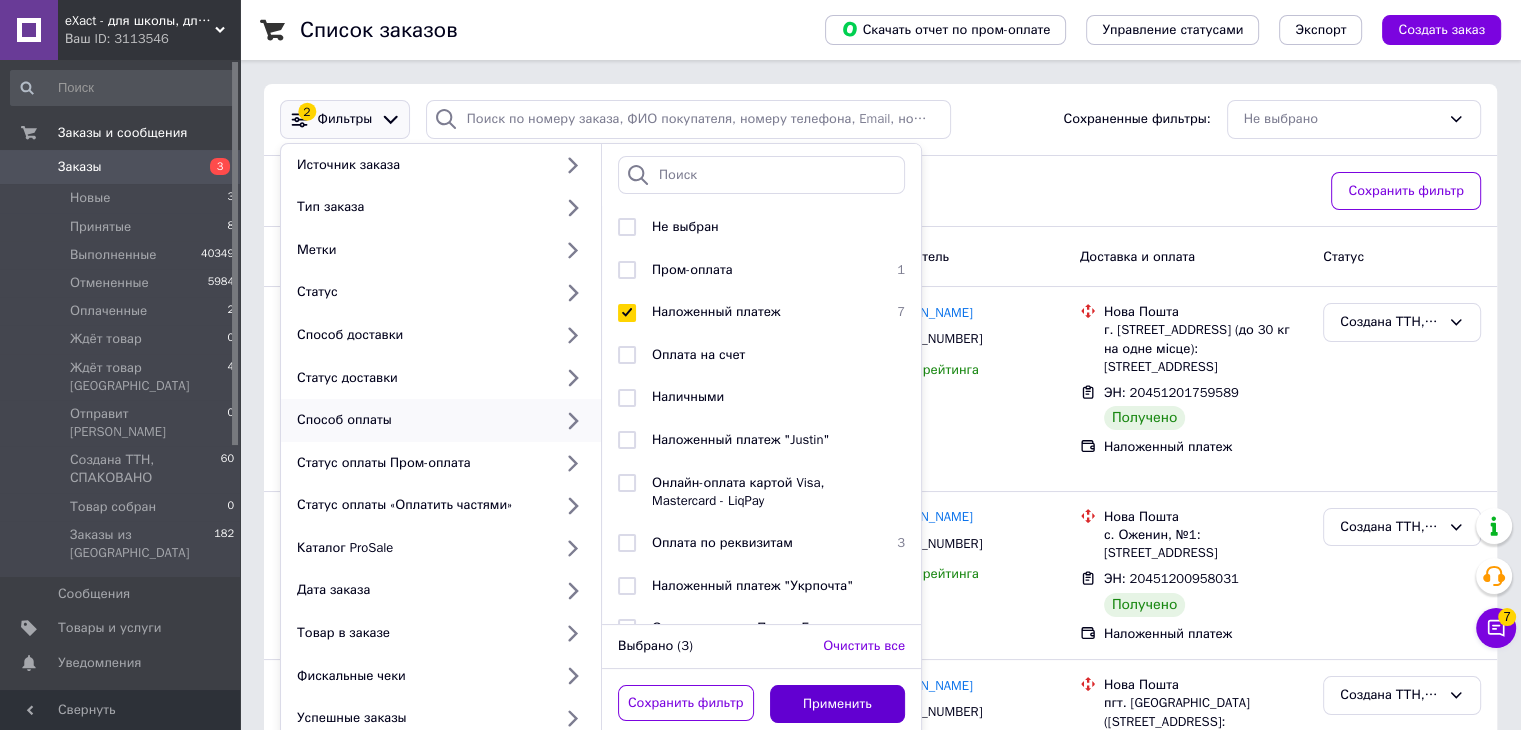 click on "Применить" at bounding box center [838, 704] 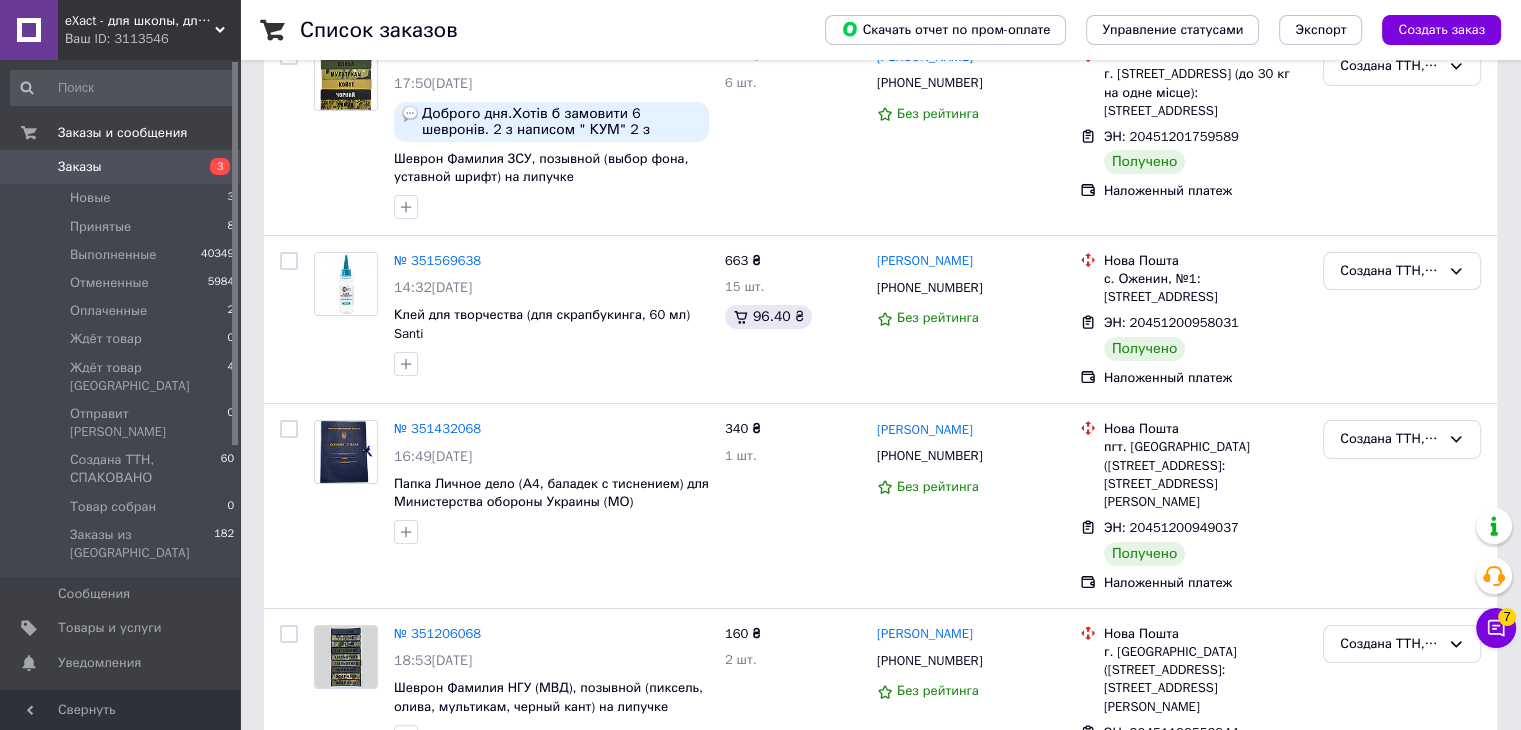 scroll, scrollTop: 259, scrollLeft: 0, axis: vertical 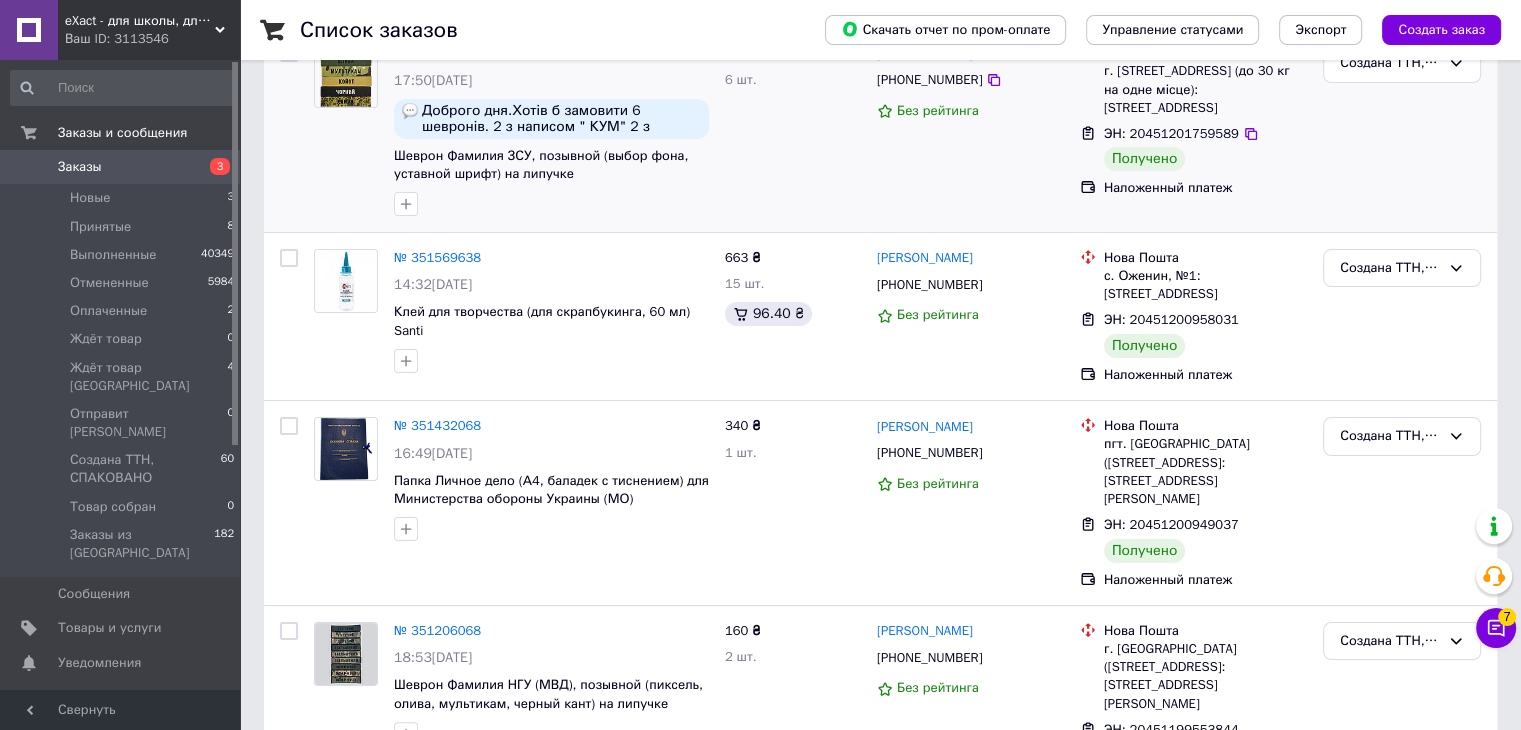 click on "ЭН: 20451201759589" at bounding box center (1171, 133) 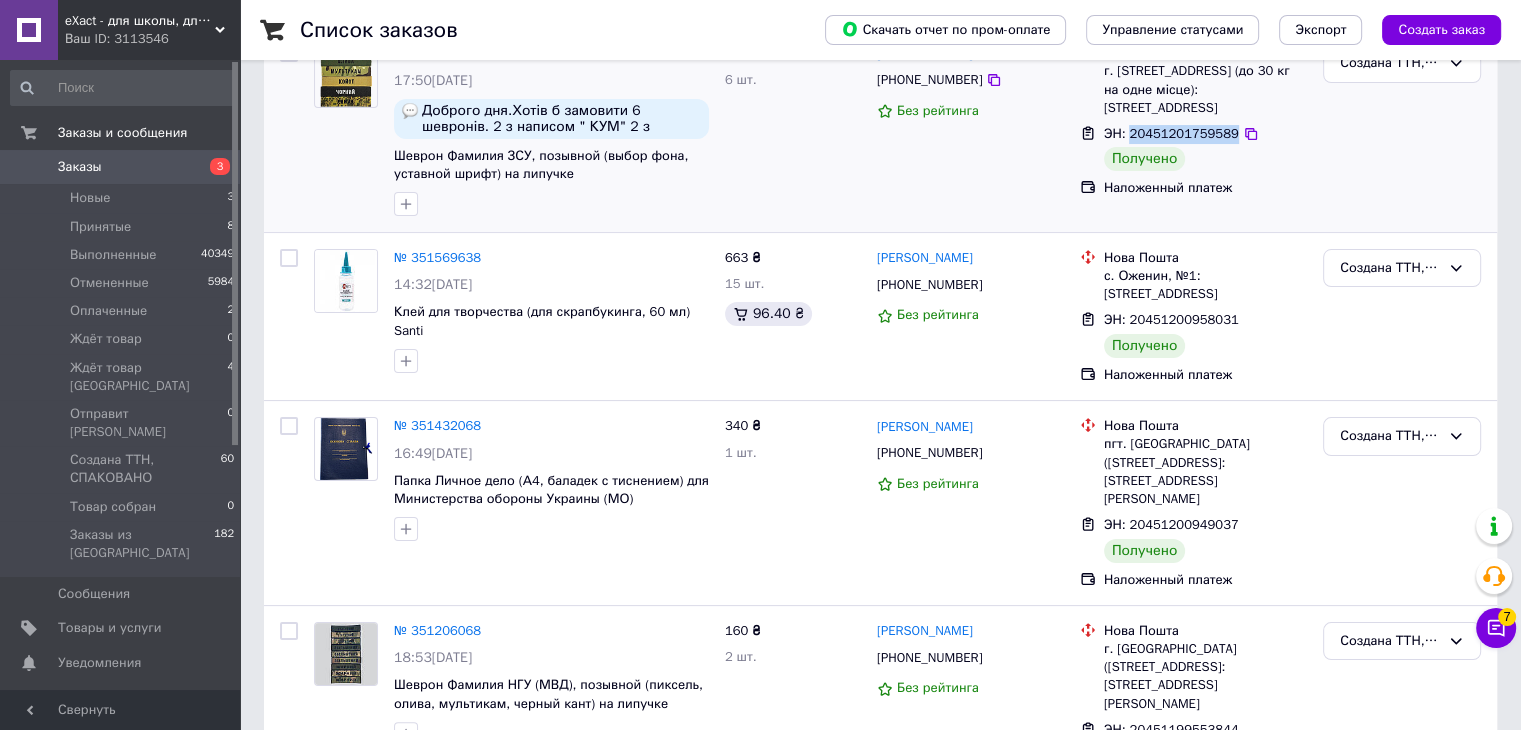 click on "ЭН: 20451201759589" at bounding box center [1171, 133] 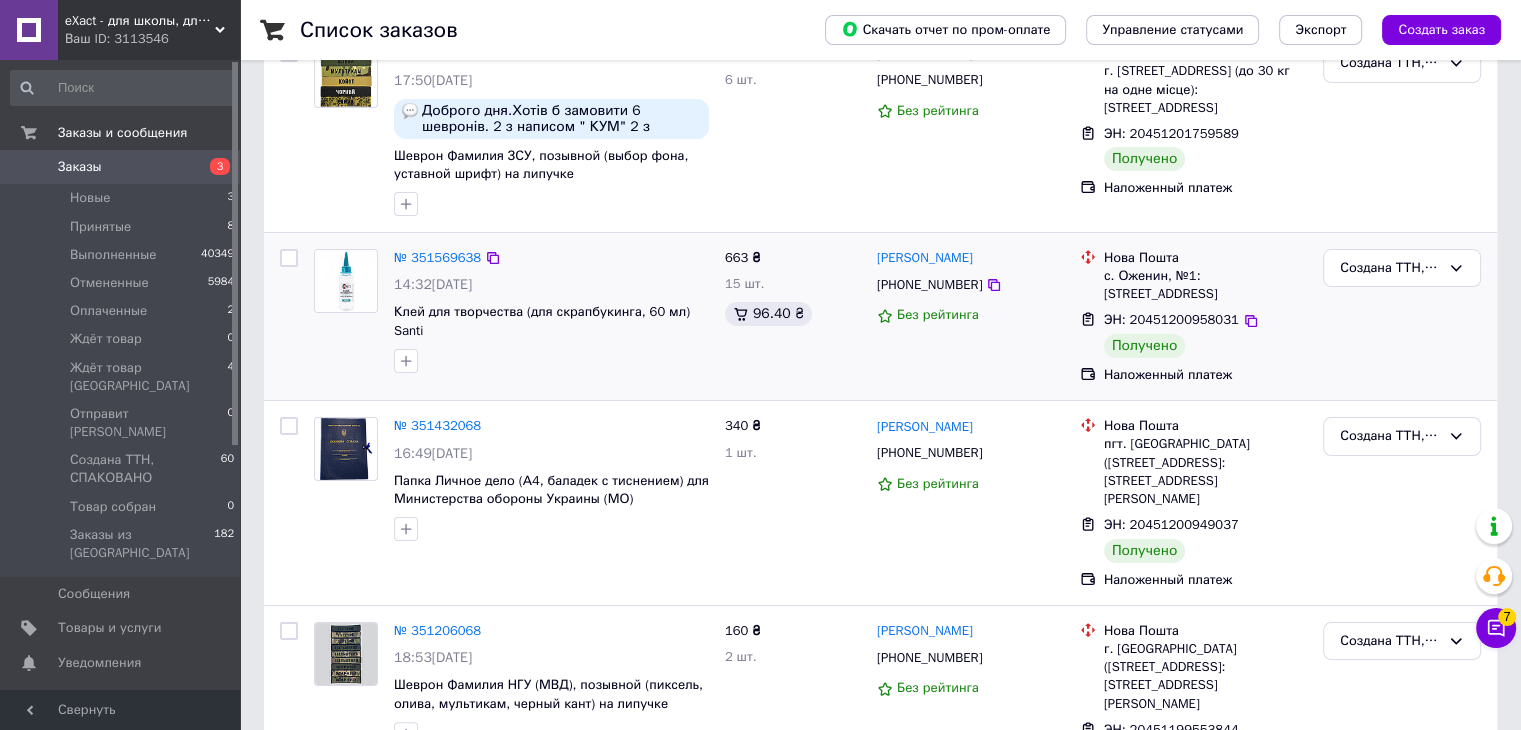 click on "ЭН: 20451200958031" at bounding box center (1171, 319) 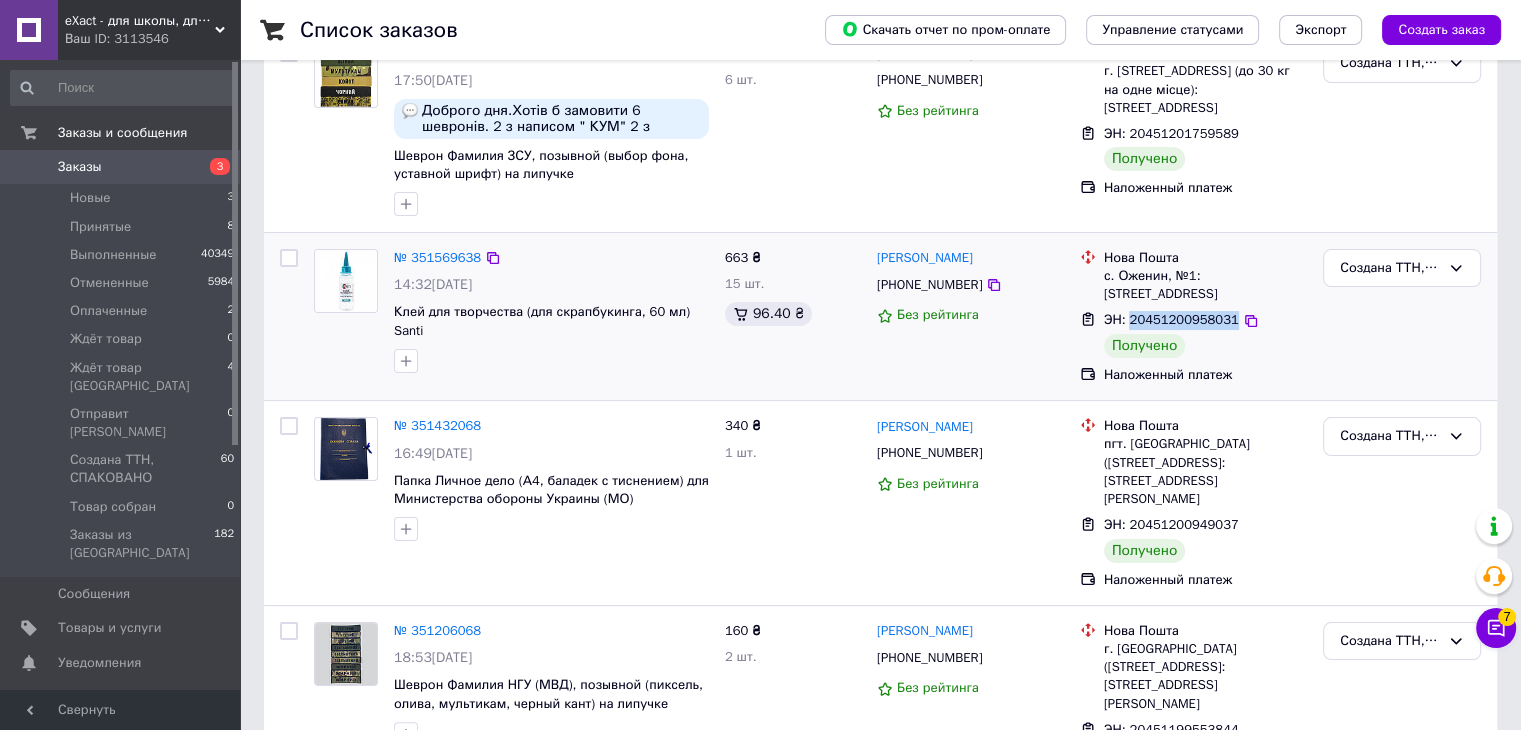 click on "ЭН: 20451200958031" at bounding box center (1171, 319) 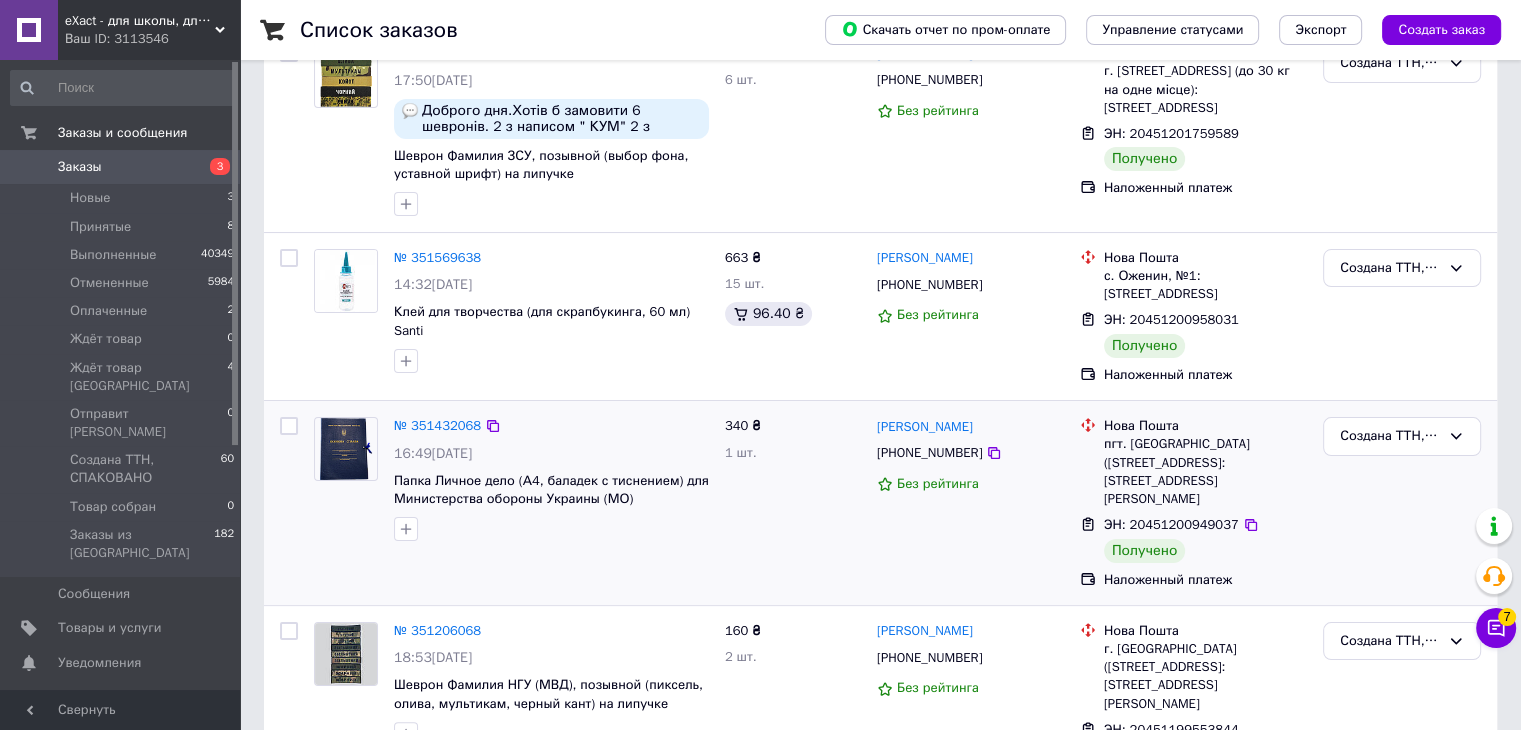 click on "ЭН: 20451200949037" at bounding box center [1171, 524] 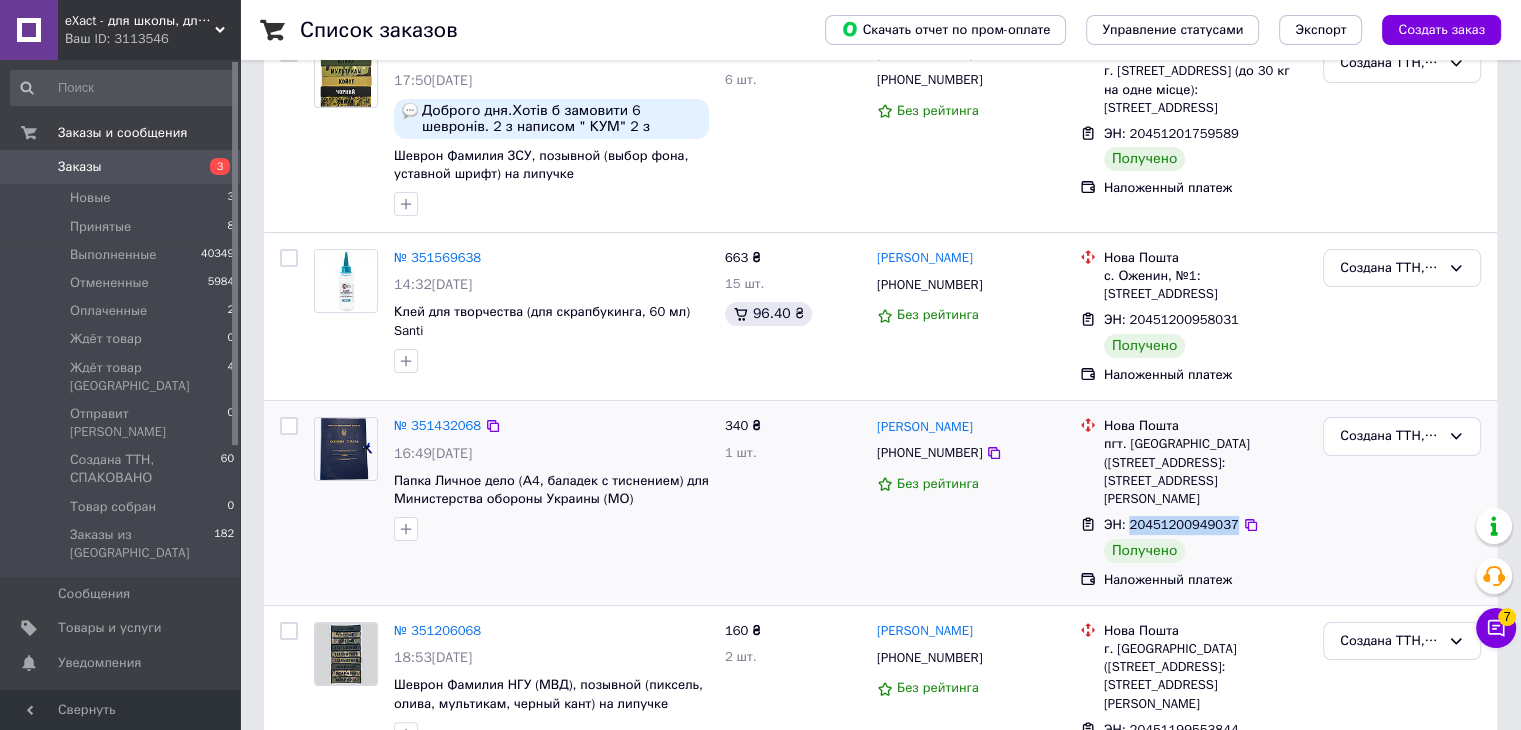drag, startPoint x: 1184, startPoint y: 489, endPoint x: 1153, endPoint y: 459, distance: 43.13931 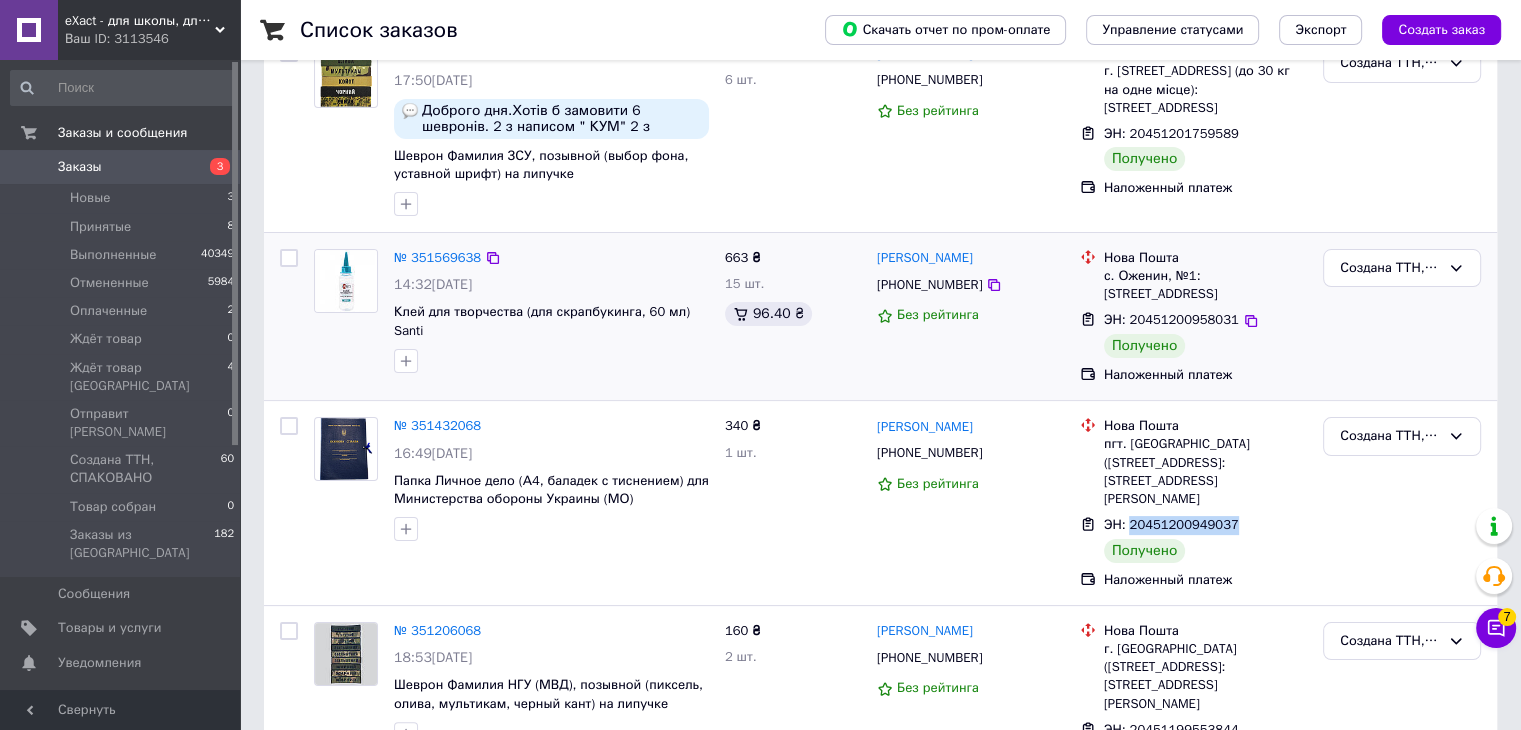 copy on "20451200949037" 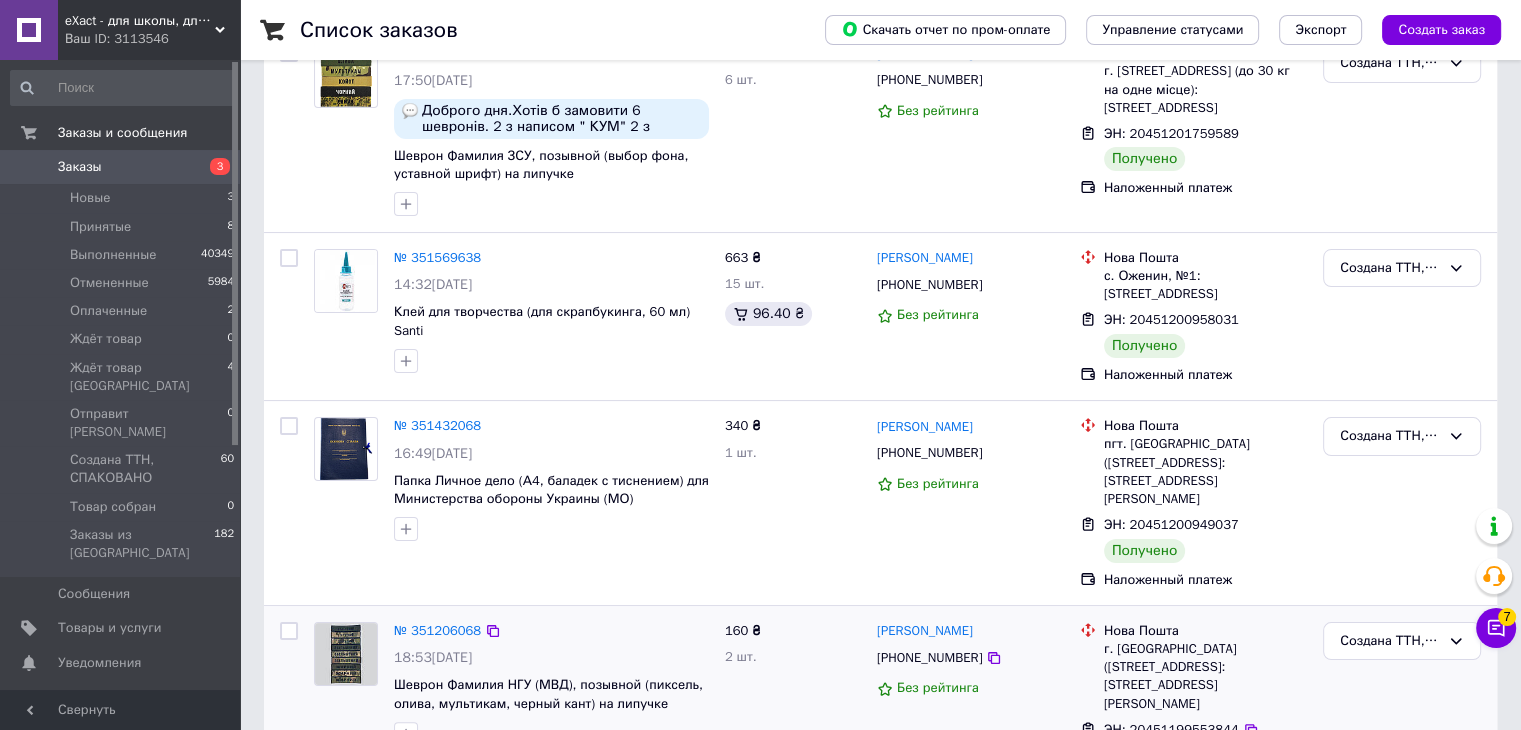 click on "ЭН: 20451199553844" at bounding box center (1171, 729) 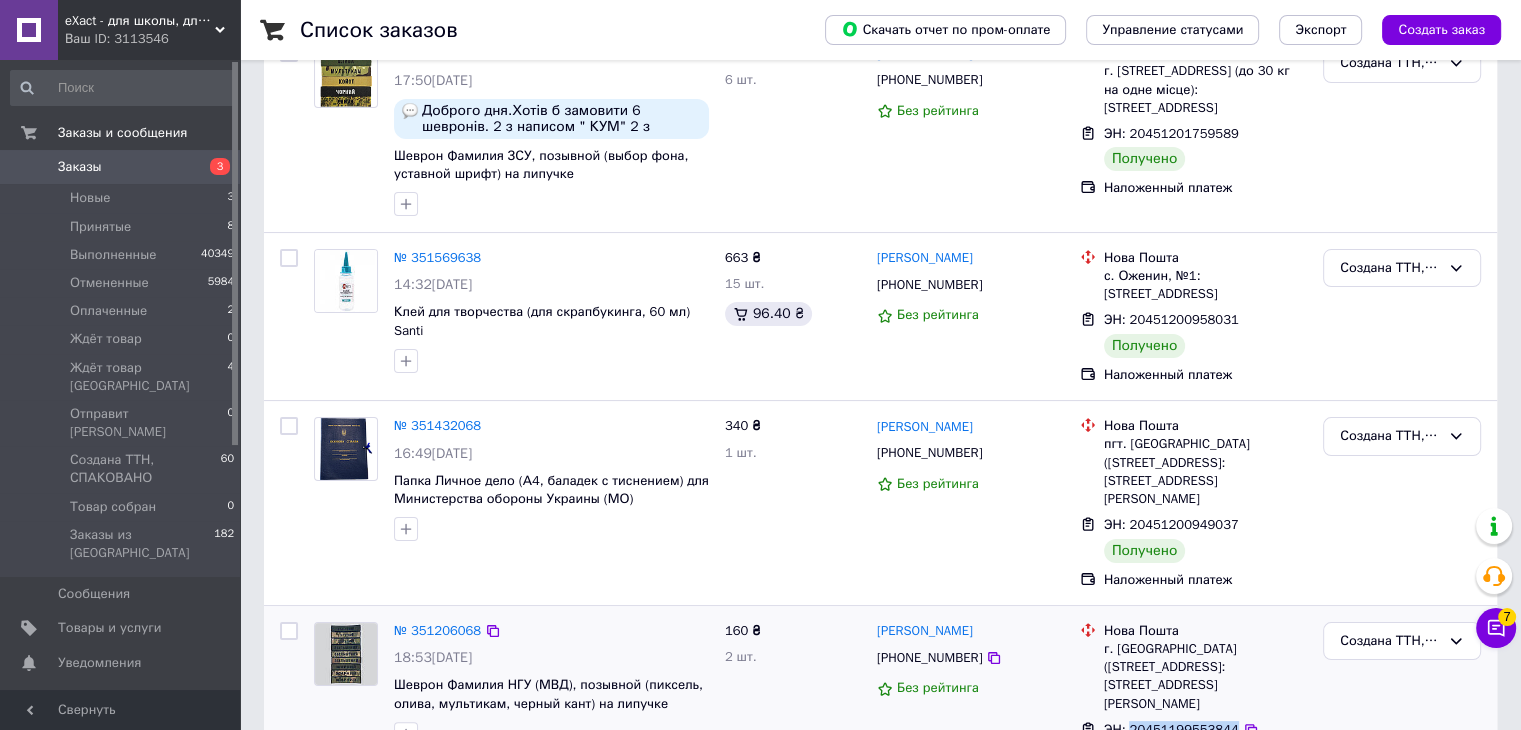 click on "ЭН: 20451199553844" at bounding box center (1171, 729) 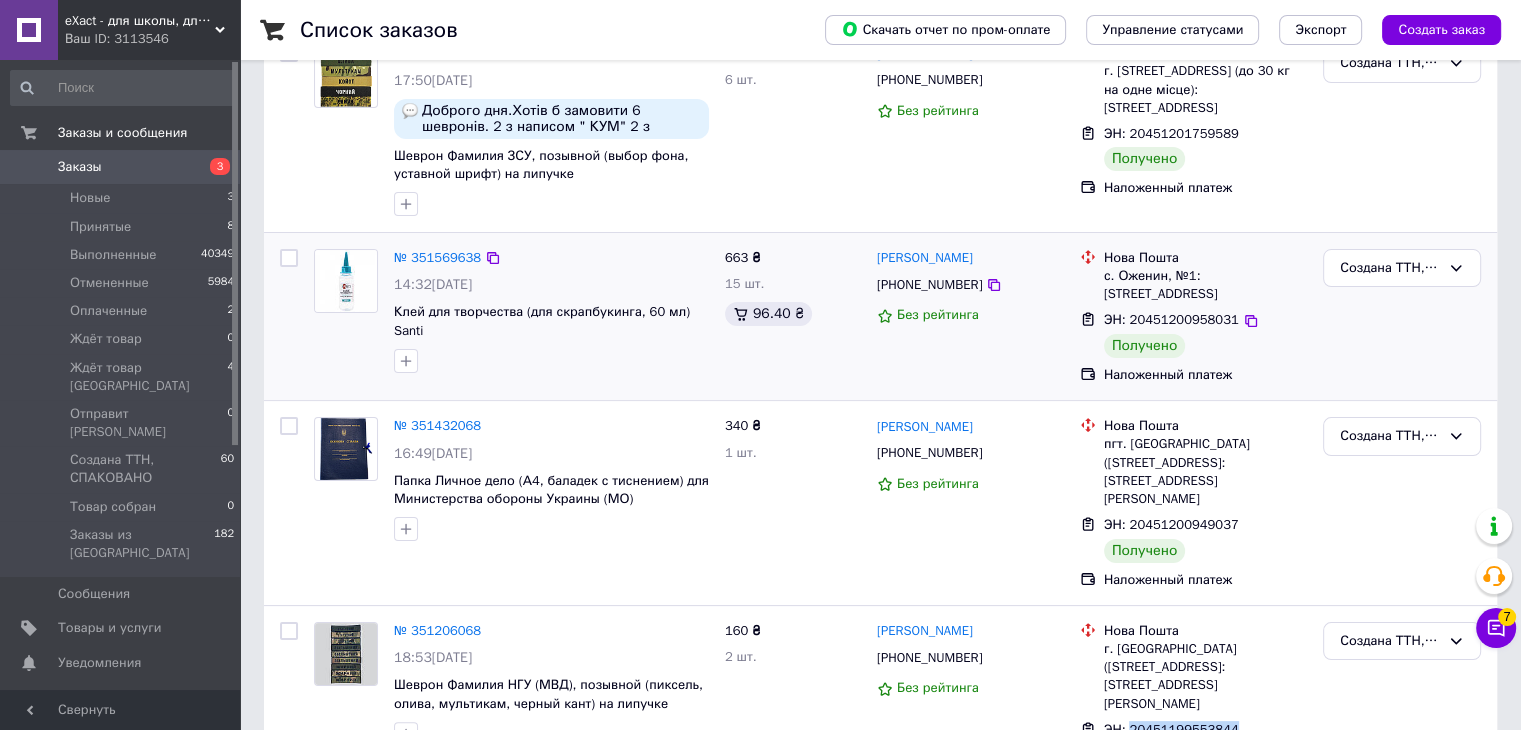 copy on "20451199553844" 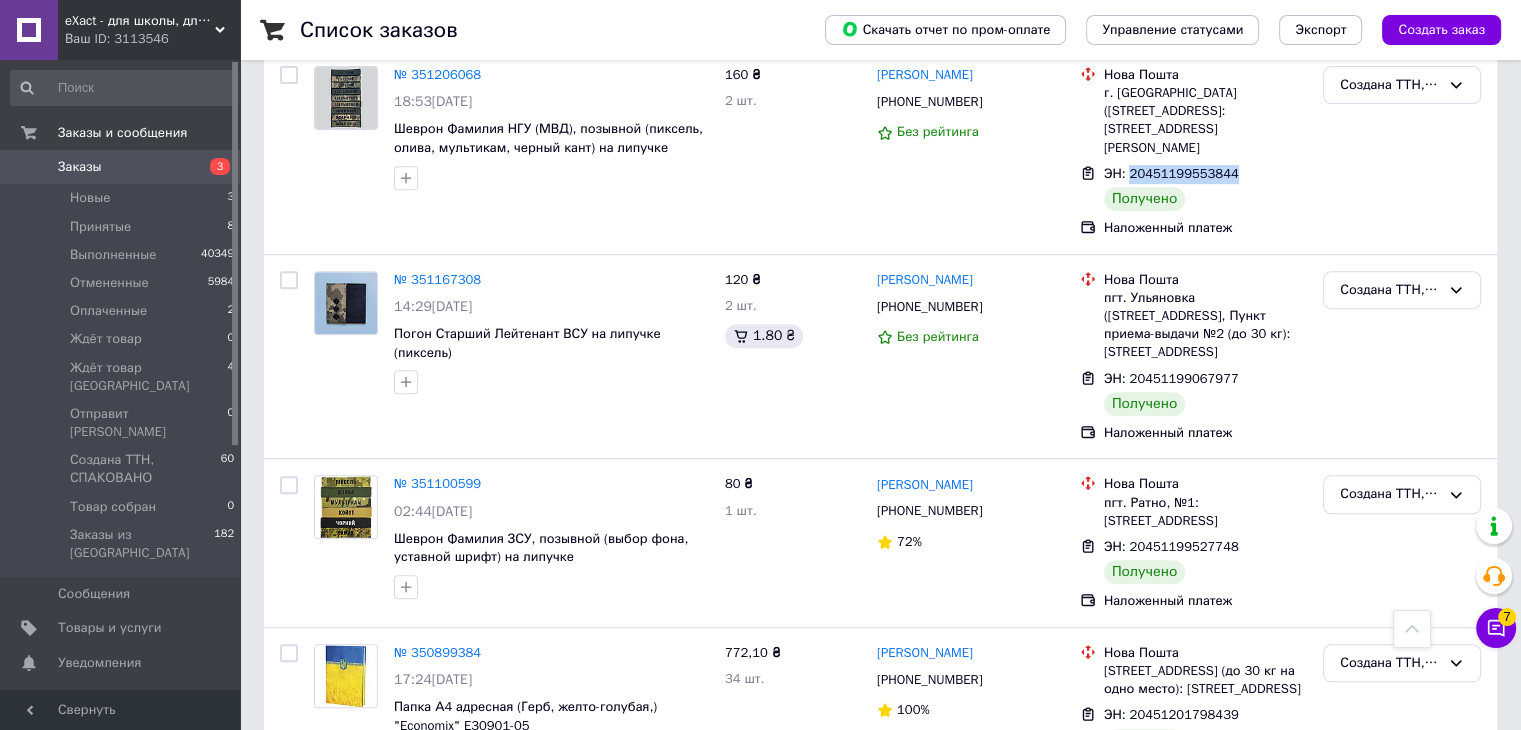 scroll, scrollTop: 868, scrollLeft: 0, axis: vertical 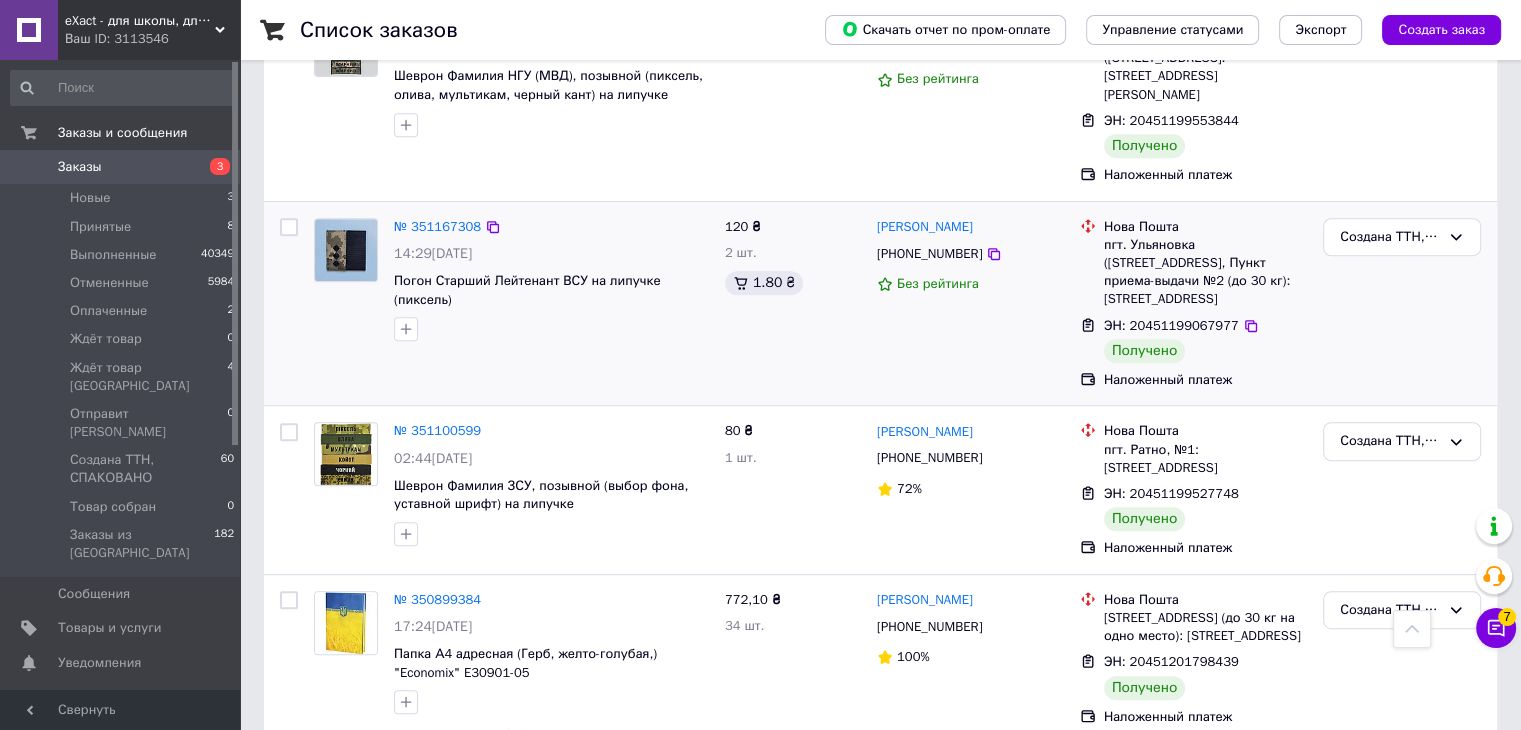 click on "ЭН: 20451199067977" at bounding box center [1171, 326] 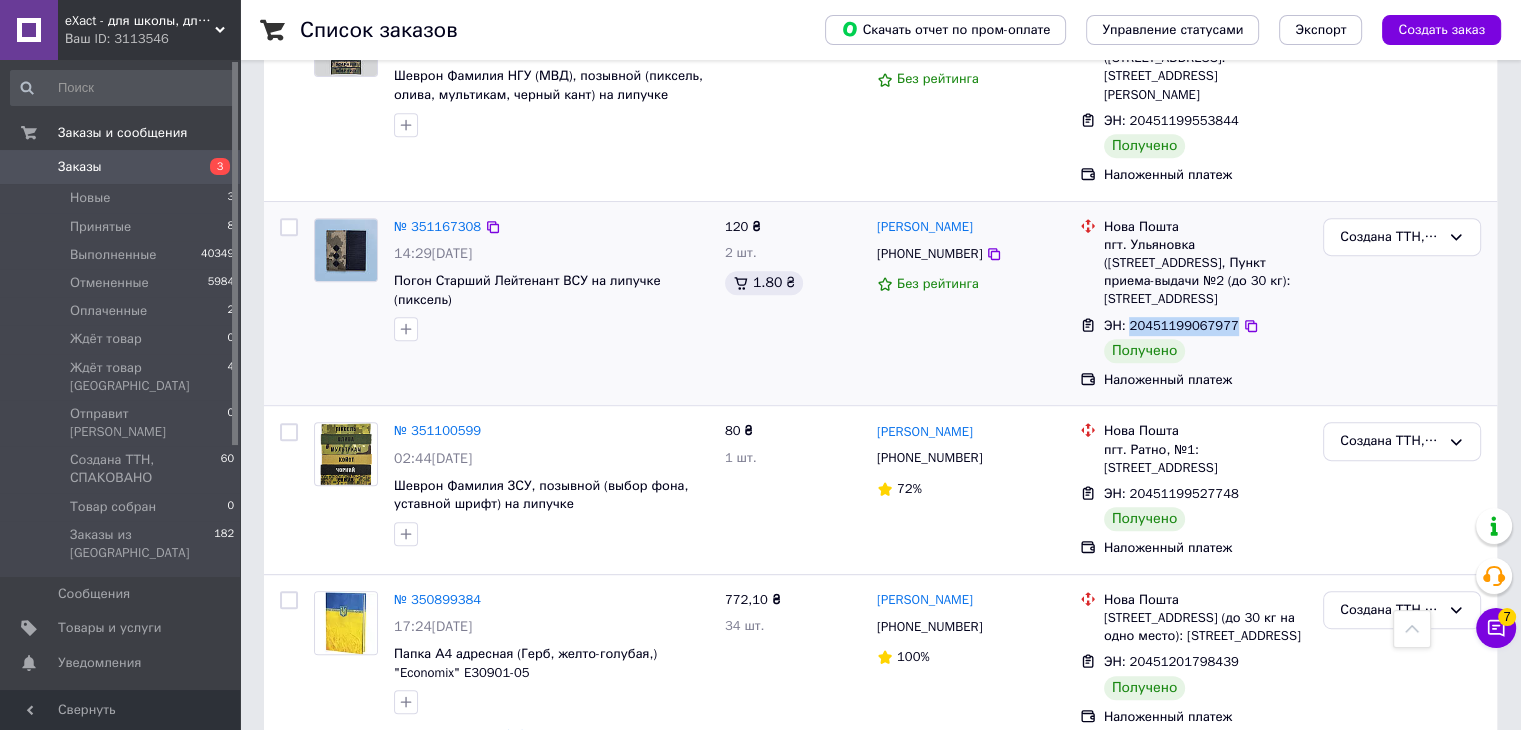 click on "ЭН: 20451199067977" at bounding box center (1171, 326) 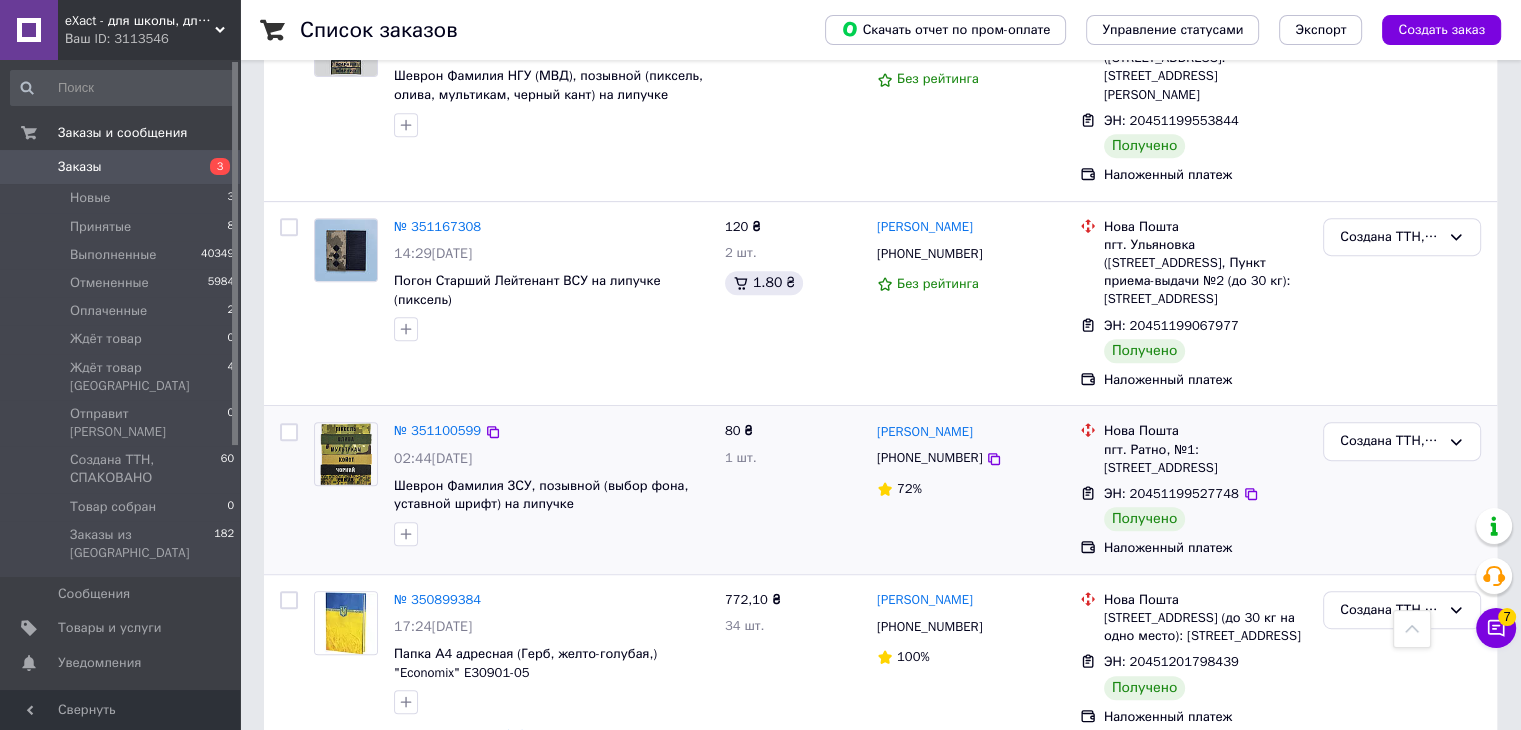 click on "ЭН: 20451199527748" at bounding box center (1171, 493) 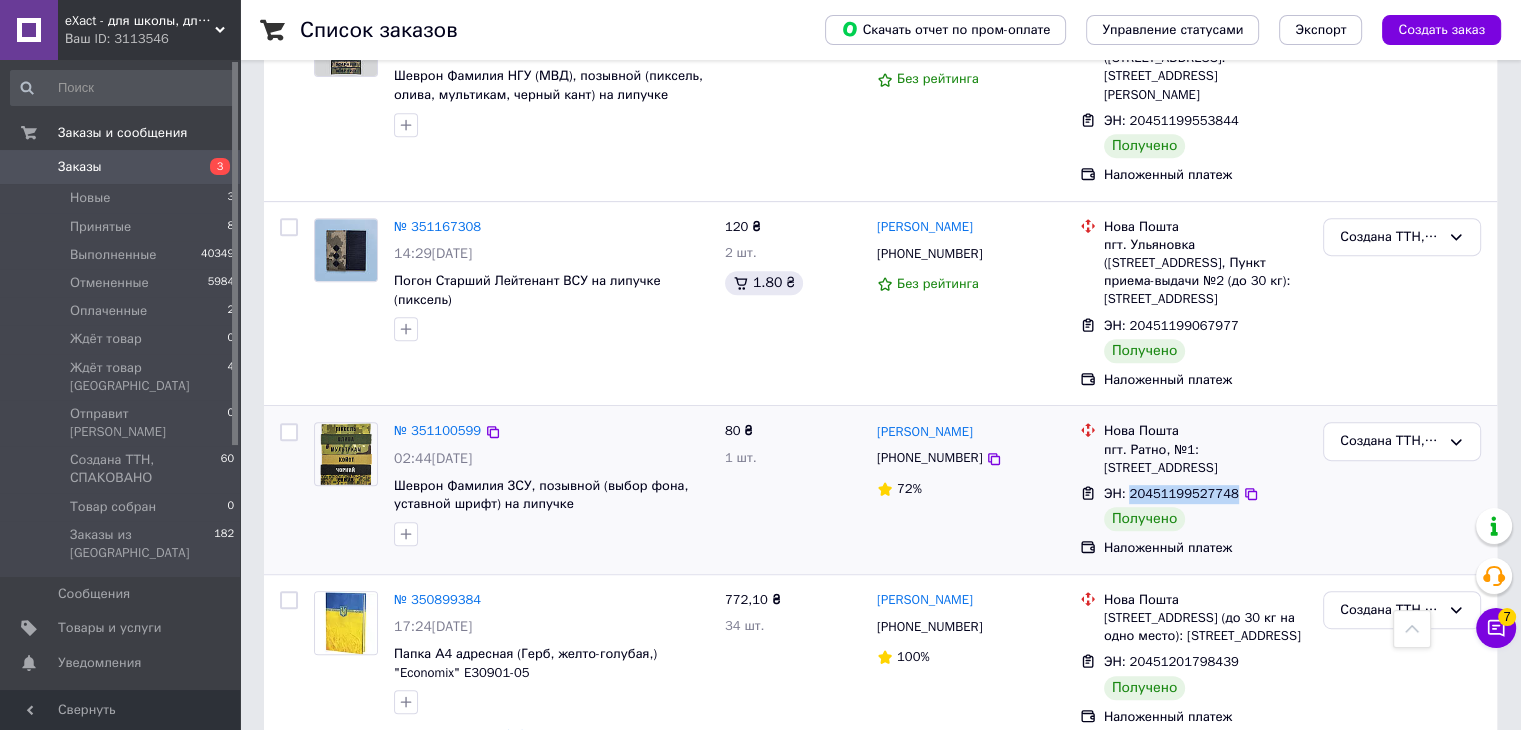 click on "ЭН: 20451199527748" at bounding box center (1171, 493) 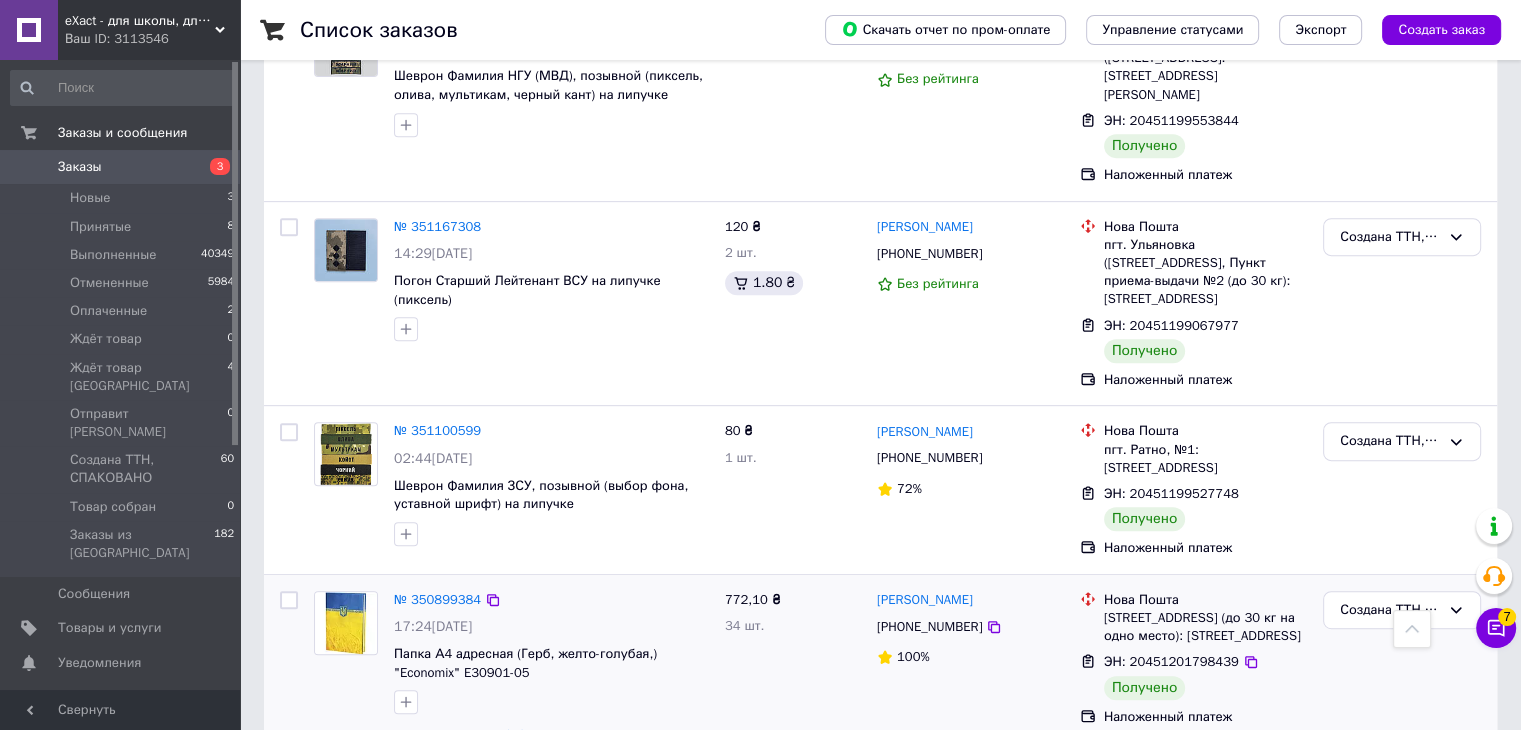 click on "ЭН: 20451201798439" at bounding box center [1171, 661] 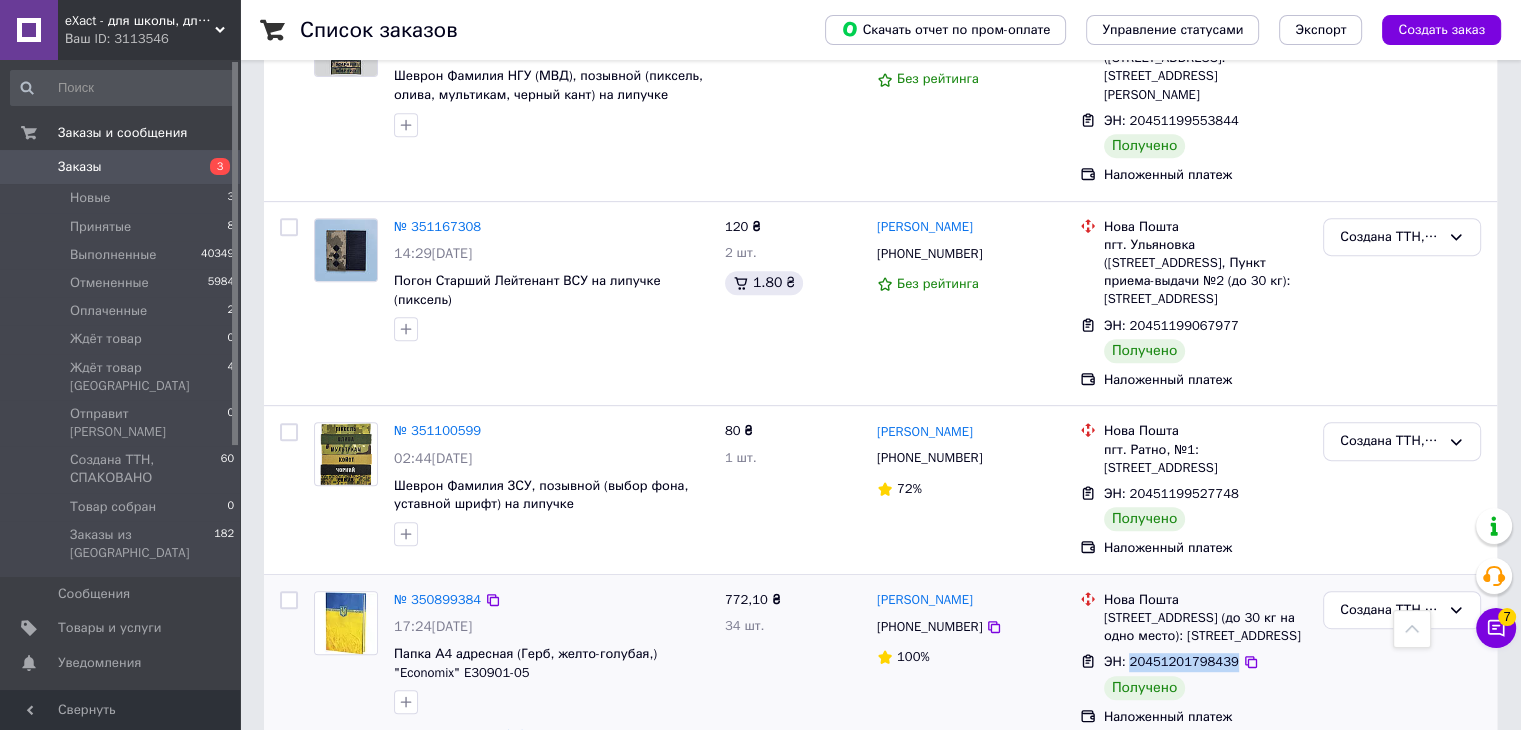 click on "ЭН: 20451201798439" at bounding box center [1171, 661] 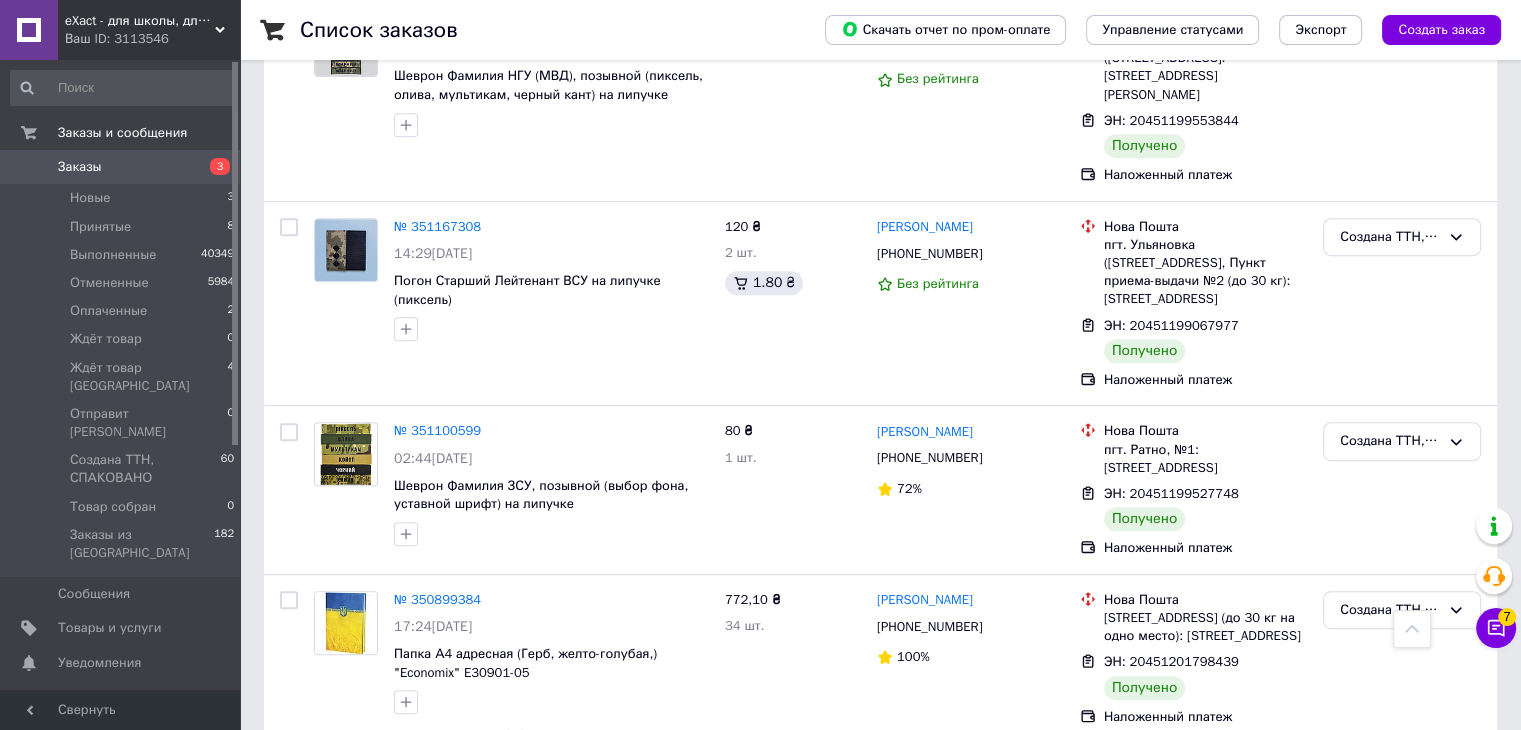 click 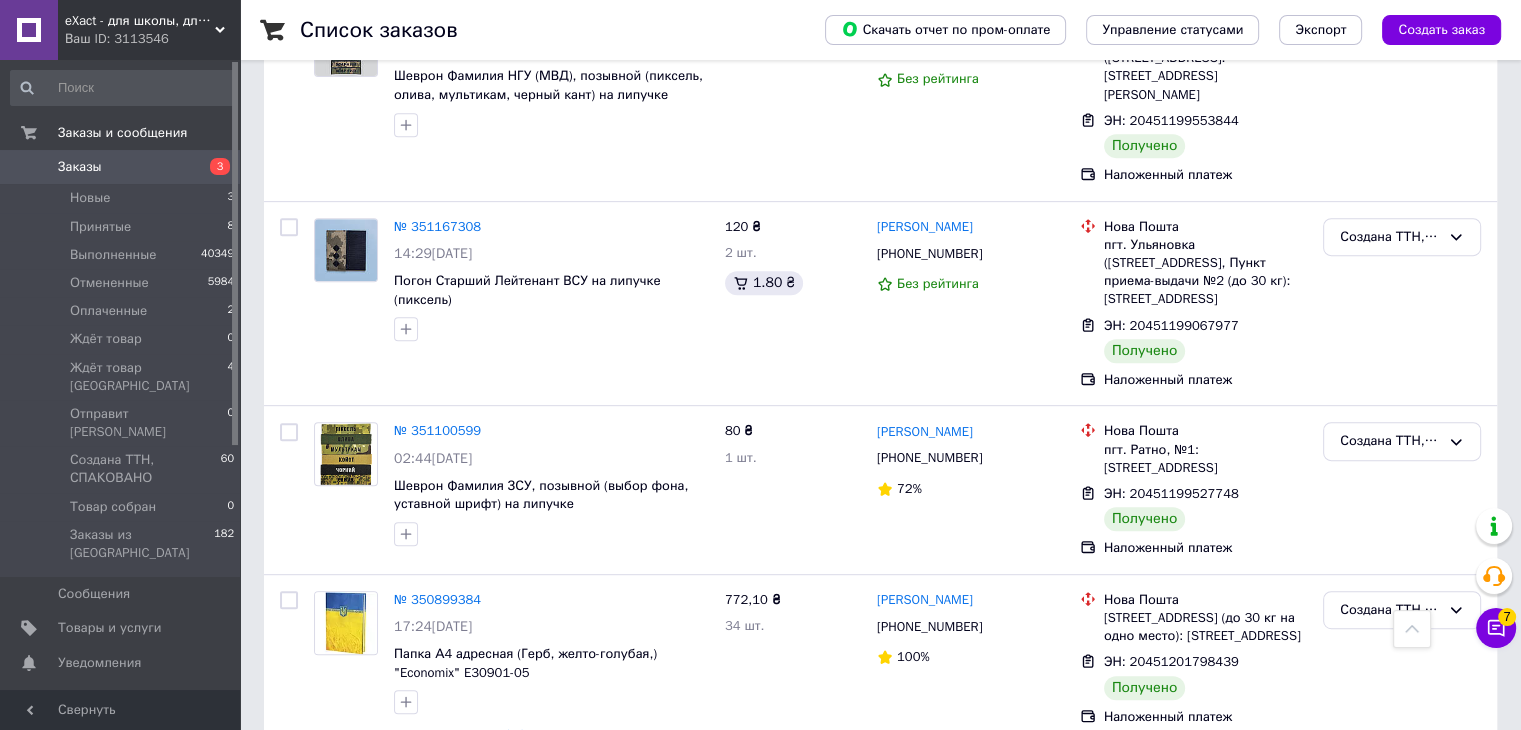 scroll, scrollTop: 0, scrollLeft: 0, axis: both 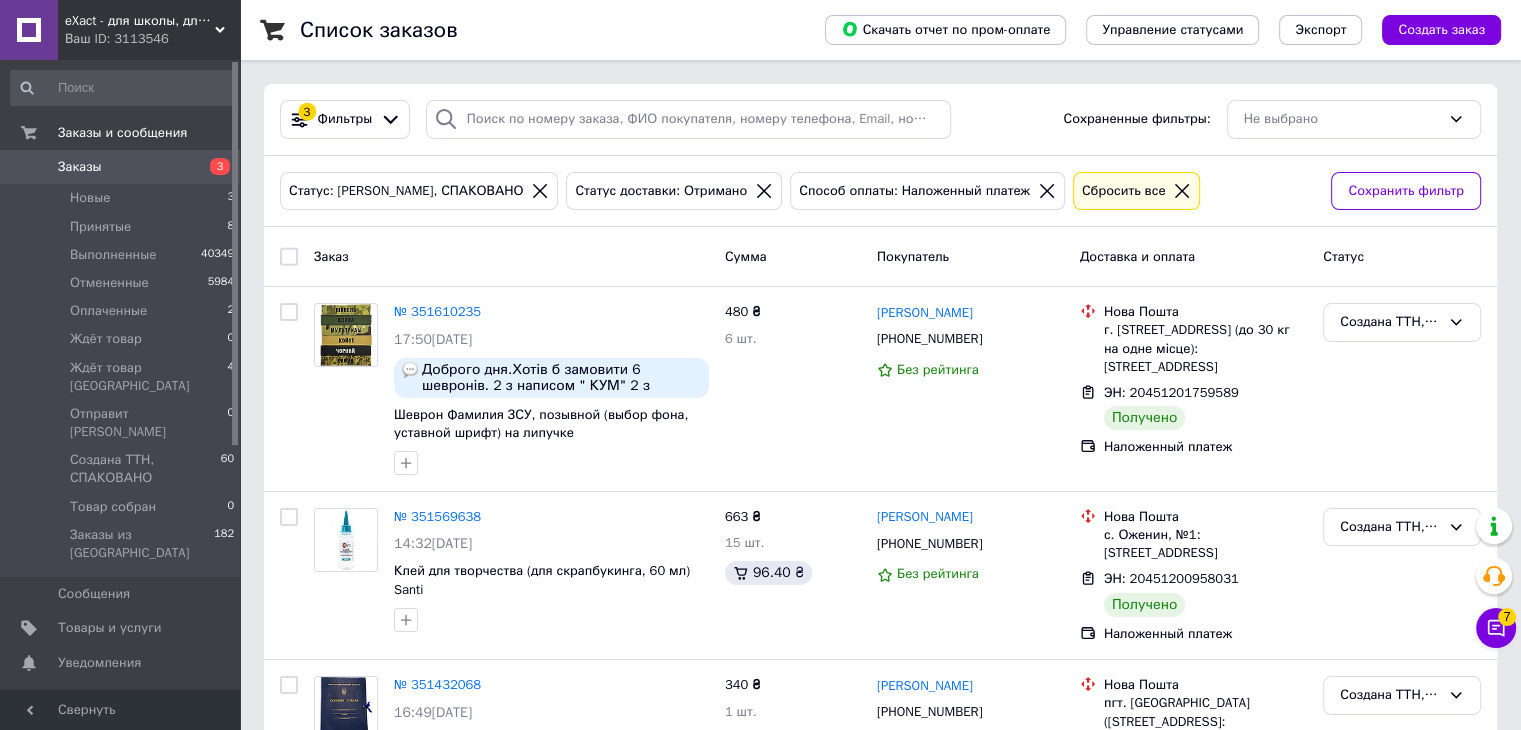 click at bounding box center (289, 257) 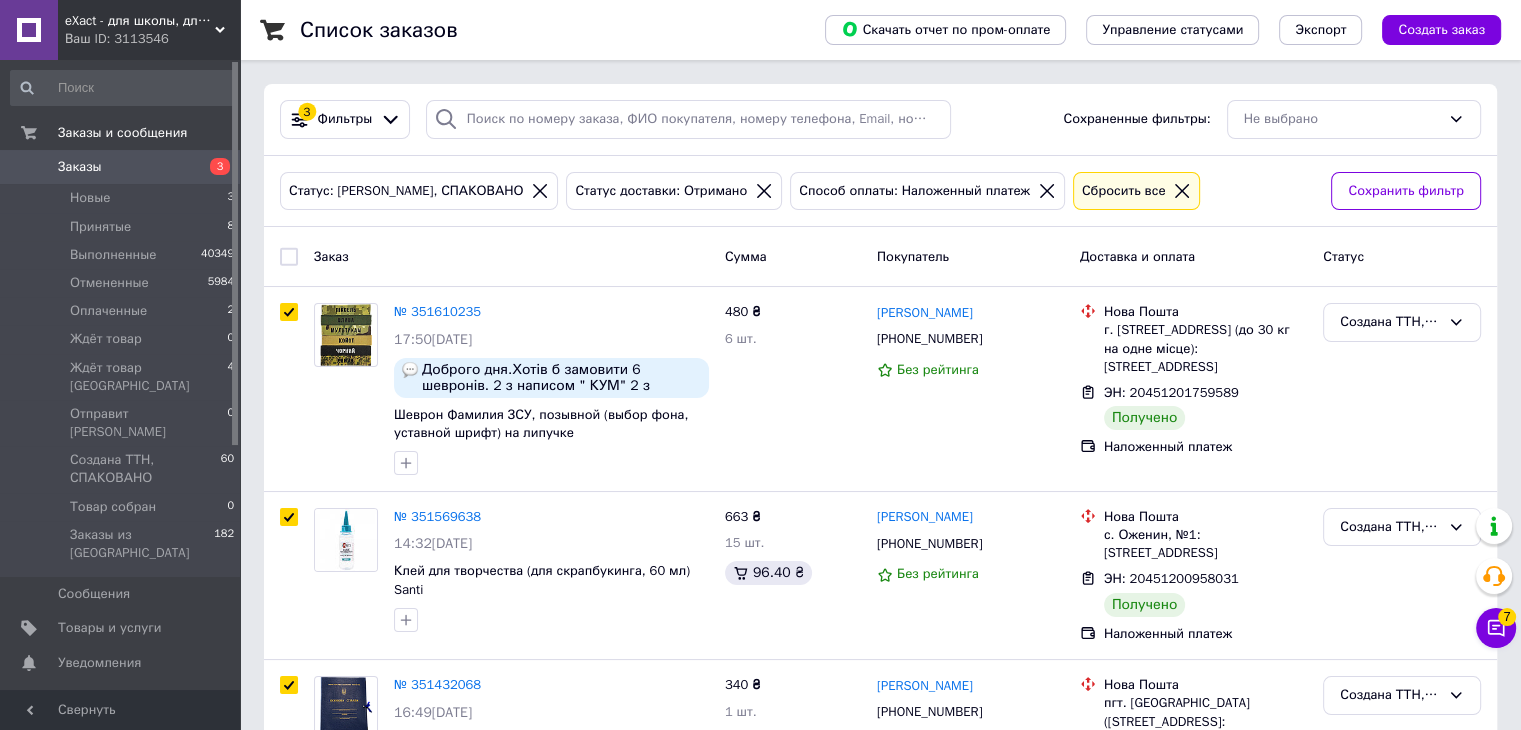 checkbox on "true" 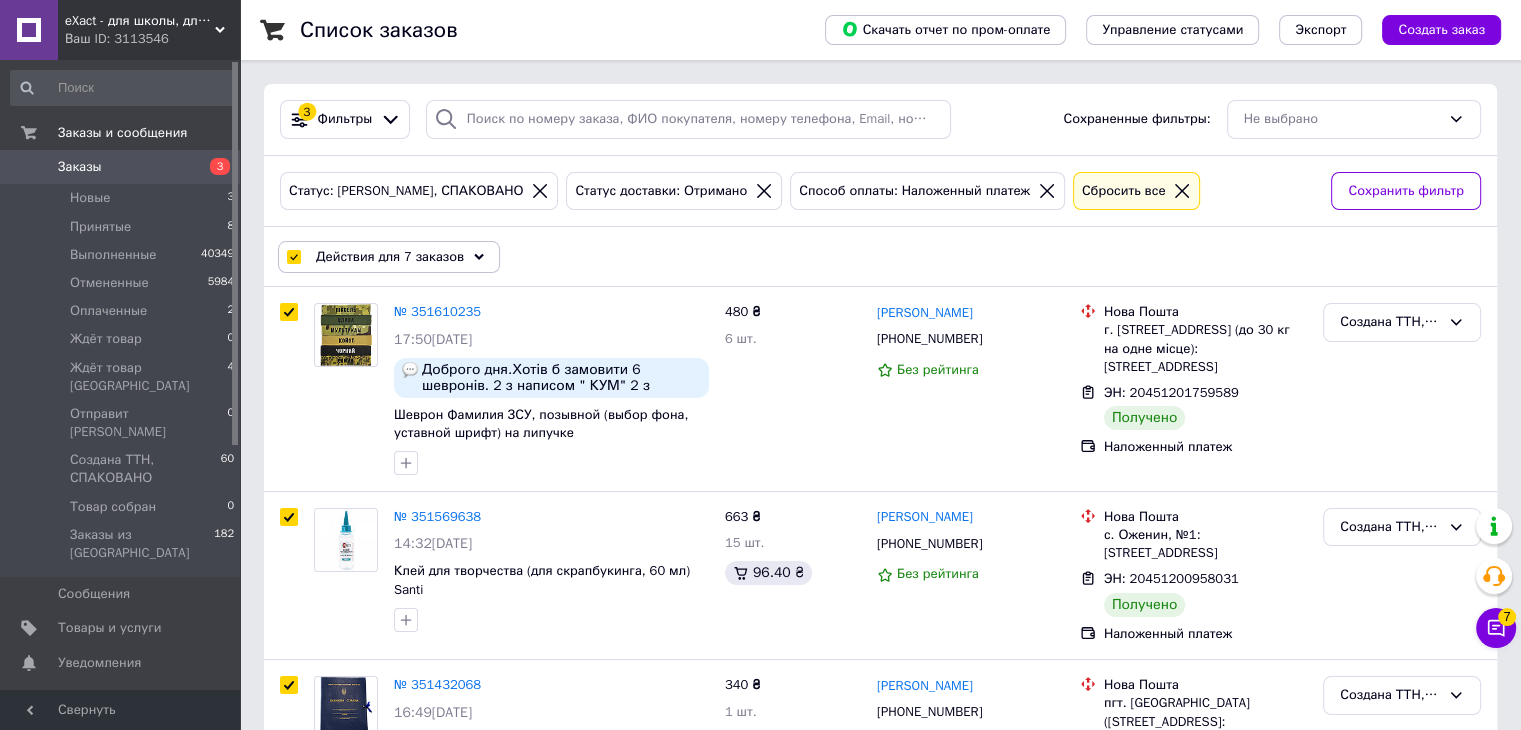 click on "Действия для 7 заказов" at bounding box center [390, 257] 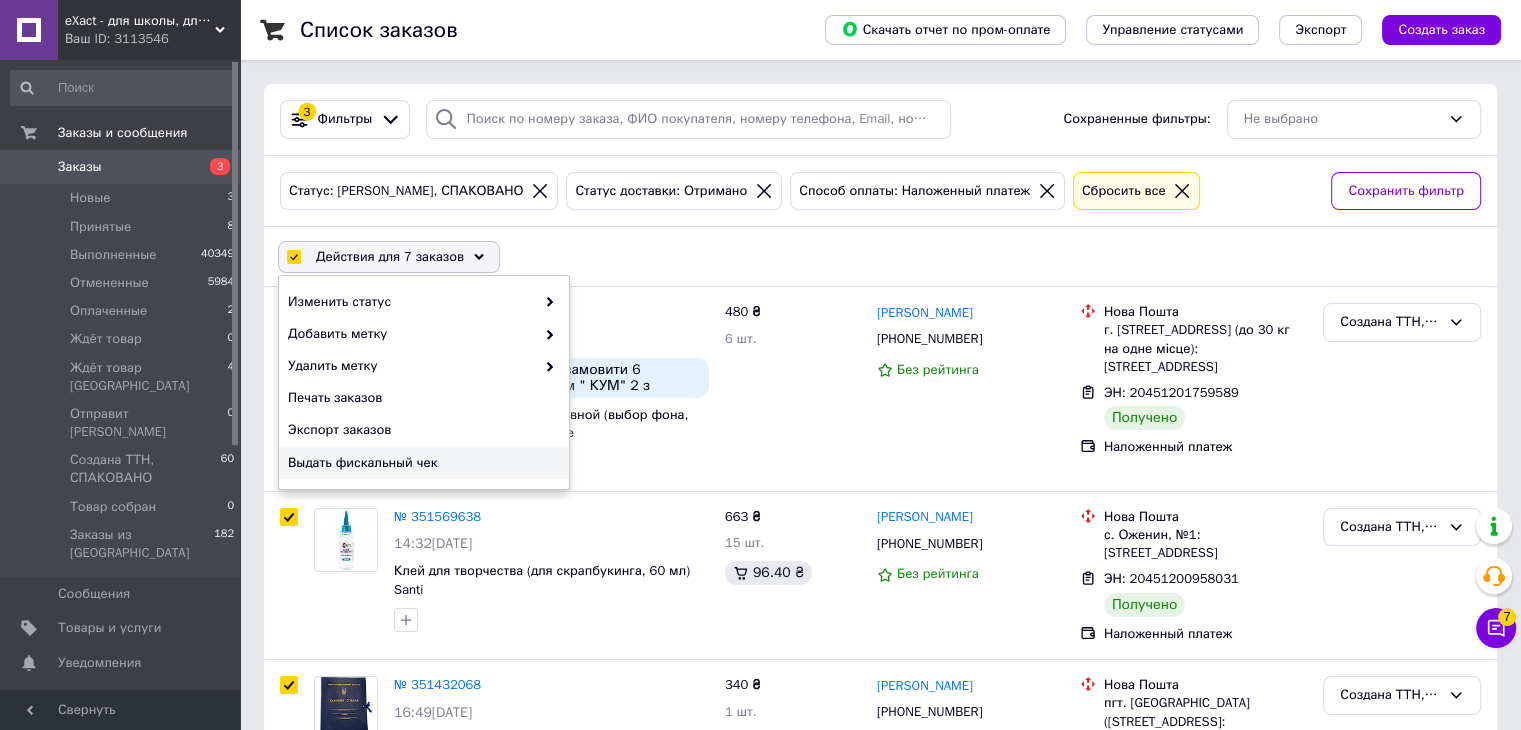 click on "Выдать фискальный чек" at bounding box center (421, 463) 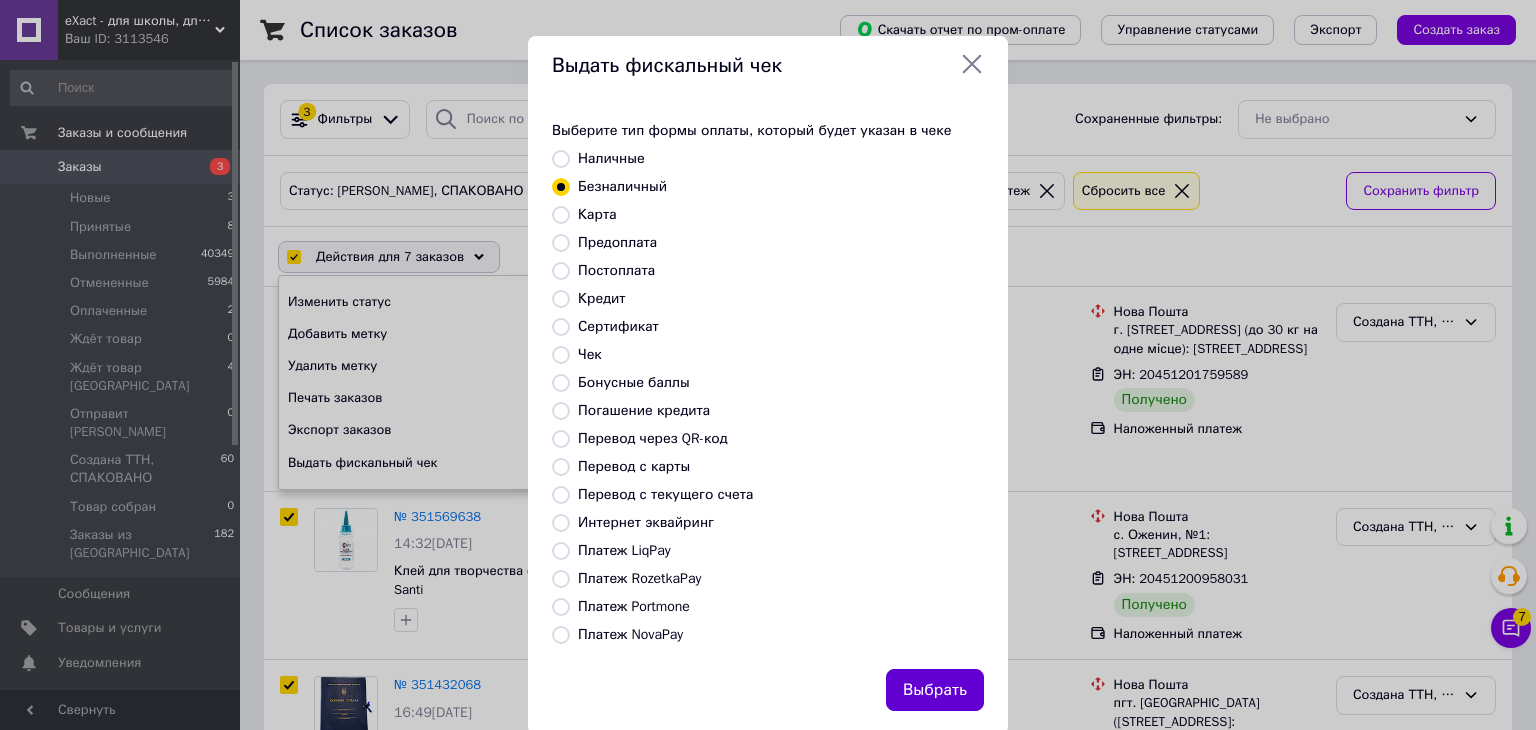click on "Выбрать" at bounding box center (935, 690) 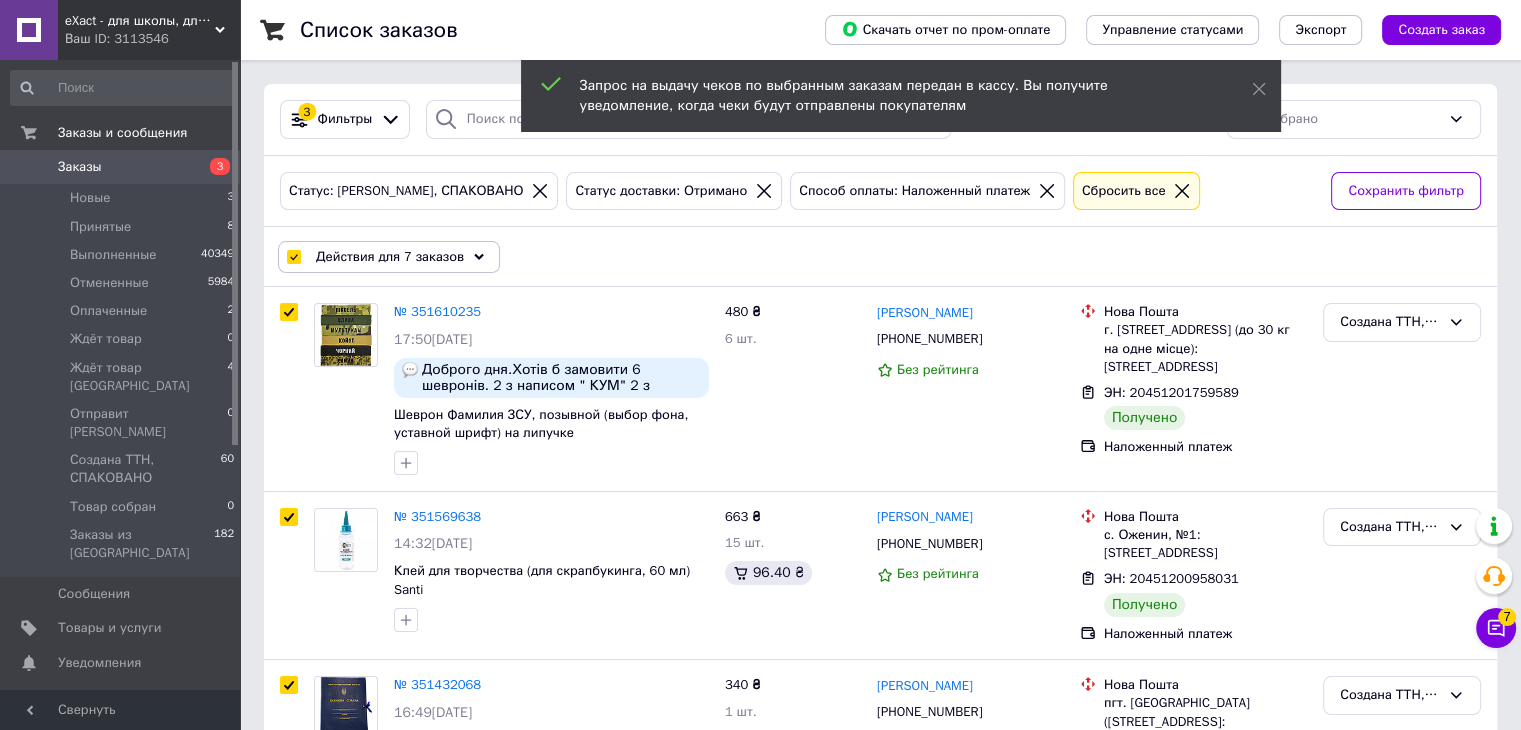 click on "Действия для 7 заказов" at bounding box center (389, 257) 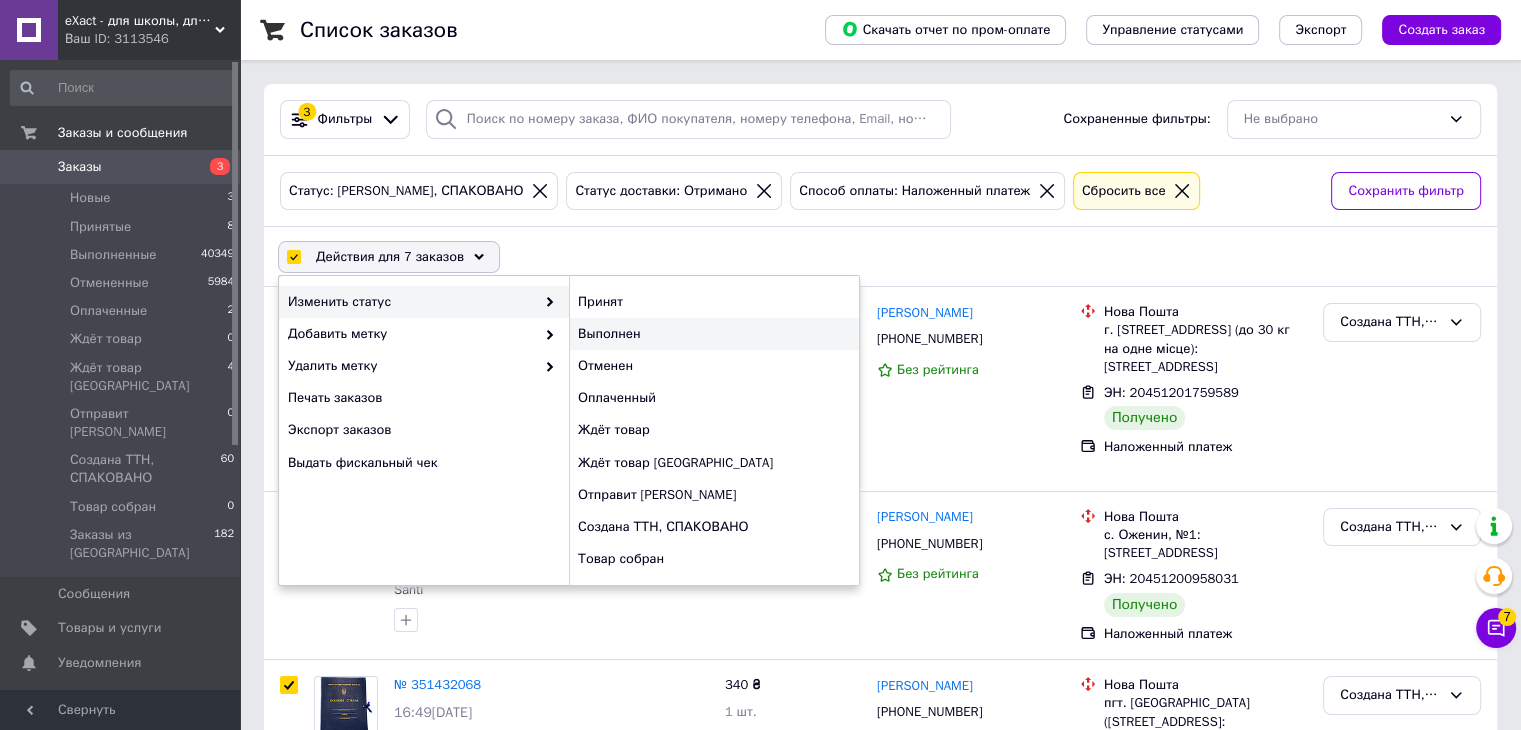 click on "Выполнен" at bounding box center [714, 334] 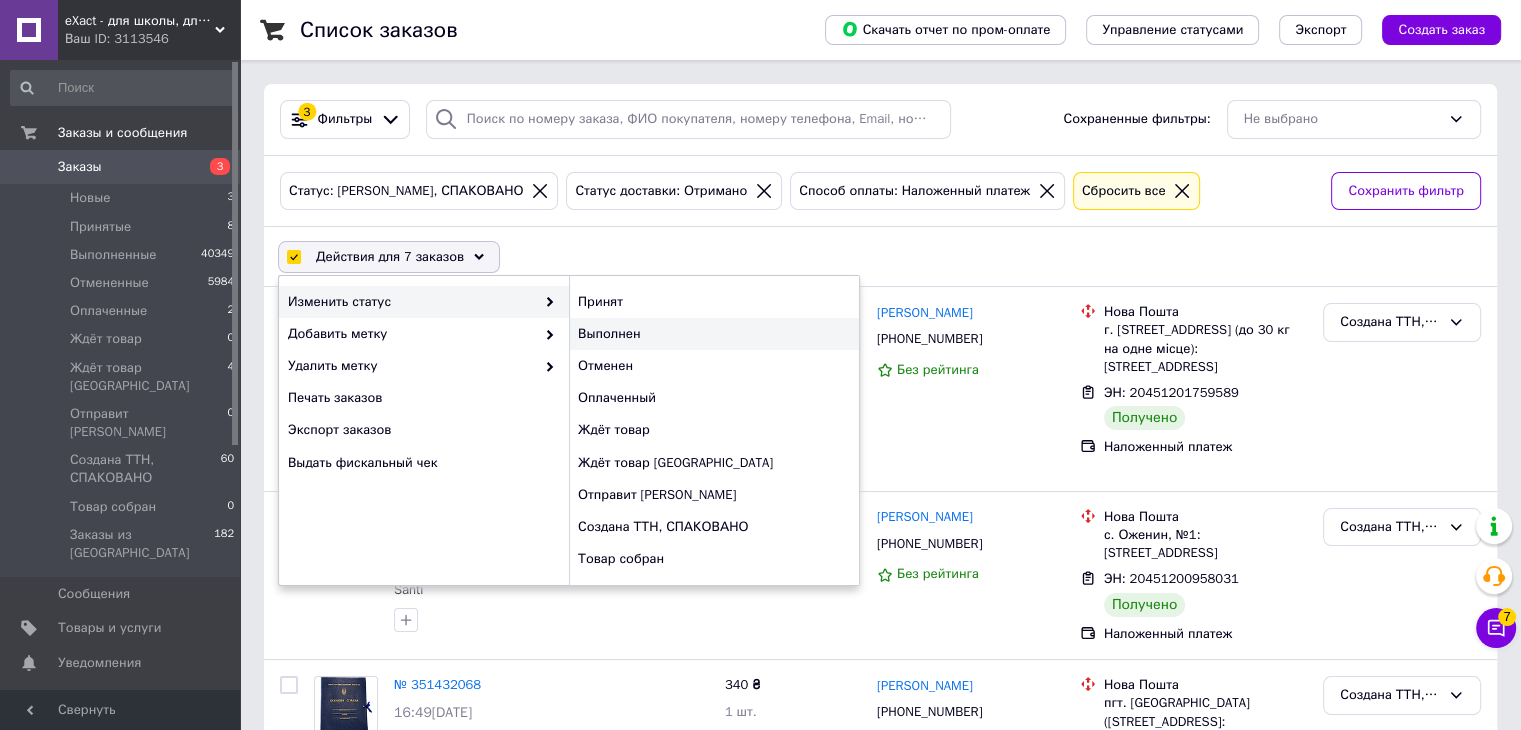 checkbox on "false" 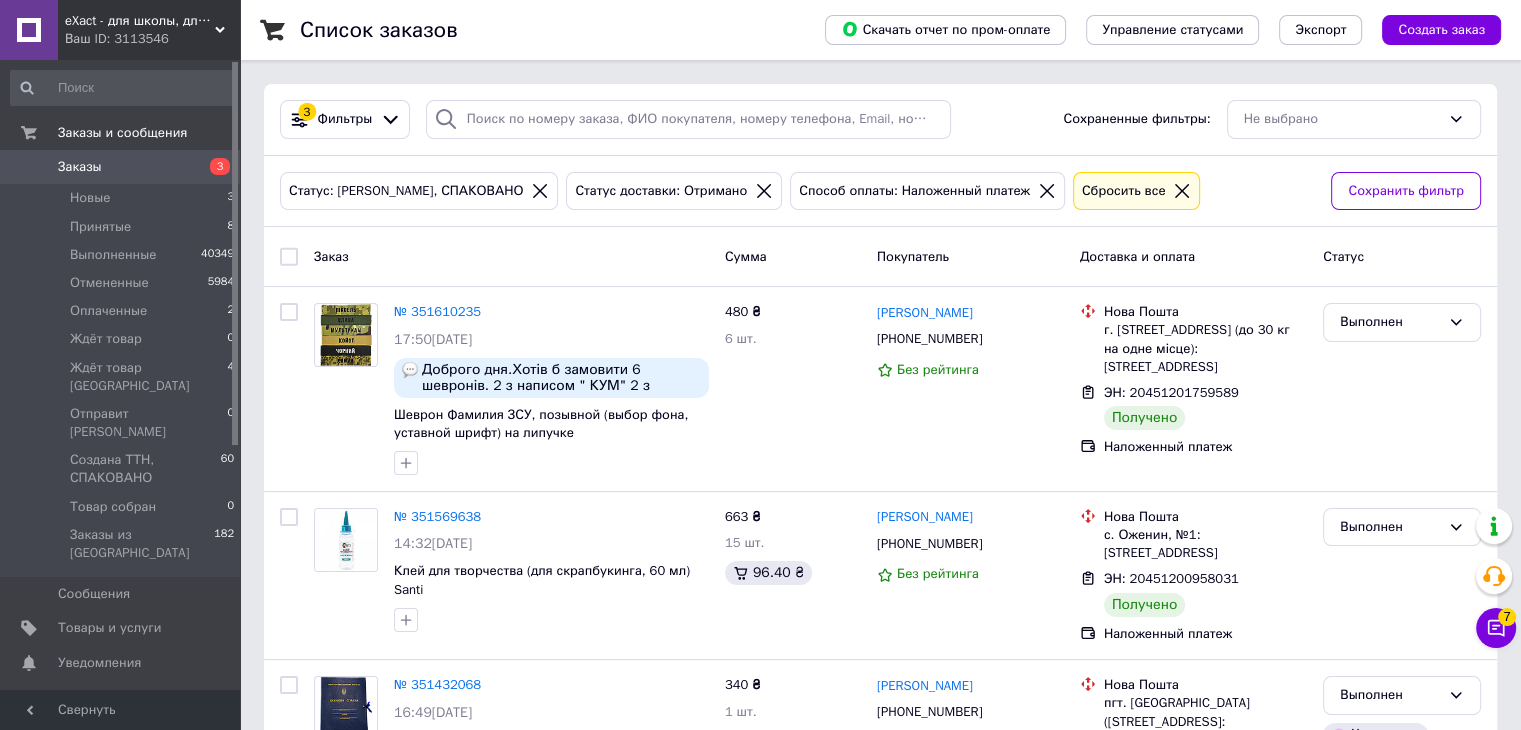 click on "Заказы" at bounding box center [121, 167] 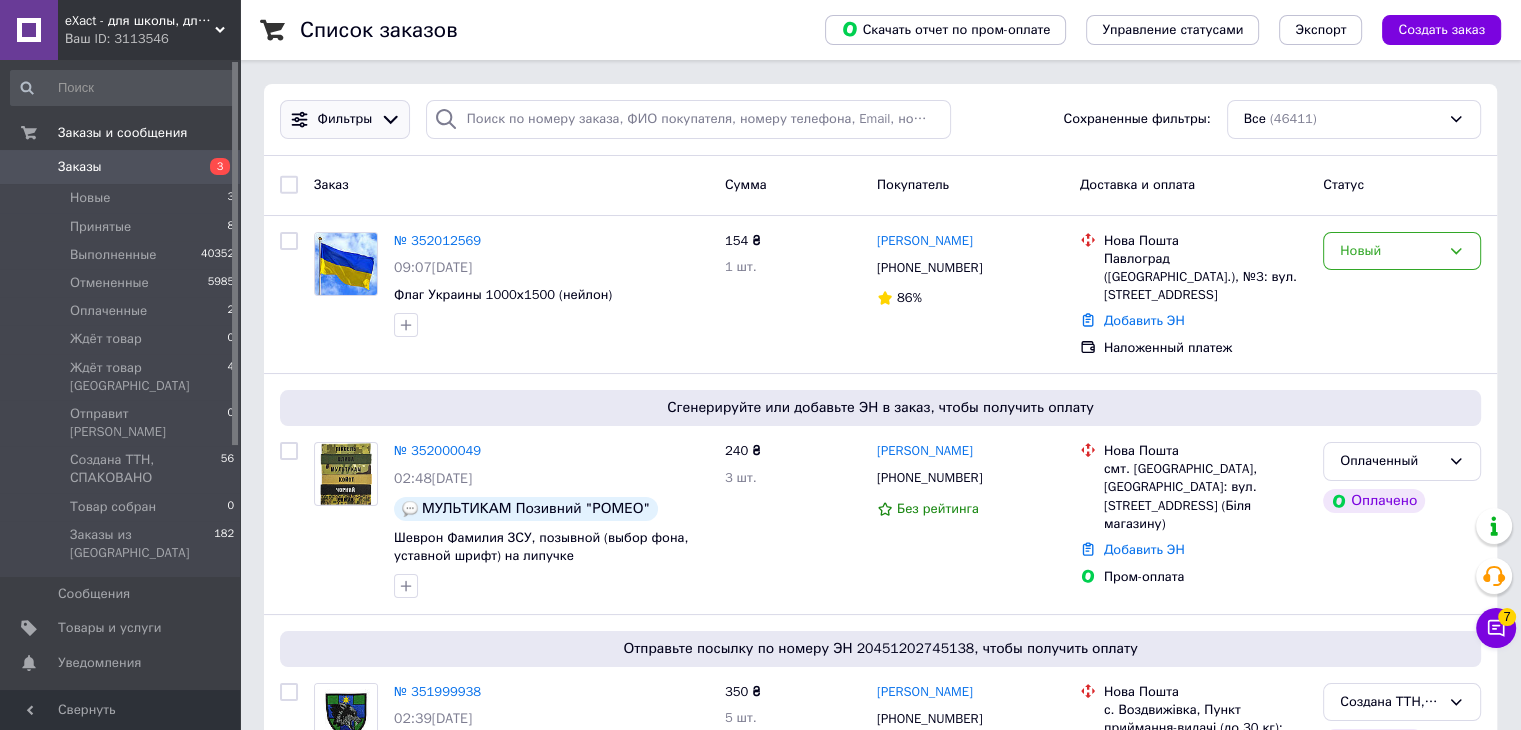 click on "Фильтры" at bounding box center [345, 119] 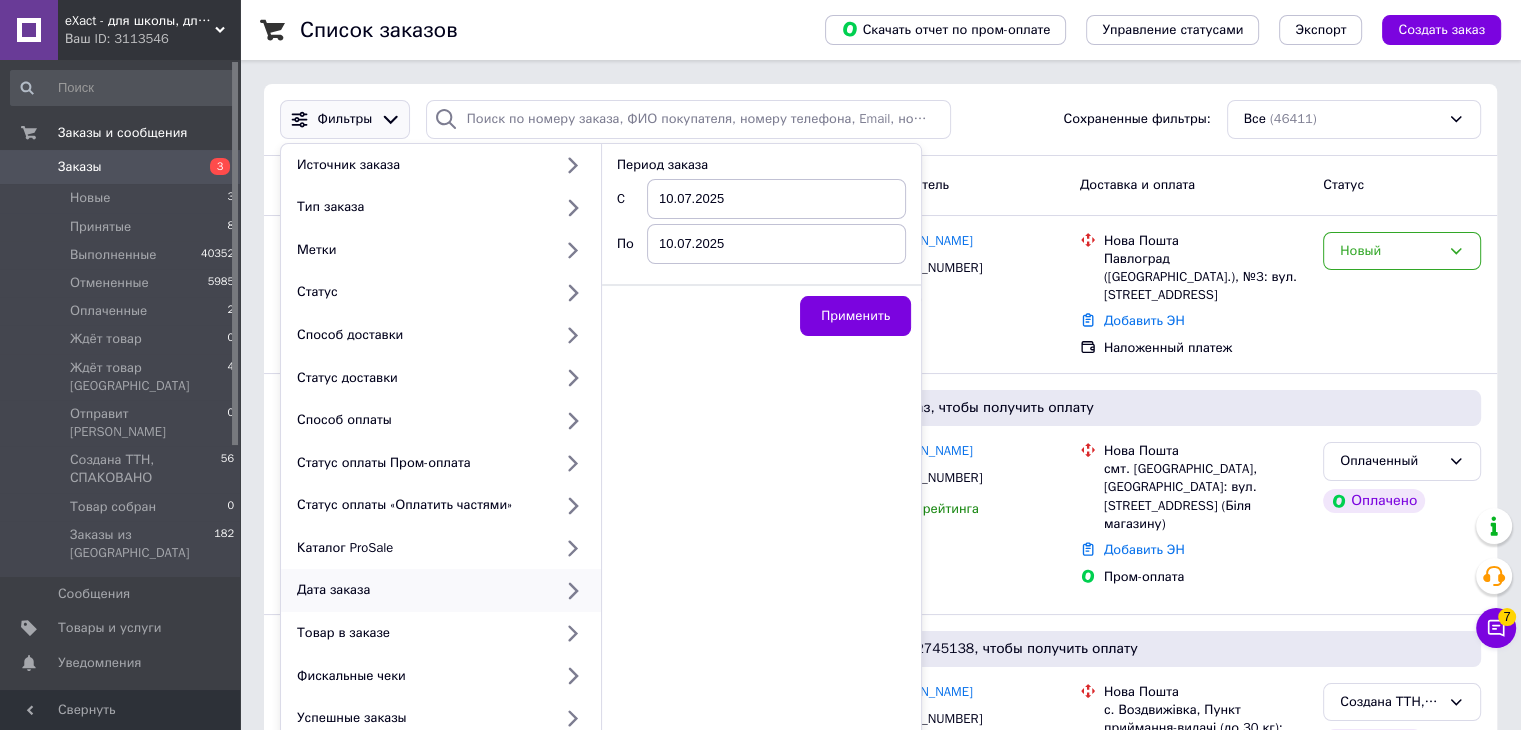 click on "10.07.2025" at bounding box center [776, 199] 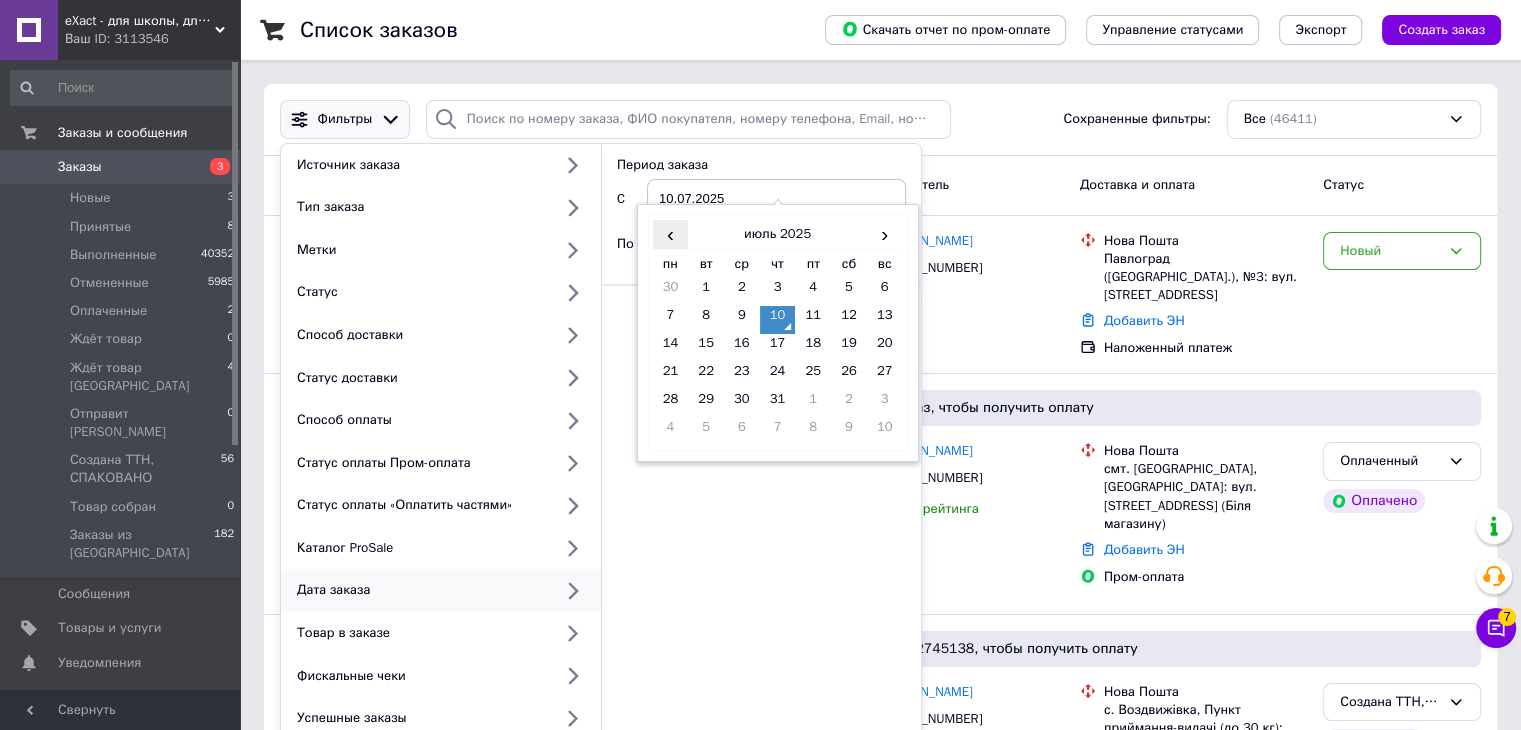 click on "‹" at bounding box center (671, 234) 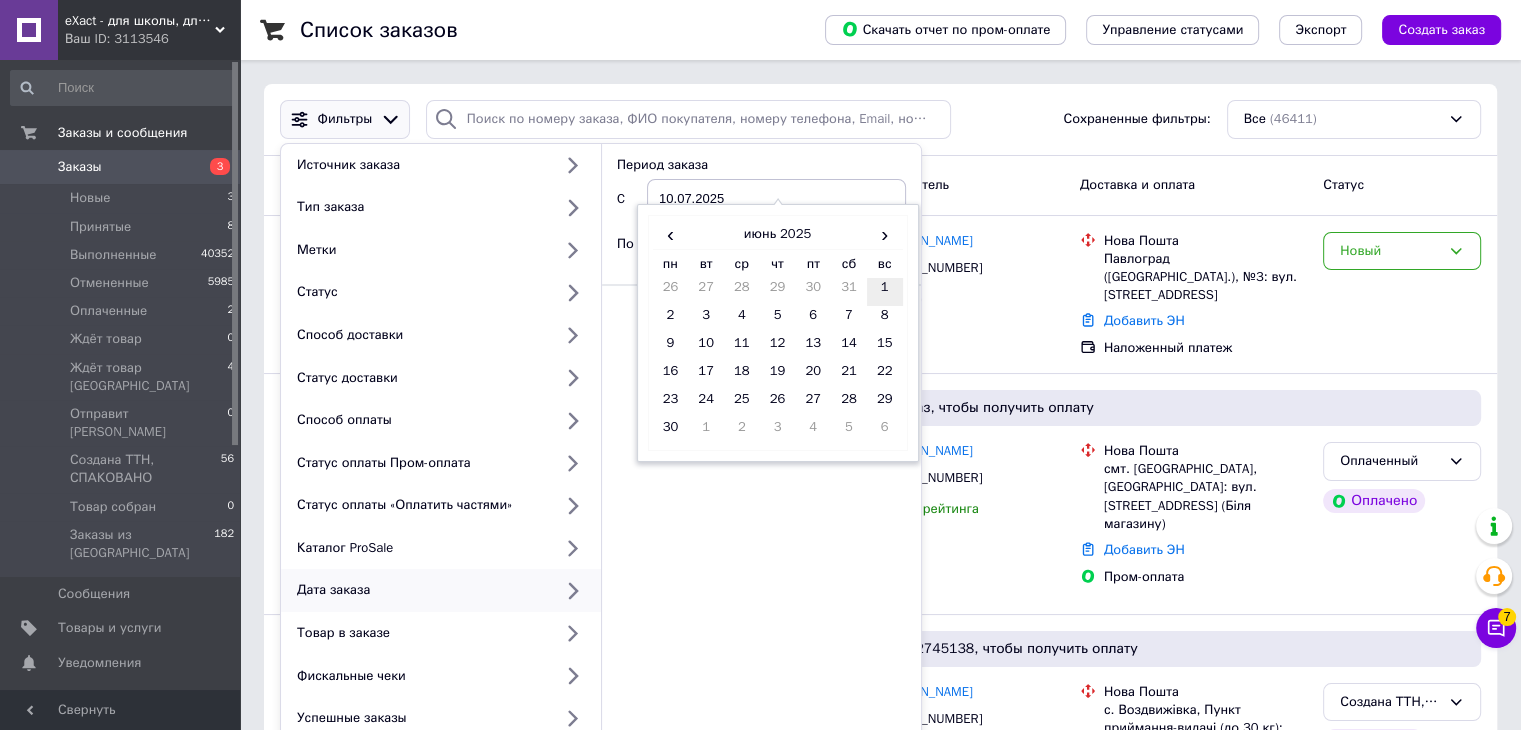 click on "1" at bounding box center [885, 292] 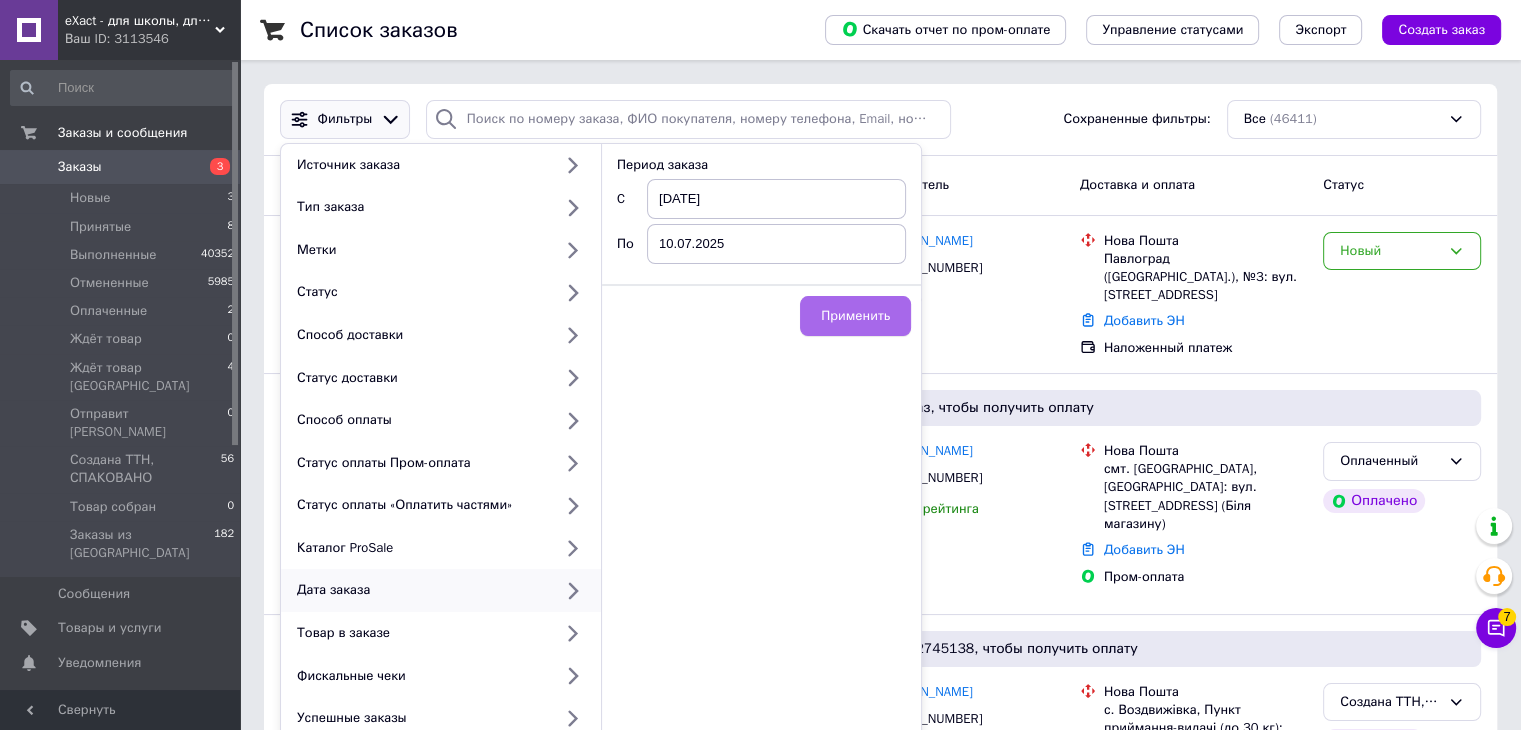 click on "Применить" at bounding box center (855, 316) 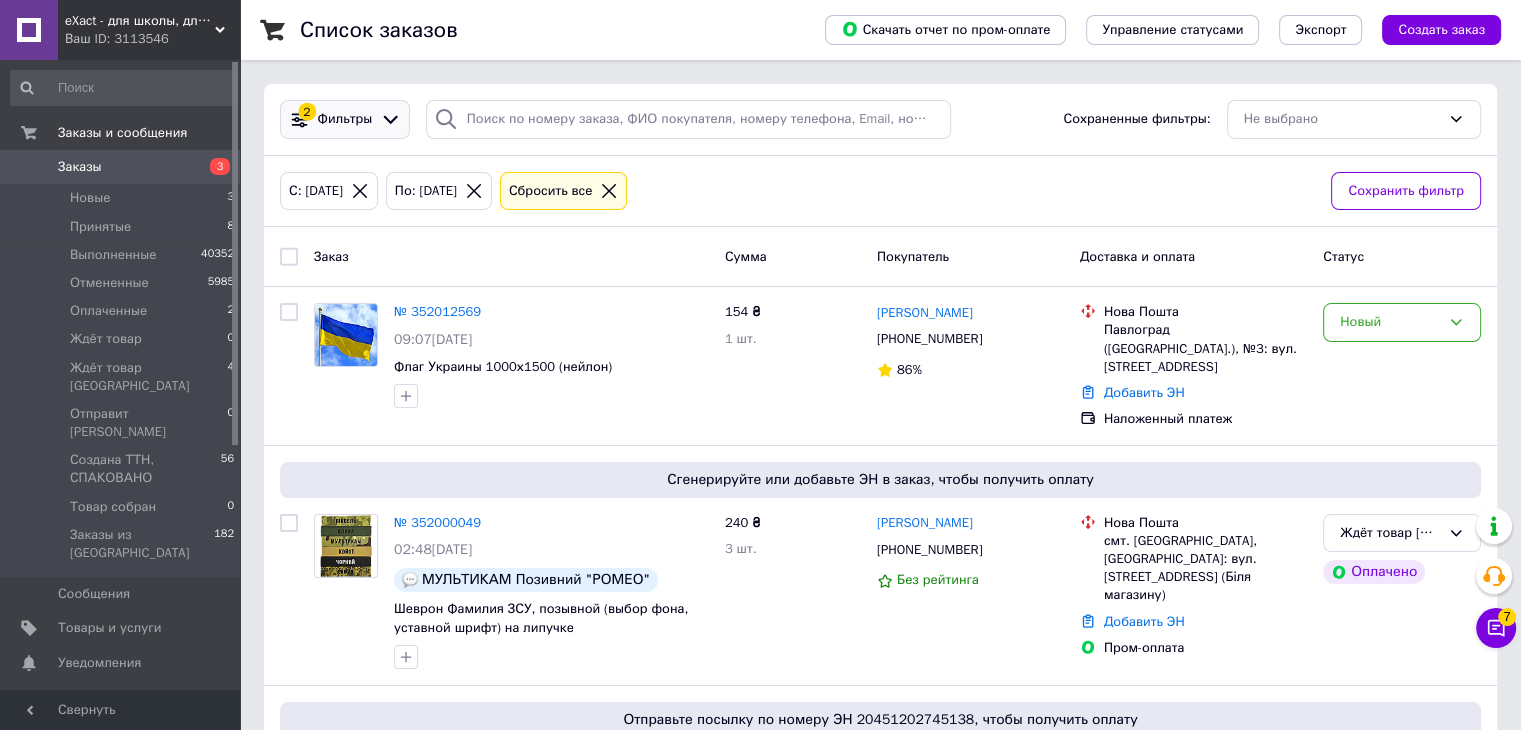 click on "Фильтры" at bounding box center [345, 119] 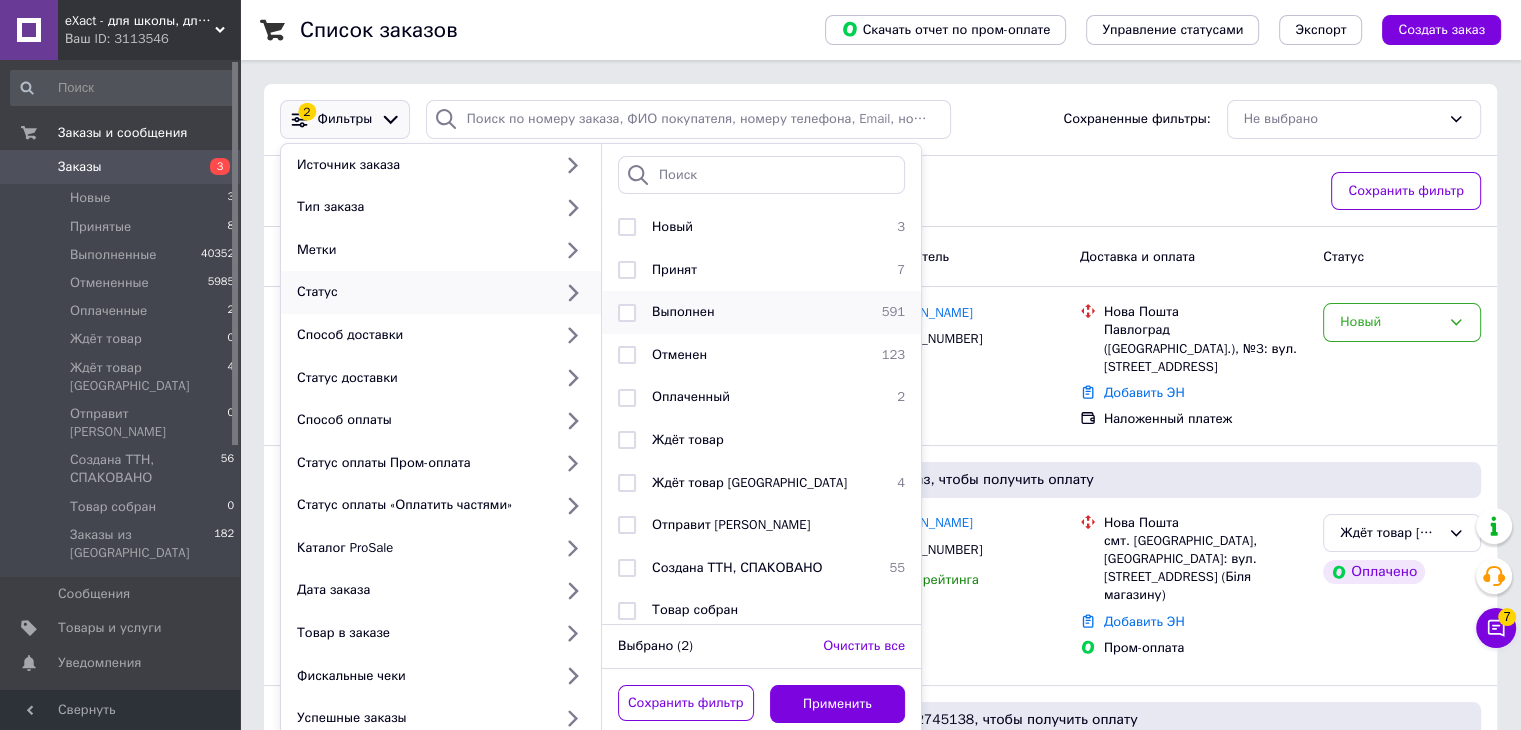 click on "Выполнен 591" at bounding box center (761, 312) 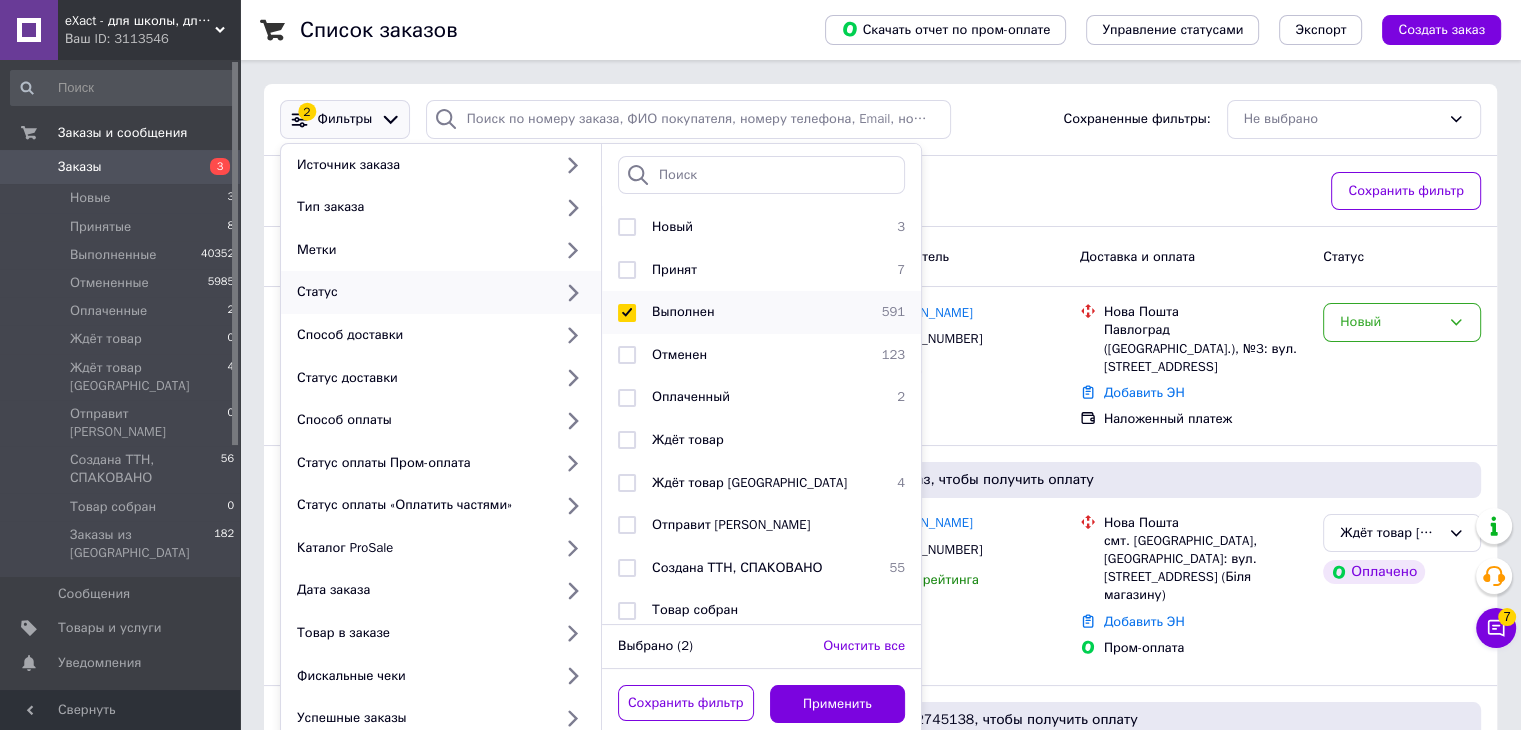 checkbox on "true" 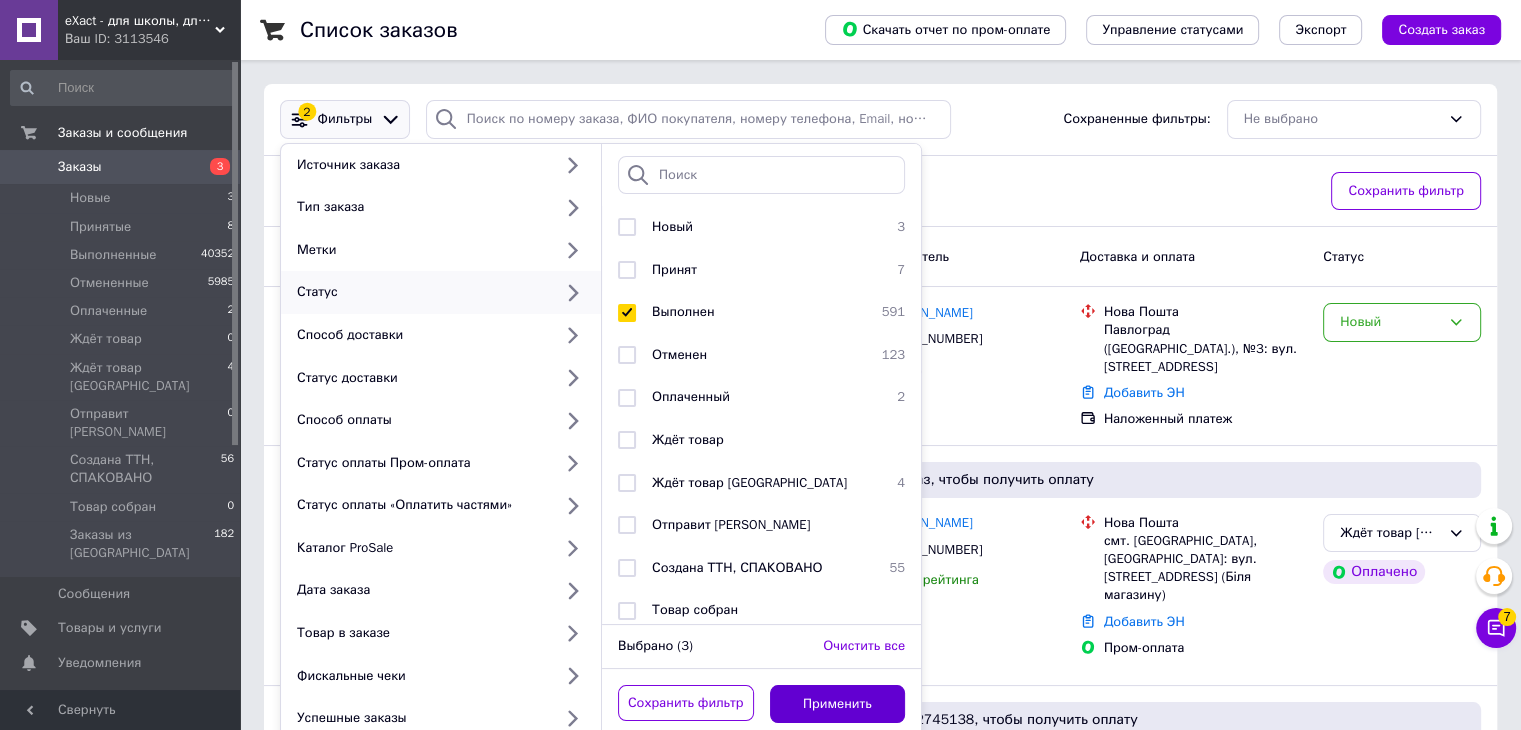 click on "Применить" at bounding box center [838, 704] 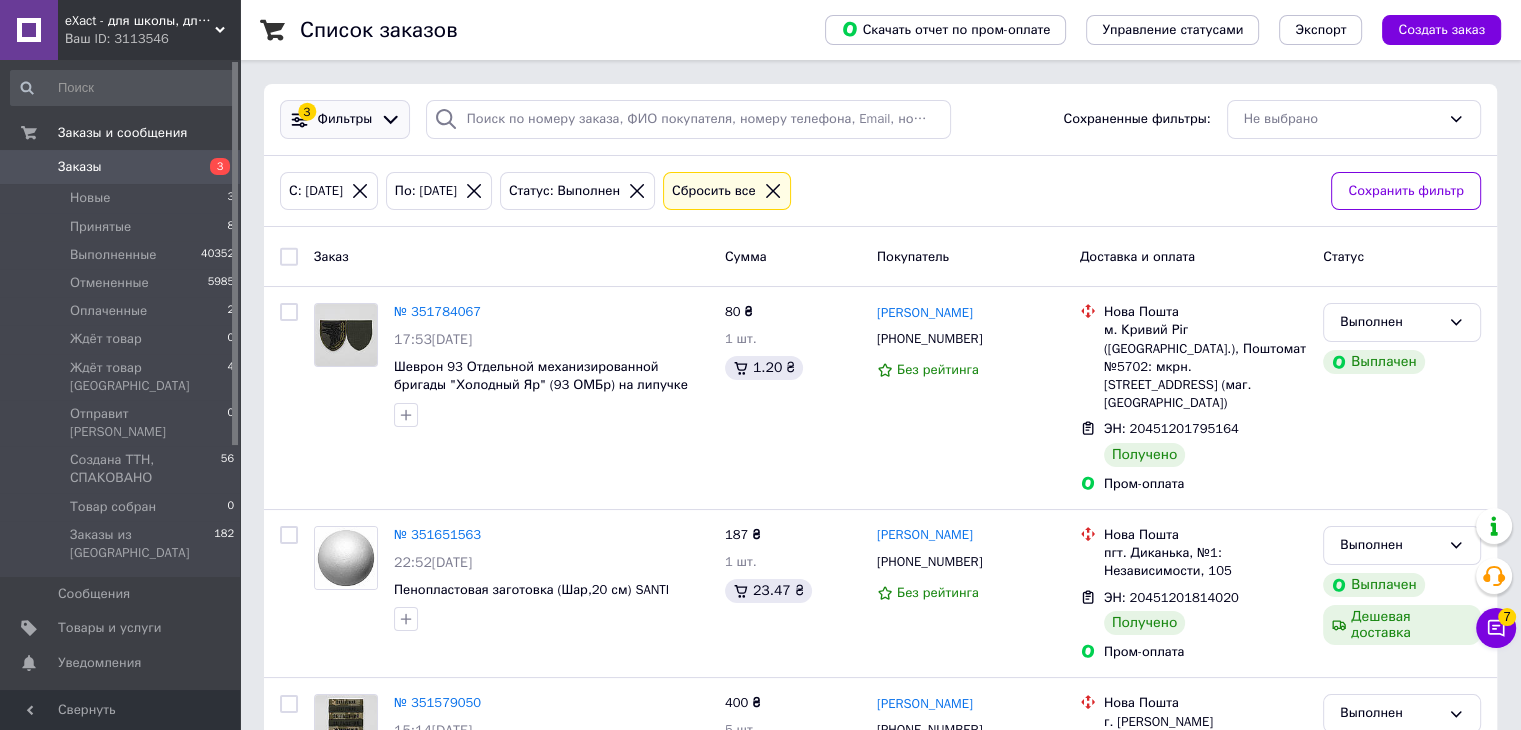 click on "Фильтры" at bounding box center [345, 119] 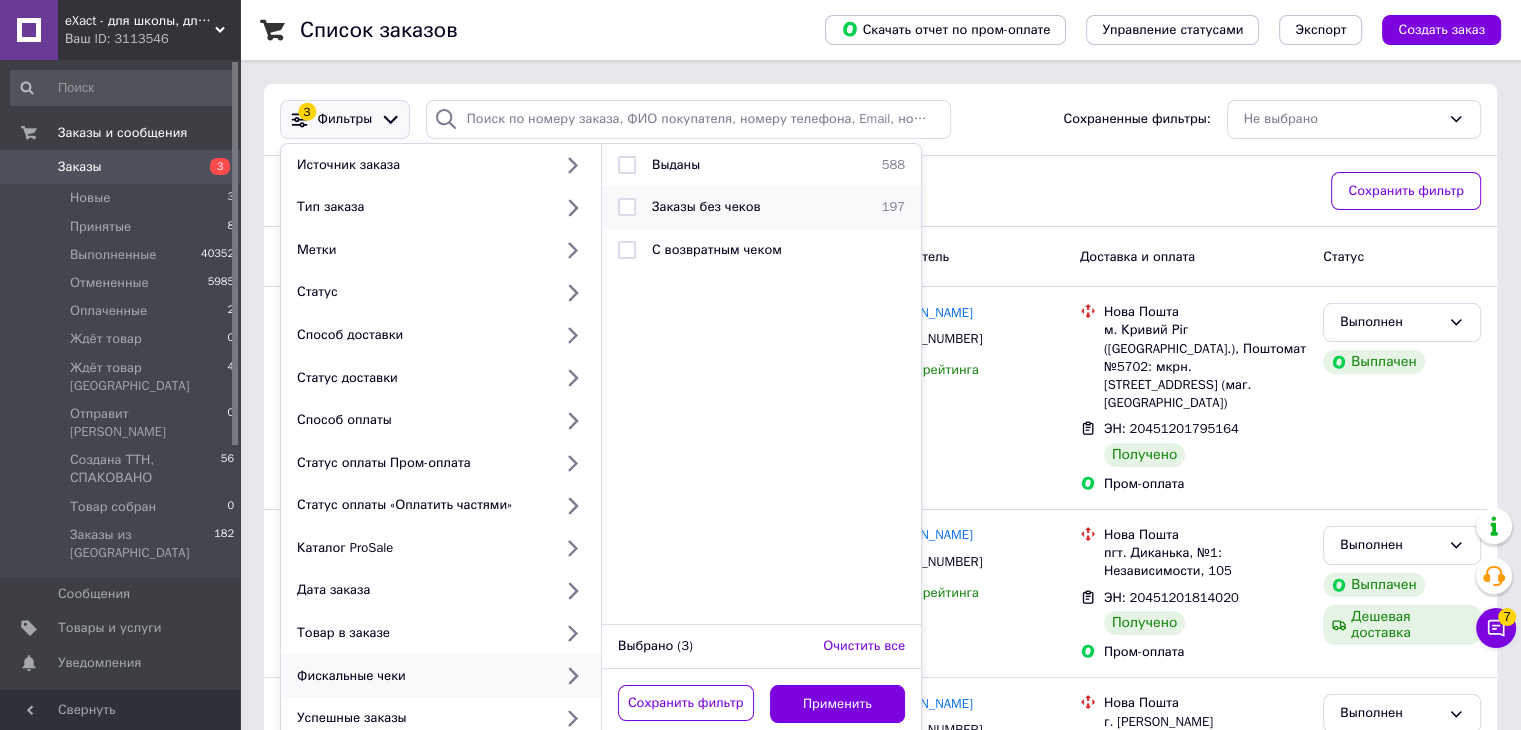 click on "Заказы без чеков" at bounding box center (758, 207) 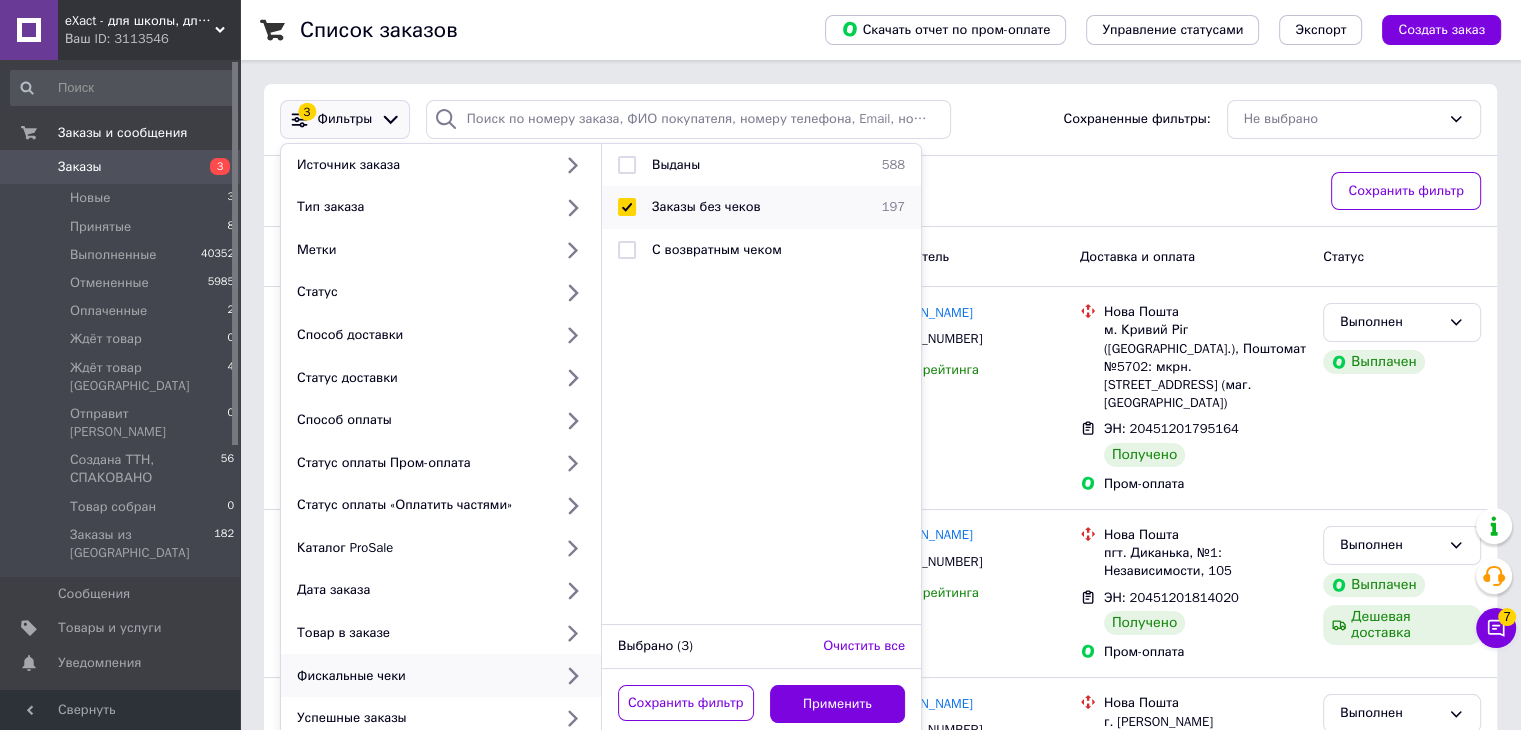 checkbox on "true" 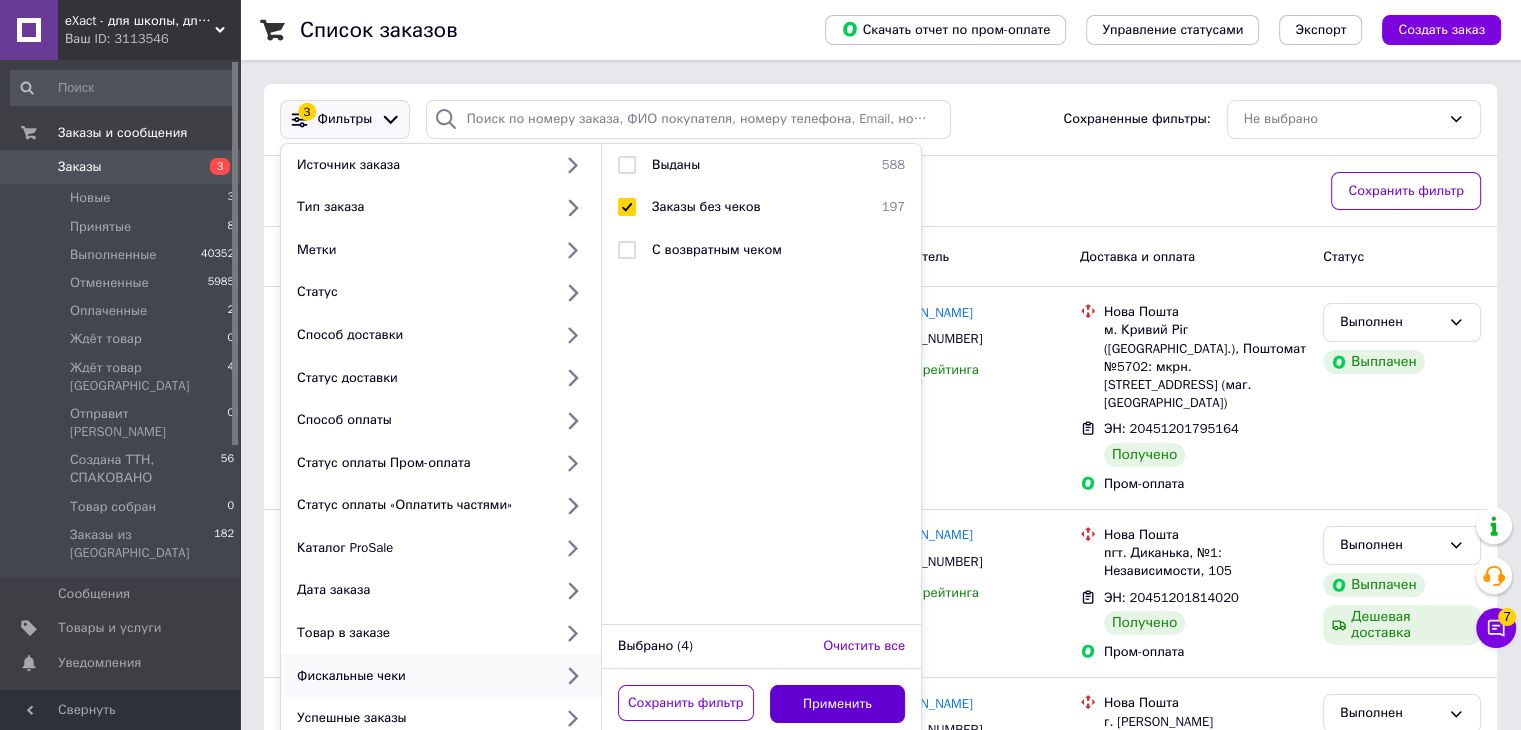 click on "Применить" at bounding box center (838, 704) 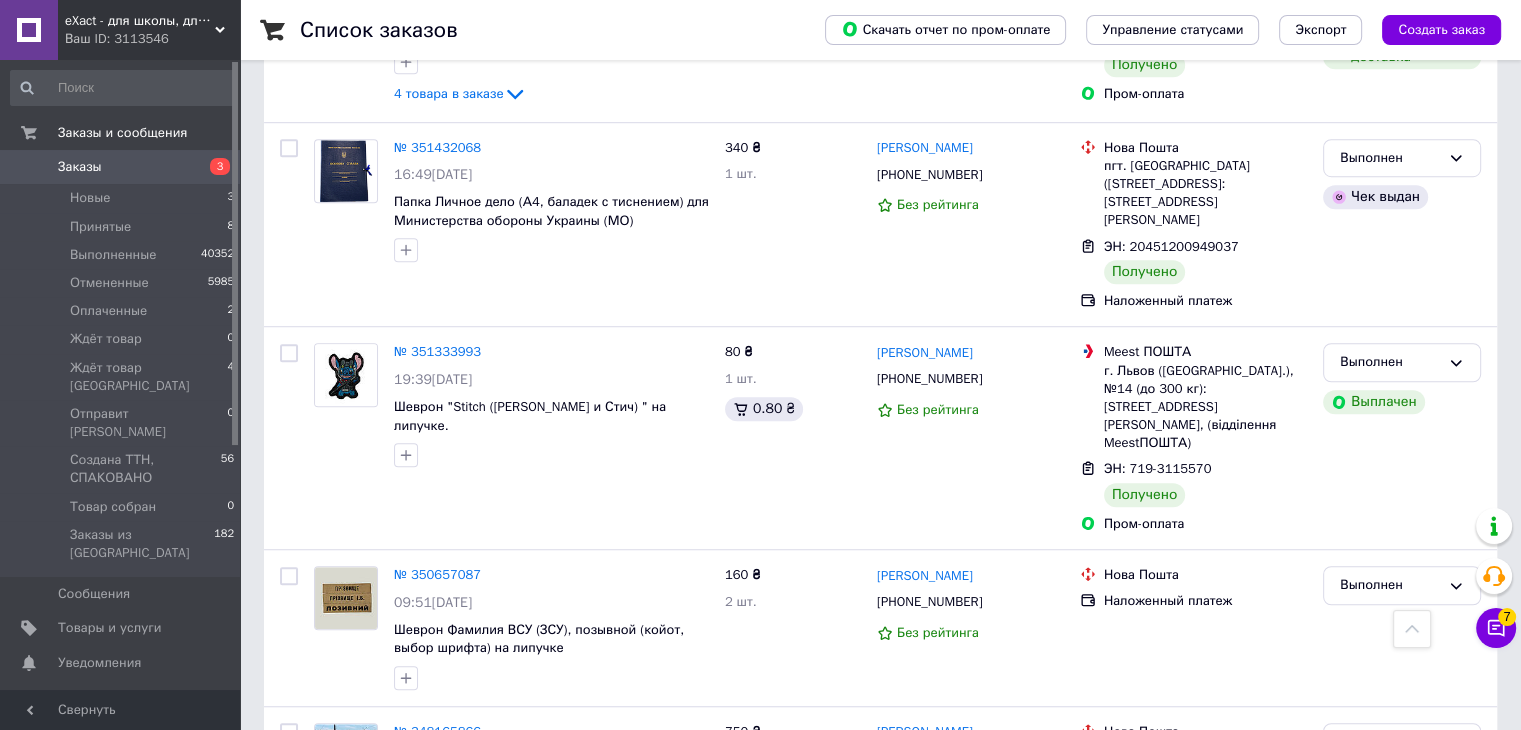 scroll, scrollTop: 1360, scrollLeft: 0, axis: vertical 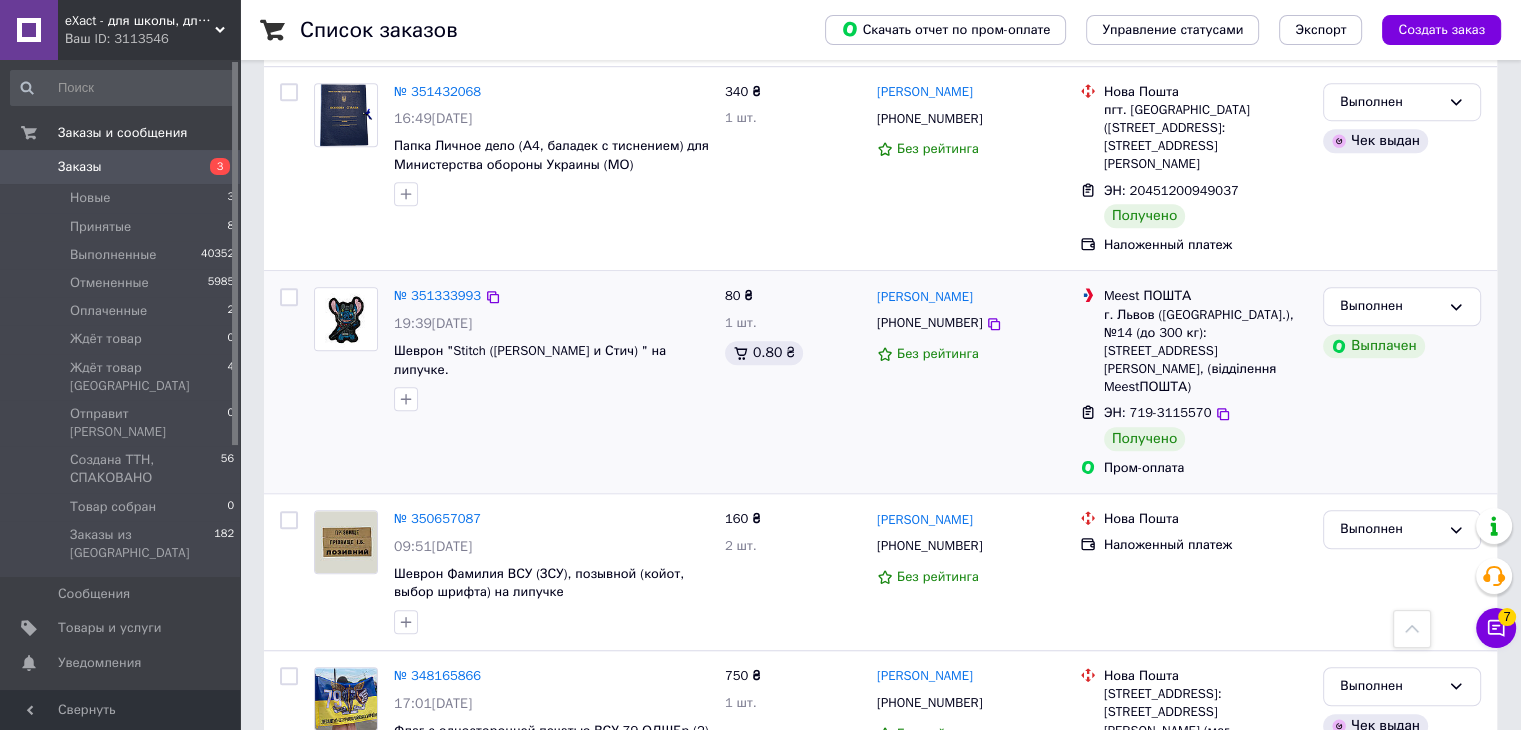 click at bounding box center [289, 297] 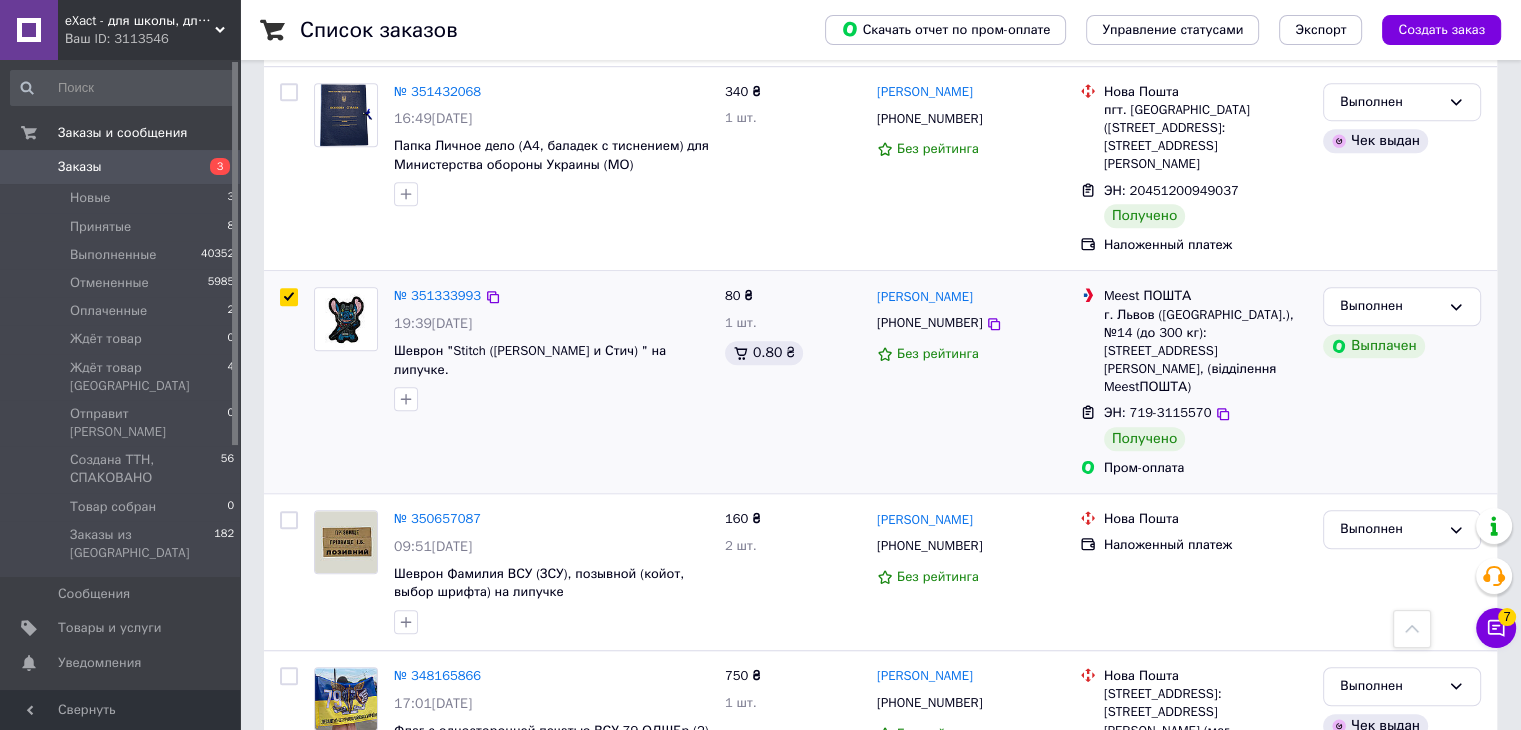 checkbox on "true" 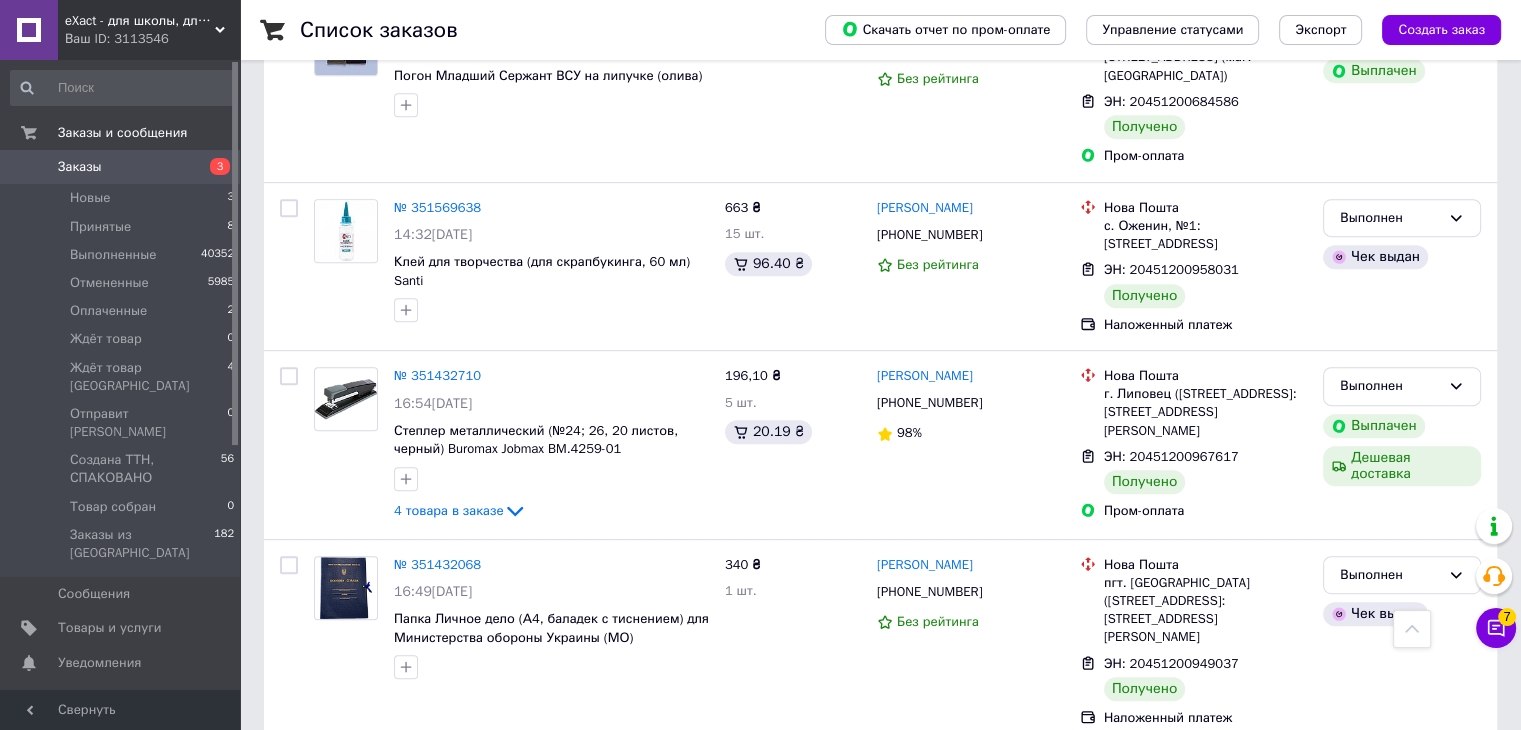 scroll, scrollTop: 872, scrollLeft: 0, axis: vertical 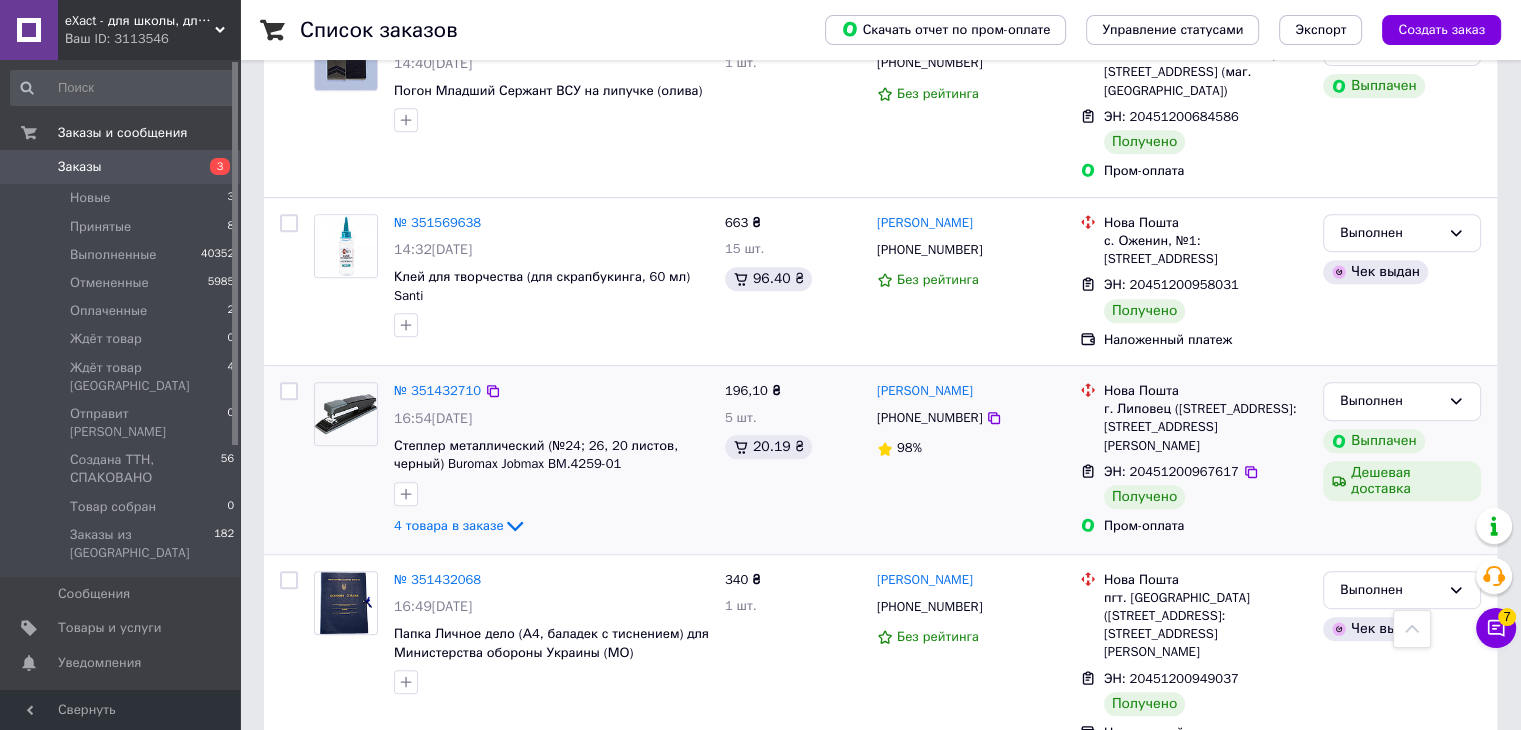 click at bounding box center (289, 391) 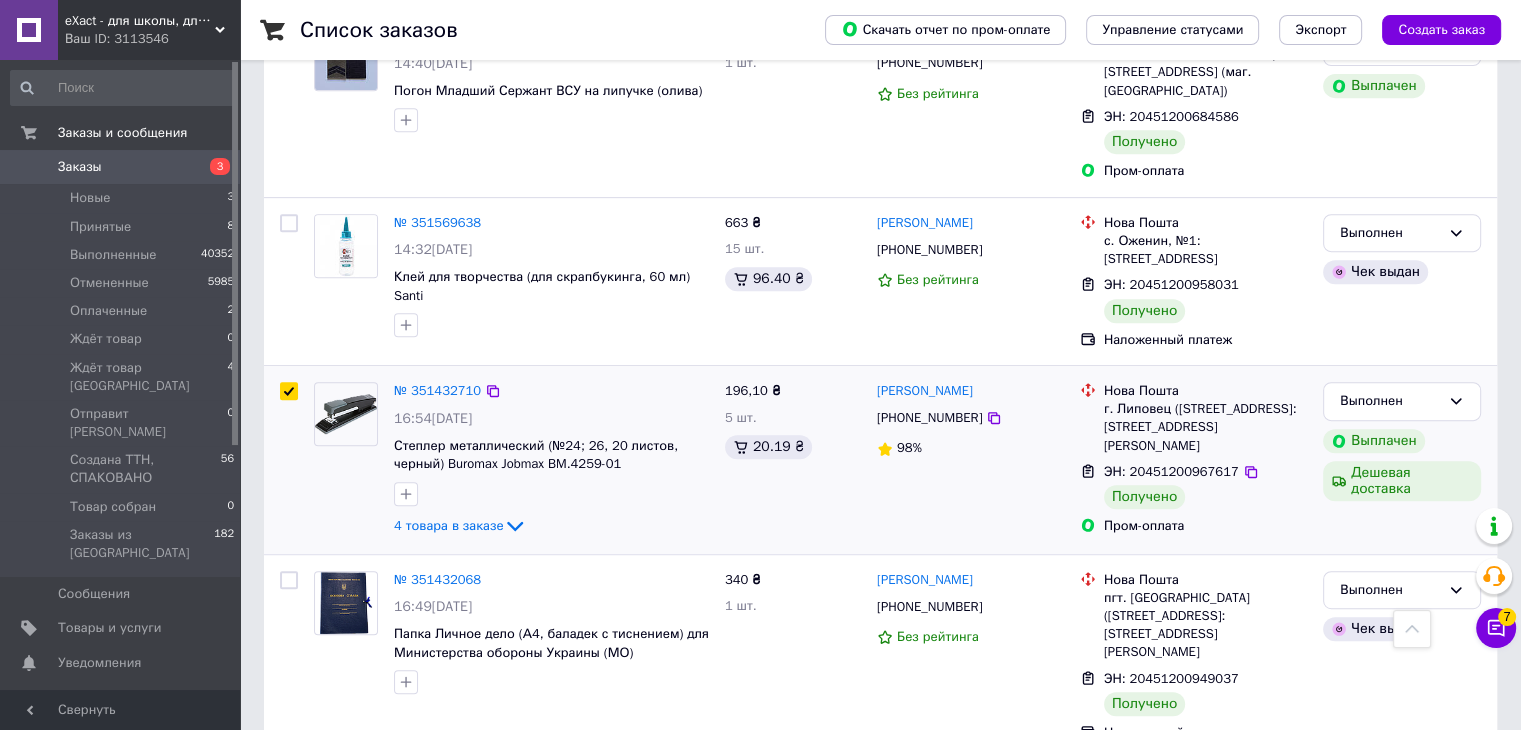 checkbox on "true" 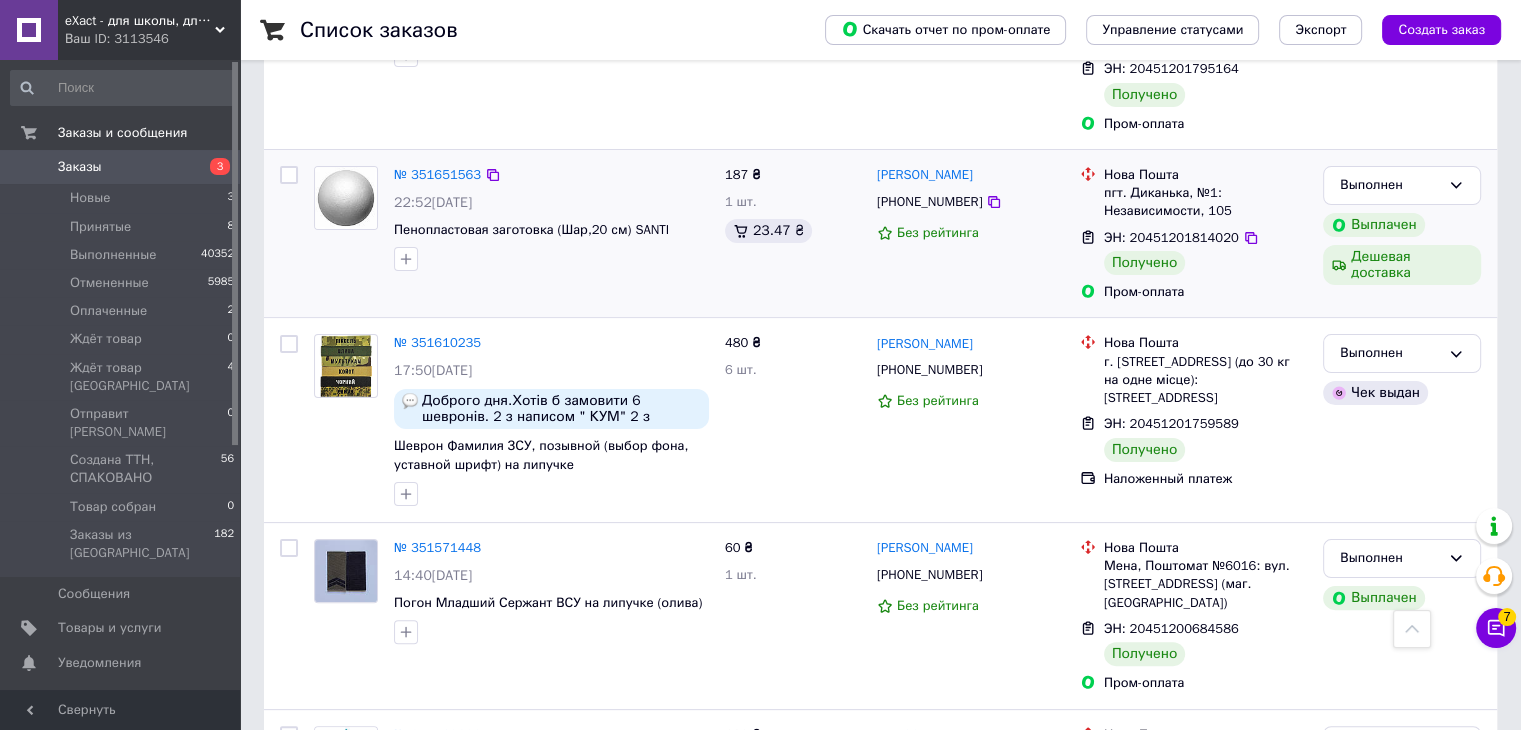 scroll, scrollTop: 356, scrollLeft: 0, axis: vertical 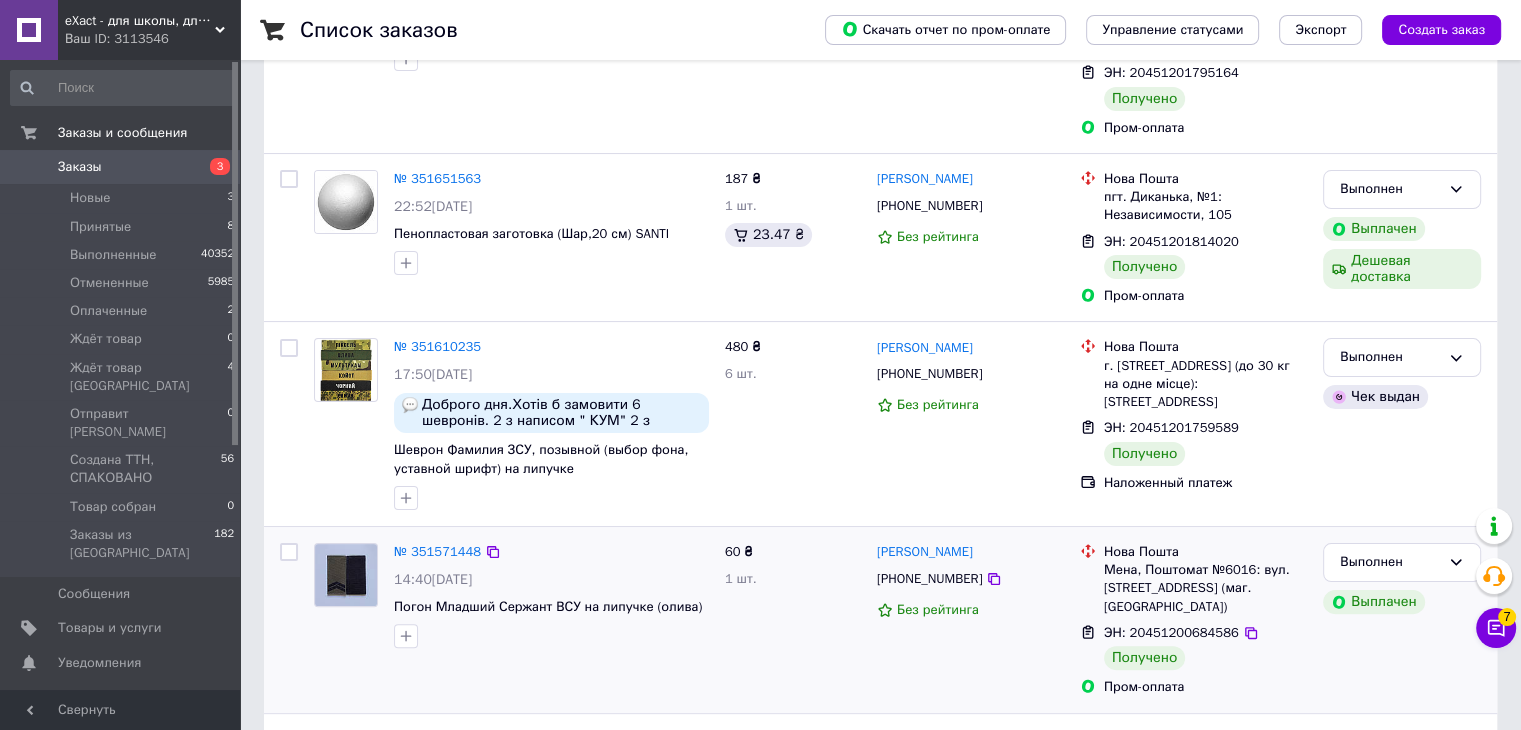 click at bounding box center [289, 552] 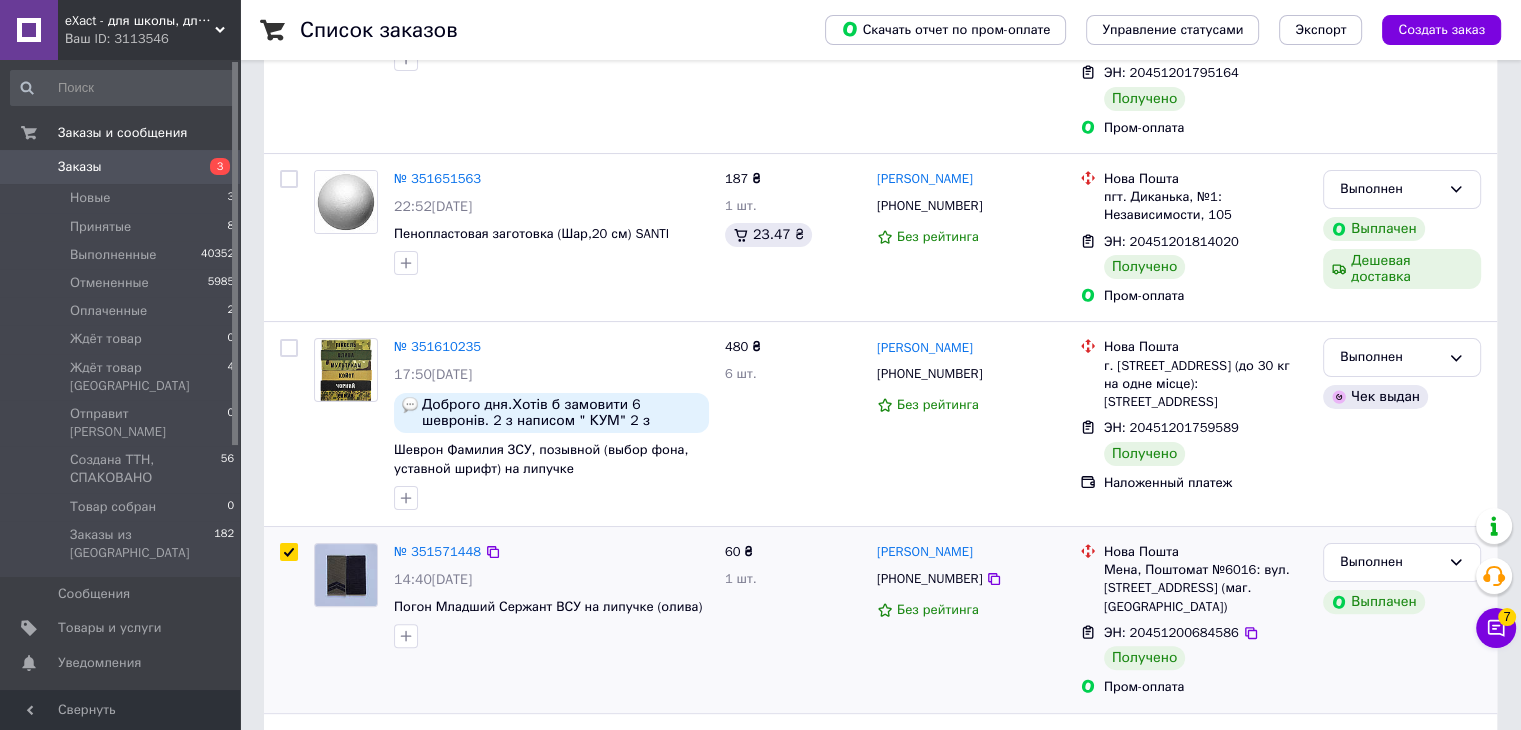 checkbox on "true" 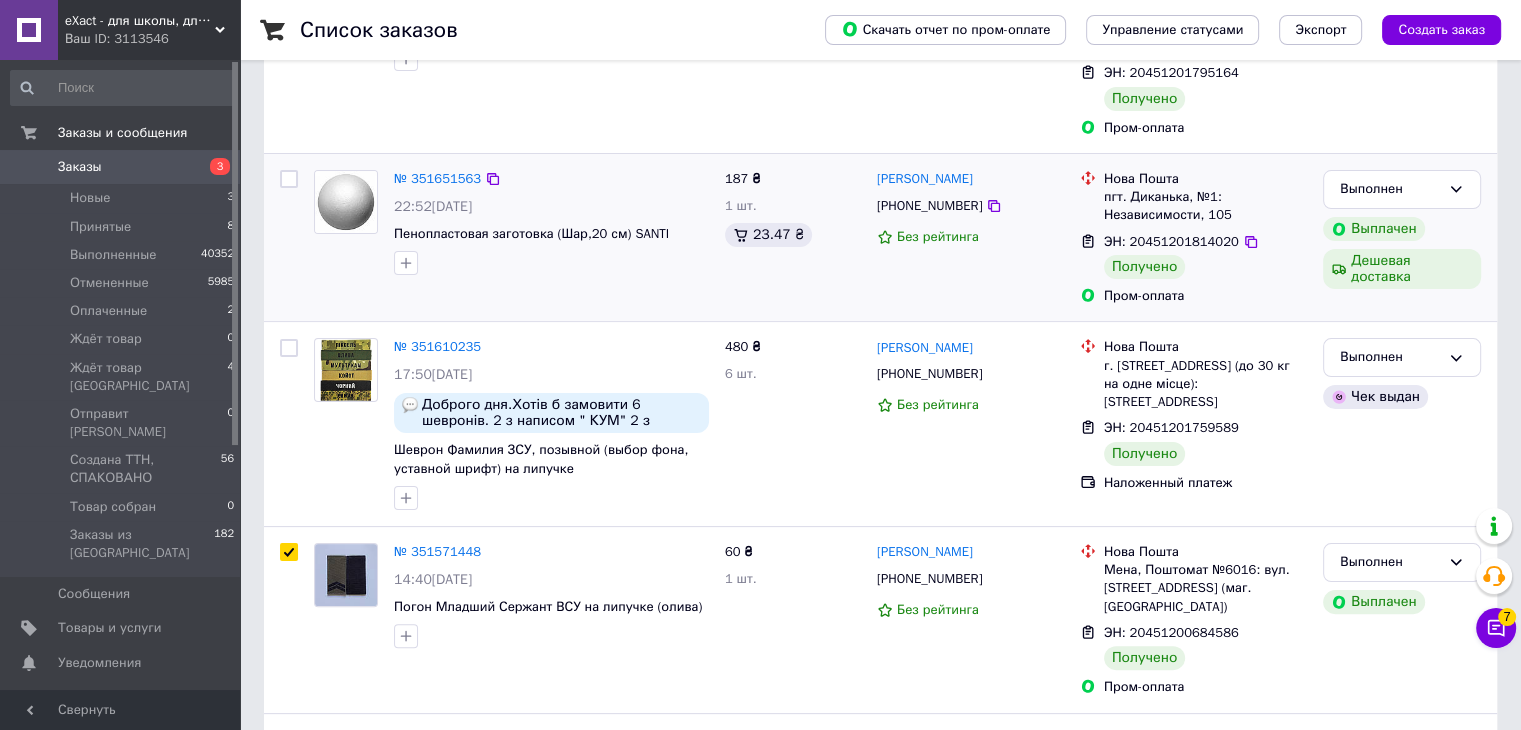 click at bounding box center (289, 179) 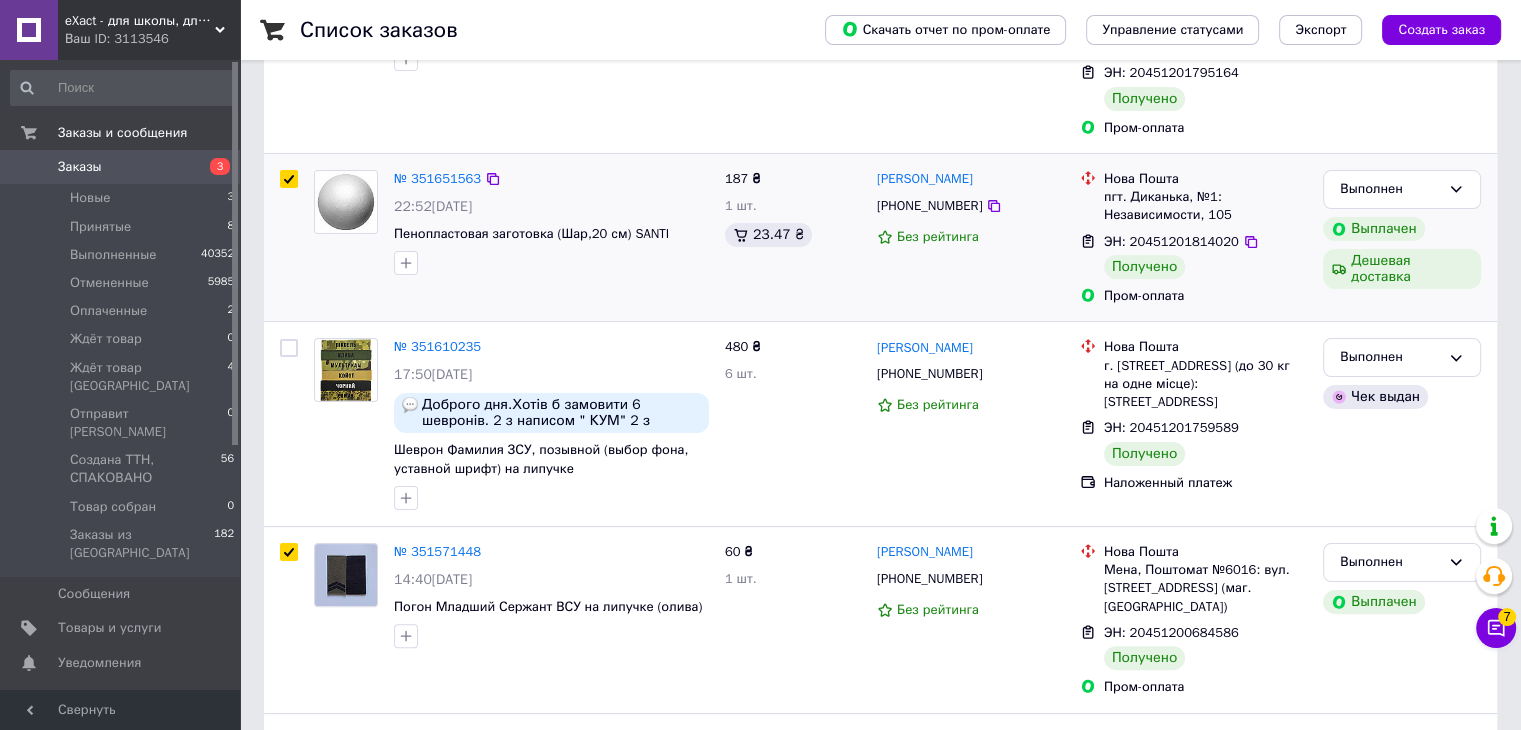 checkbox on "true" 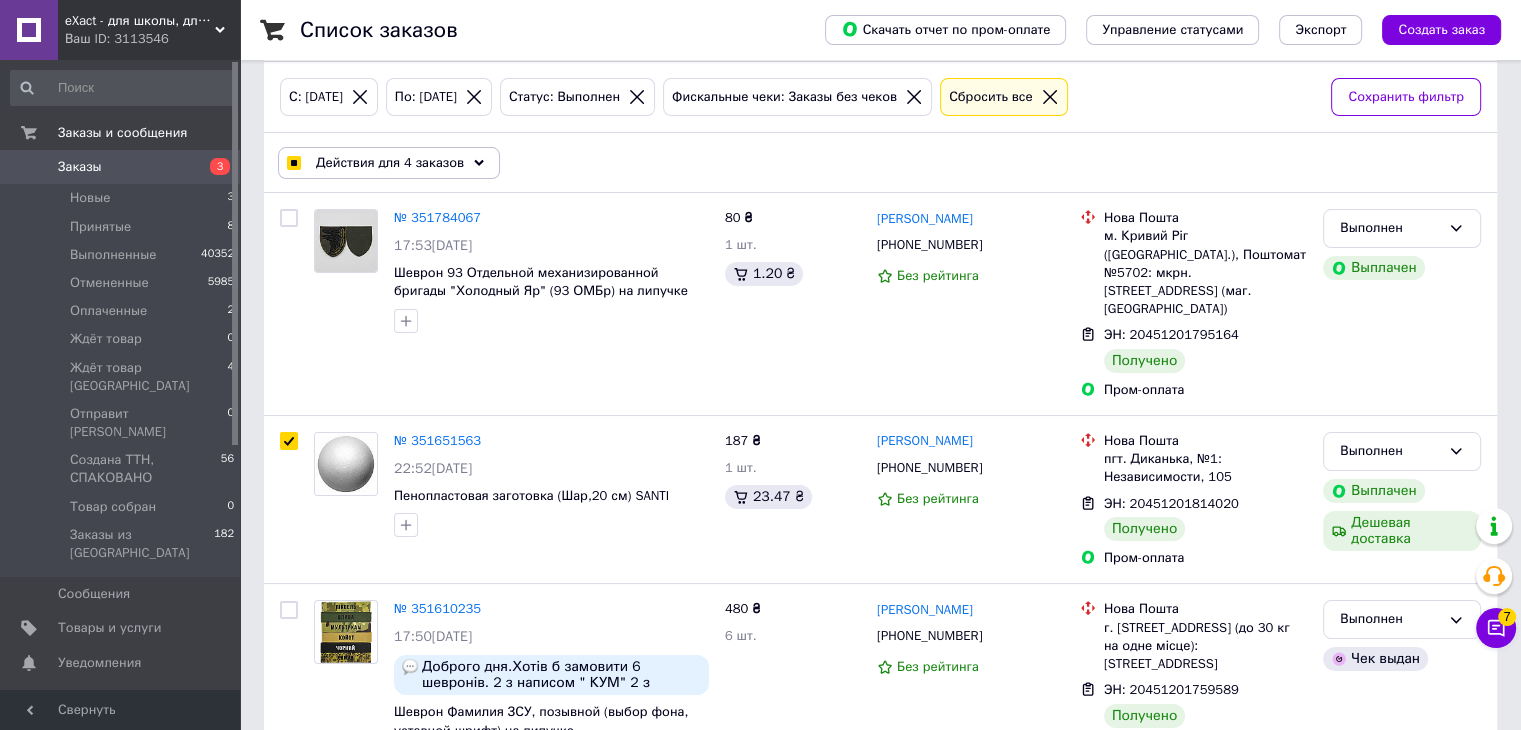 scroll, scrollTop: 63, scrollLeft: 0, axis: vertical 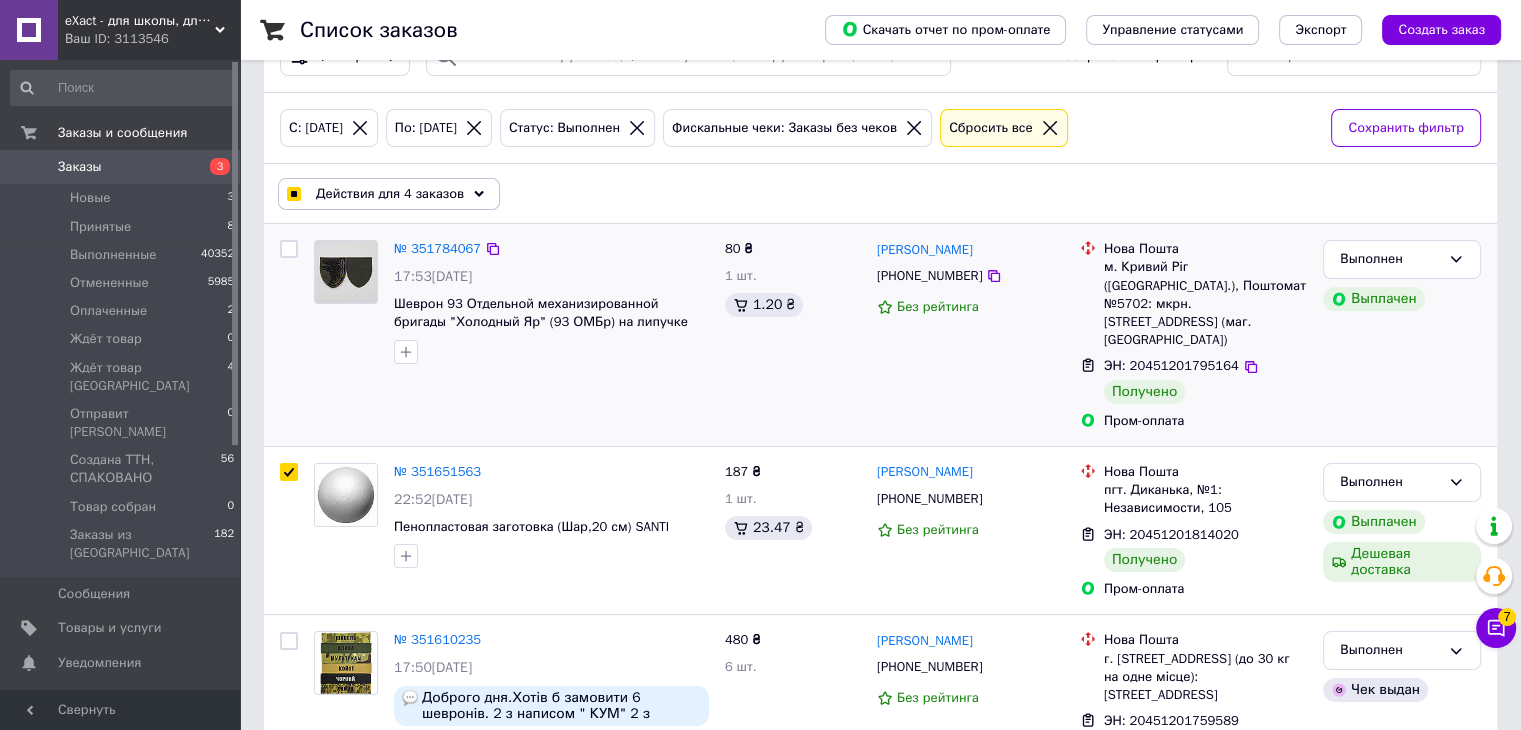 click at bounding box center (289, 249) 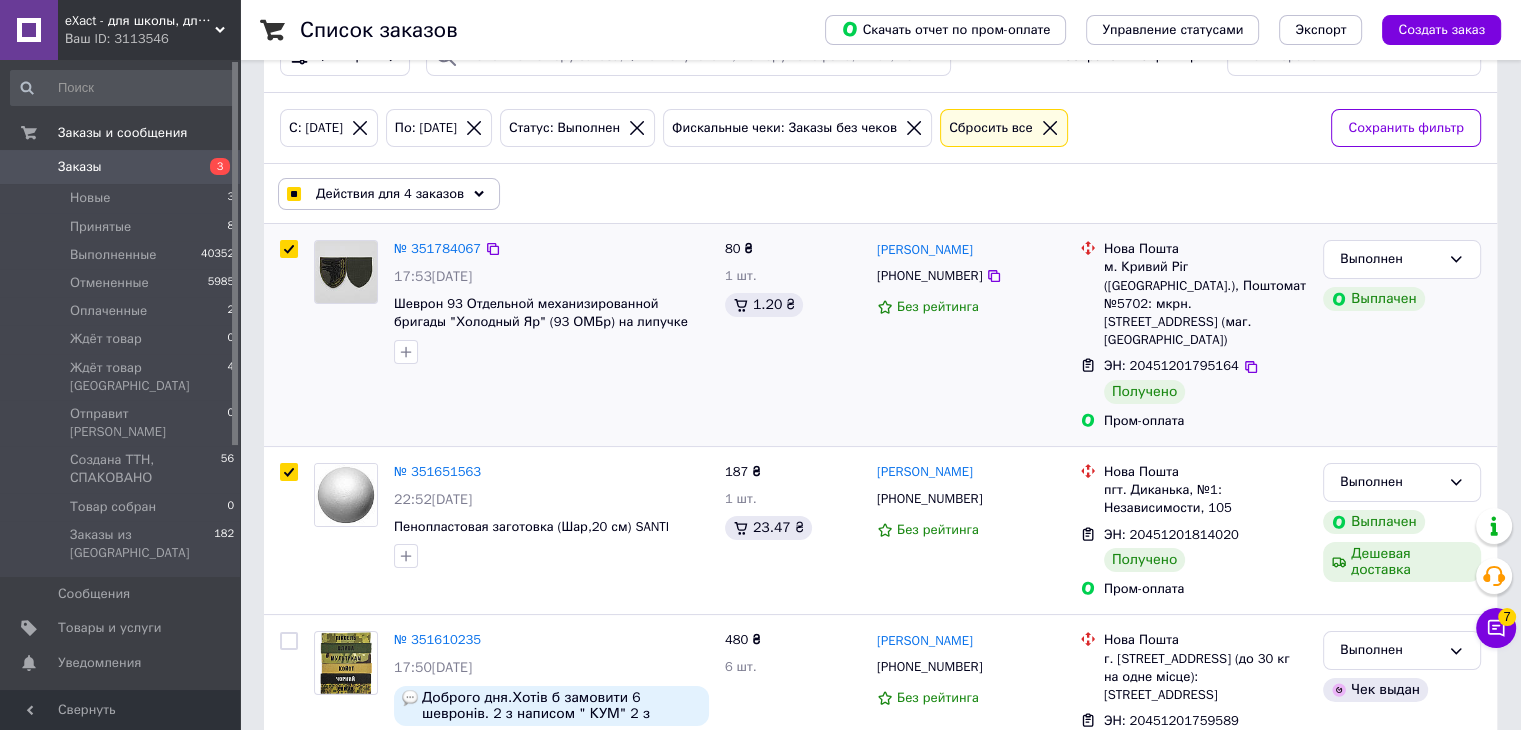 checkbox on "true" 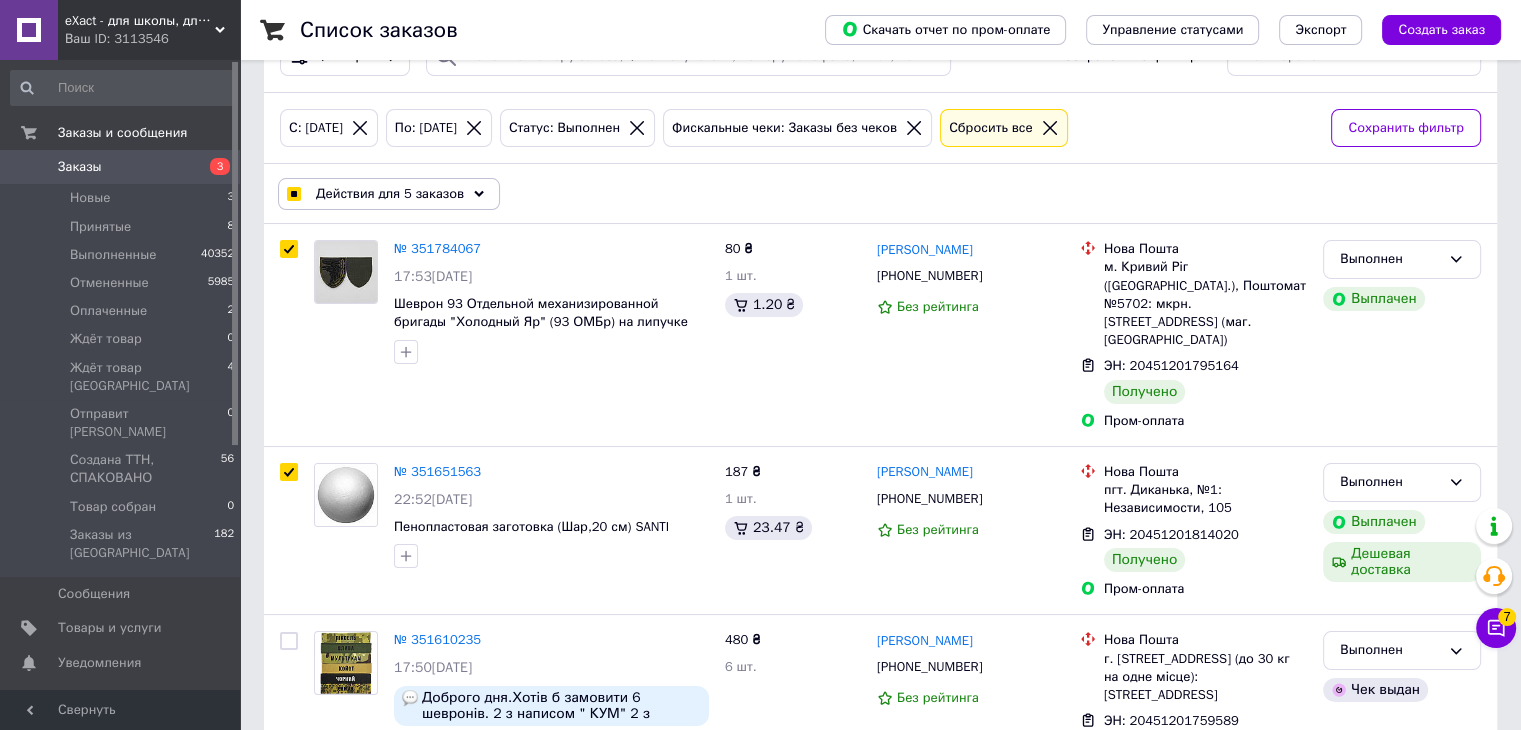 click on "Действия для 5 заказов" at bounding box center [389, 194] 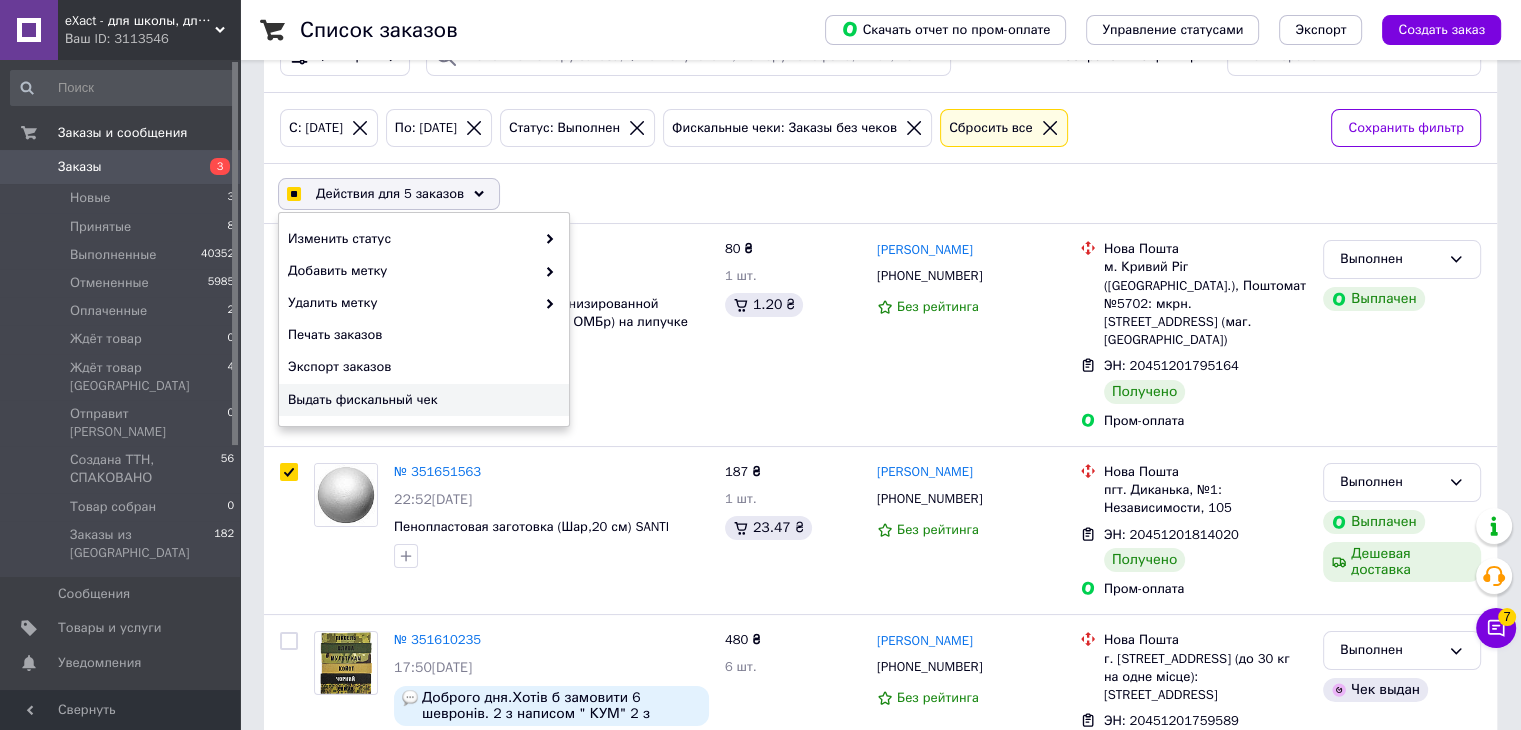 click on "Выдать фискальный чек" at bounding box center (421, 400) 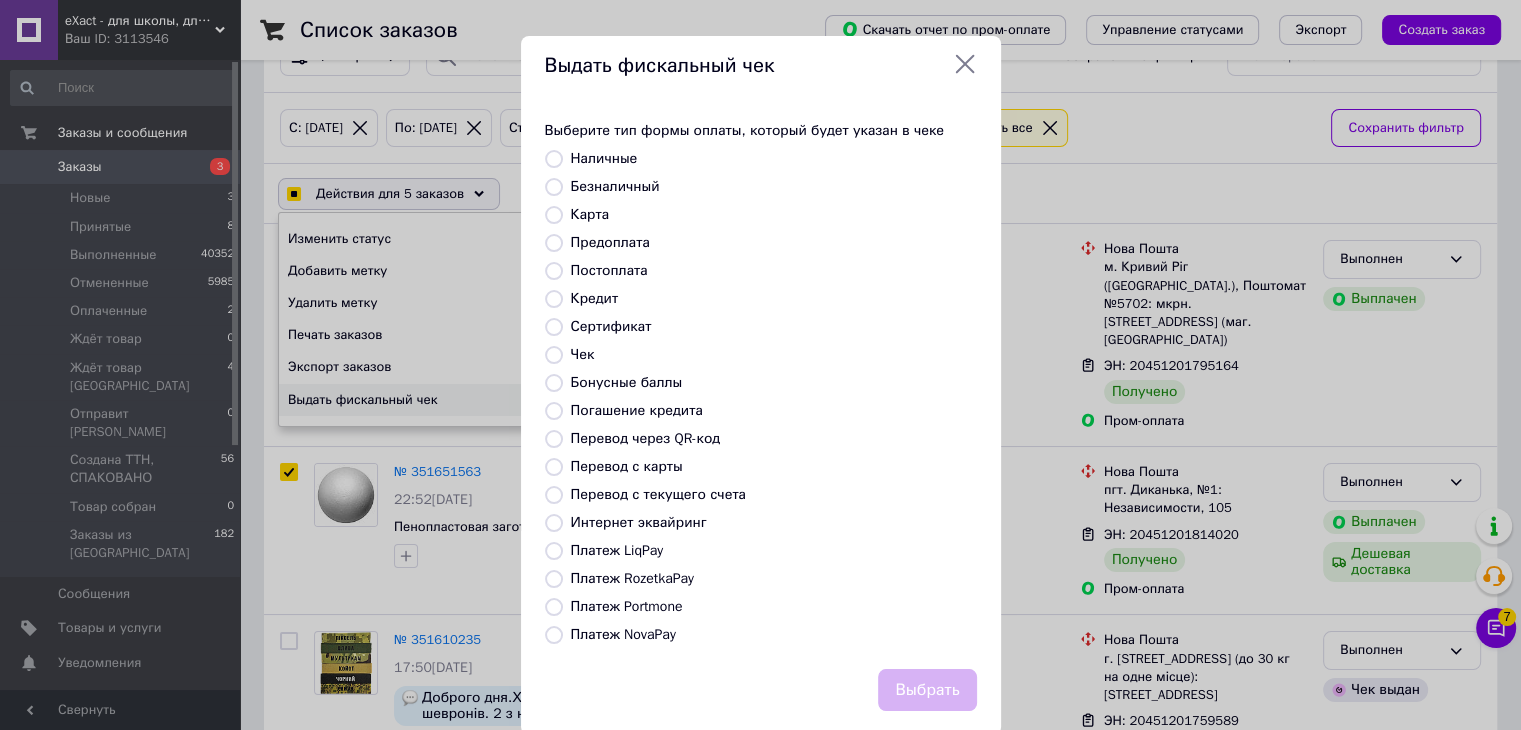 checkbox on "true" 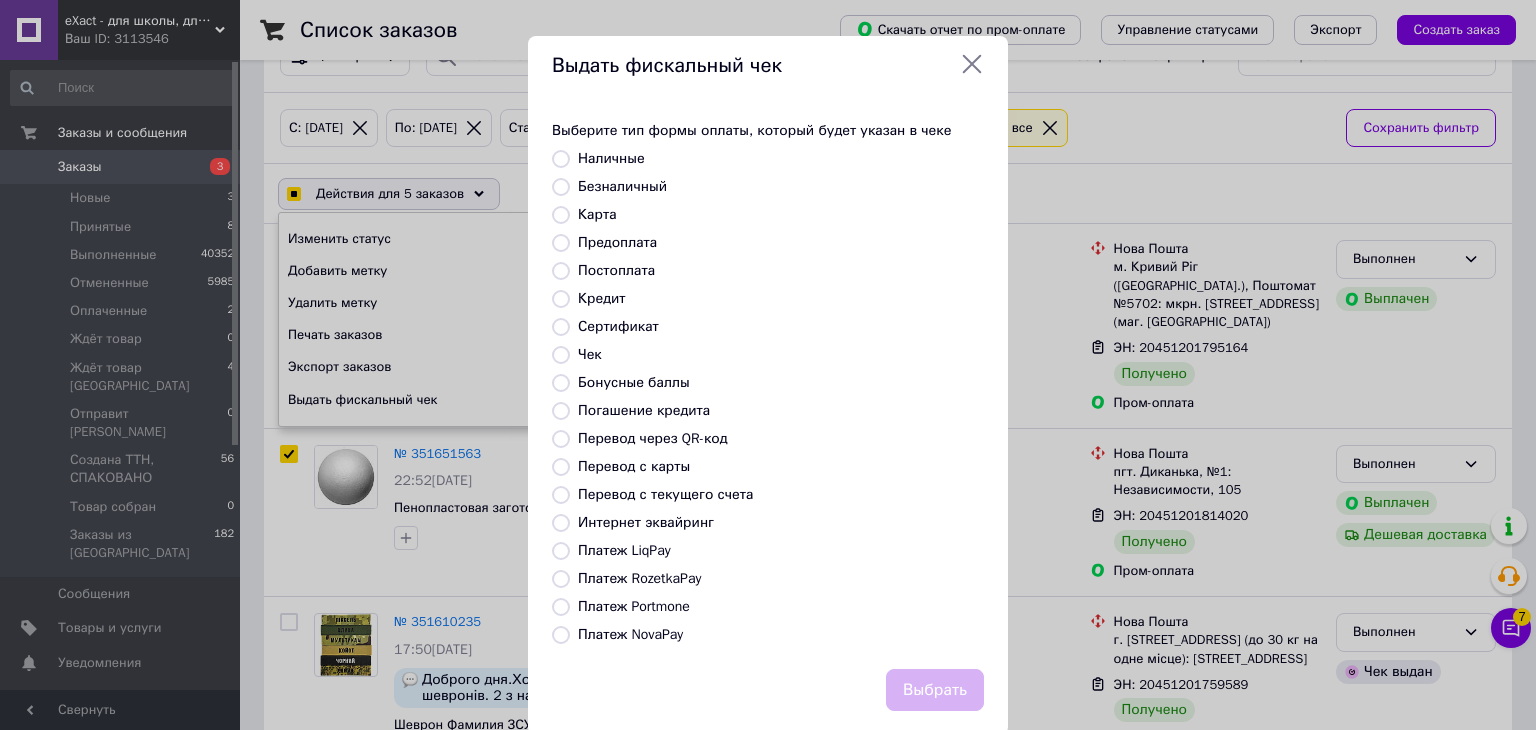 click on "Безналичный" at bounding box center [622, 186] 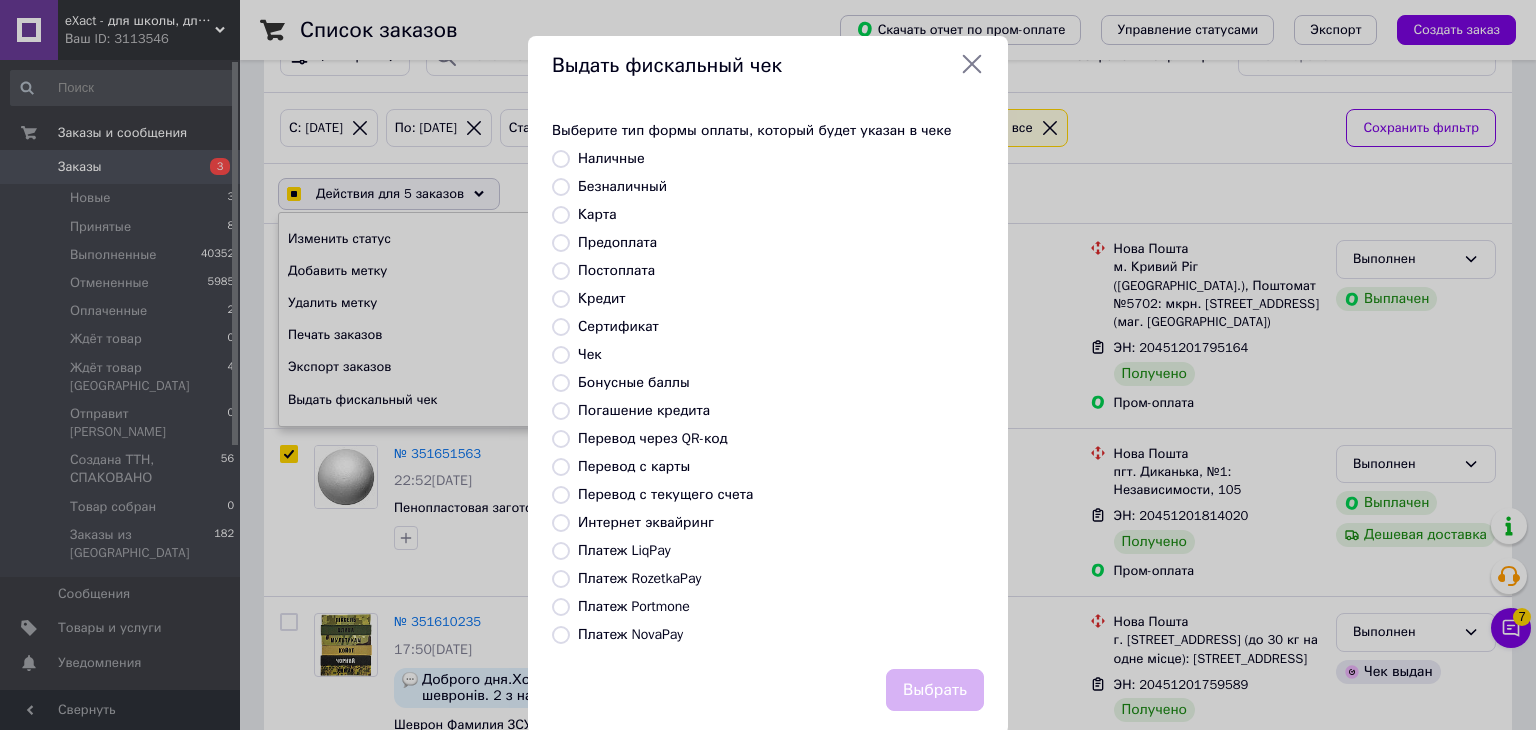 click on "Безналичный" at bounding box center [561, 187] 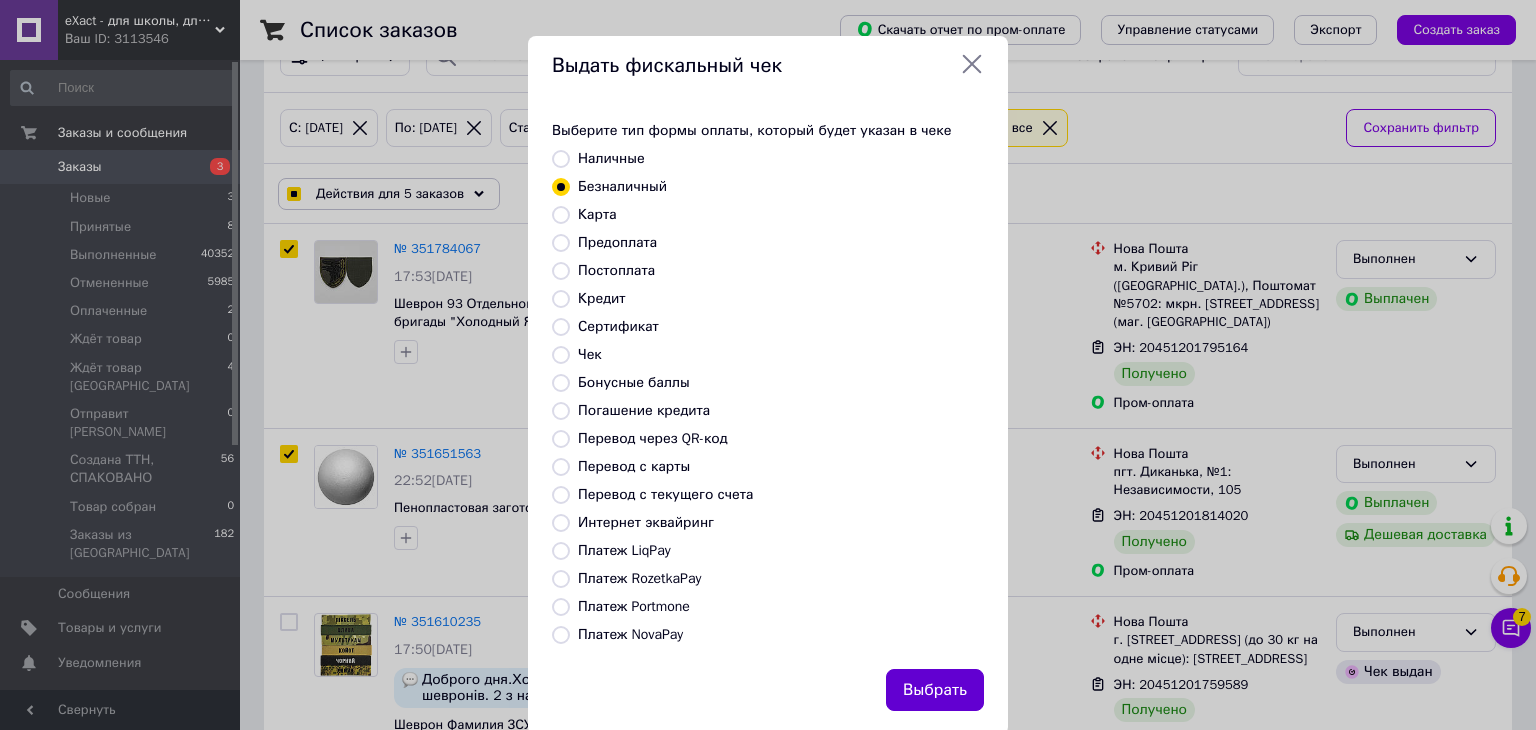 click on "Выбрать" at bounding box center (935, 690) 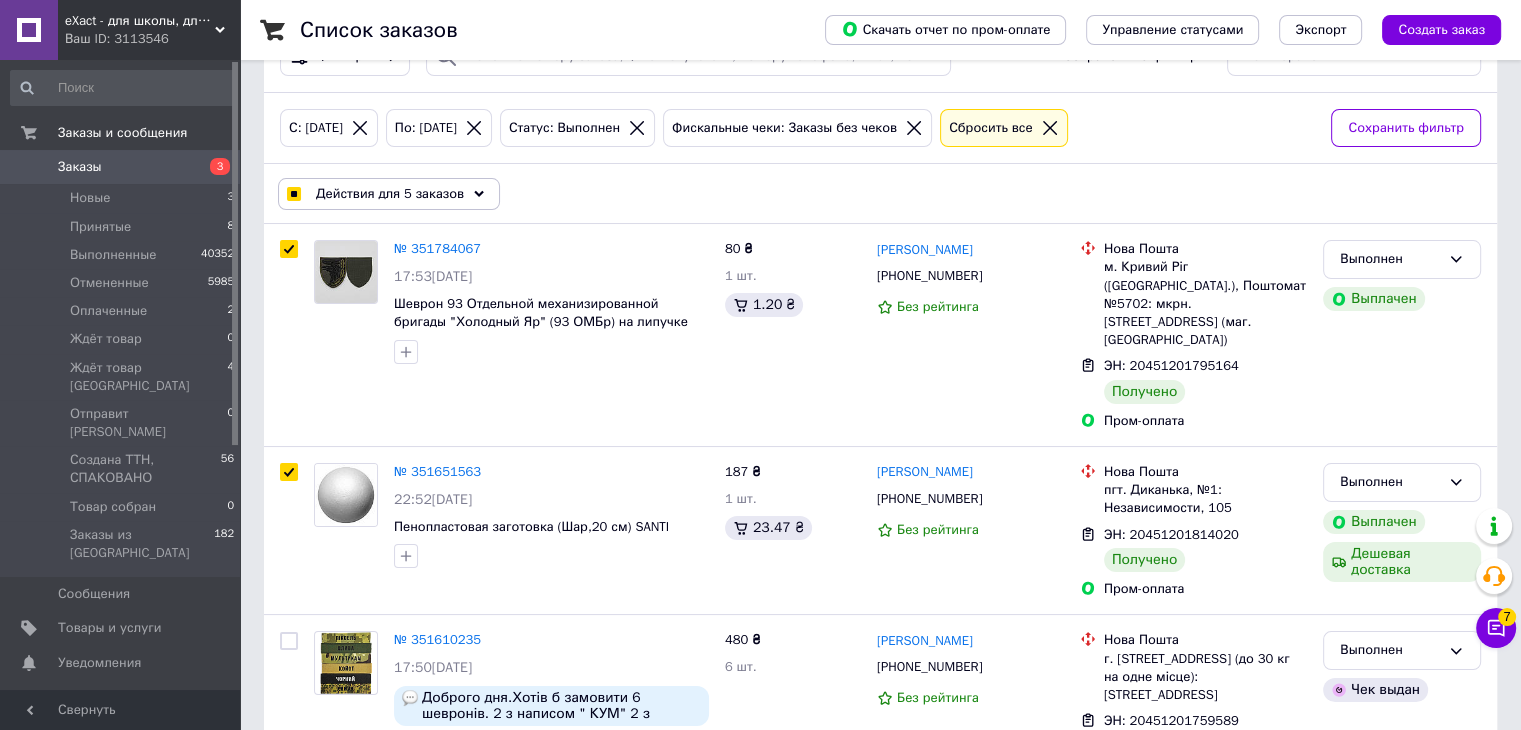 click on "eXact - для школы, для офиса, для творчества" at bounding box center (140, 21) 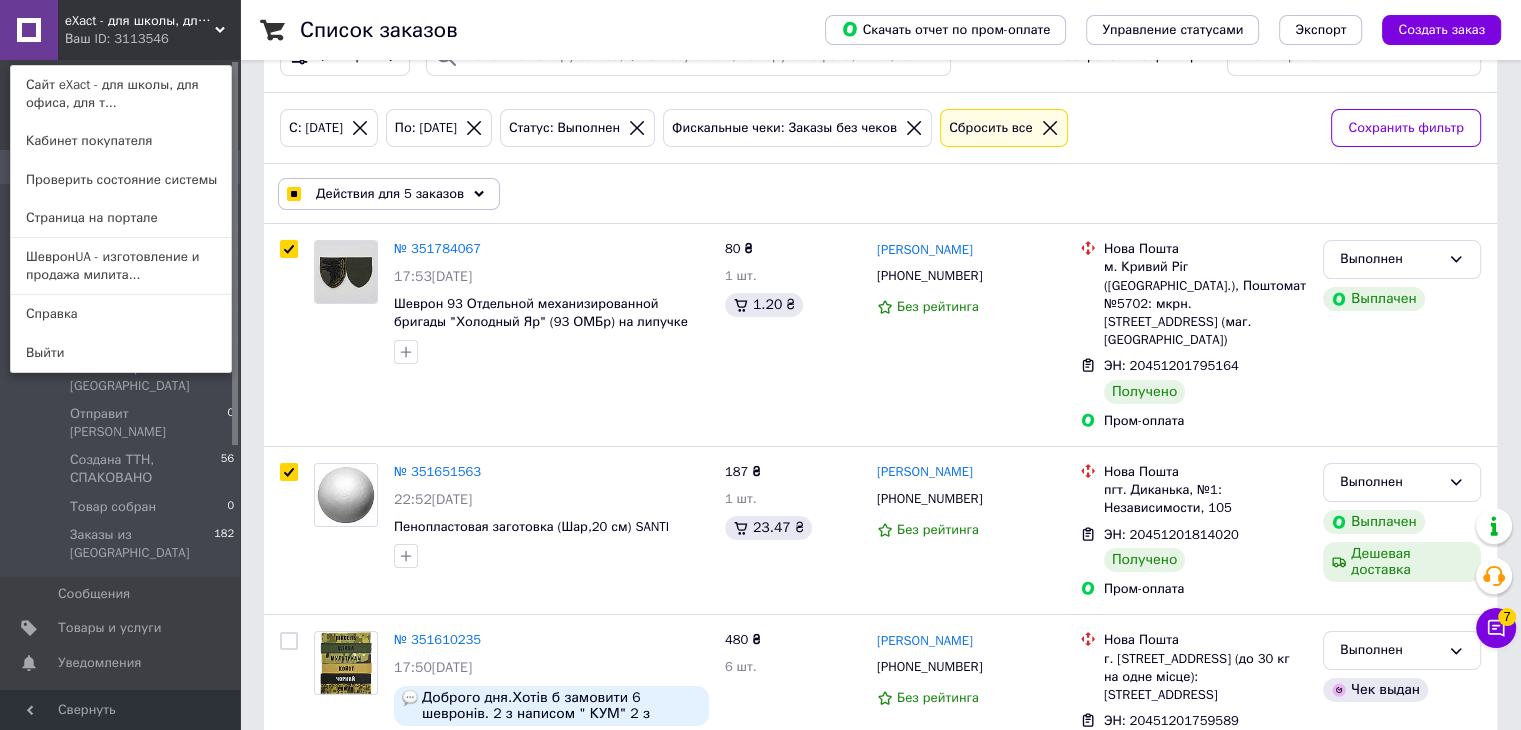 click on "ШевронUA - изготовление и продажа милита..." at bounding box center (121, 266) 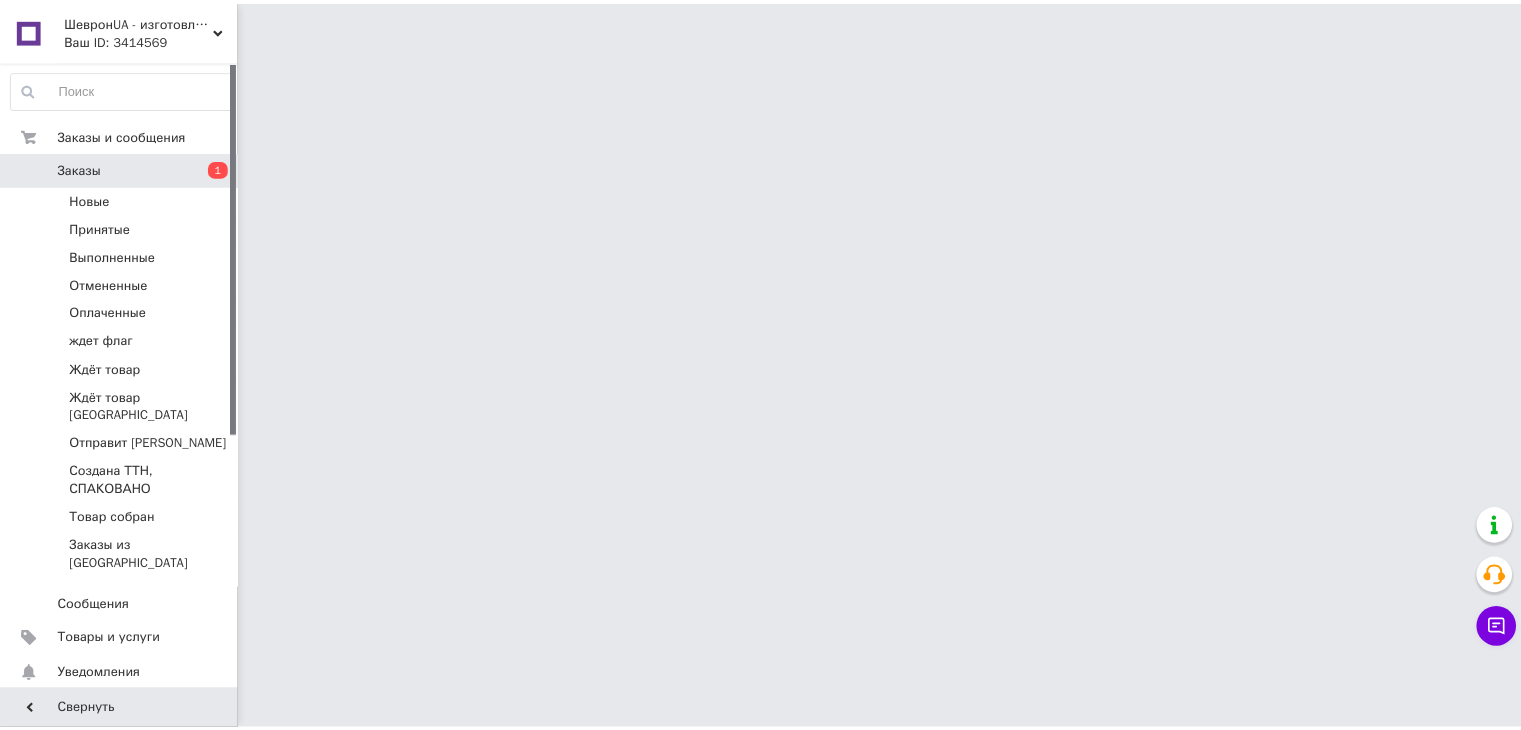 scroll, scrollTop: 0, scrollLeft: 0, axis: both 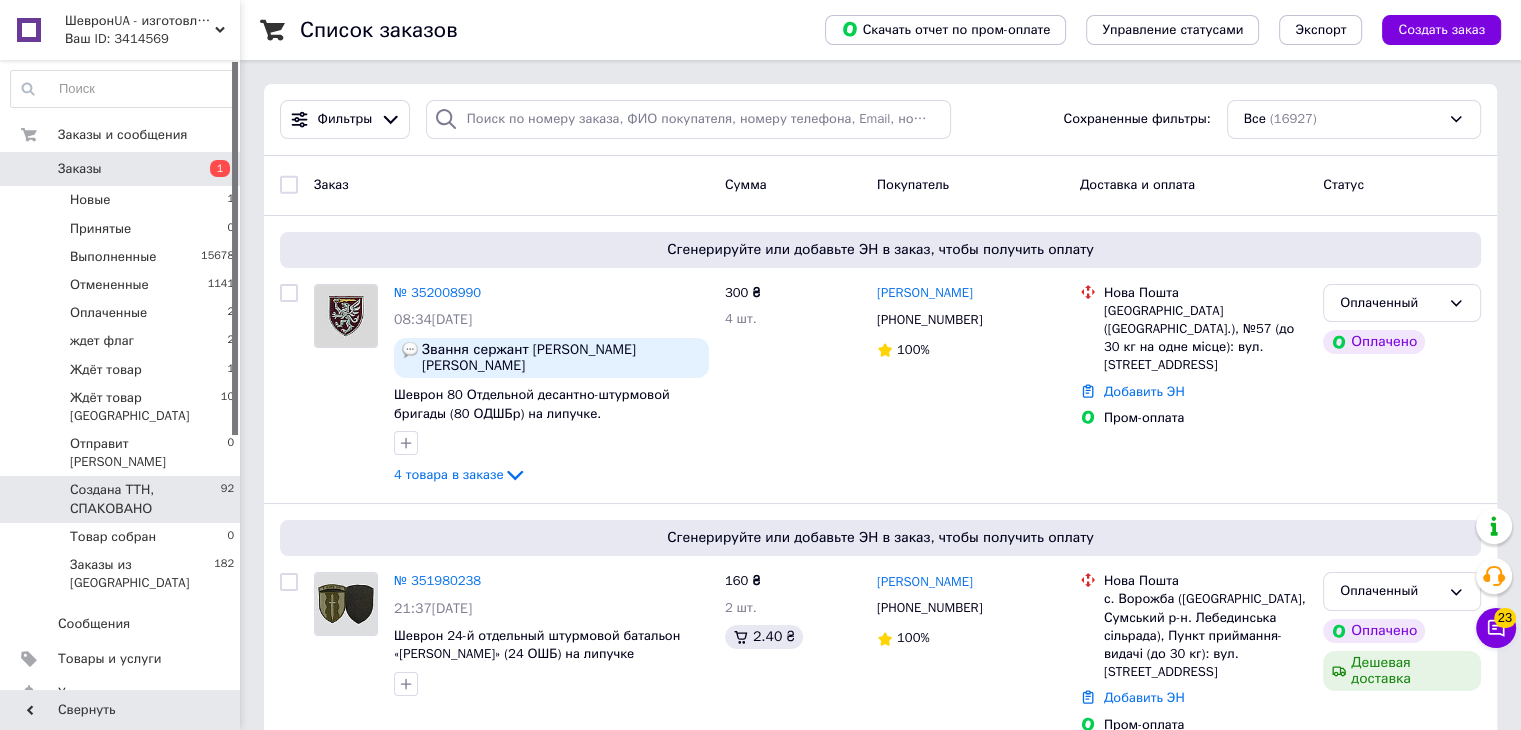 click on "Создана ТТН, СПАКОВАНО" at bounding box center (145, 499) 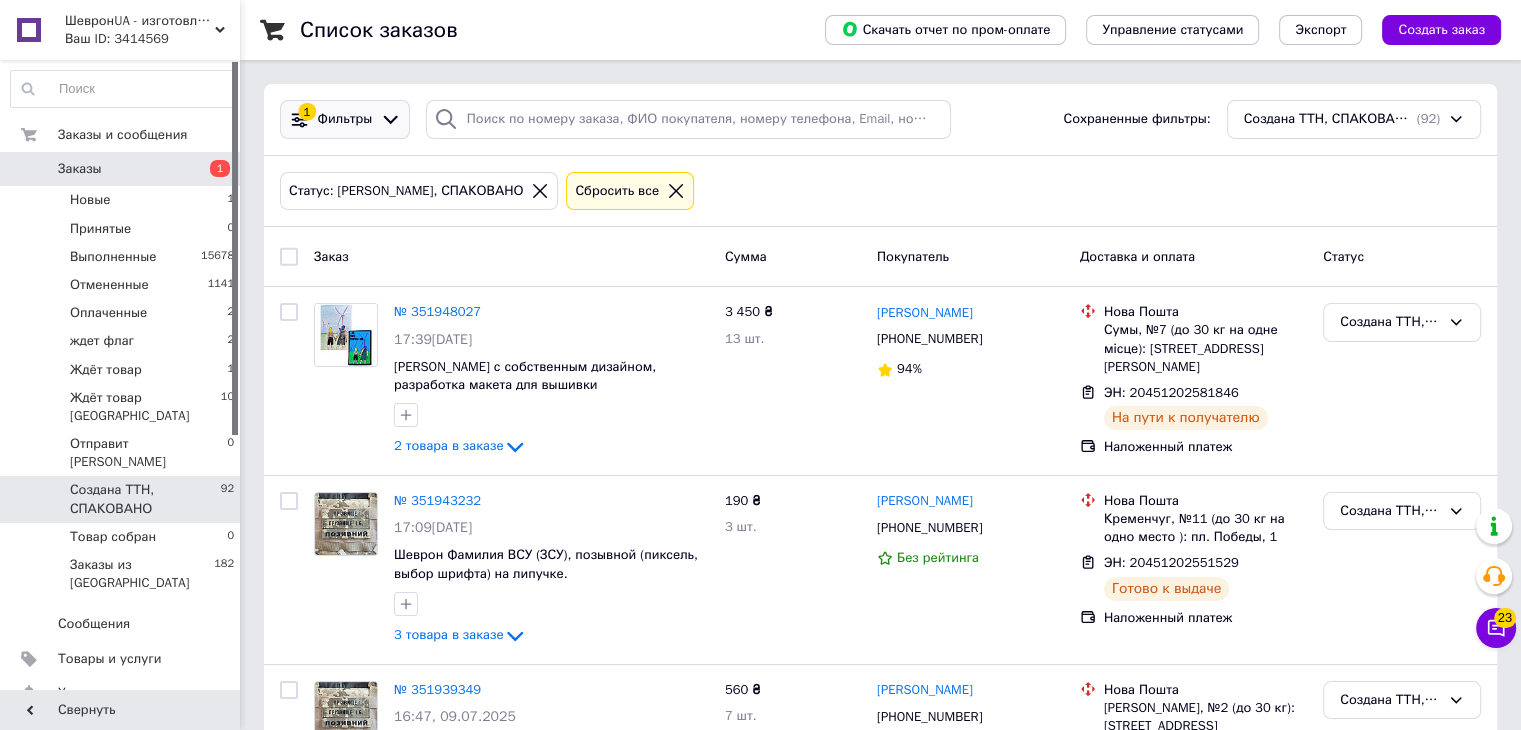 click on "1 Фильтры" at bounding box center (345, 119) 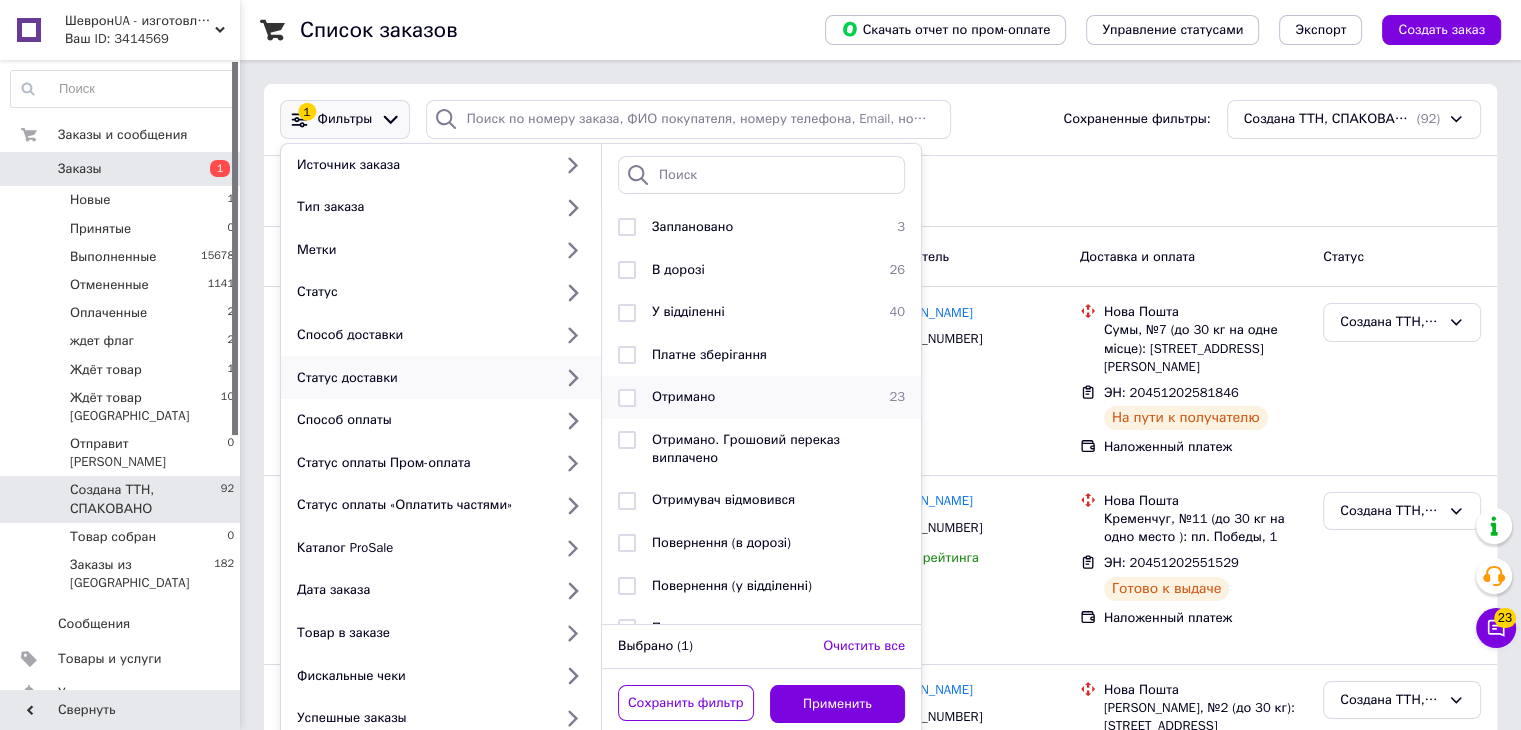 click on "Отримано" at bounding box center [683, 396] 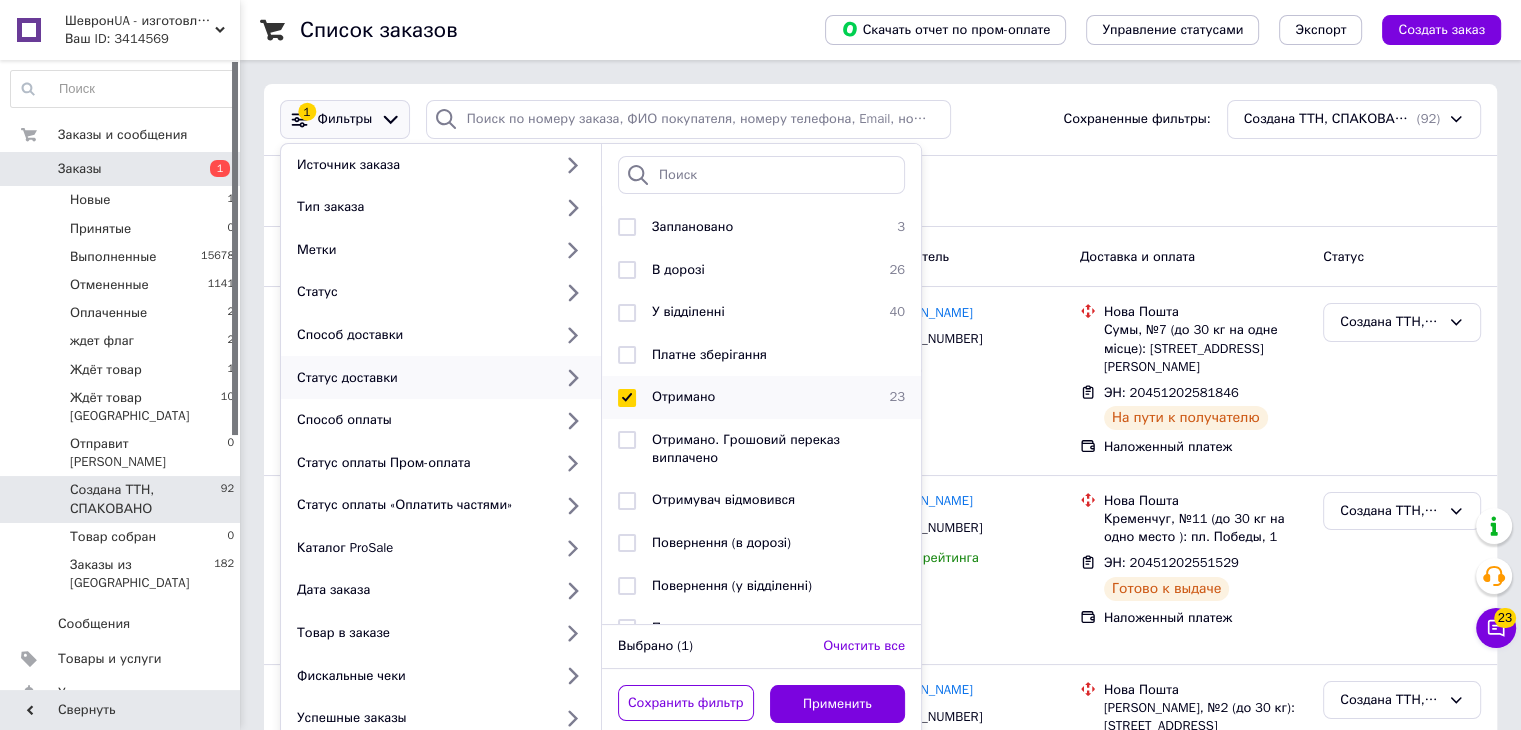 checkbox on "true" 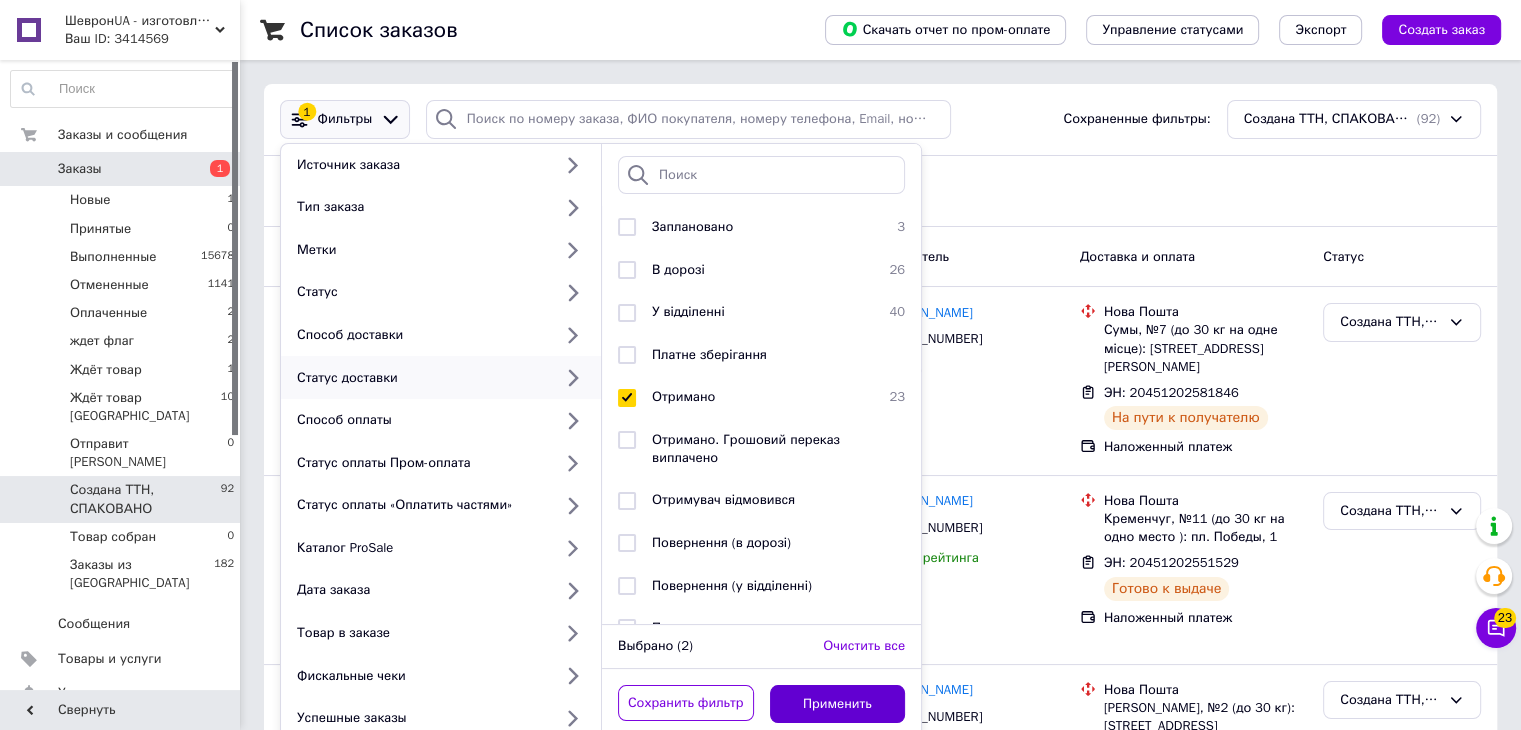 click on "Применить" at bounding box center (838, 704) 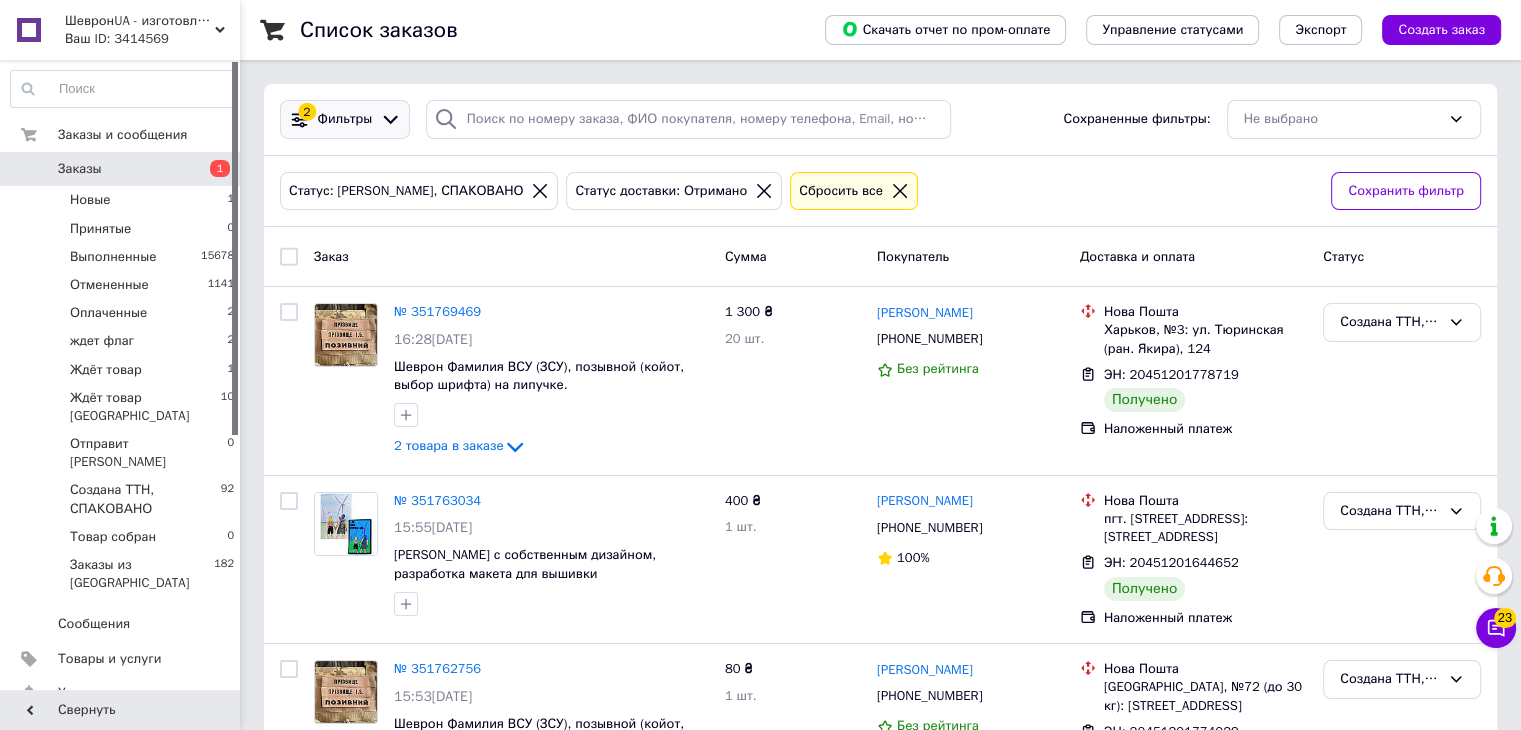 click on "Фильтры" at bounding box center [345, 119] 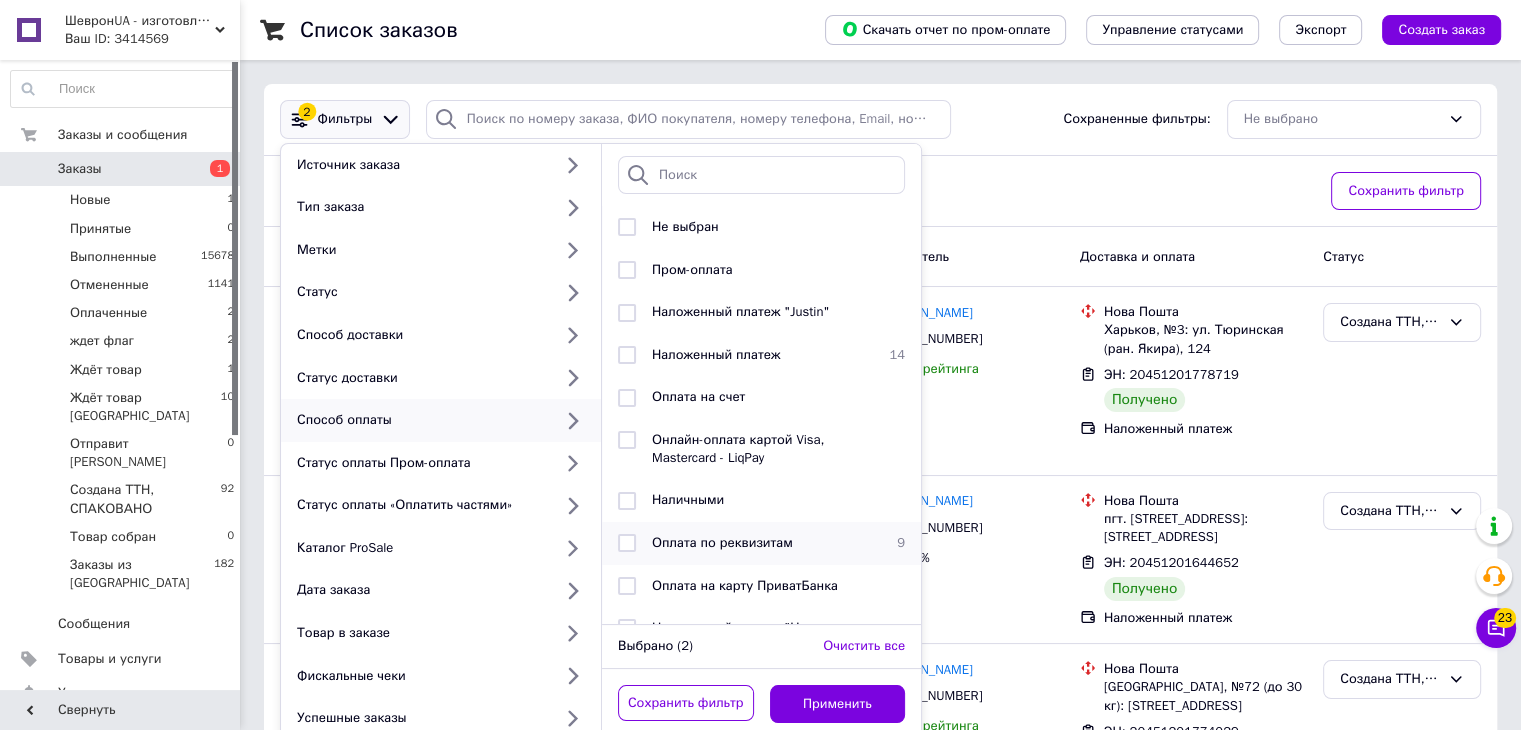 click on "Оплата по реквизитам" at bounding box center (722, 542) 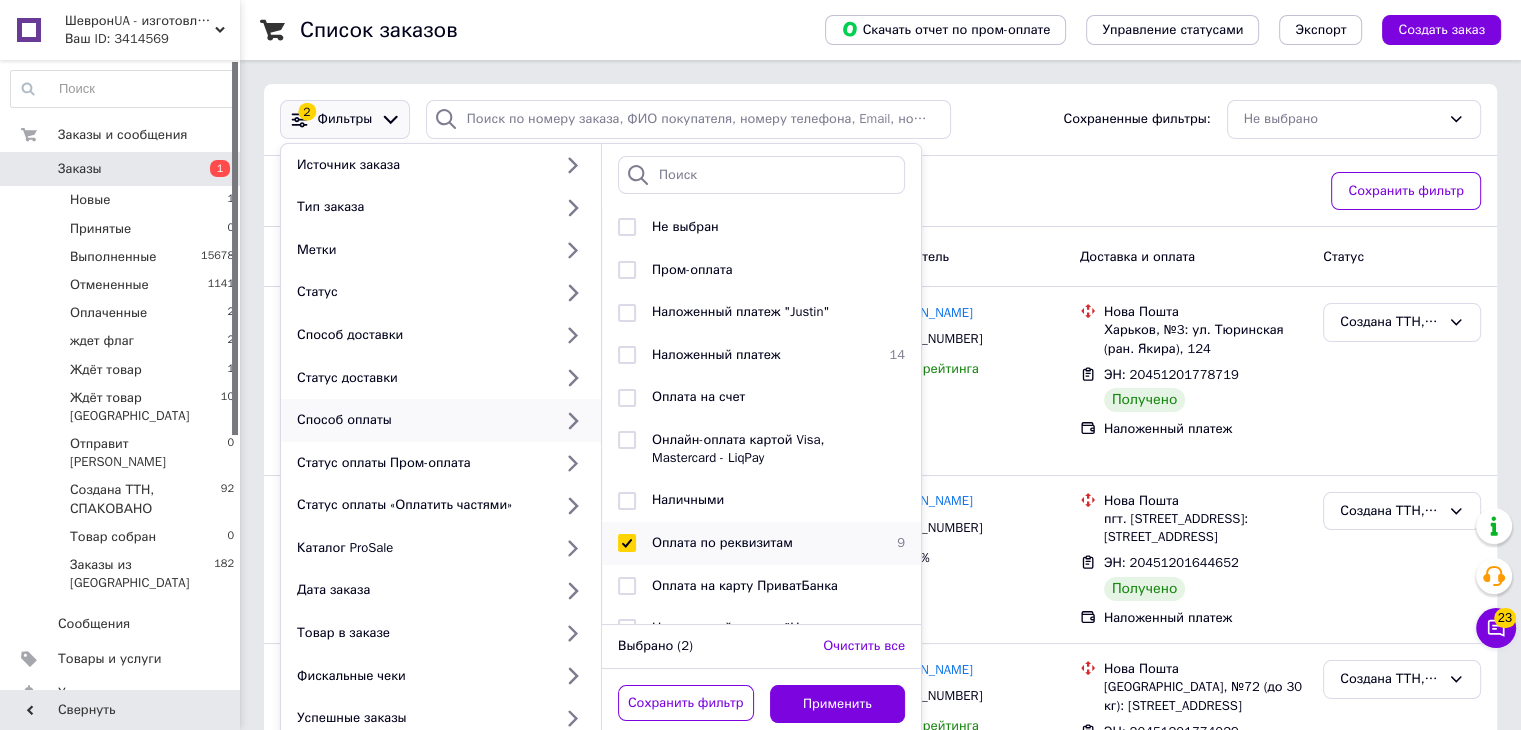 checkbox on "true" 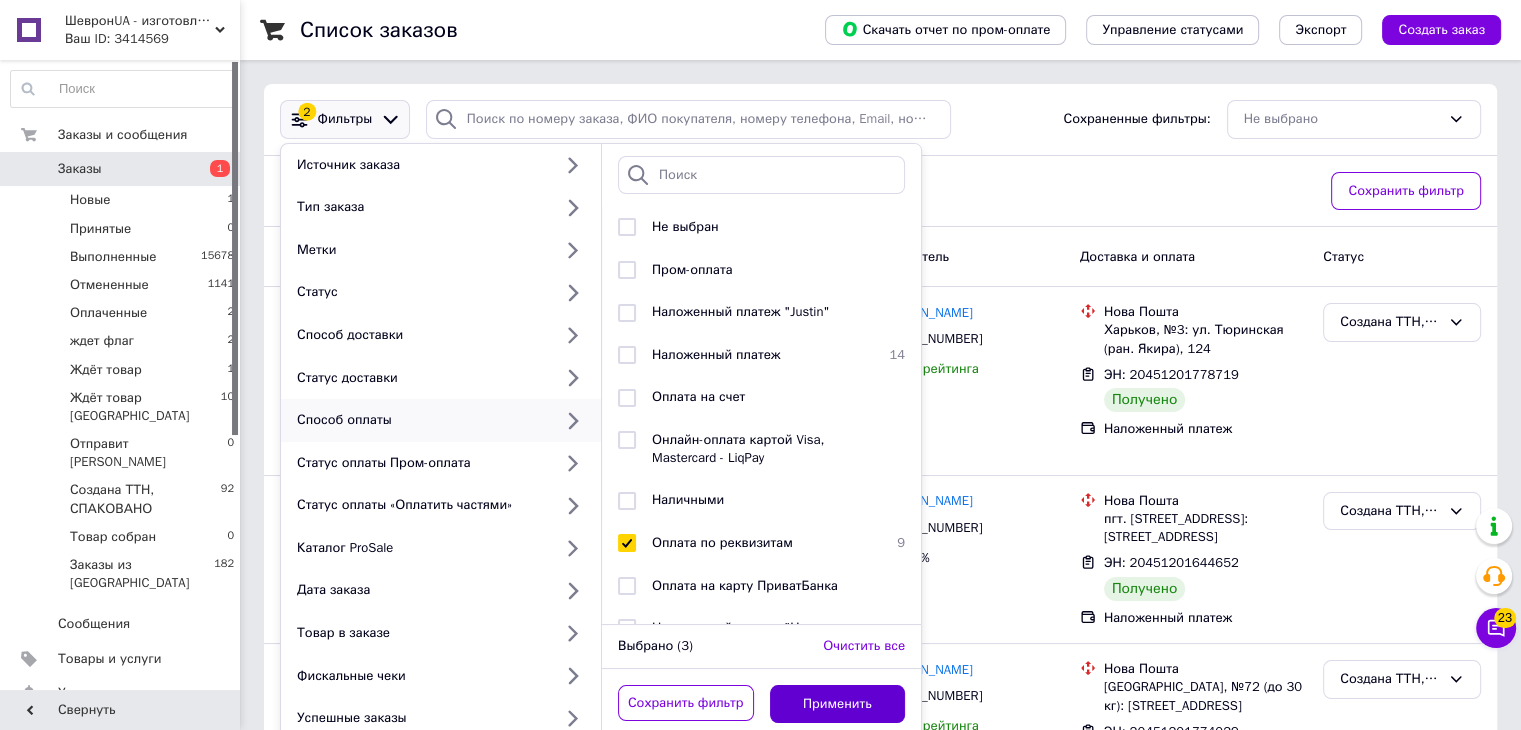 click on "Применить" at bounding box center (838, 704) 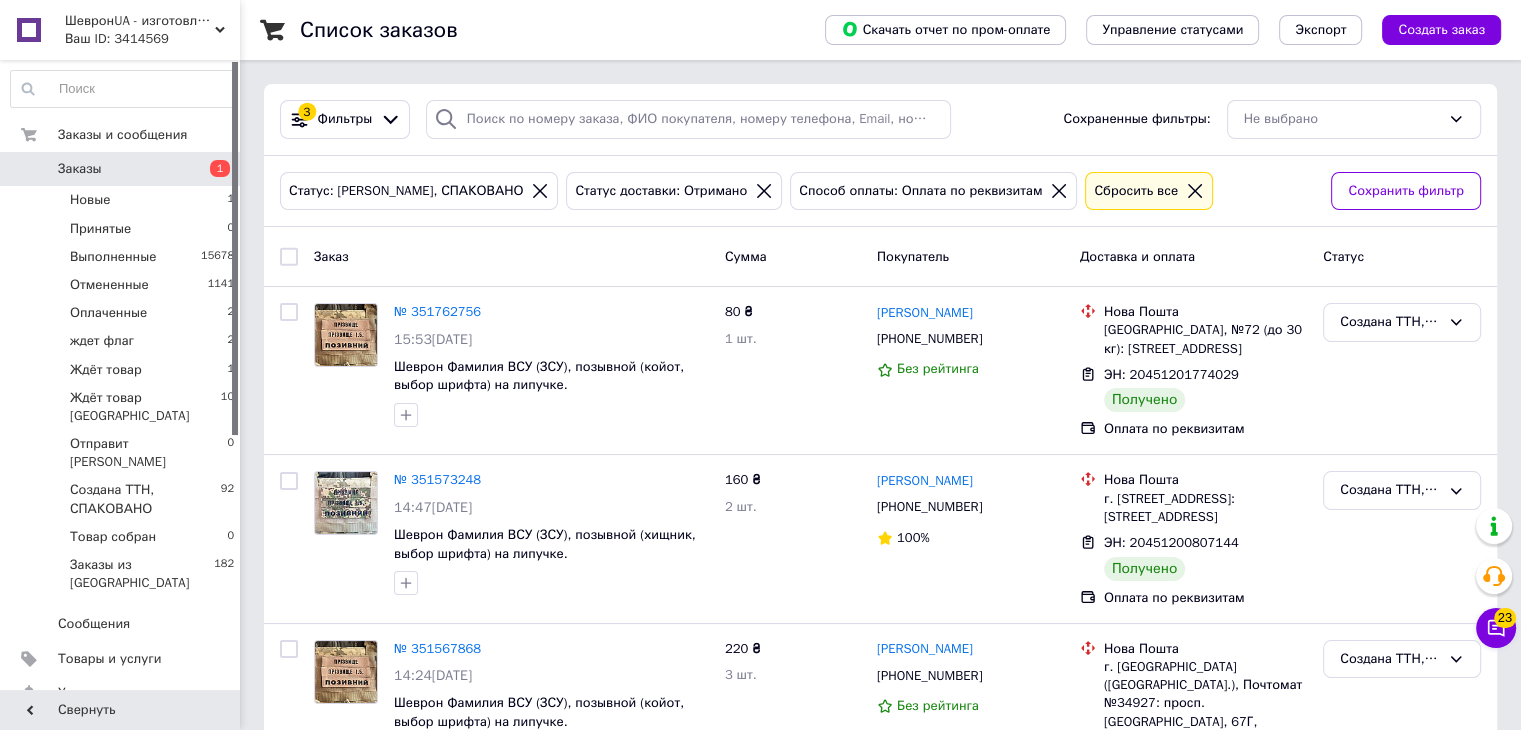 click at bounding box center (289, 257) 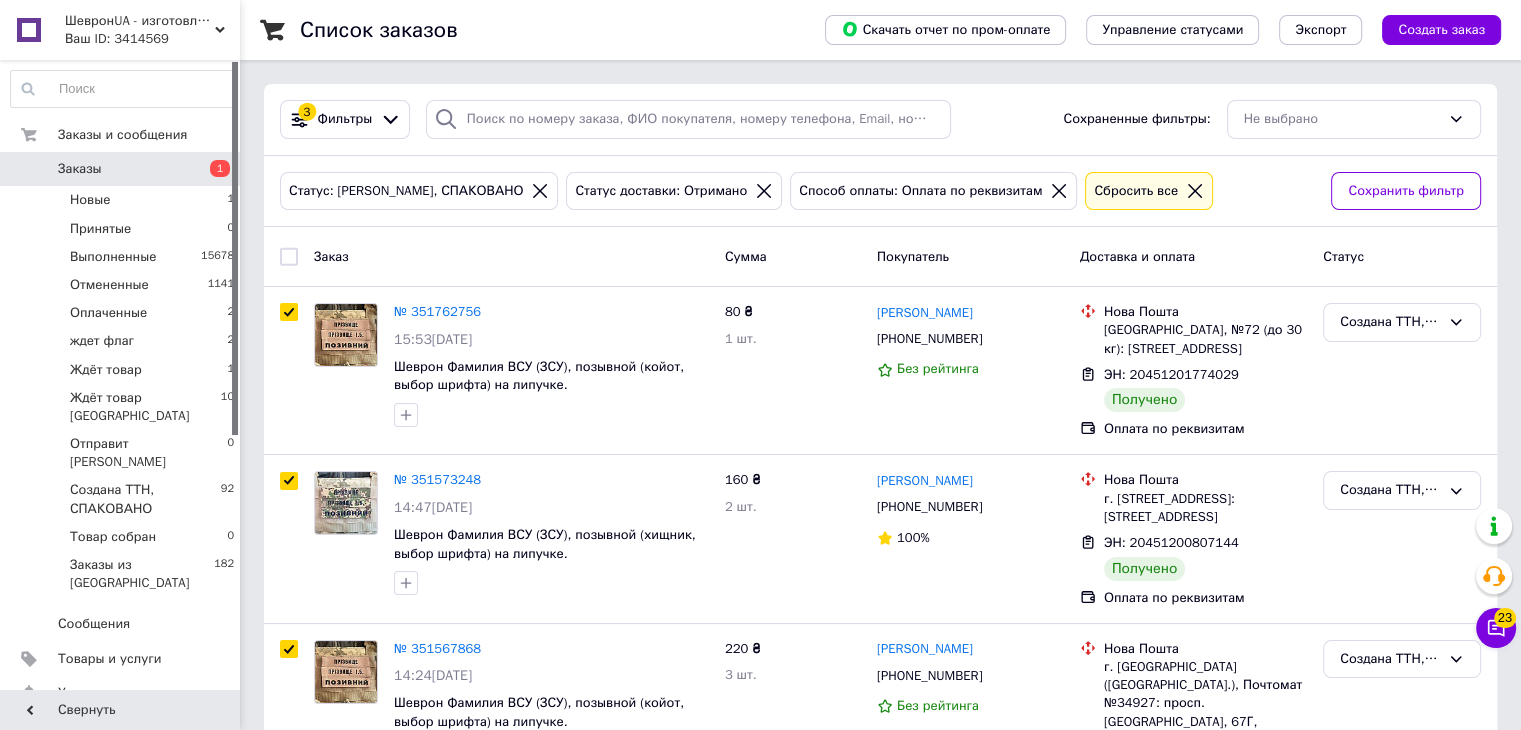 checkbox on "true" 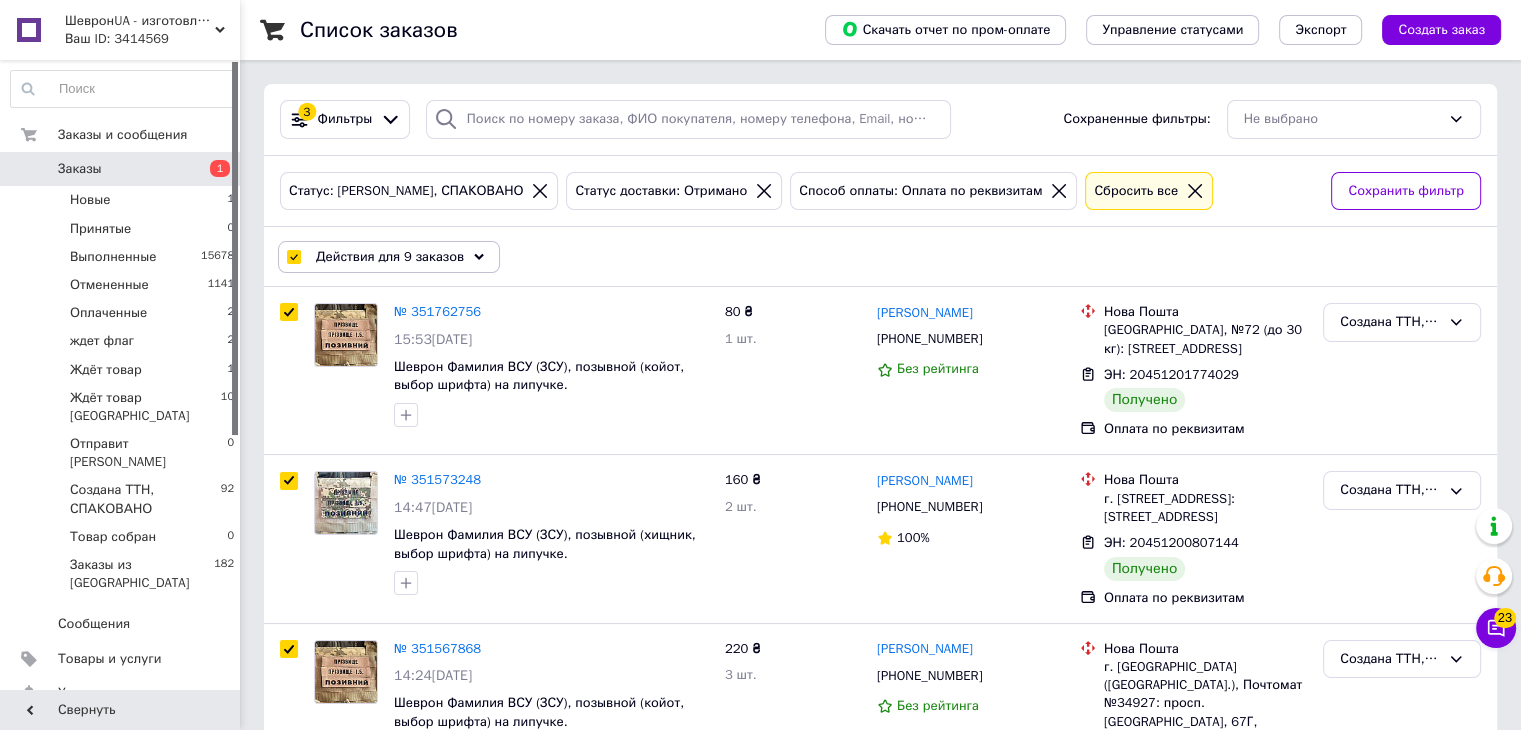 click on "Действия для 9 заказов" at bounding box center (390, 257) 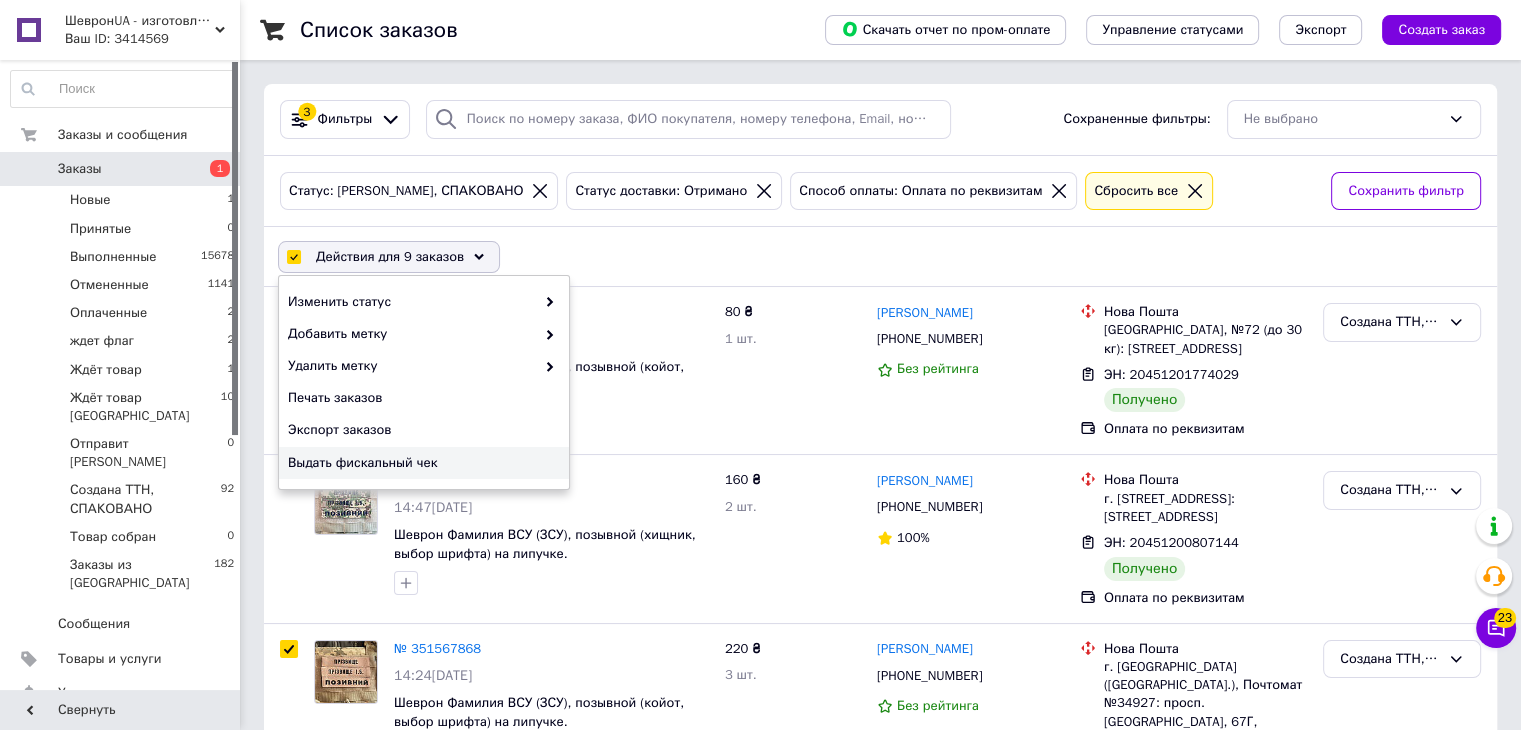 click on "Выдать фискальный чек" at bounding box center (421, 463) 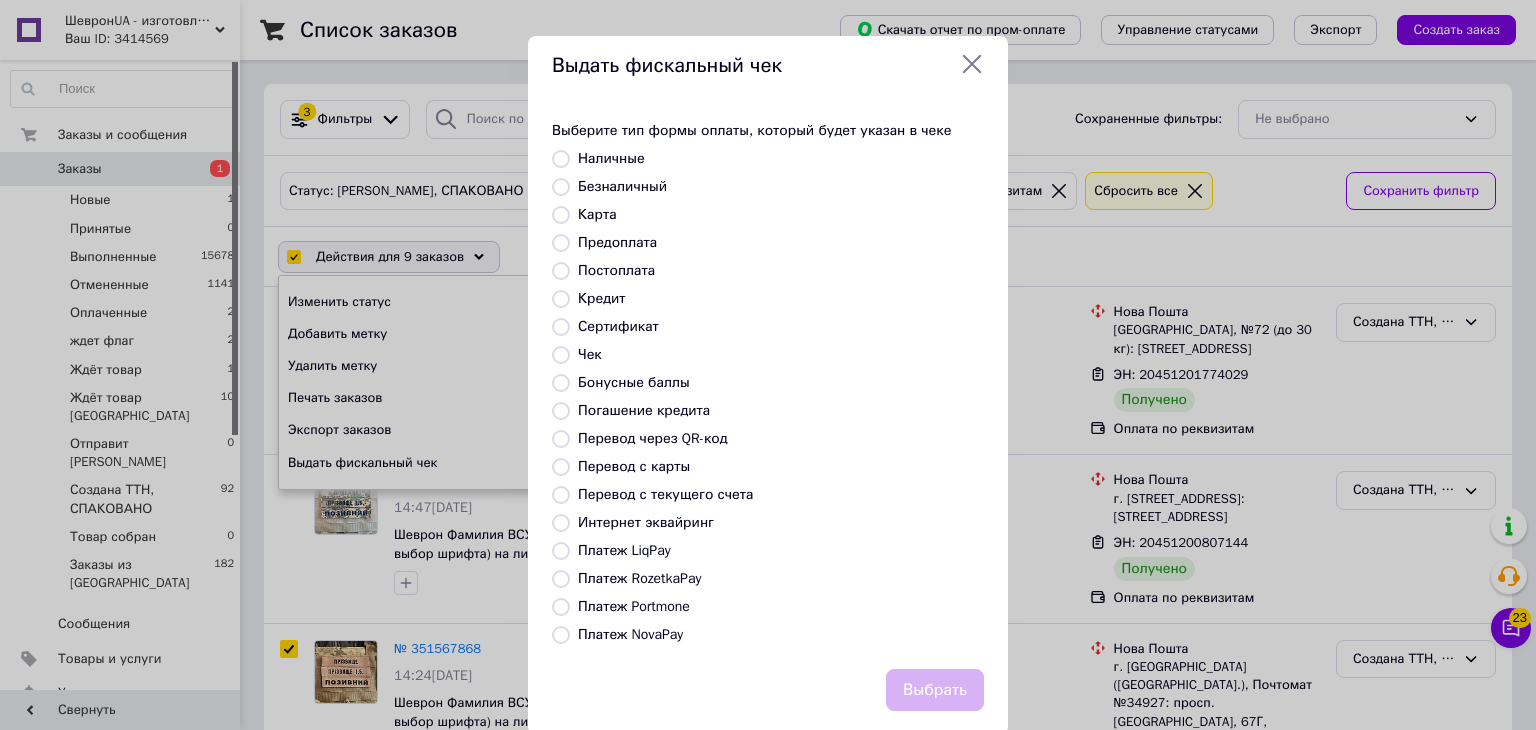 click on "Безналичный" at bounding box center (622, 186) 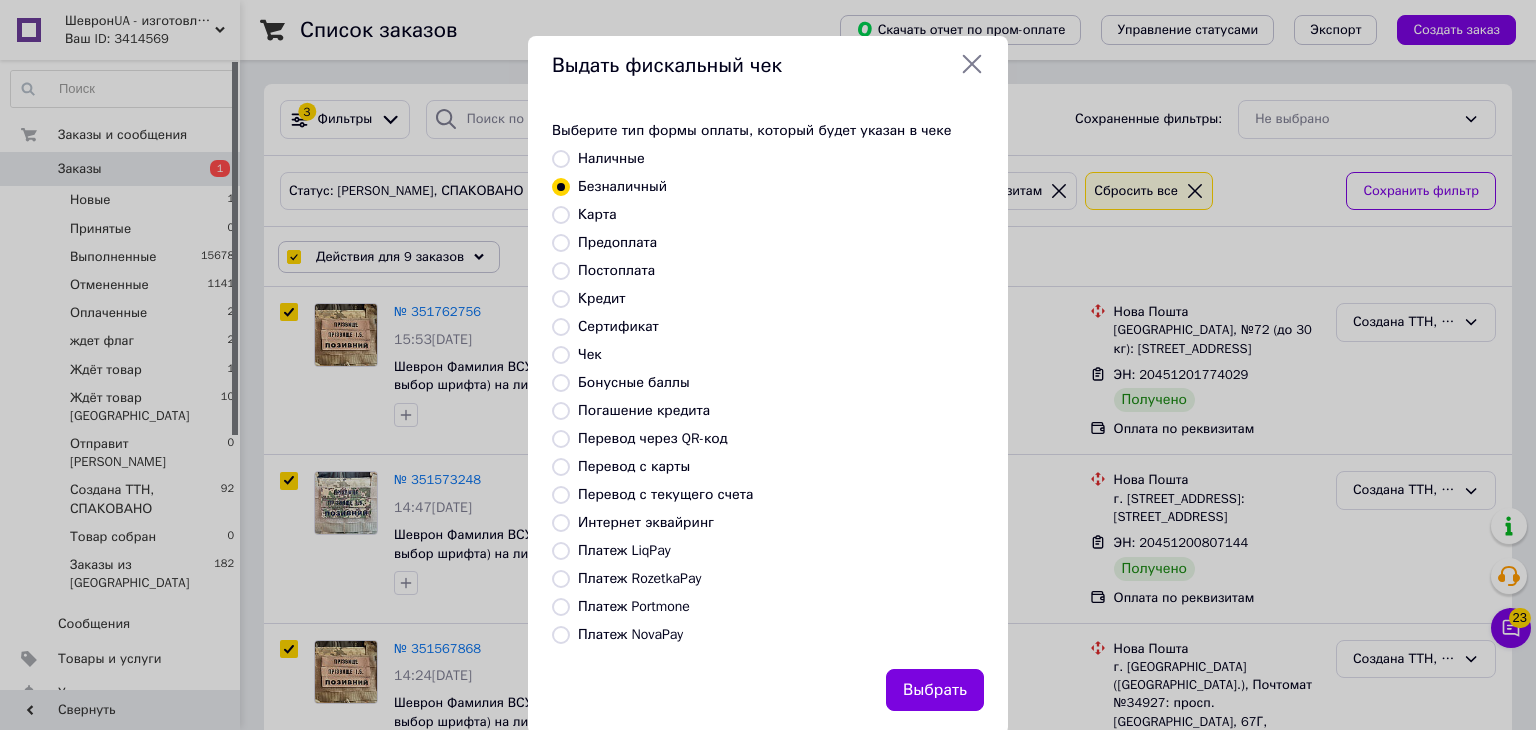 click on "Выбрать" at bounding box center [935, 690] 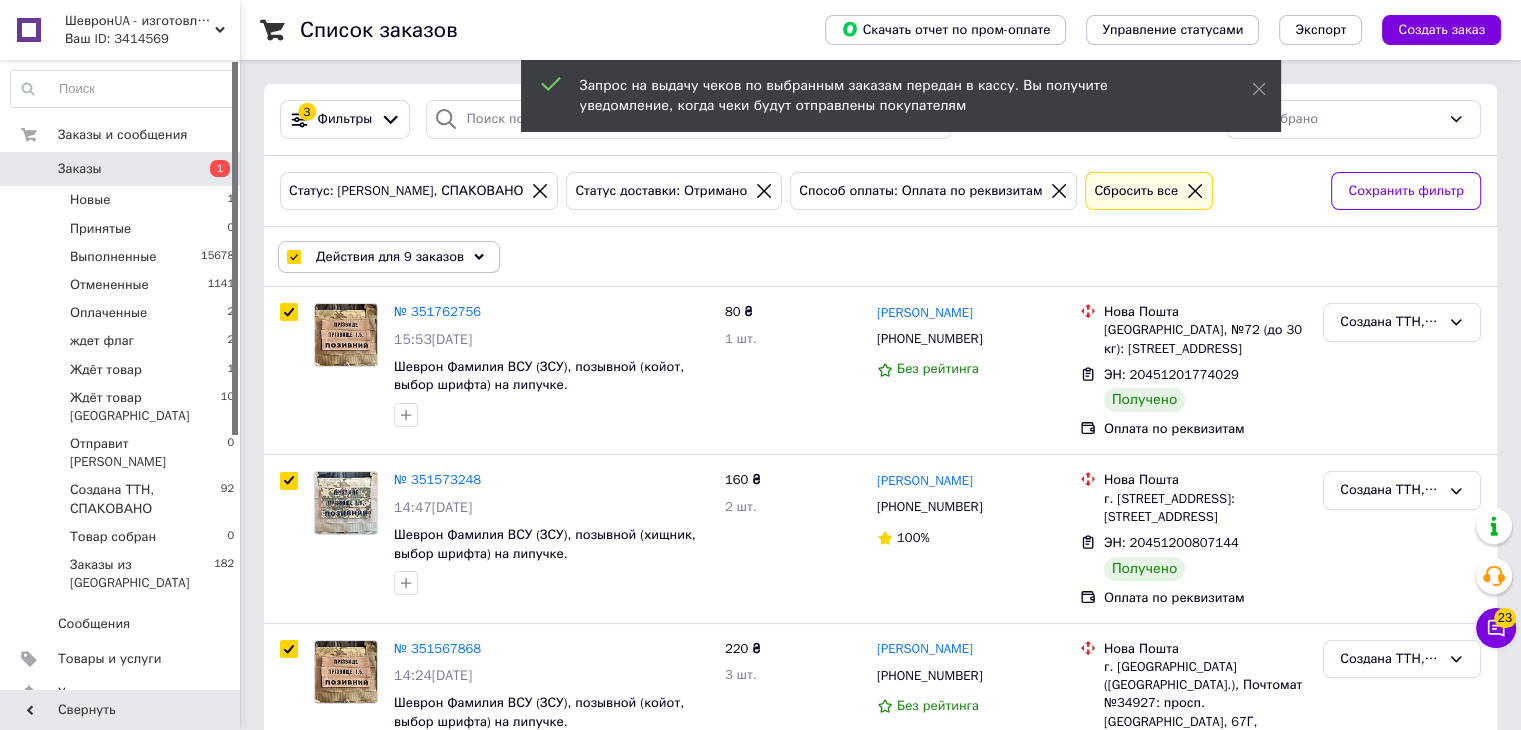 click on "Действия для 9 заказов" at bounding box center (390, 257) 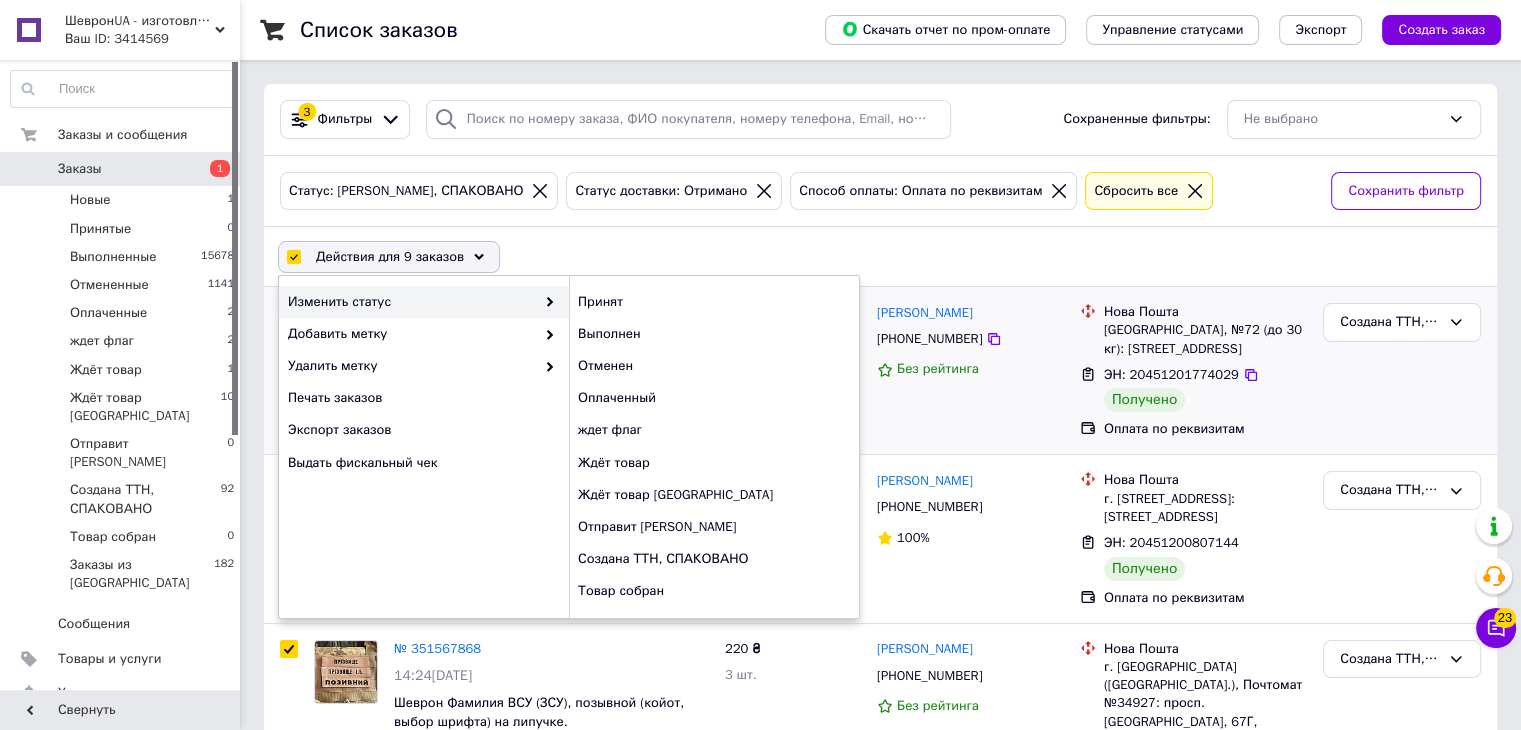 click on "Выполнен" at bounding box center (714, 334) 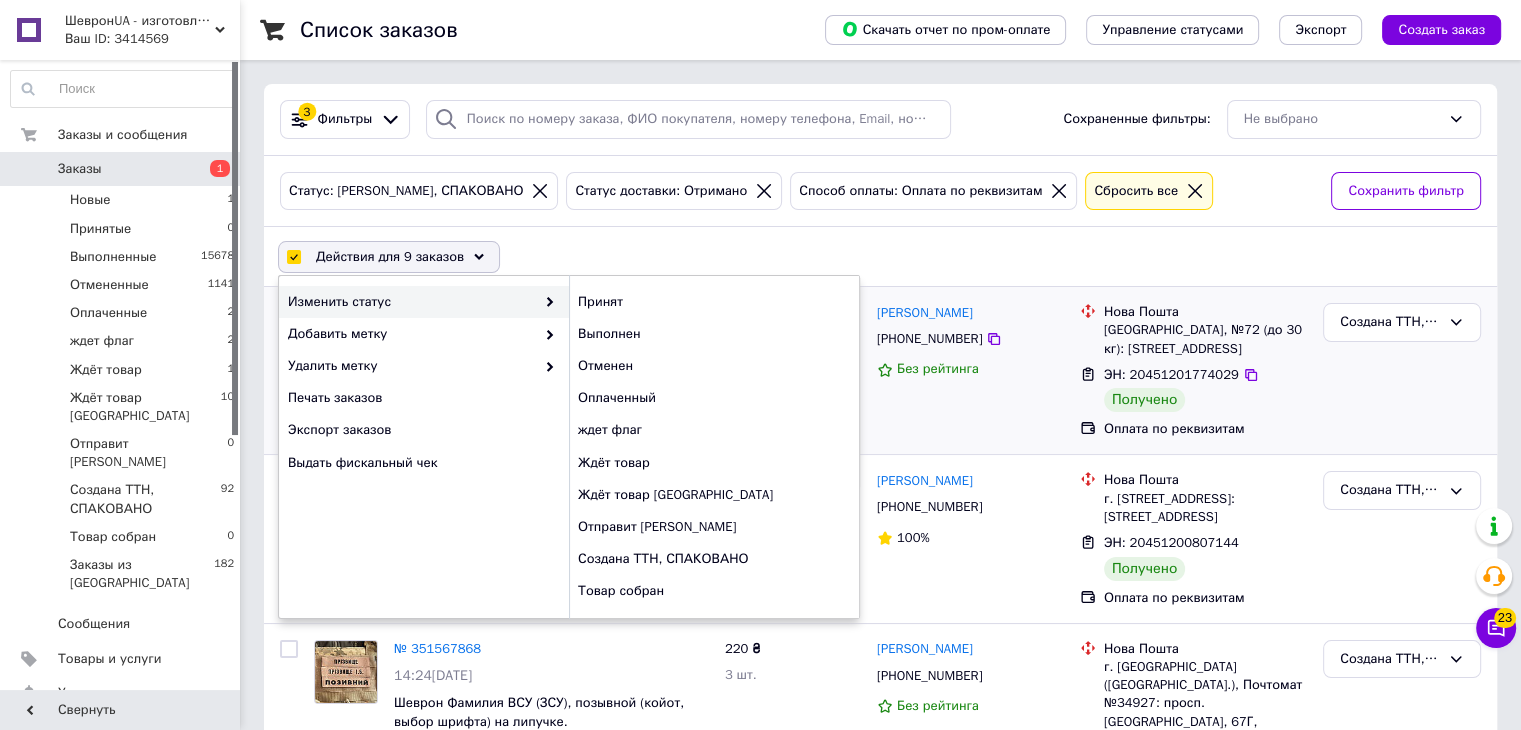 checkbox on "false" 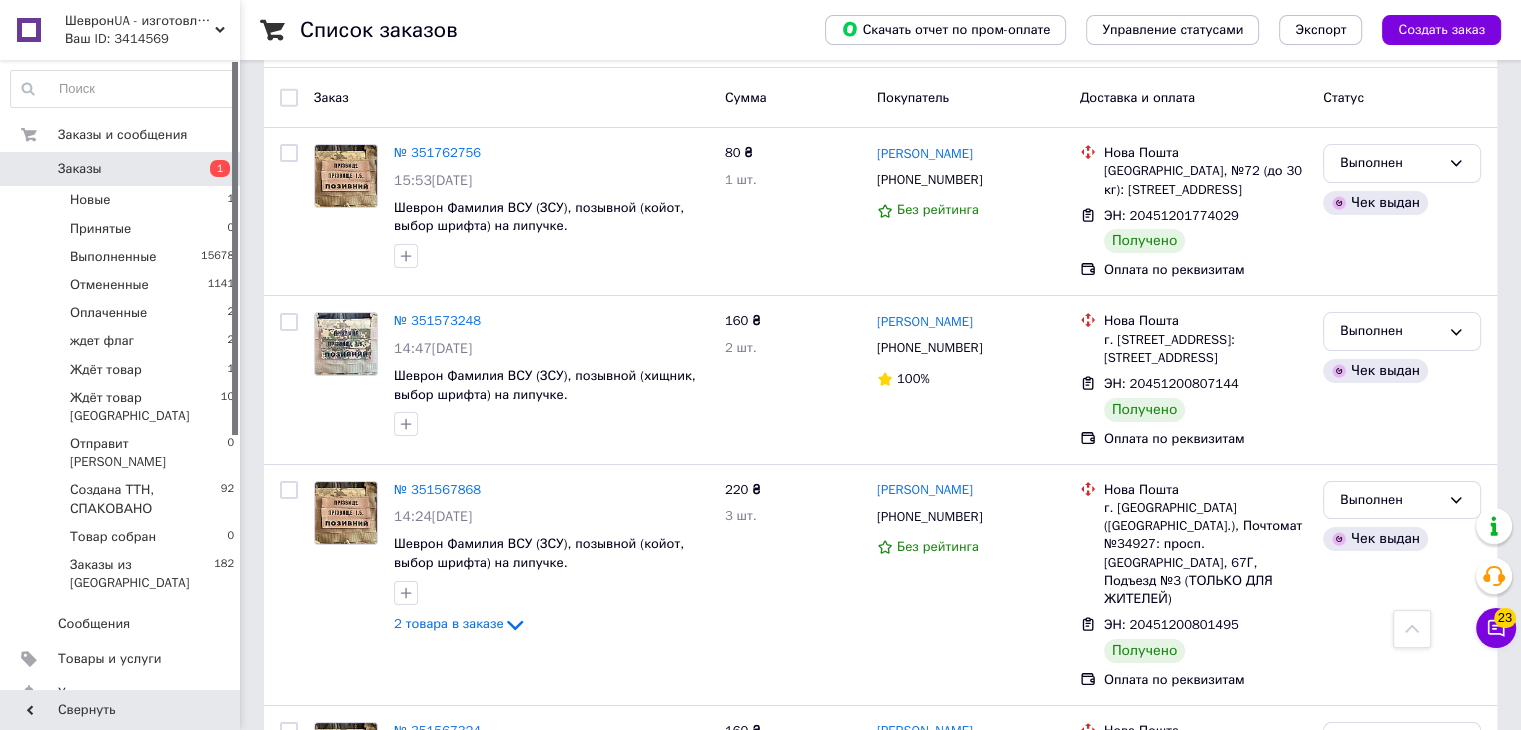 scroll, scrollTop: 0, scrollLeft: 0, axis: both 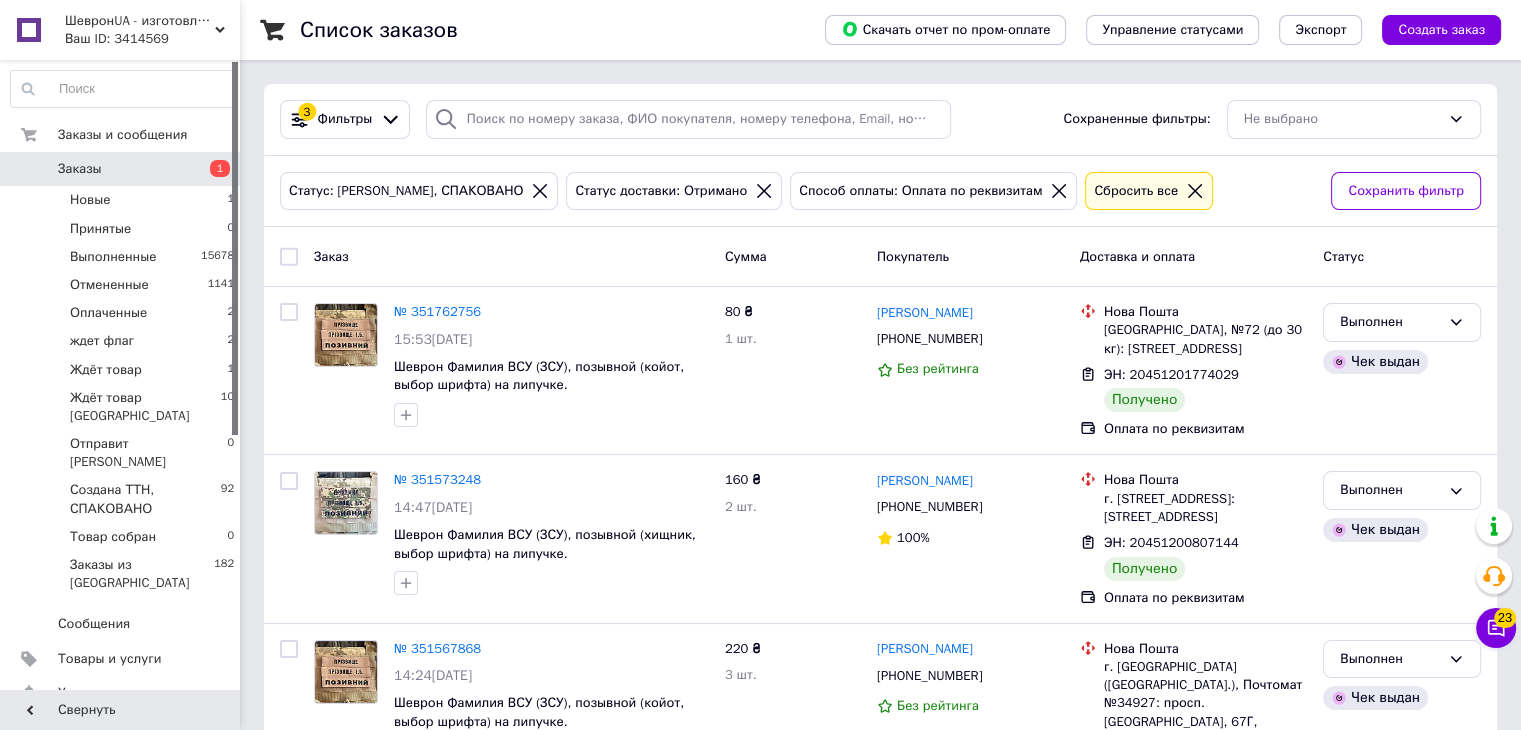 click at bounding box center (1059, 191) 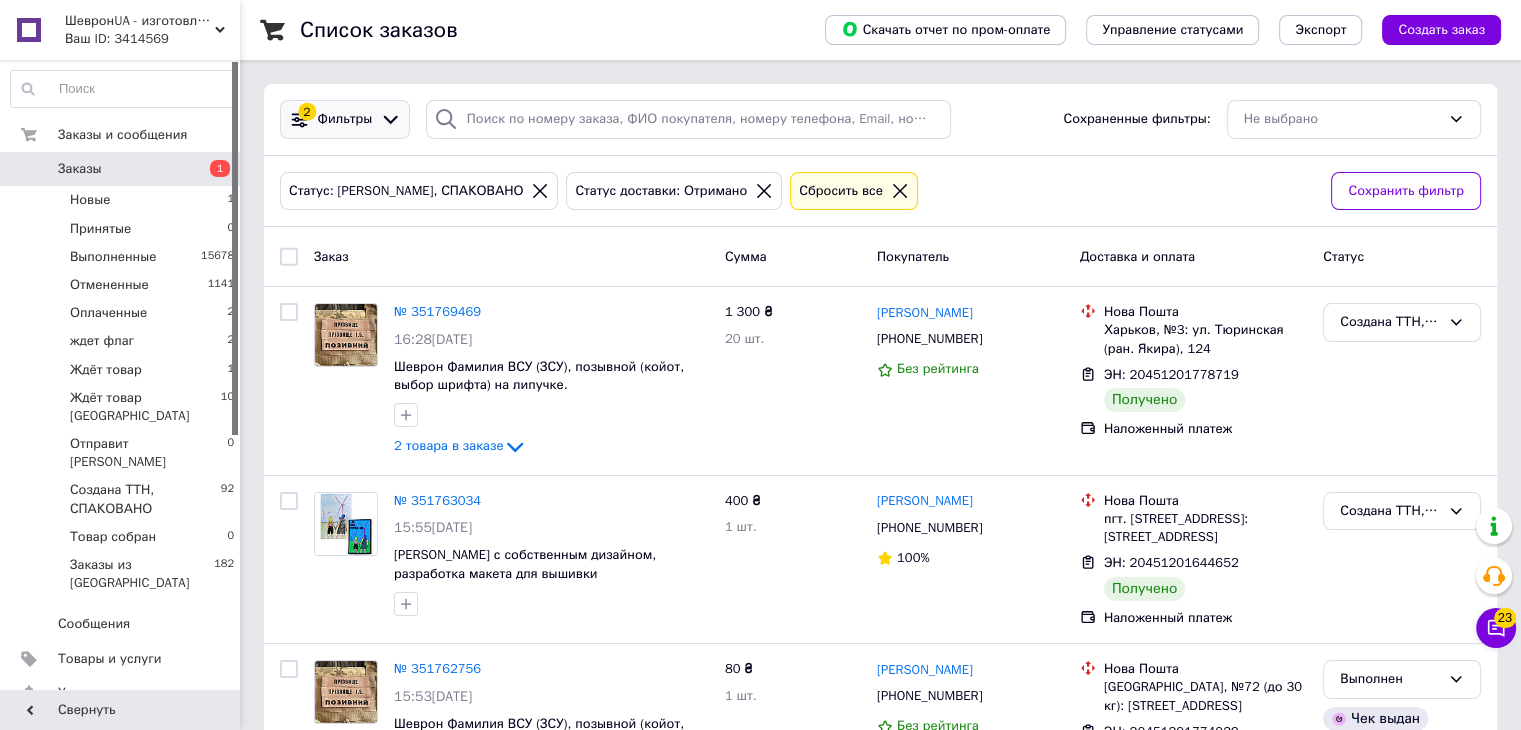 drag, startPoint x: 360, startPoint y: 121, endPoint x: 354, endPoint y: 133, distance: 13.416408 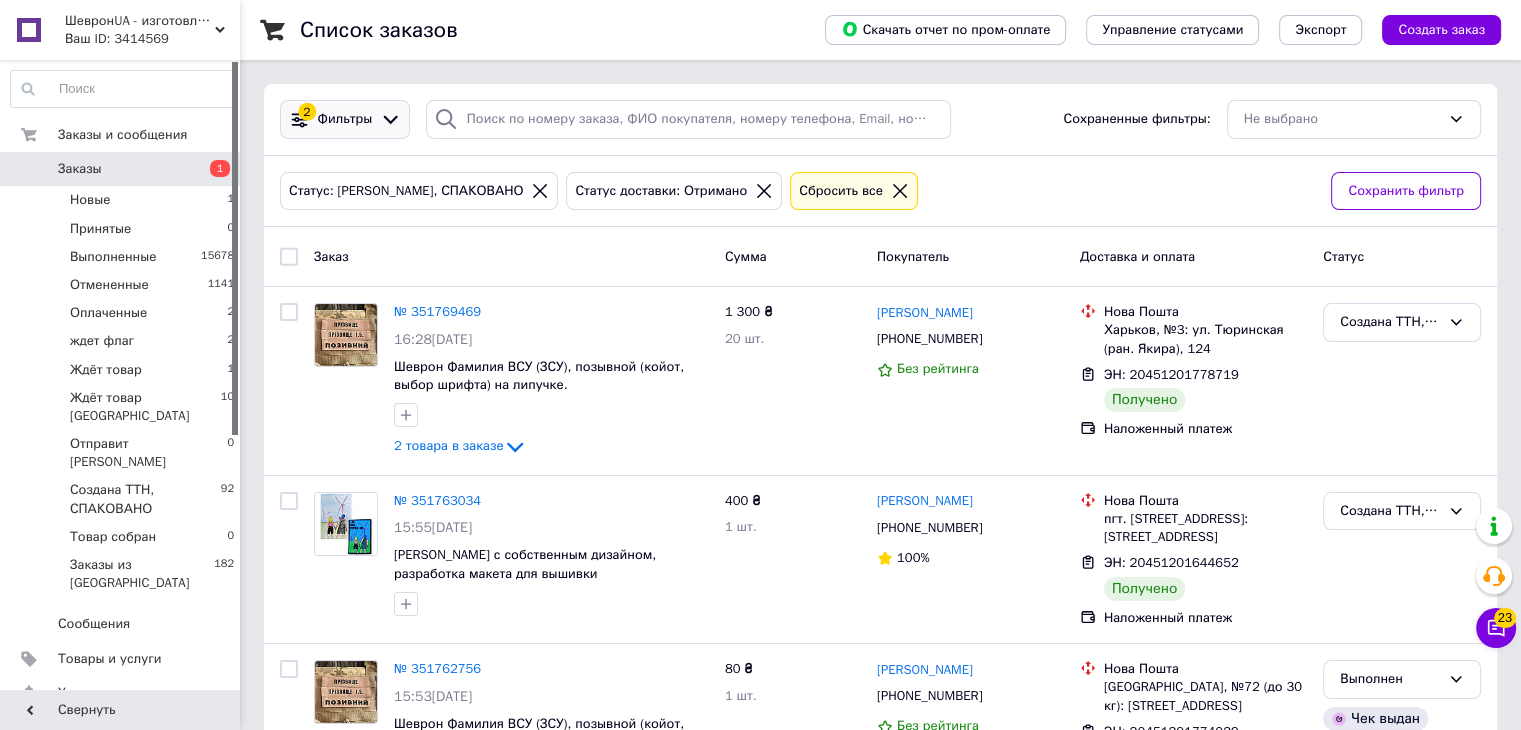 click on "Фильтры" at bounding box center (345, 119) 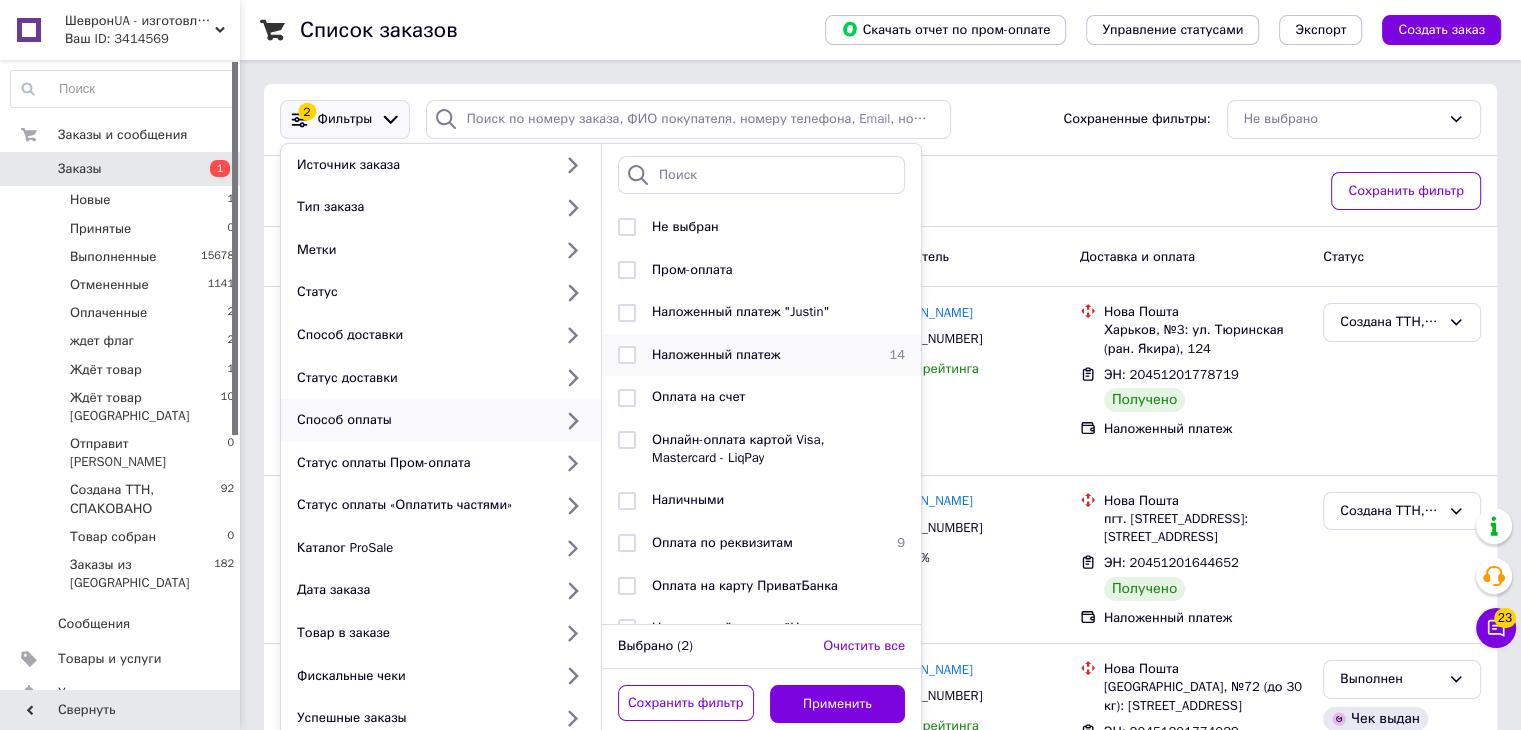 click on "Наложенный платеж" at bounding box center (716, 354) 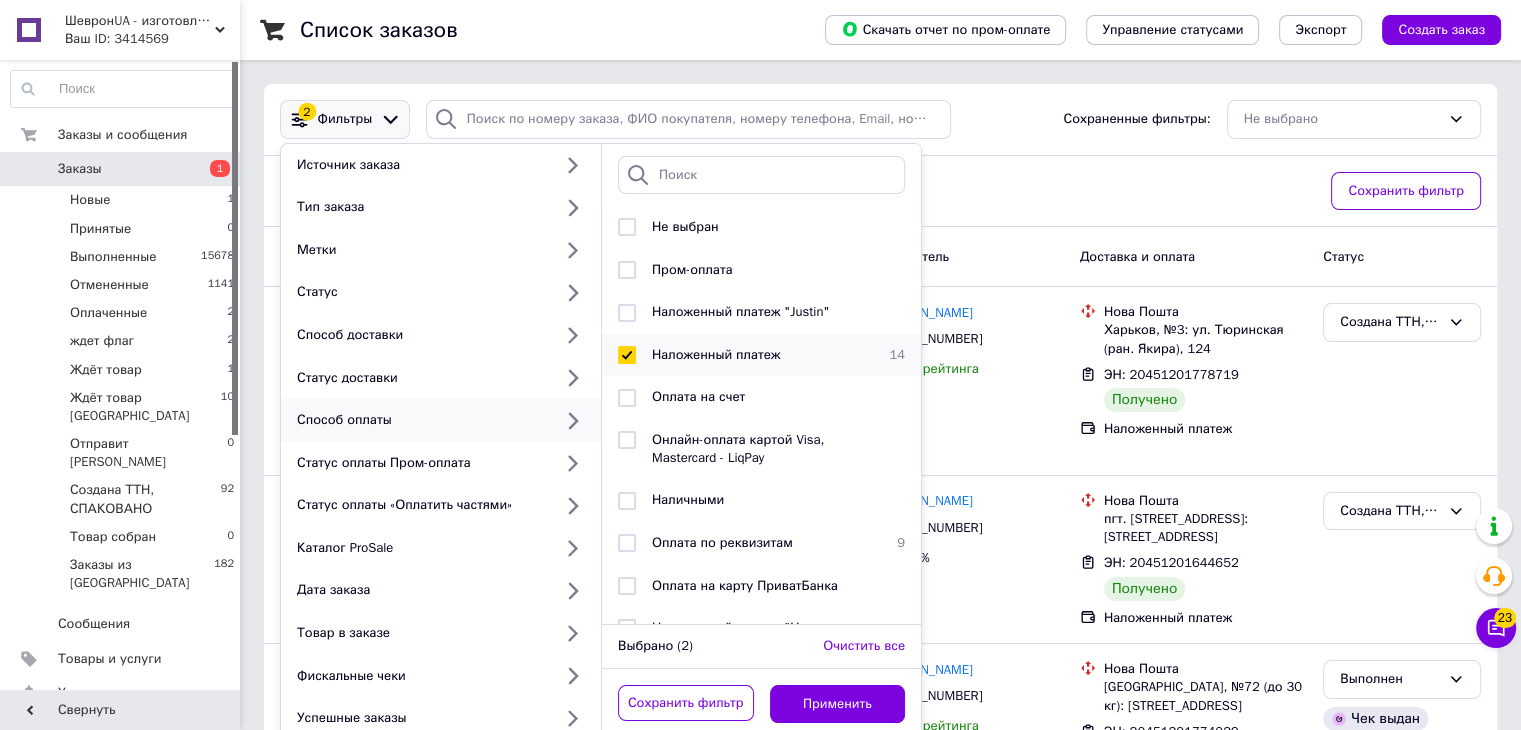 checkbox on "true" 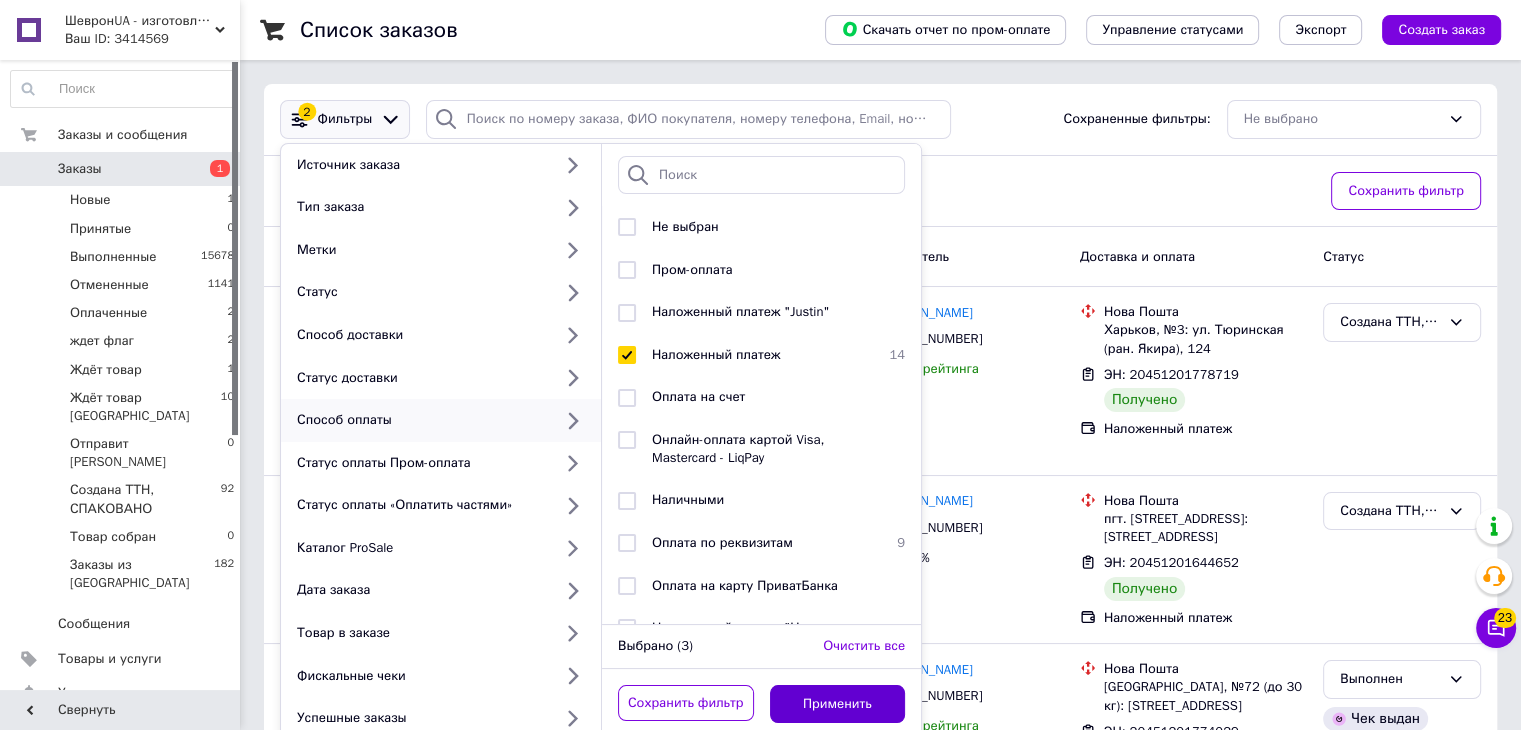 click on "Применить" at bounding box center [838, 704] 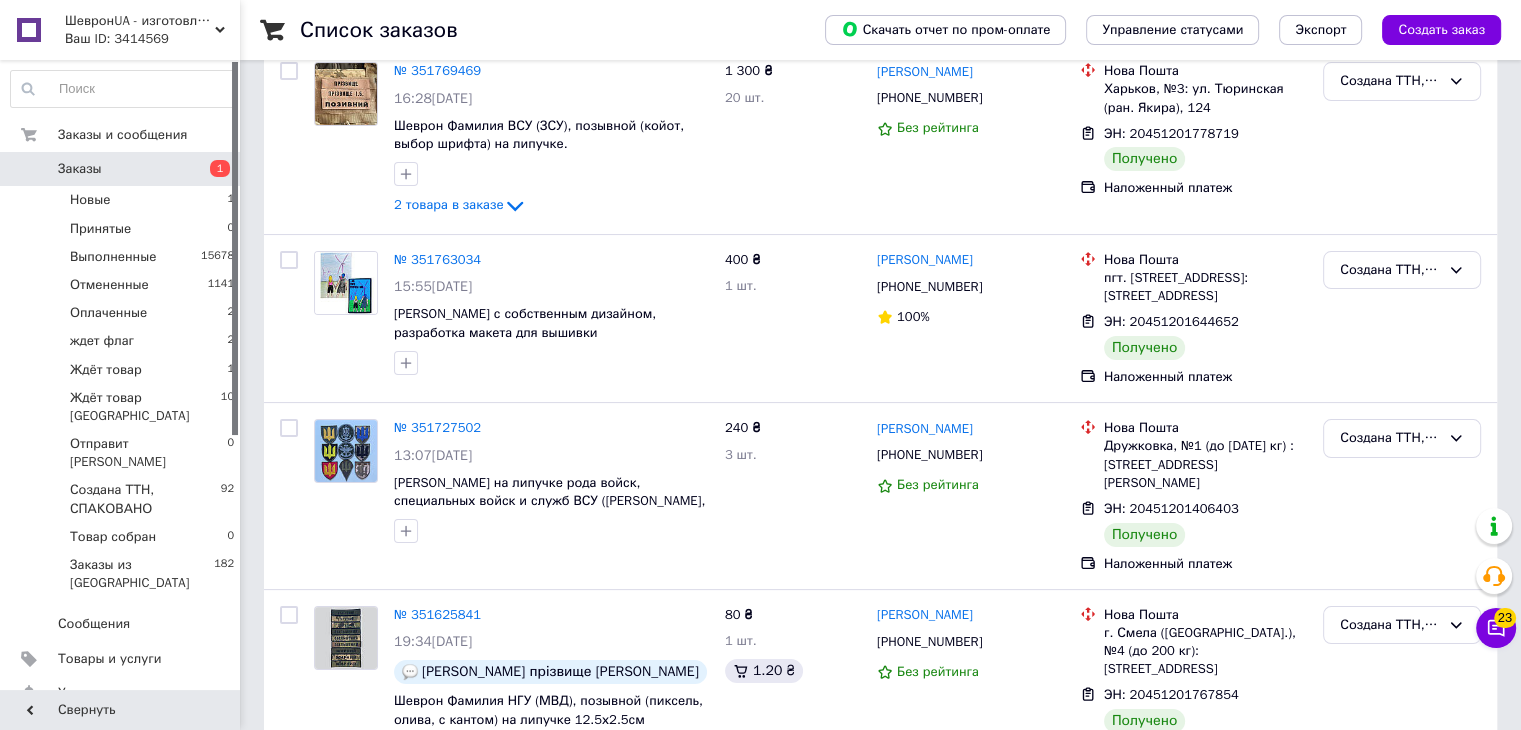 scroll, scrollTop: 255, scrollLeft: 0, axis: vertical 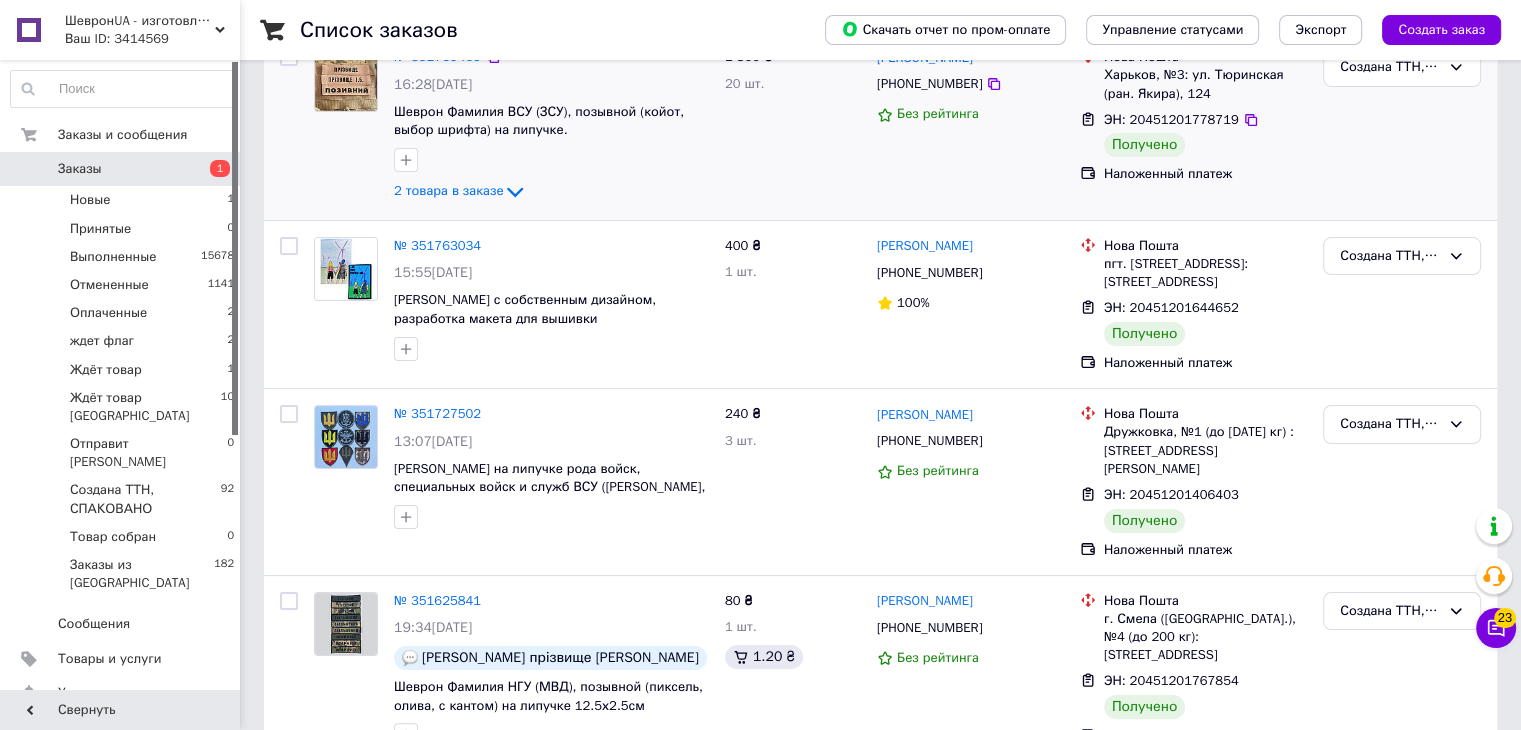 click on "ЭН: 20451201778719" at bounding box center [1171, 119] 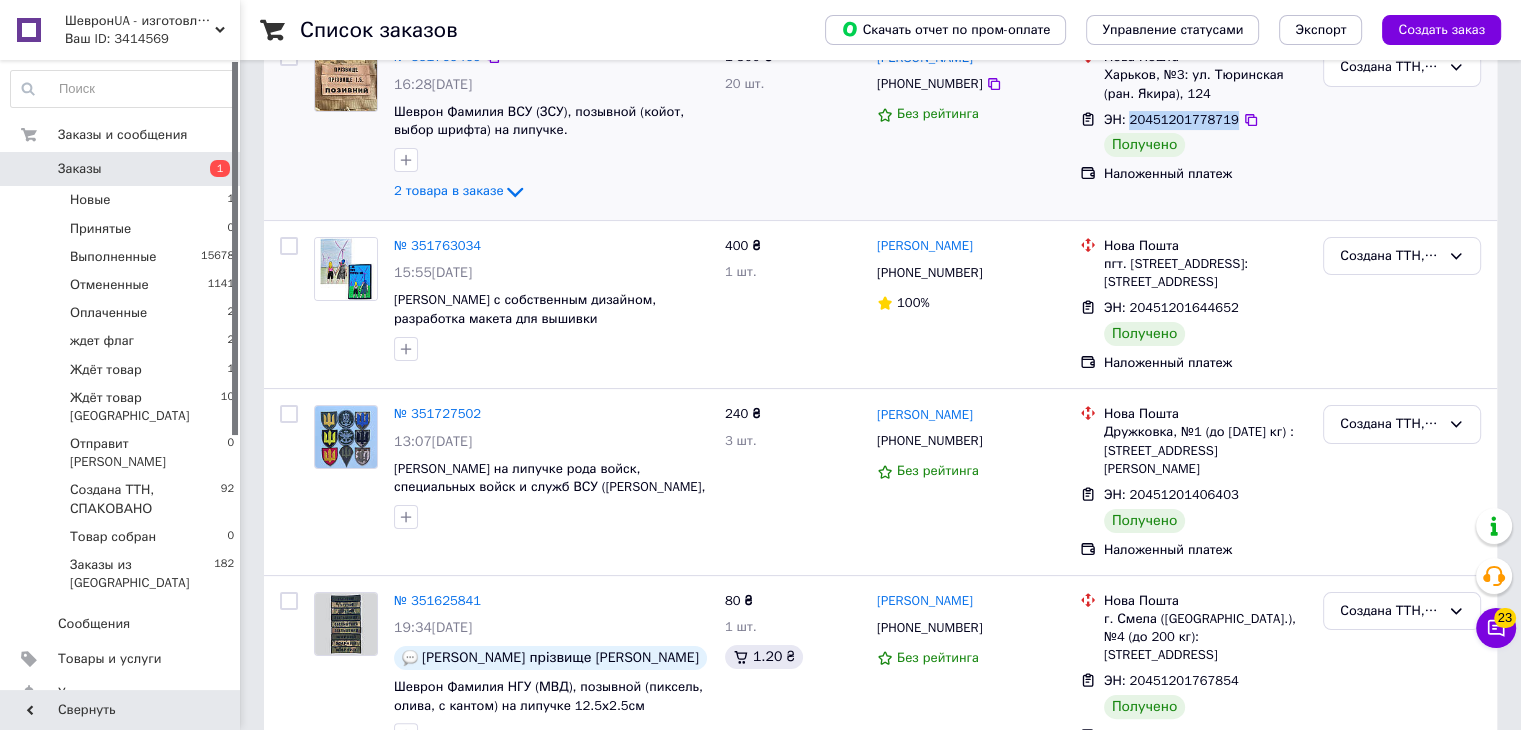 click on "ЭН: 20451201778719" at bounding box center (1171, 119) 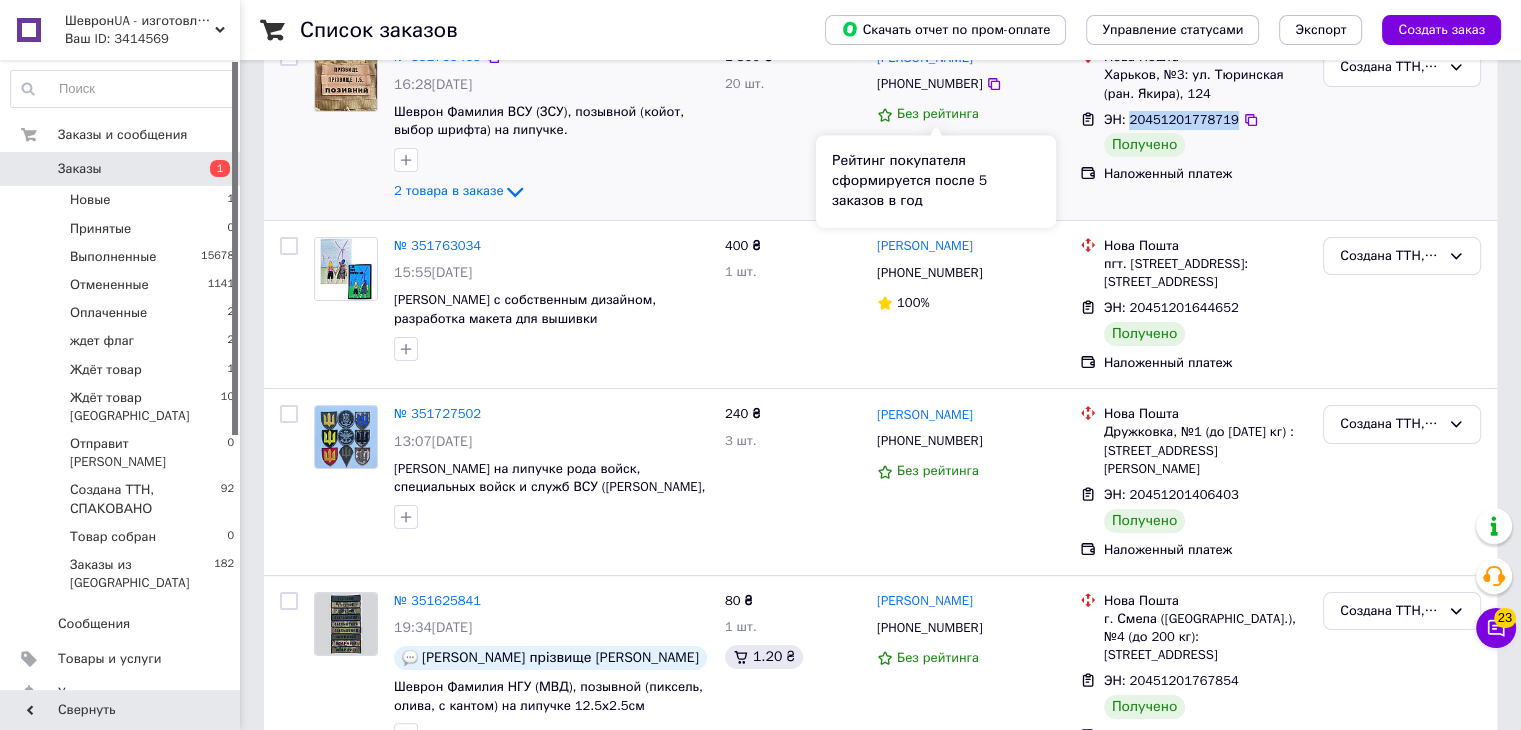 copy on "20451201778719" 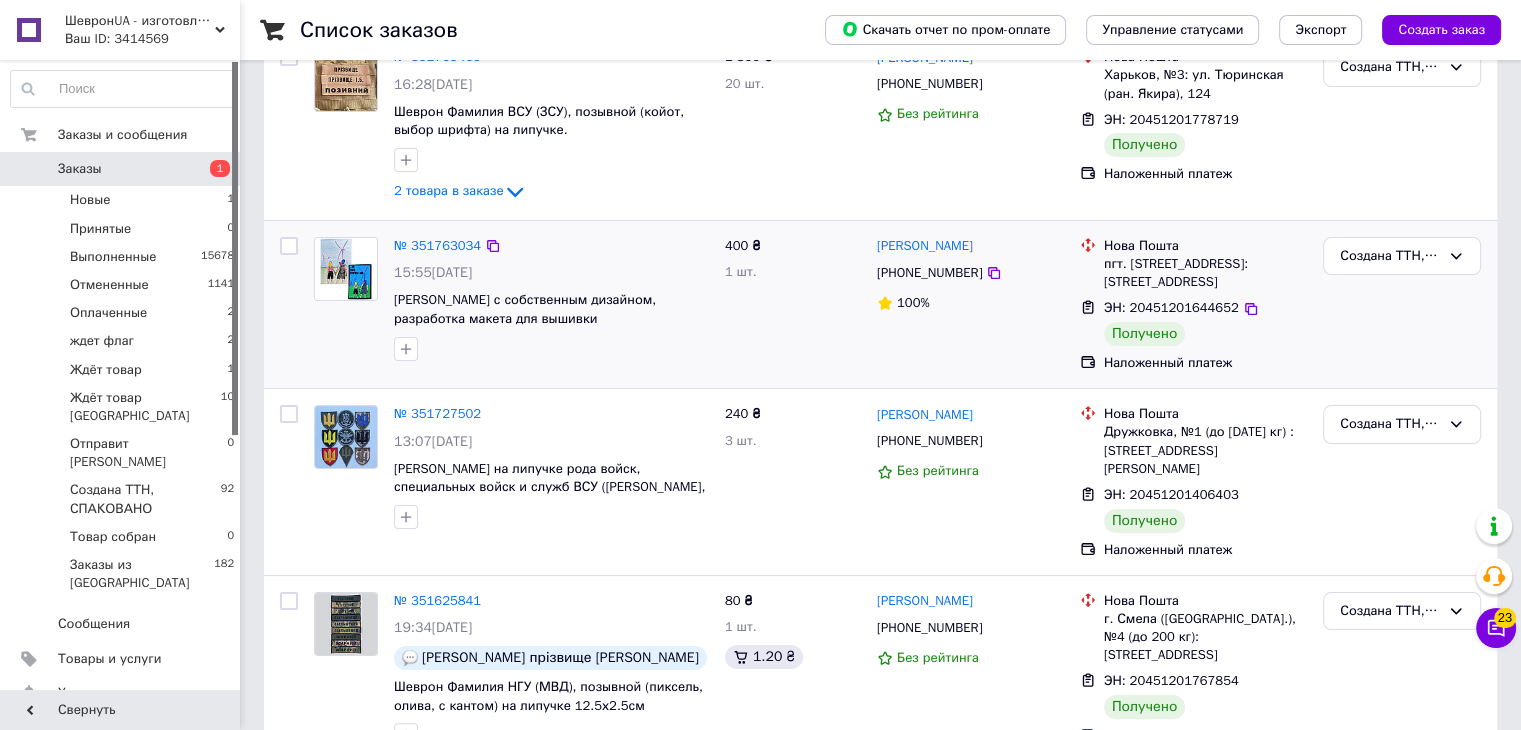 click on "ЭН: 20451201644652" at bounding box center [1171, 307] 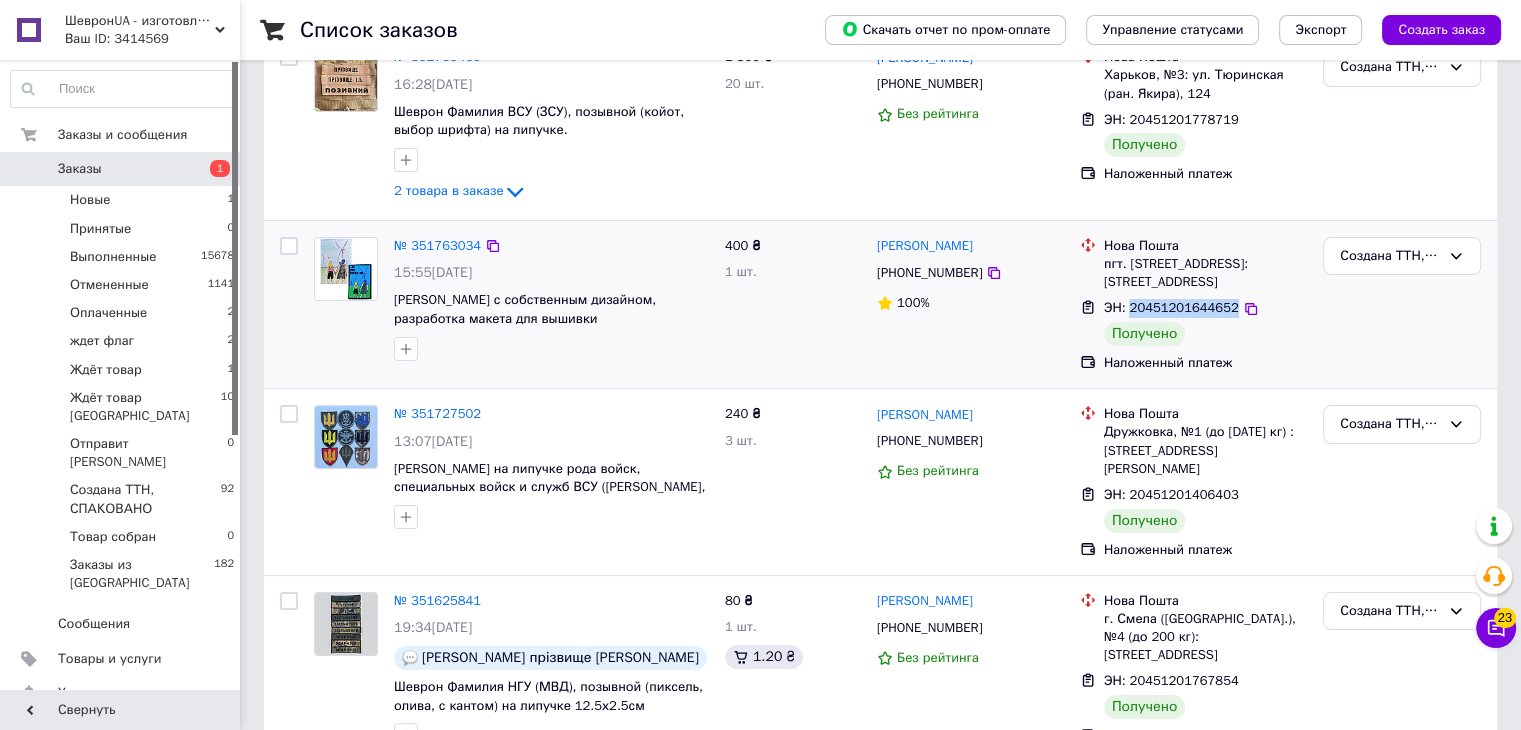 click on "ЭН: 20451201644652" at bounding box center [1171, 307] 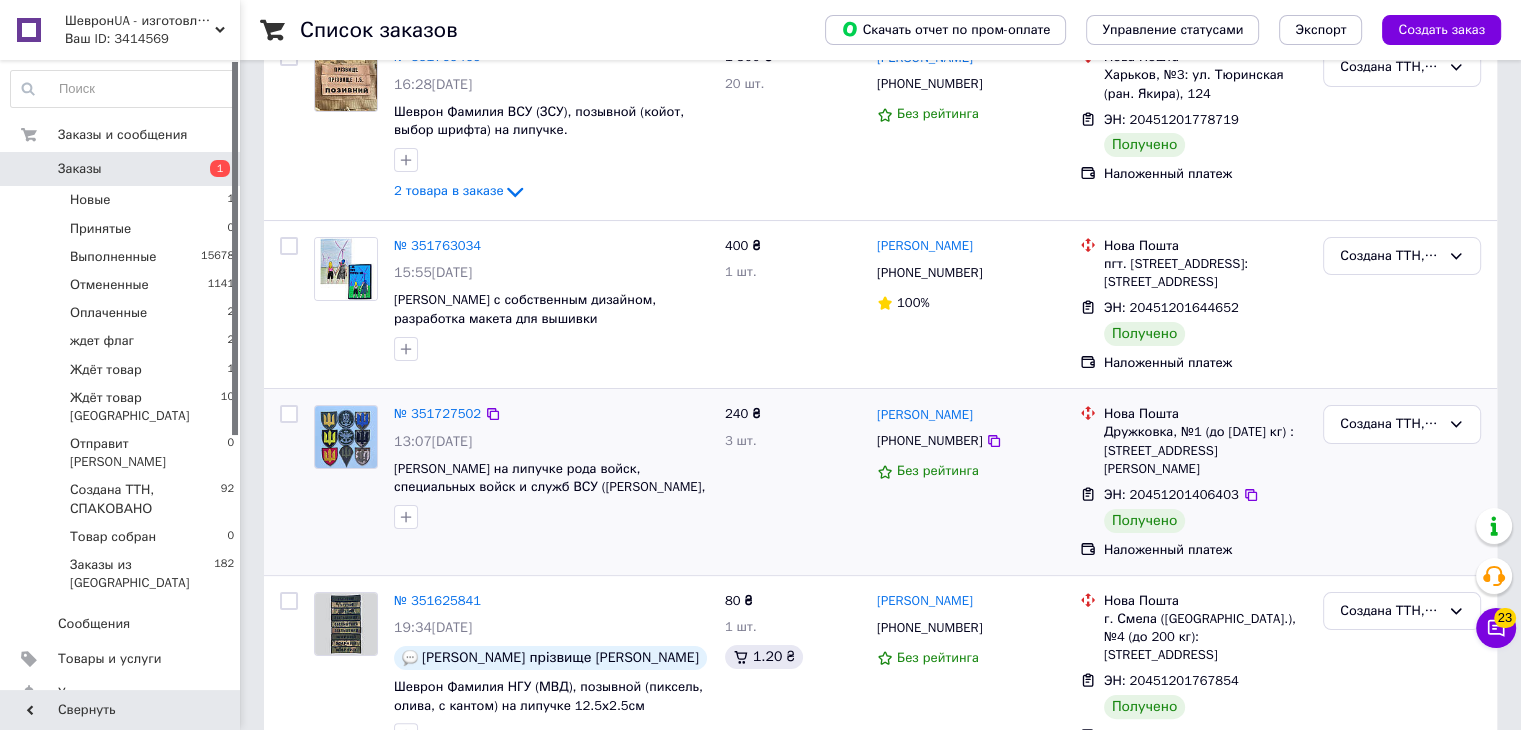 click on "ЭН: 20451201406403" at bounding box center (1171, 494) 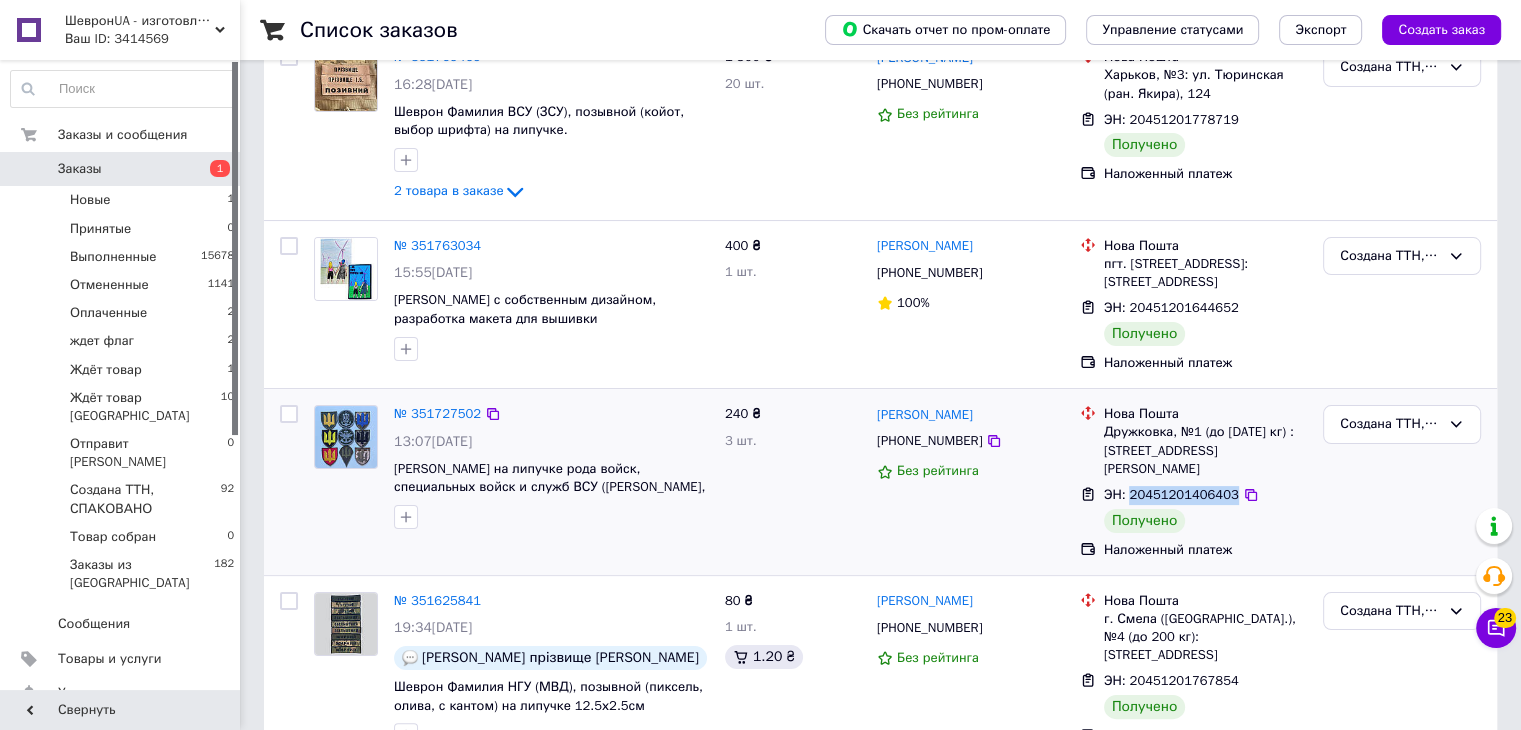 click on "ЭН: 20451201406403" at bounding box center (1171, 494) 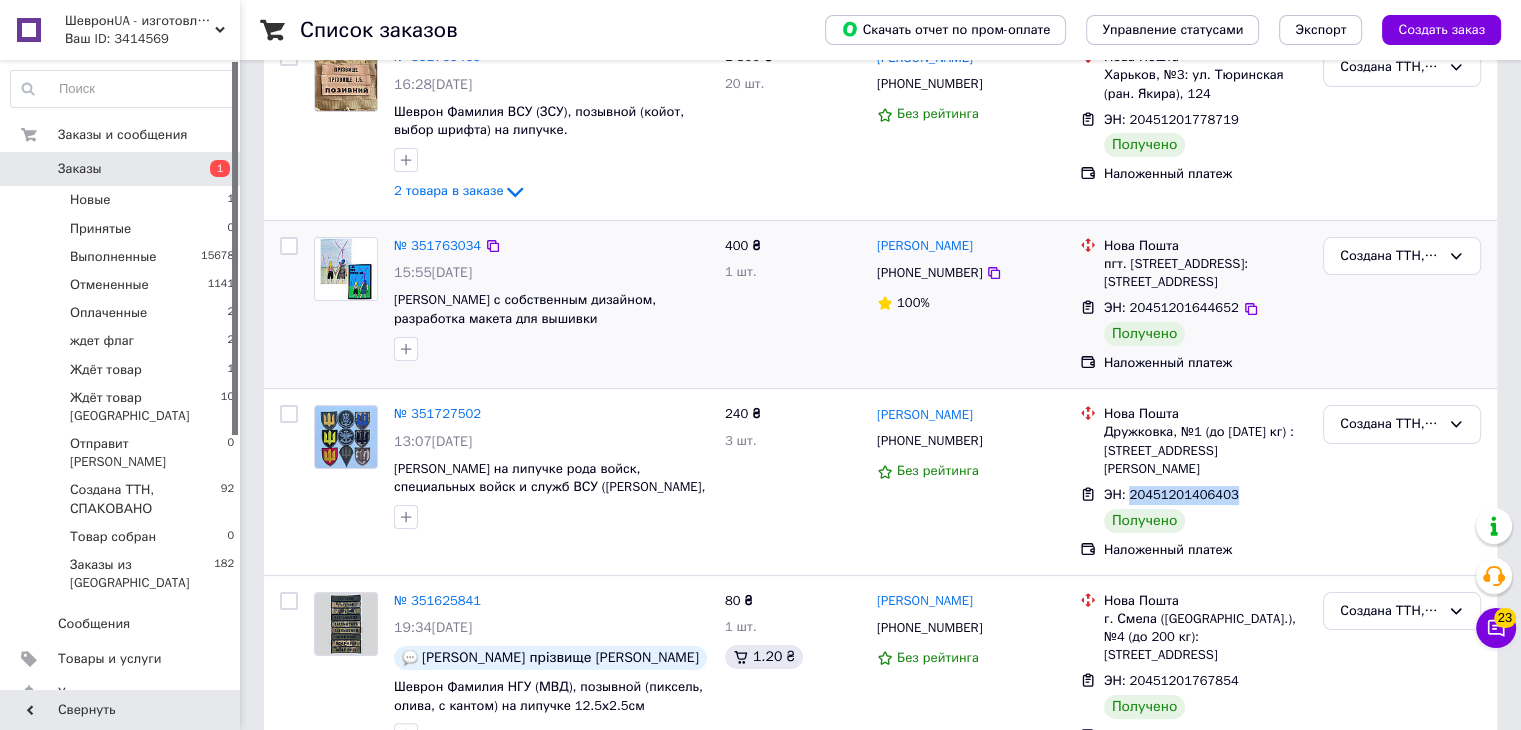copy on "20451201406403" 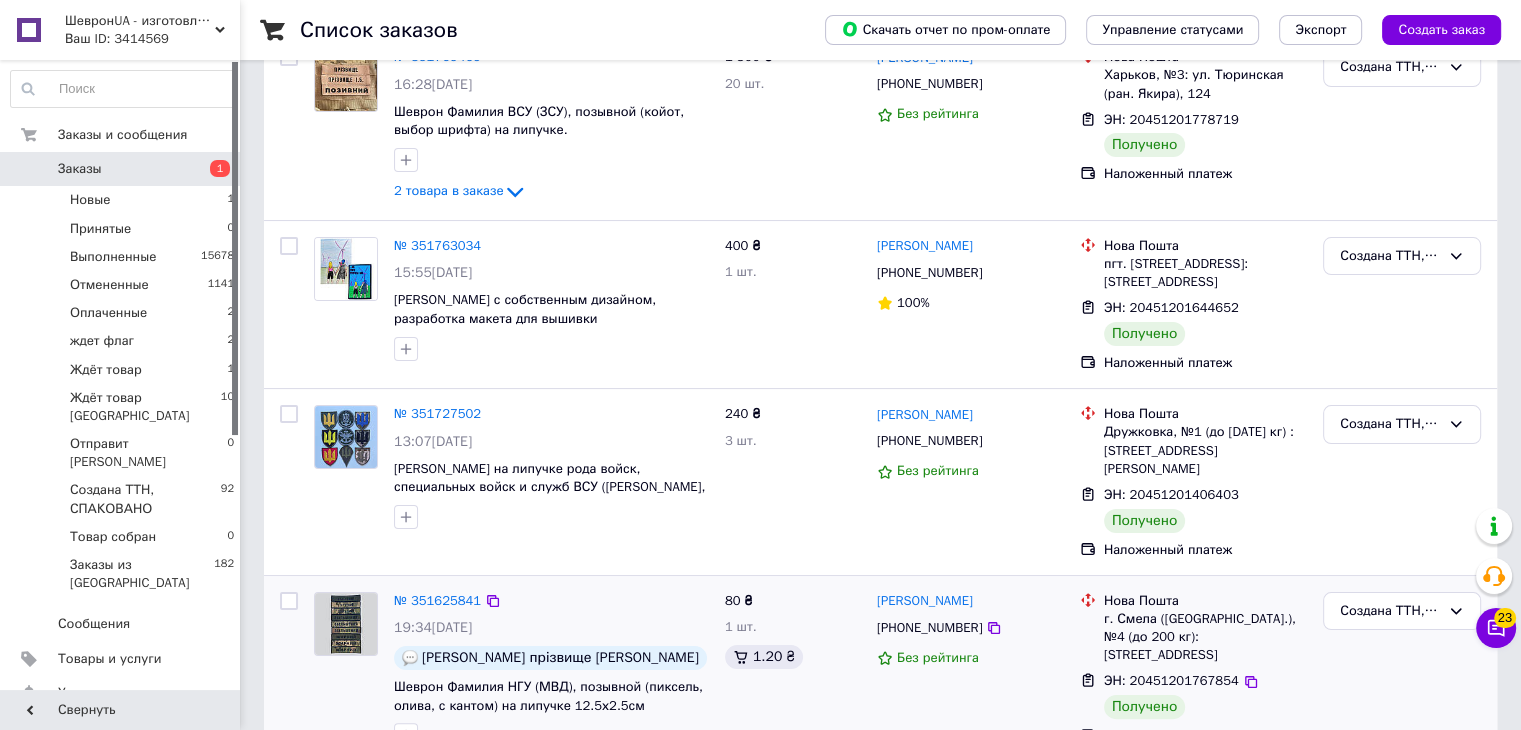 click on "ЭН: 20451201767854" at bounding box center (1171, 680) 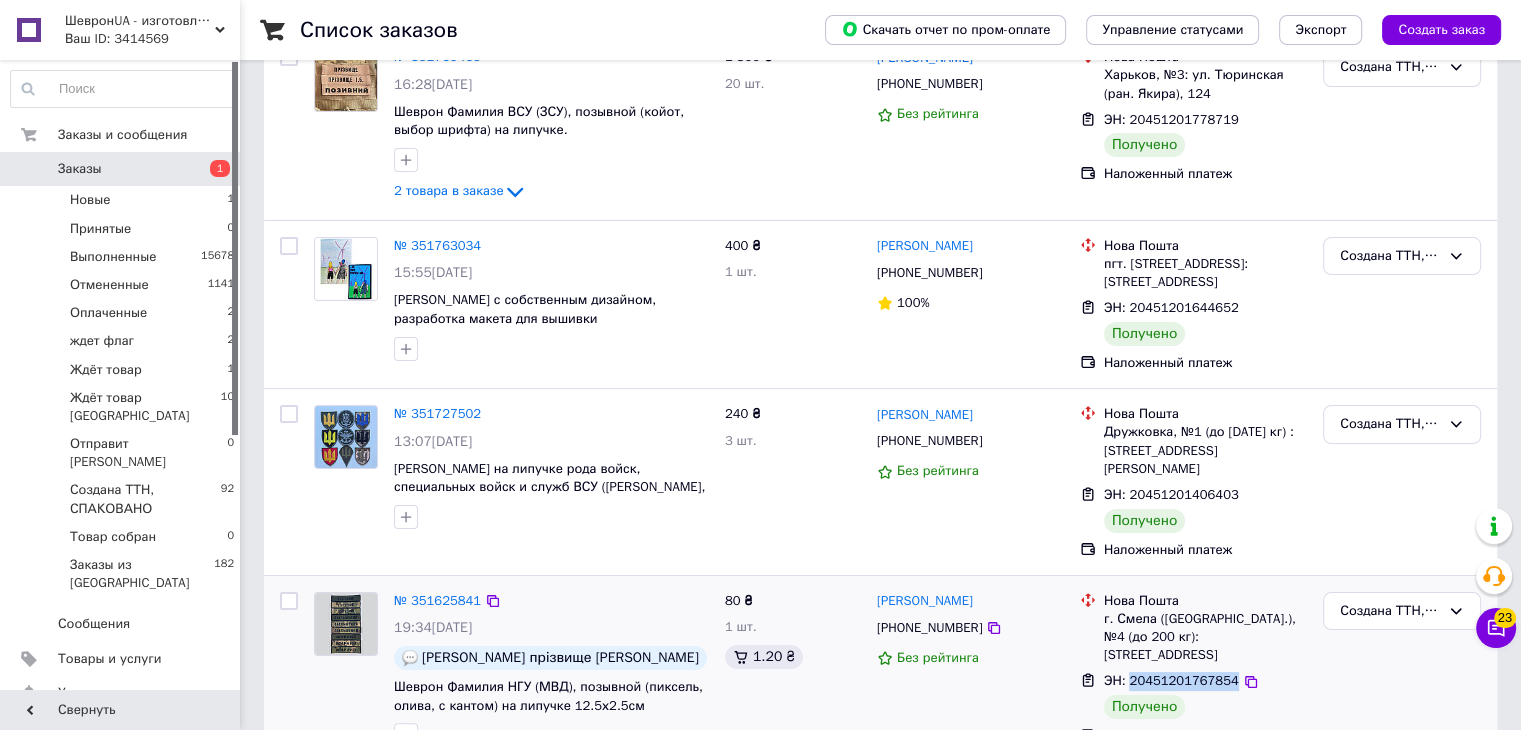 click on "ЭН: 20451201767854" at bounding box center (1171, 680) 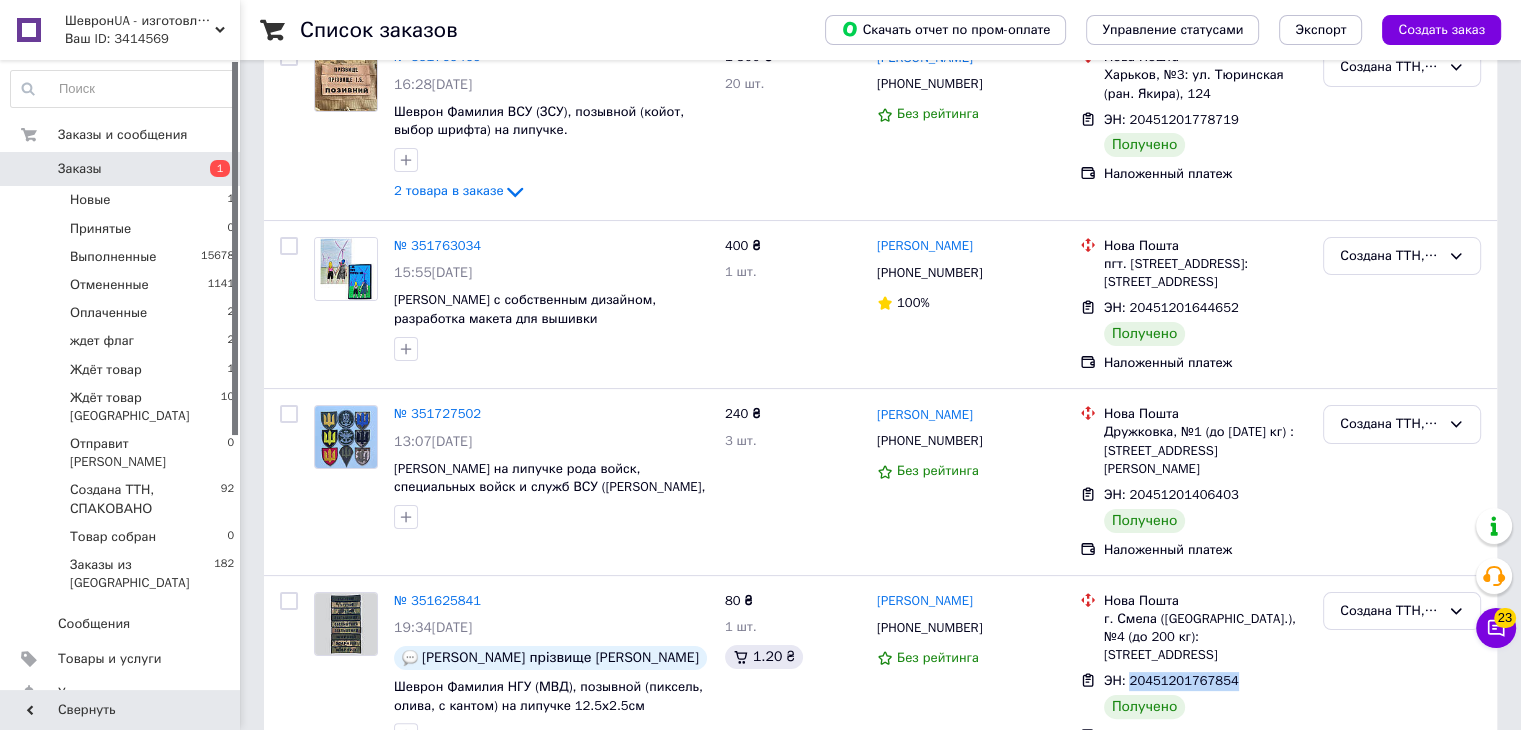 copy on "20451201767854" 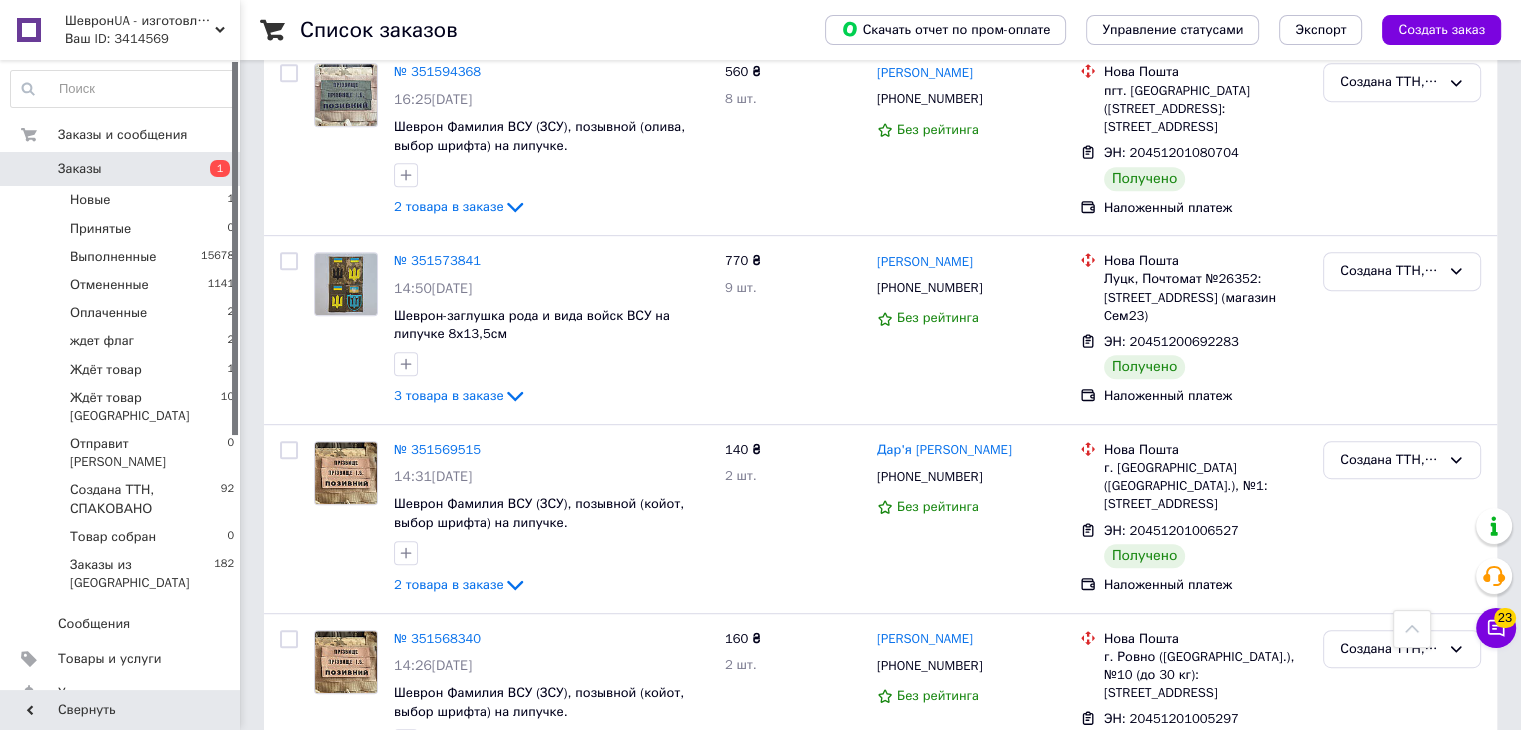 scroll, scrollTop: 995, scrollLeft: 0, axis: vertical 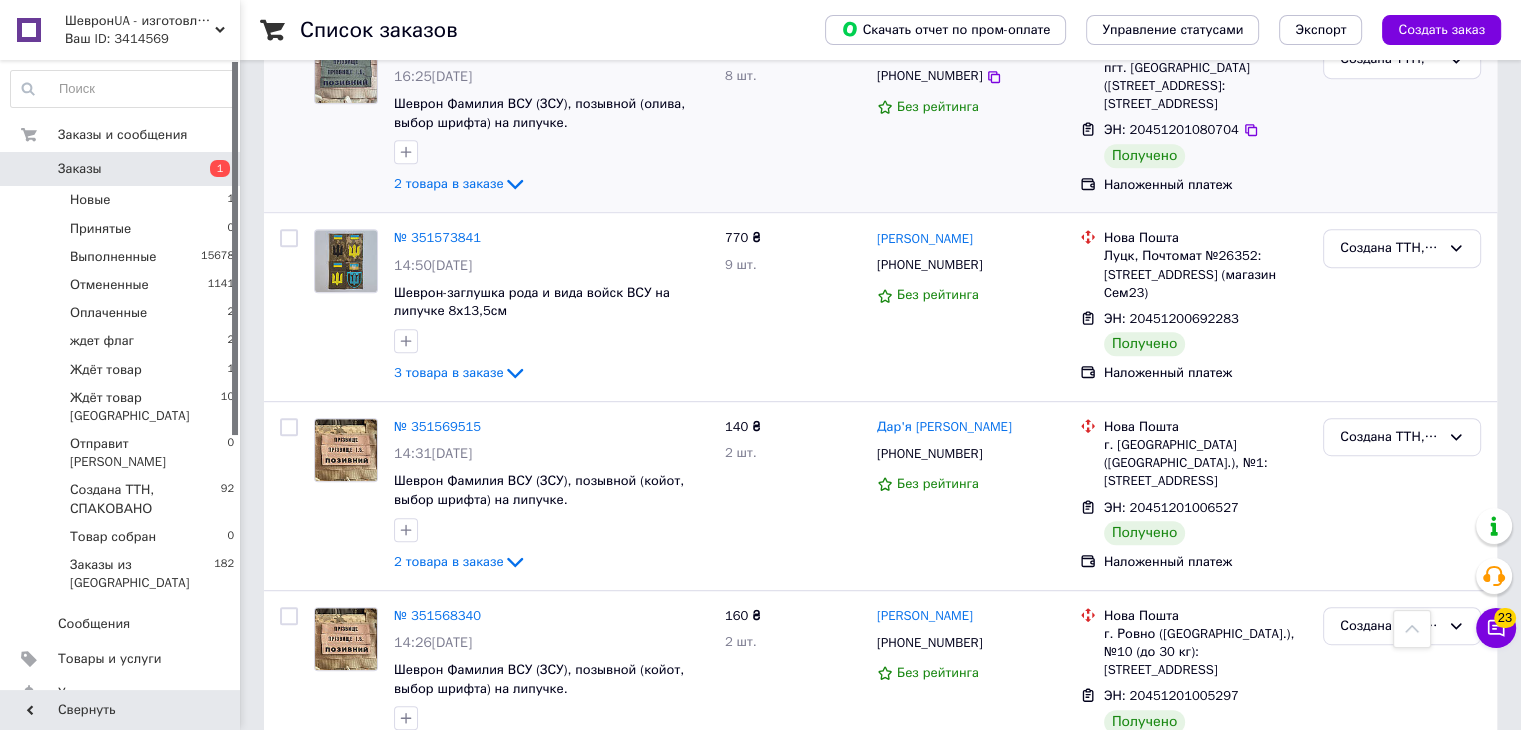 click on "ЭН: 20451201080704" at bounding box center (1171, 130) 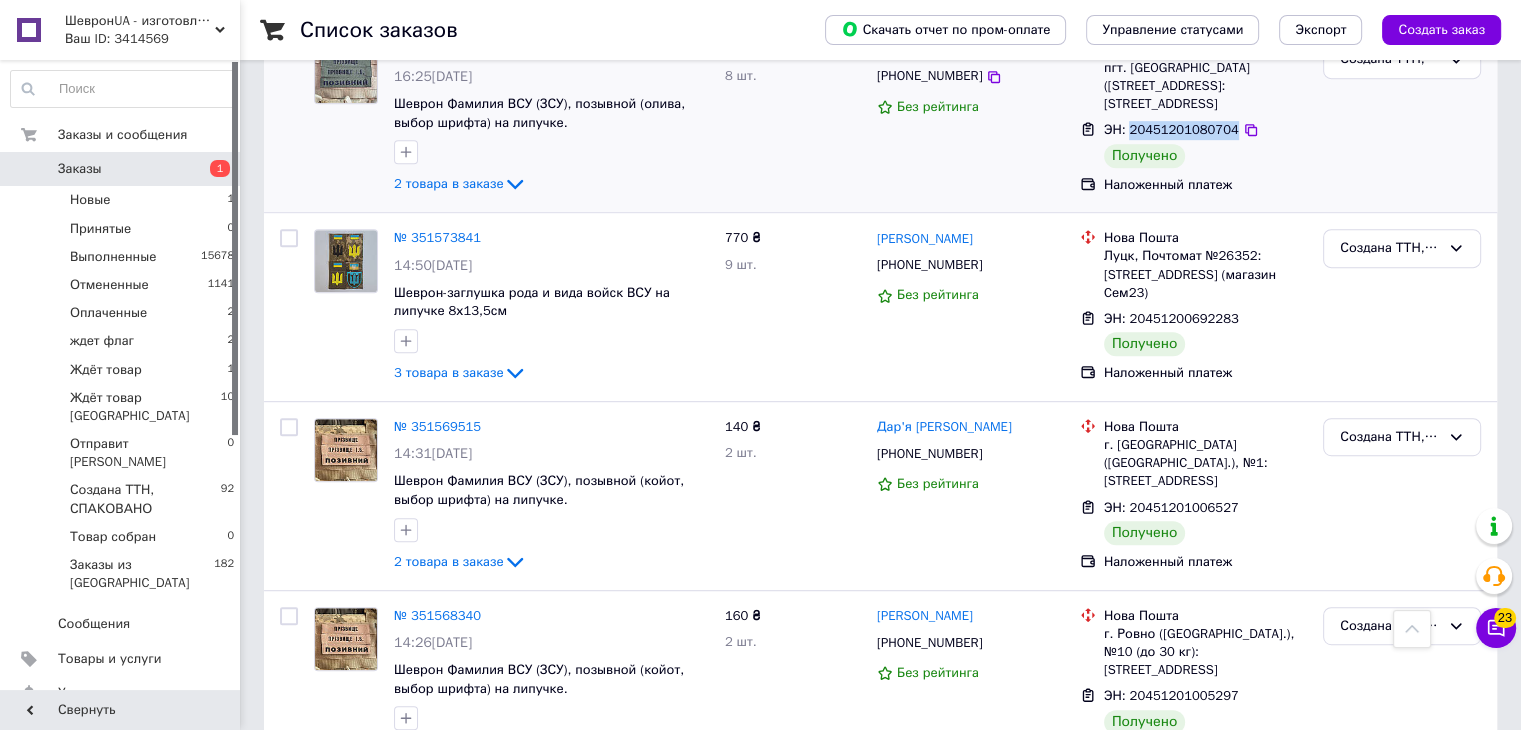 click on "ЭН: 20451201080704" at bounding box center [1171, 130] 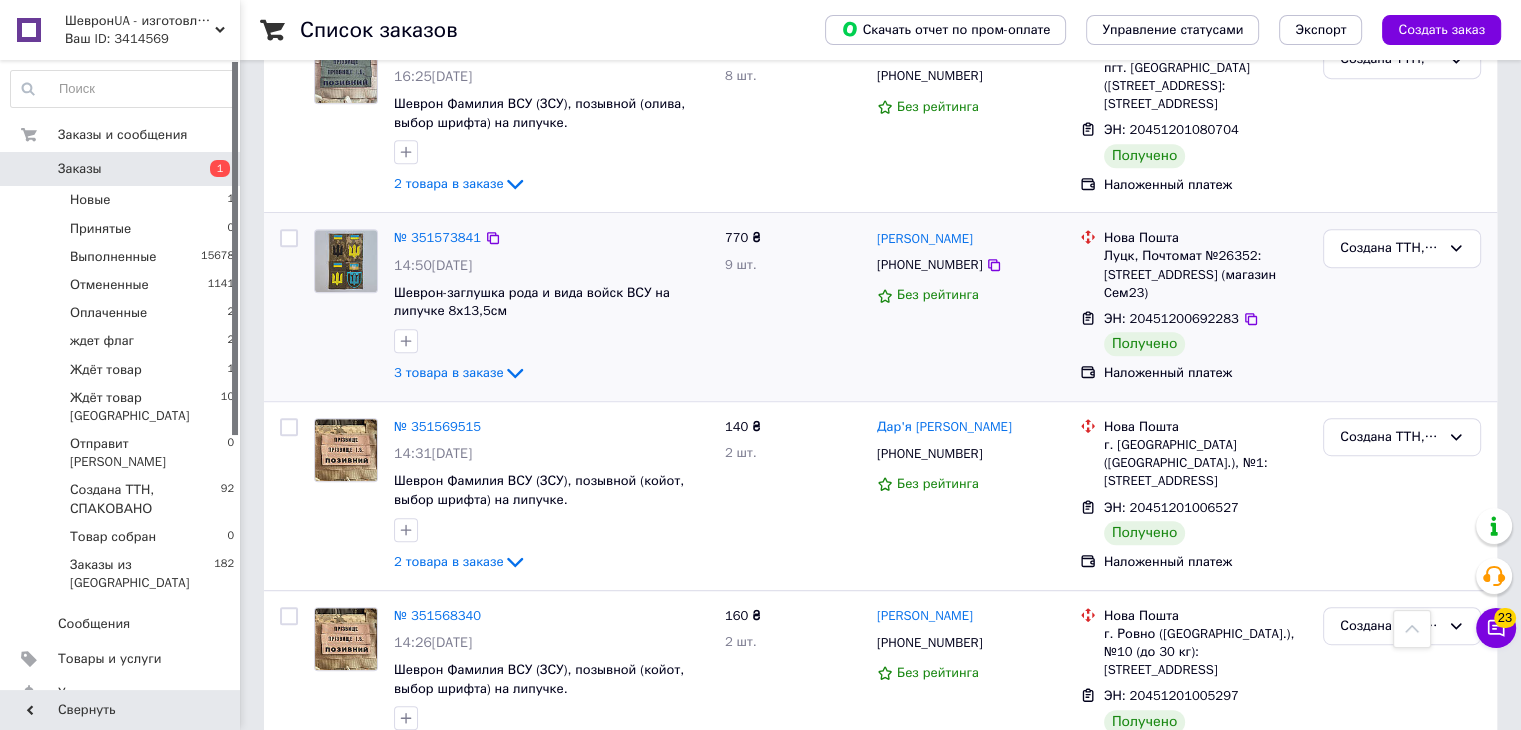 click on "ЭН: 20451200692283" at bounding box center (1171, 318) 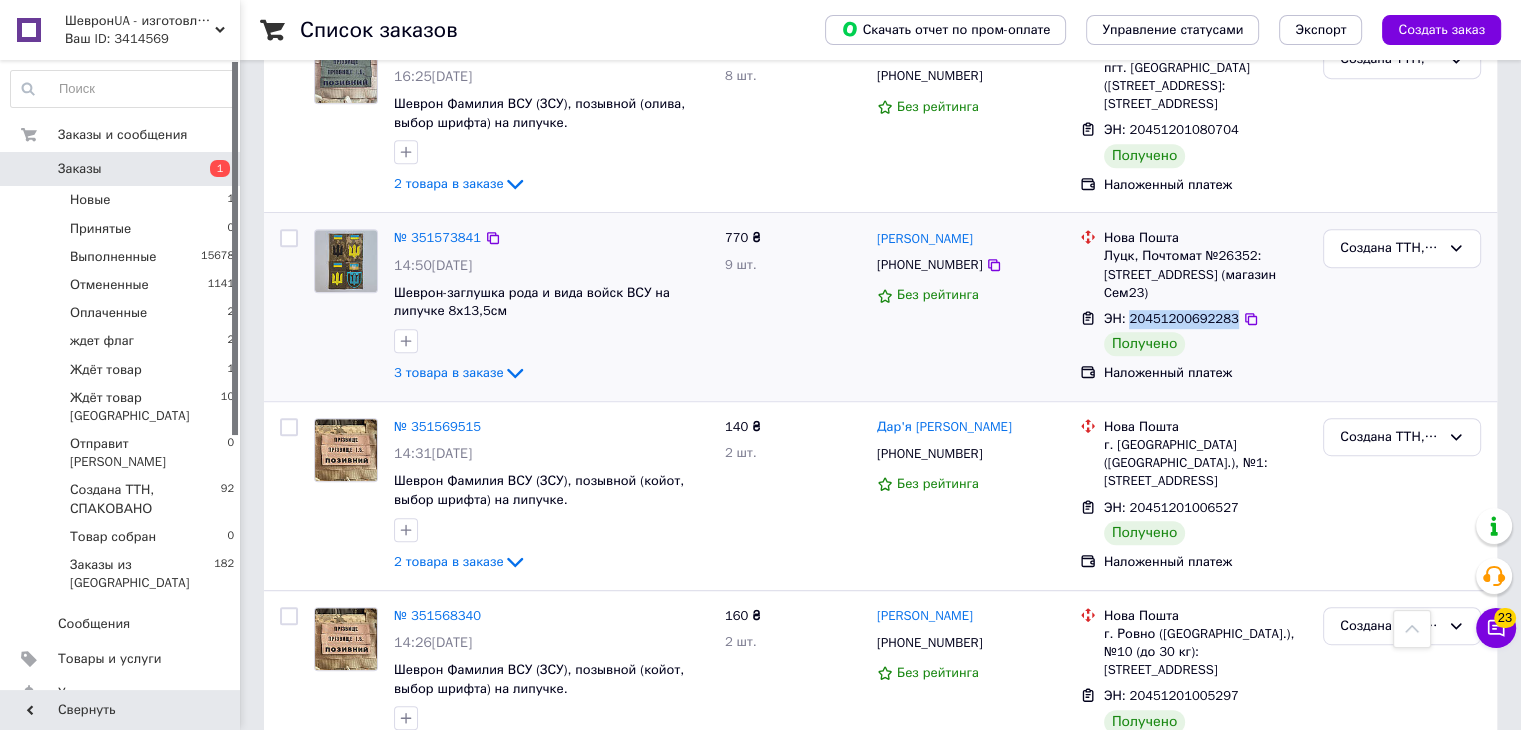 click on "ЭН: 20451200692283" at bounding box center (1171, 318) 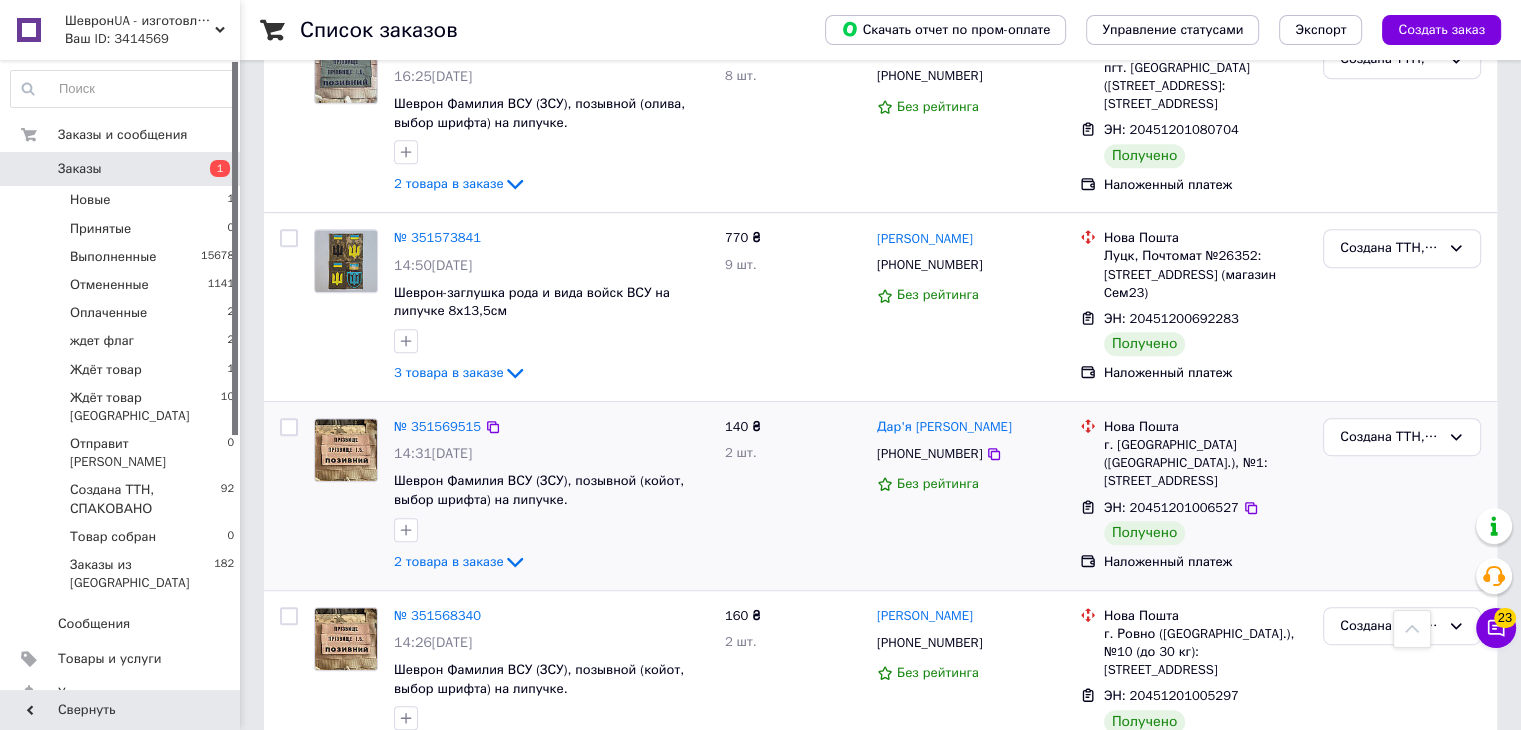 click on "ЭН: 20451201006527" at bounding box center [1171, 507] 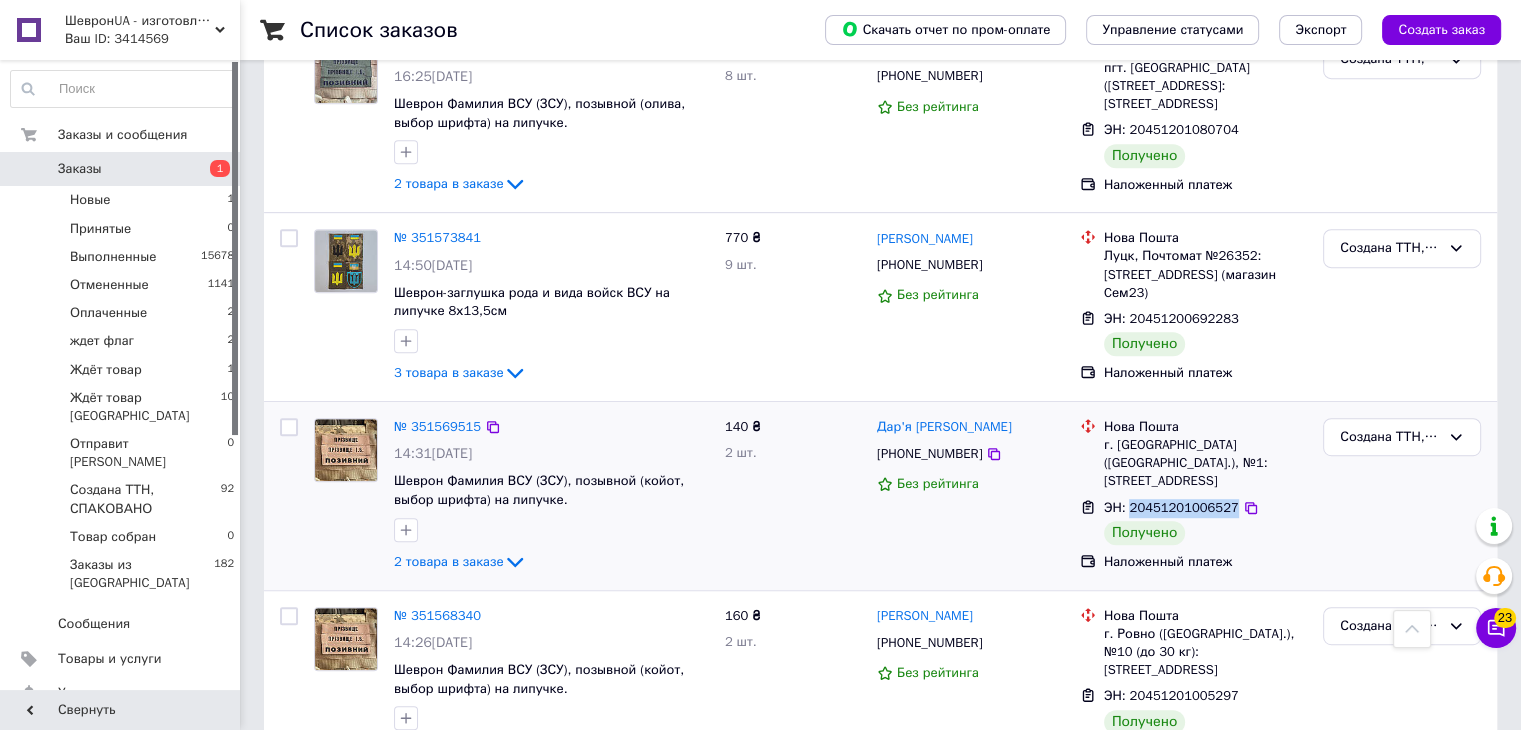 click on "ЭН: 20451201006527" at bounding box center (1171, 507) 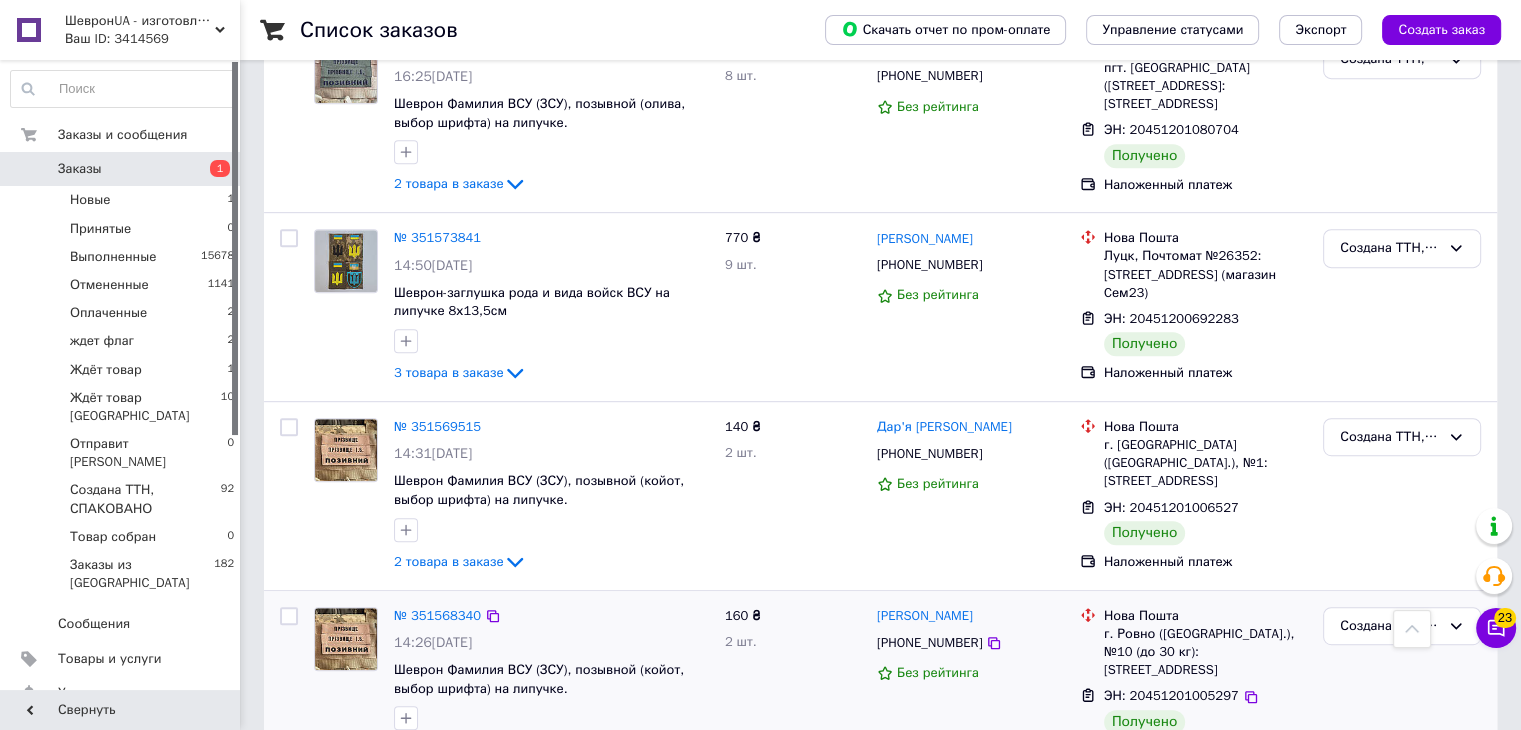 click on "ЭН: 20451201005297" at bounding box center [1171, 695] 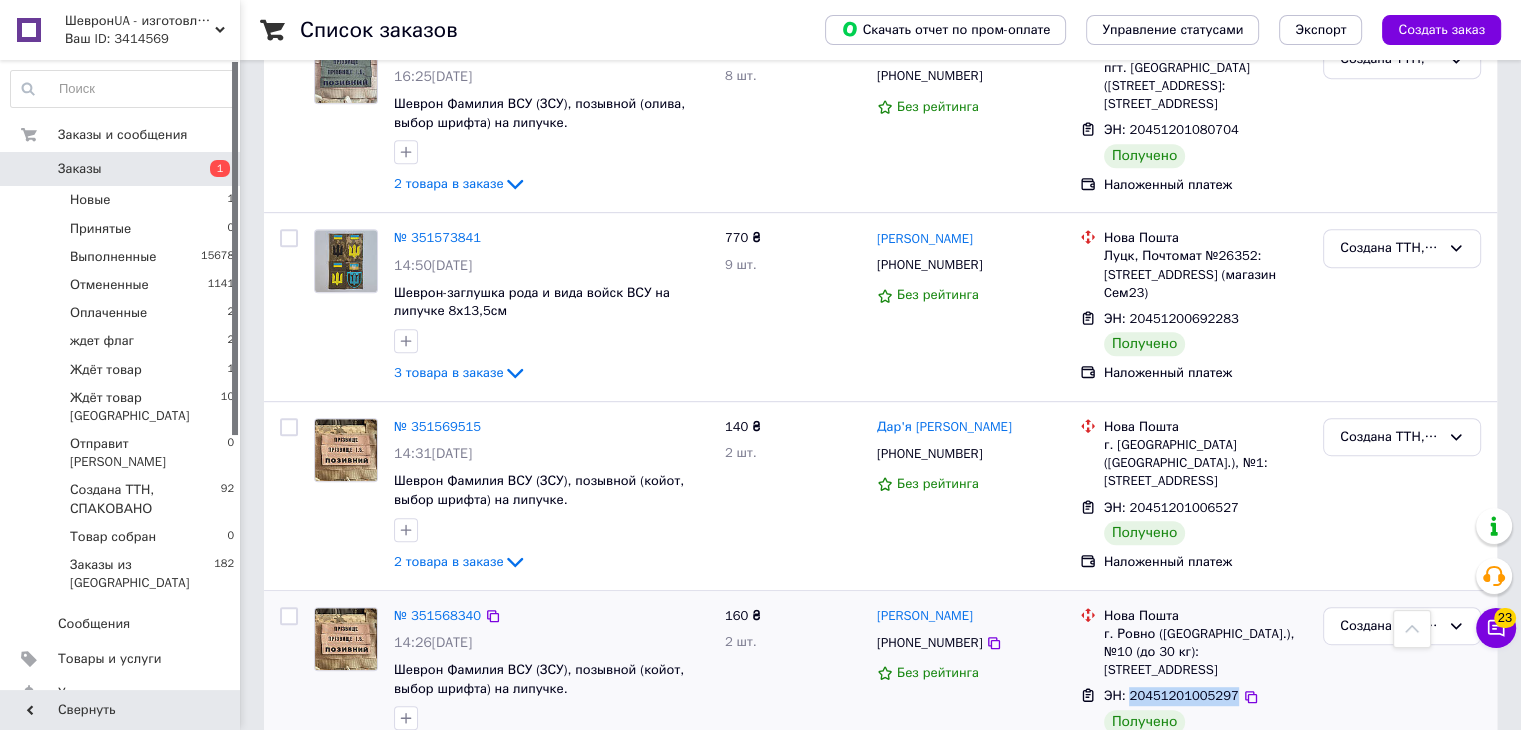 click on "ЭН: 20451201005297" at bounding box center (1171, 695) 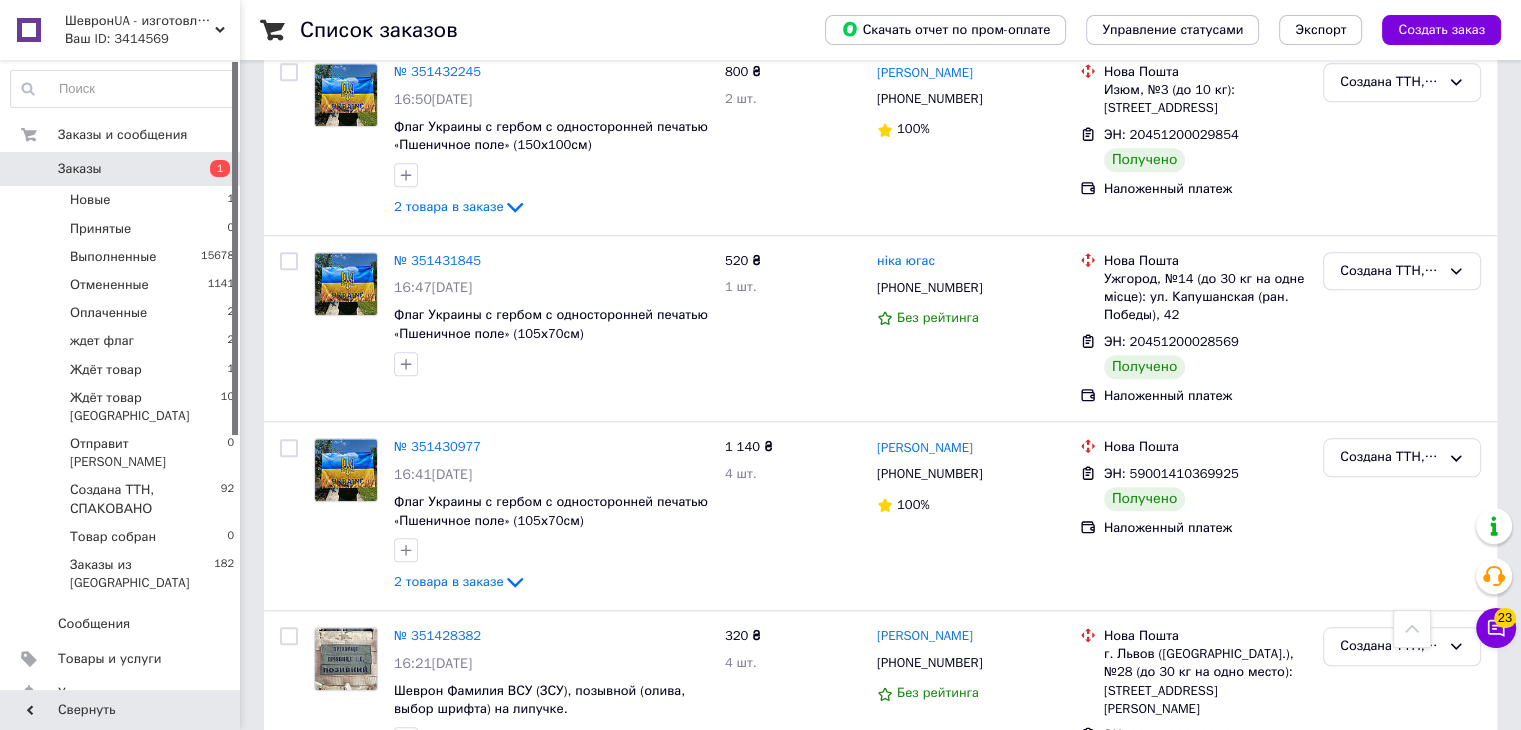 scroll, scrollTop: 1729, scrollLeft: 0, axis: vertical 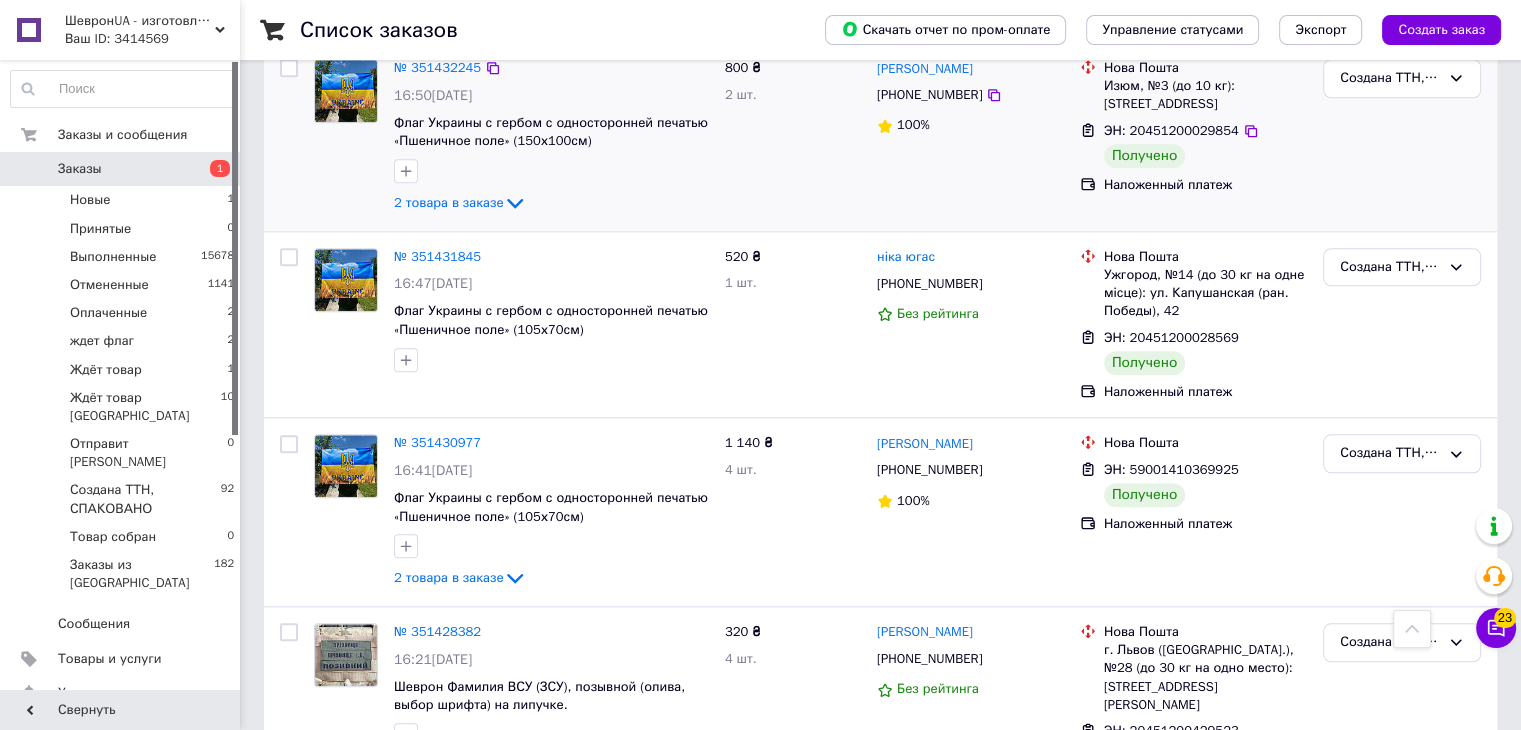click on "ЭН: 20451200029854" at bounding box center (1171, 130) 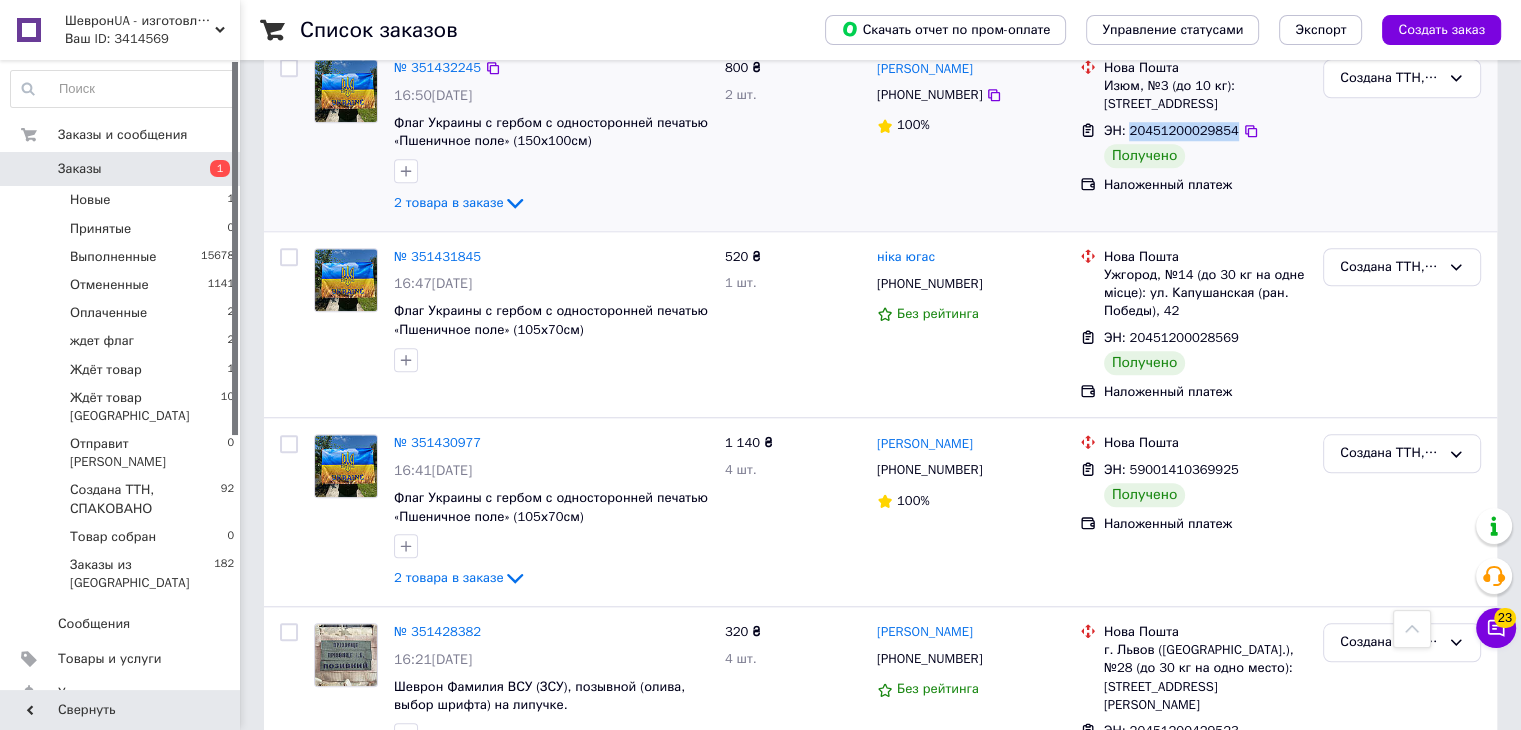 click on "ЭН: 20451200029854" at bounding box center (1171, 130) 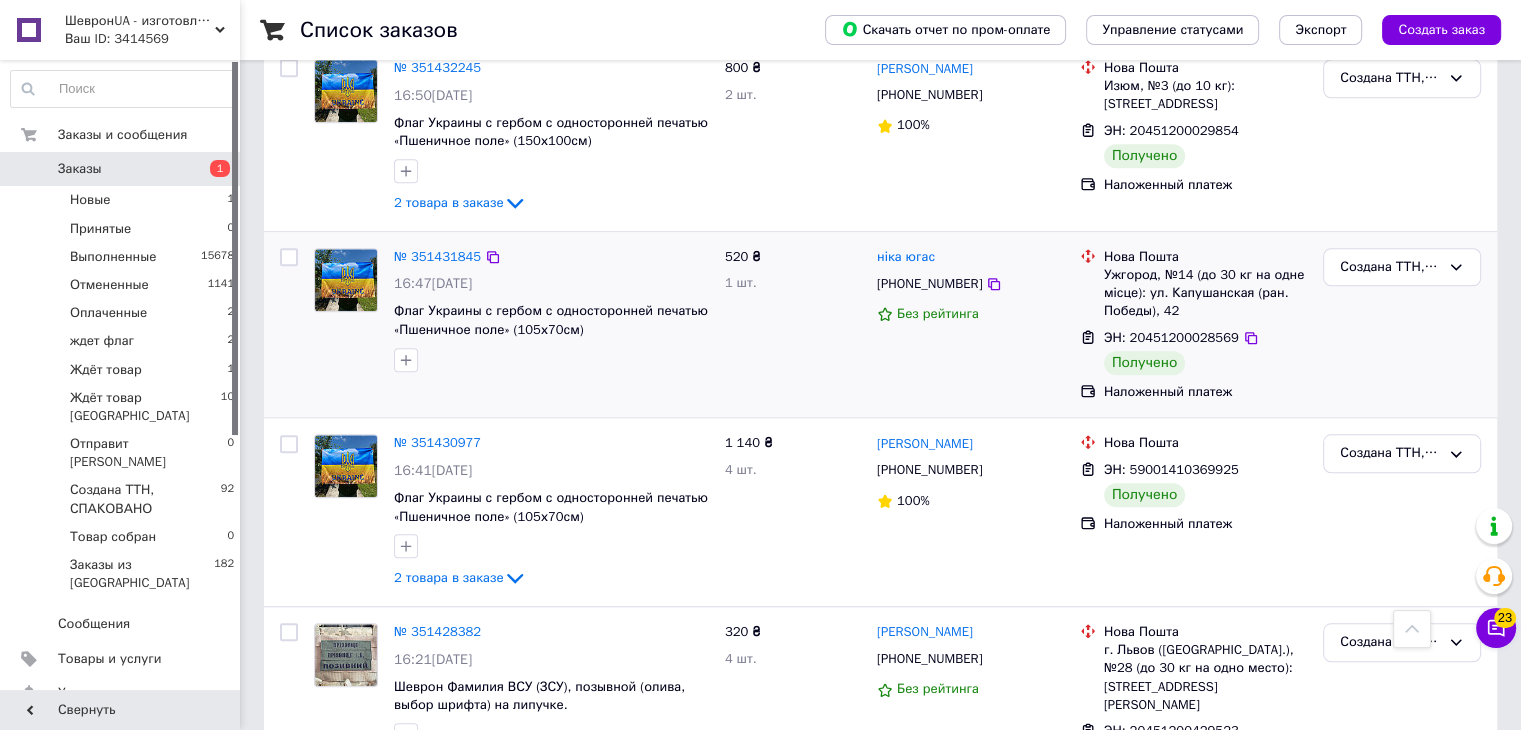 click on "ЭН: 20451200028569" at bounding box center [1171, 337] 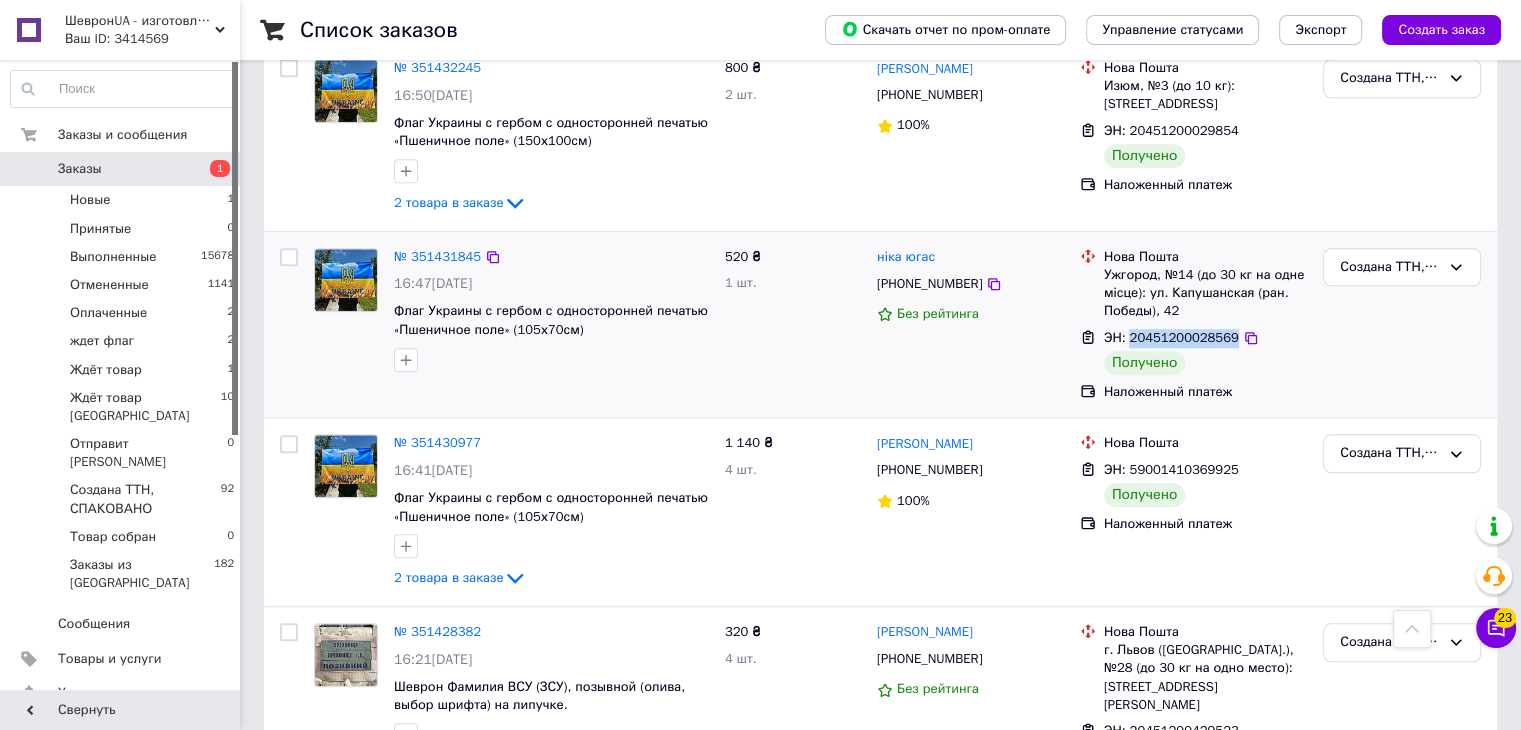 click on "ЭН: 20451200028569" at bounding box center [1171, 337] 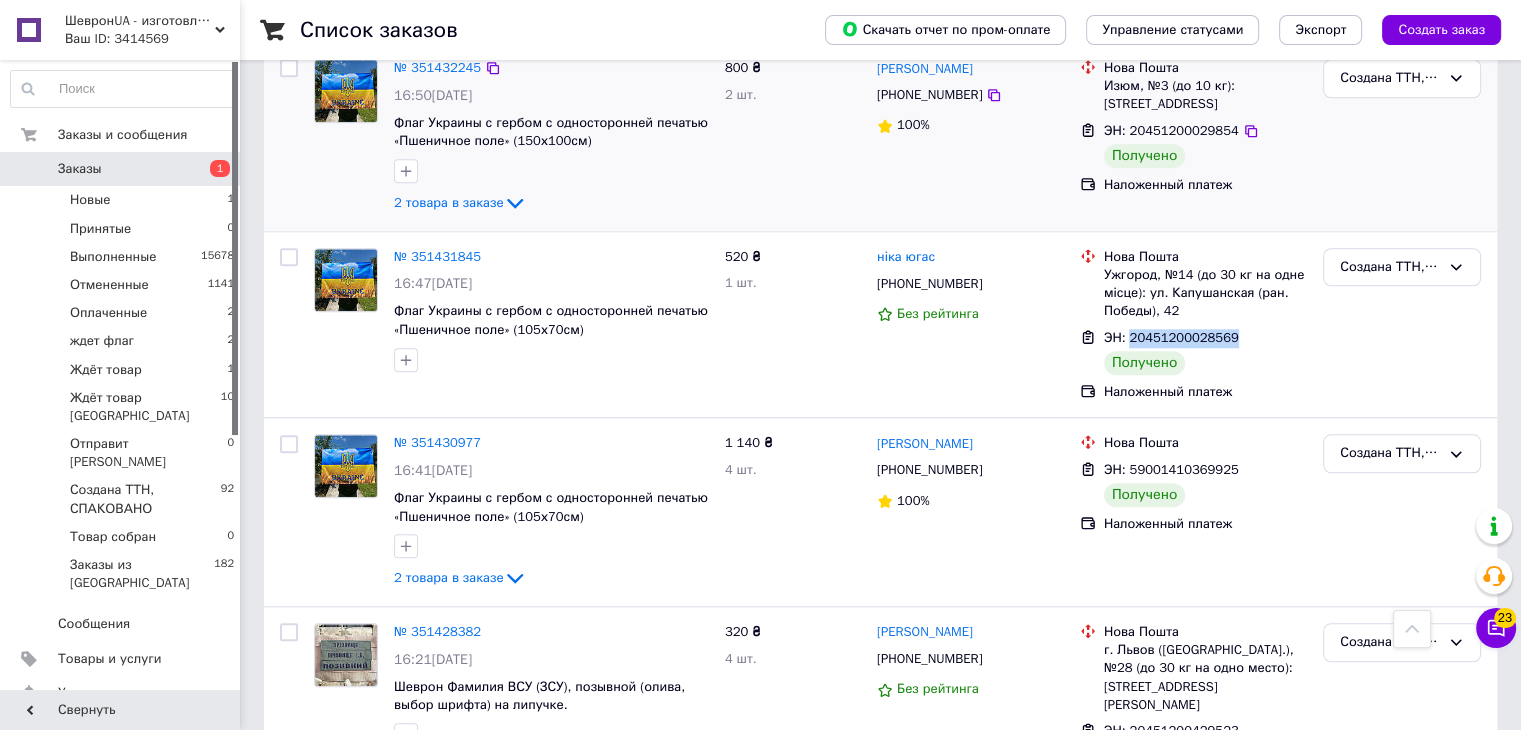 copy on "20451200028569" 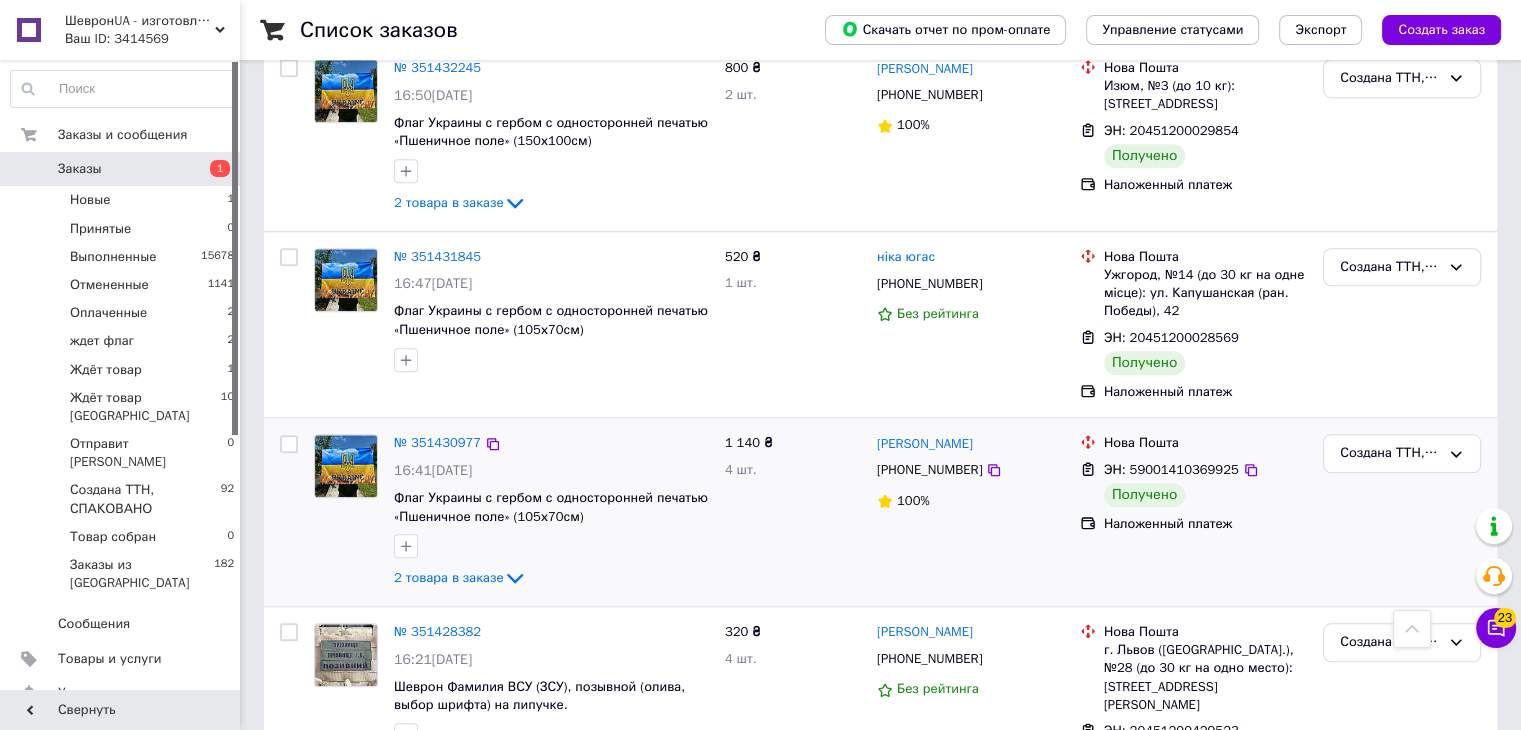 click on "ЭН: 59001410369925" at bounding box center [1171, 469] 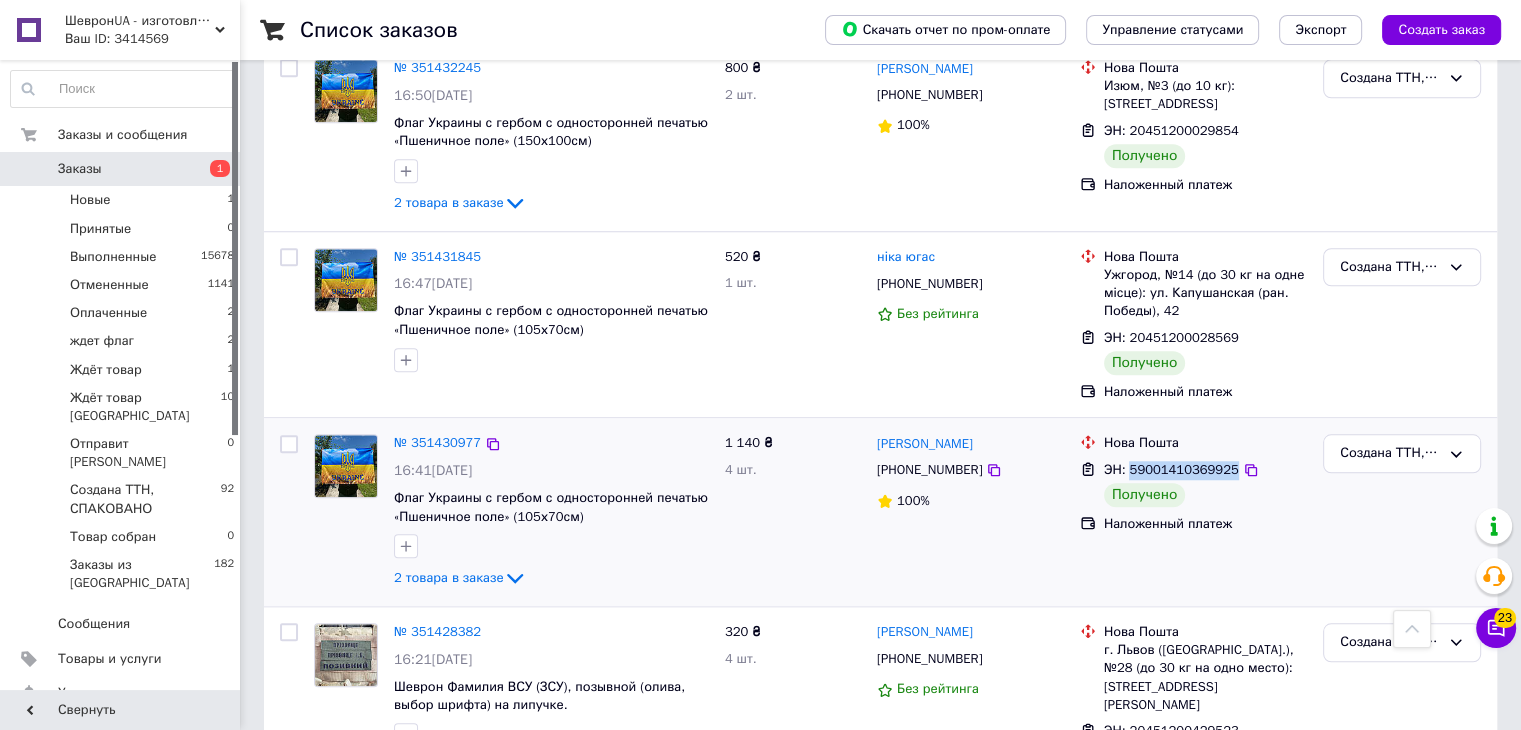 click on "ЭН: 59001410369925" at bounding box center [1171, 469] 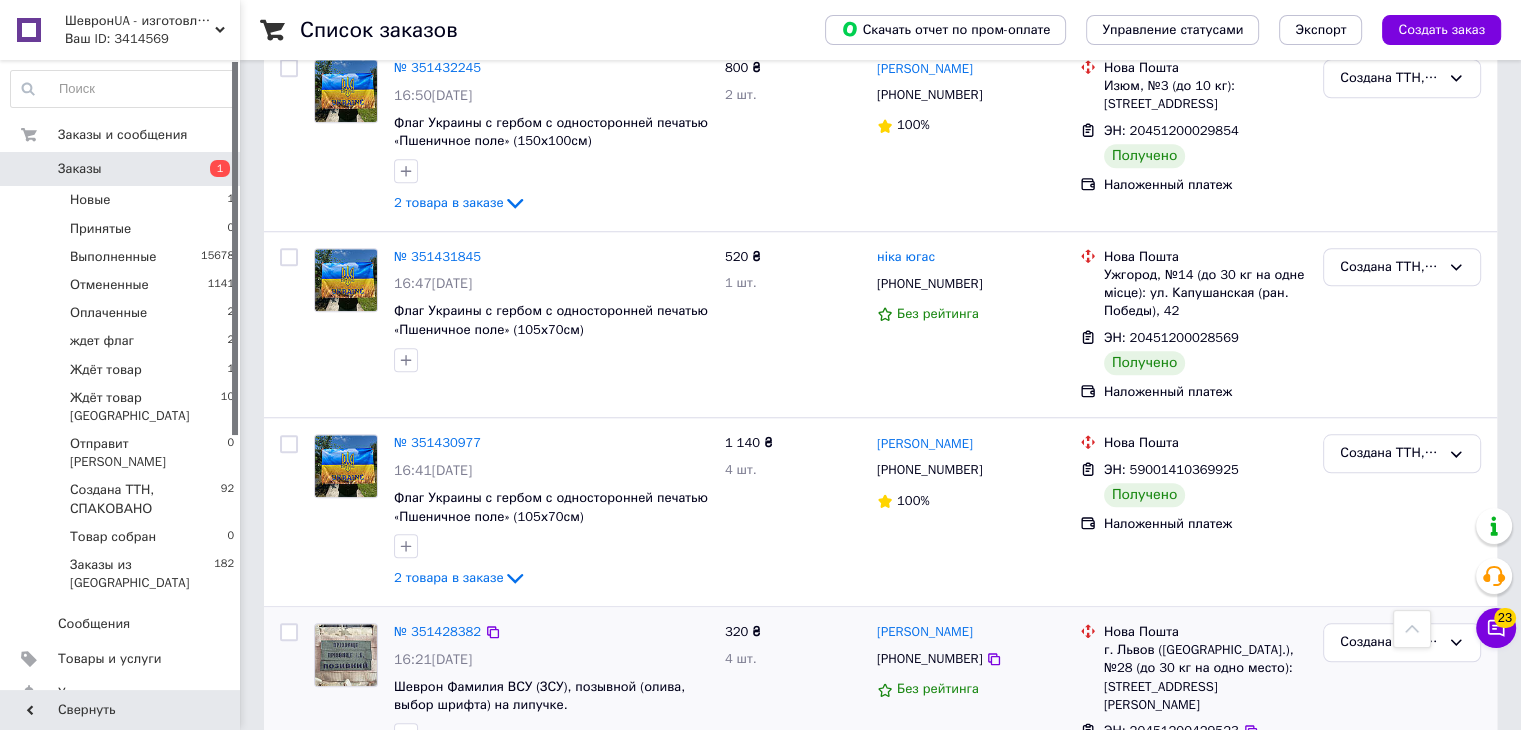 click on "ЭН: 20451200429523" at bounding box center (1171, 730) 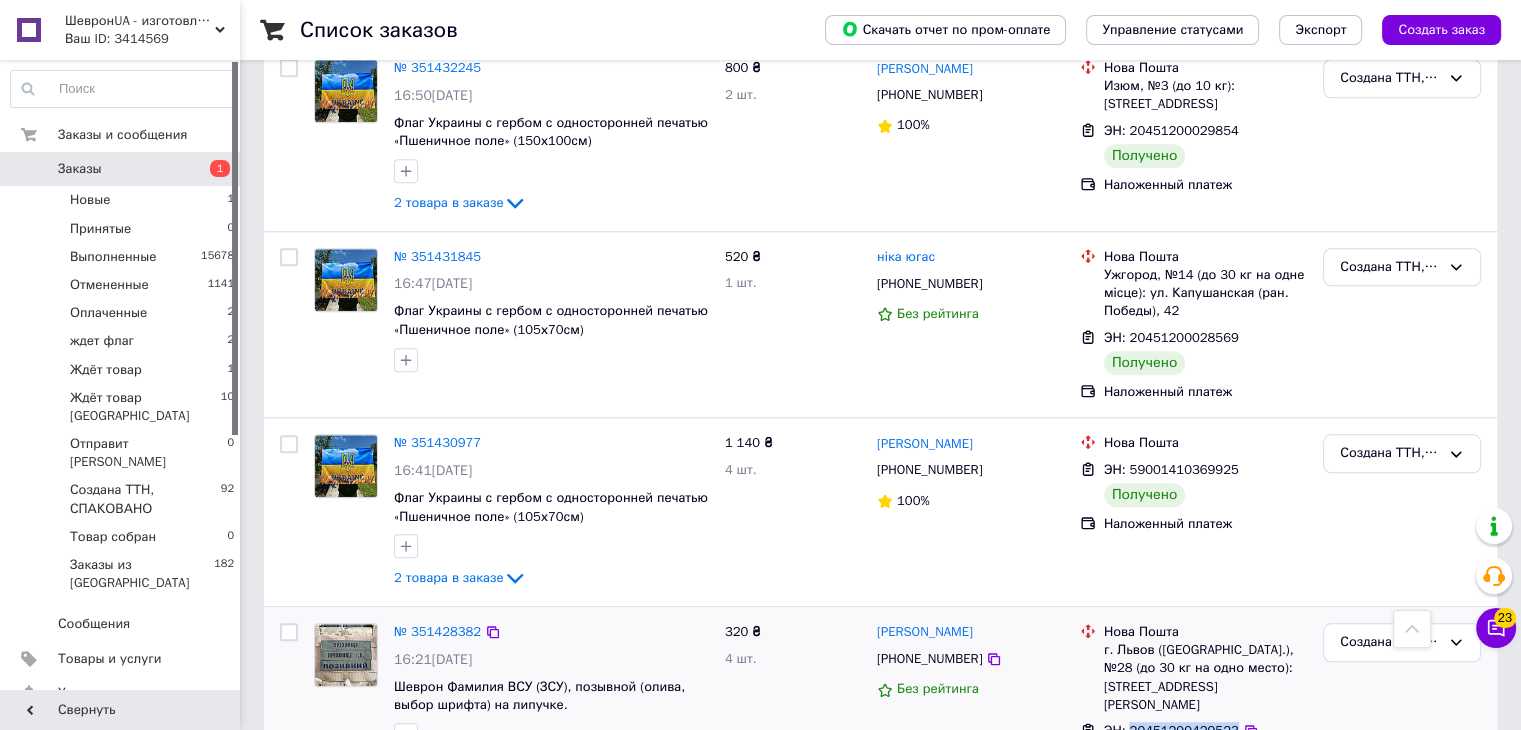 click on "ЭН: 20451200429523" at bounding box center (1171, 730) 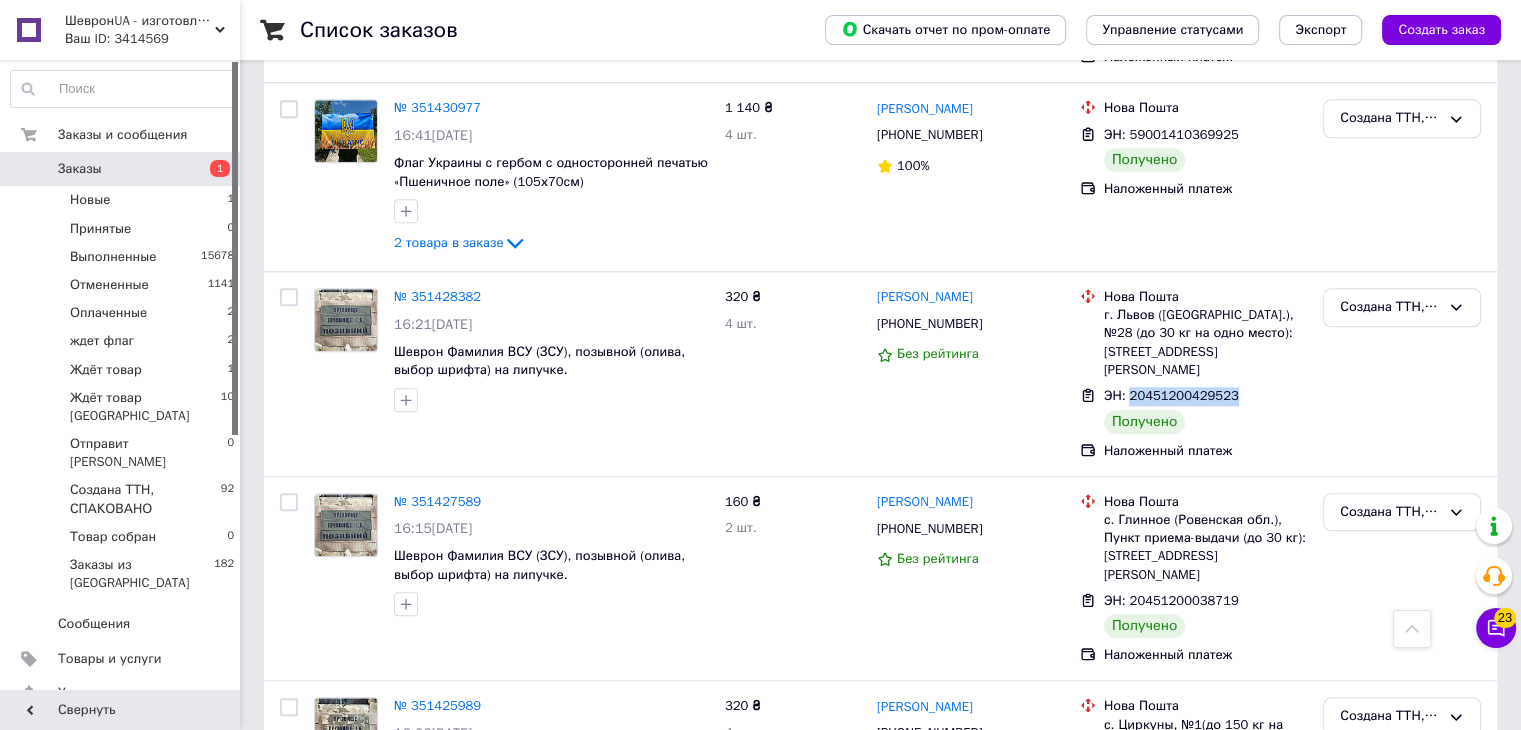 scroll, scrollTop: 2147, scrollLeft: 0, axis: vertical 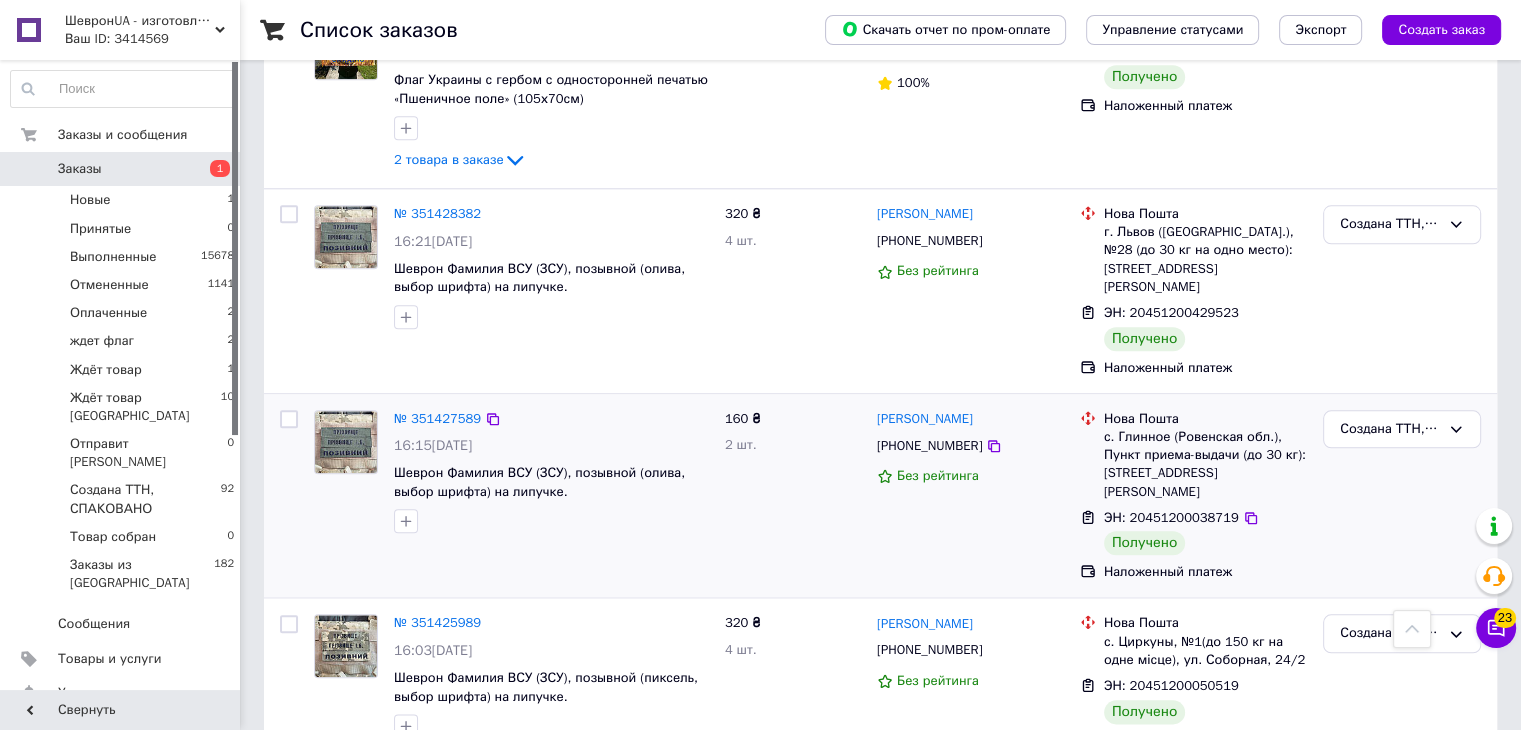 click on "ЭН: 20451200038719" at bounding box center (1171, 517) 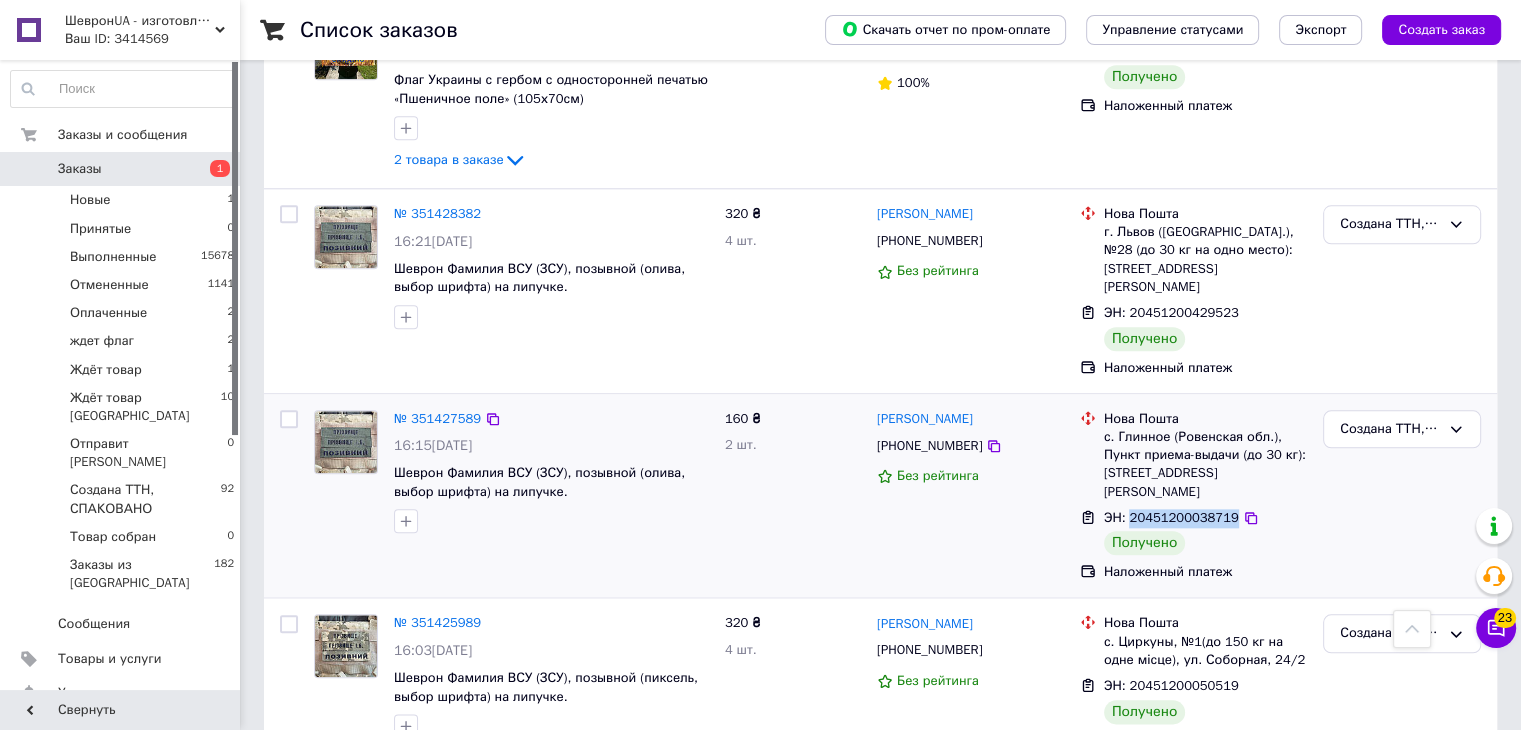 click on "ЭН: 20451200038719" at bounding box center [1171, 517] 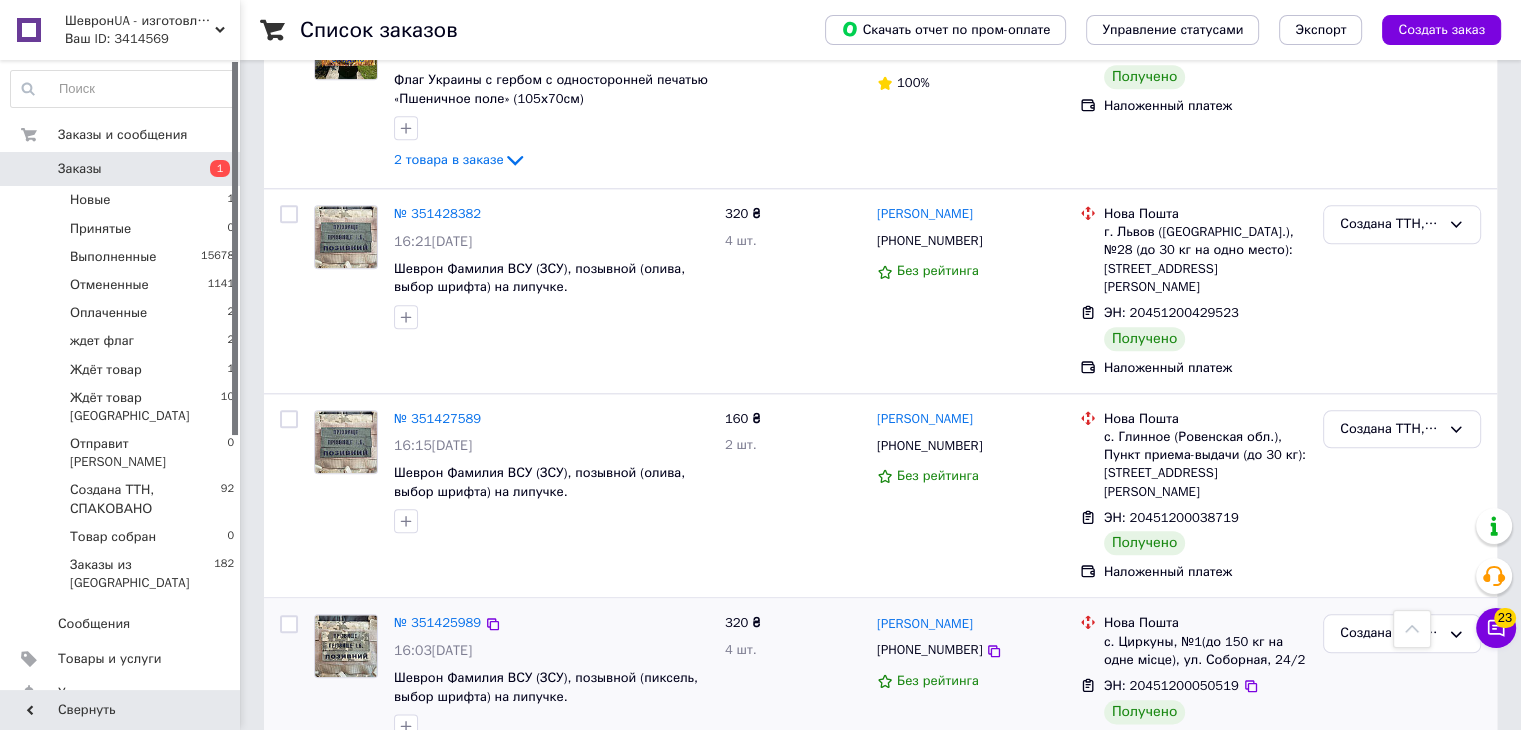 click on "ЭН: 20451200050519" at bounding box center [1171, 685] 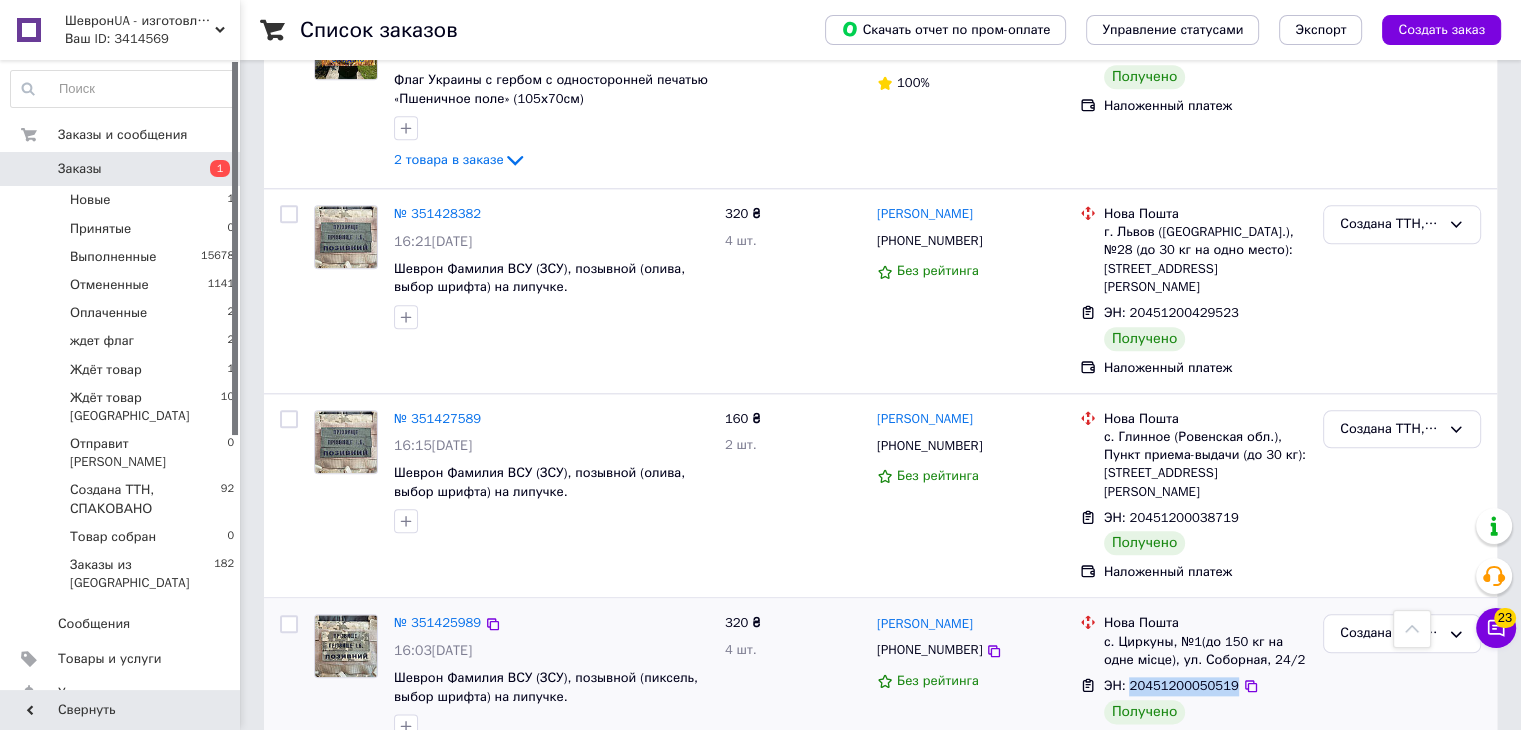 click on "ЭН: 20451200050519" at bounding box center (1171, 685) 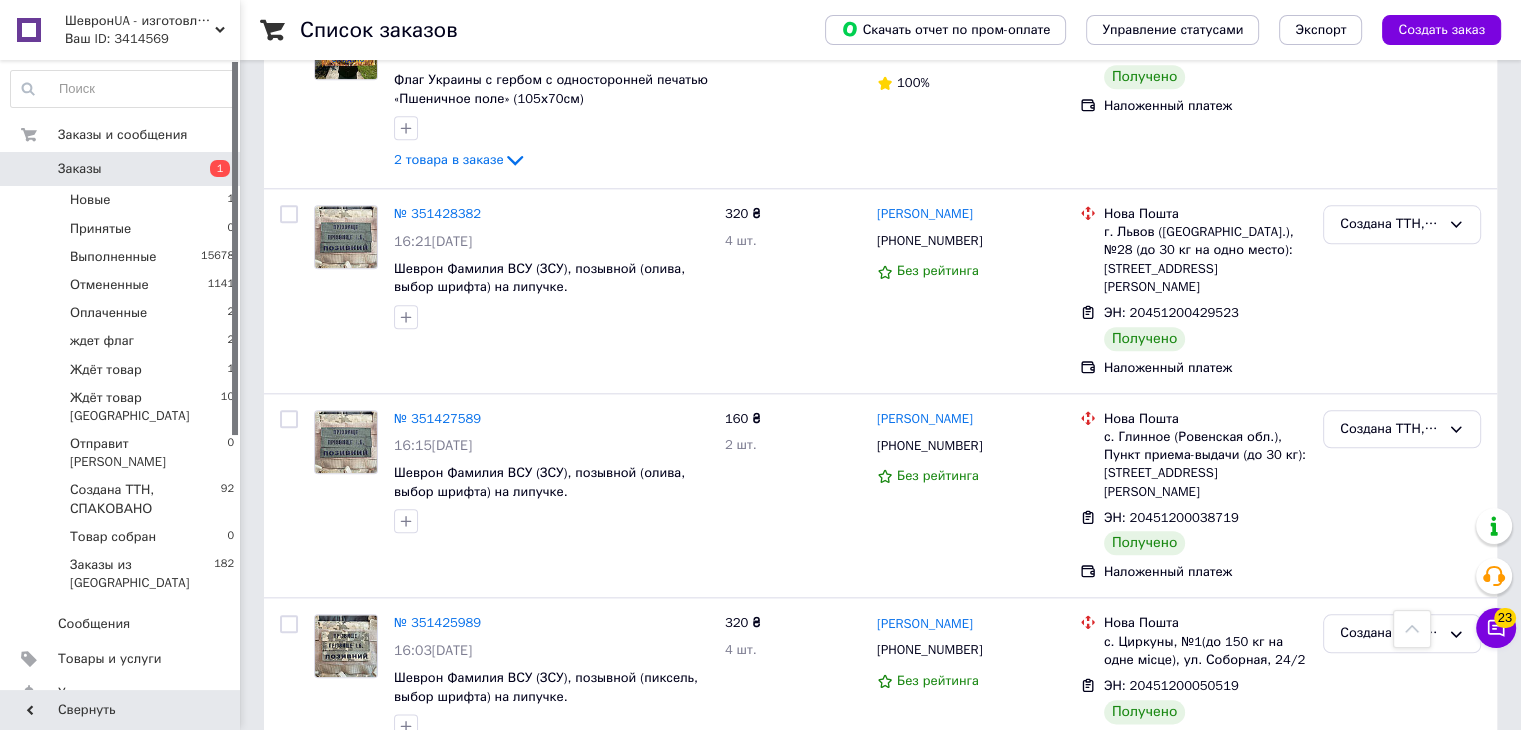 click at bounding box center [1412, 629] 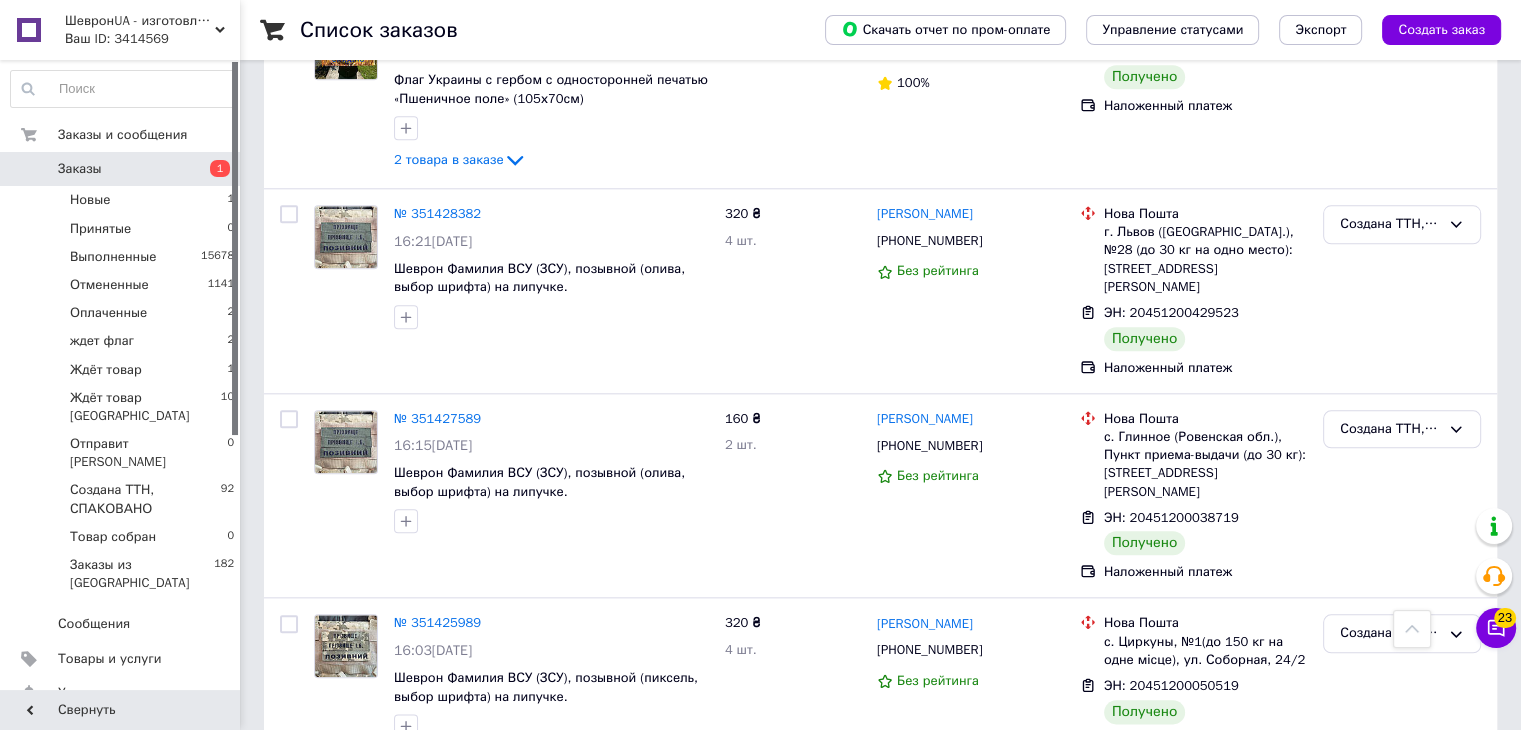 scroll, scrollTop: 0, scrollLeft: 0, axis: both 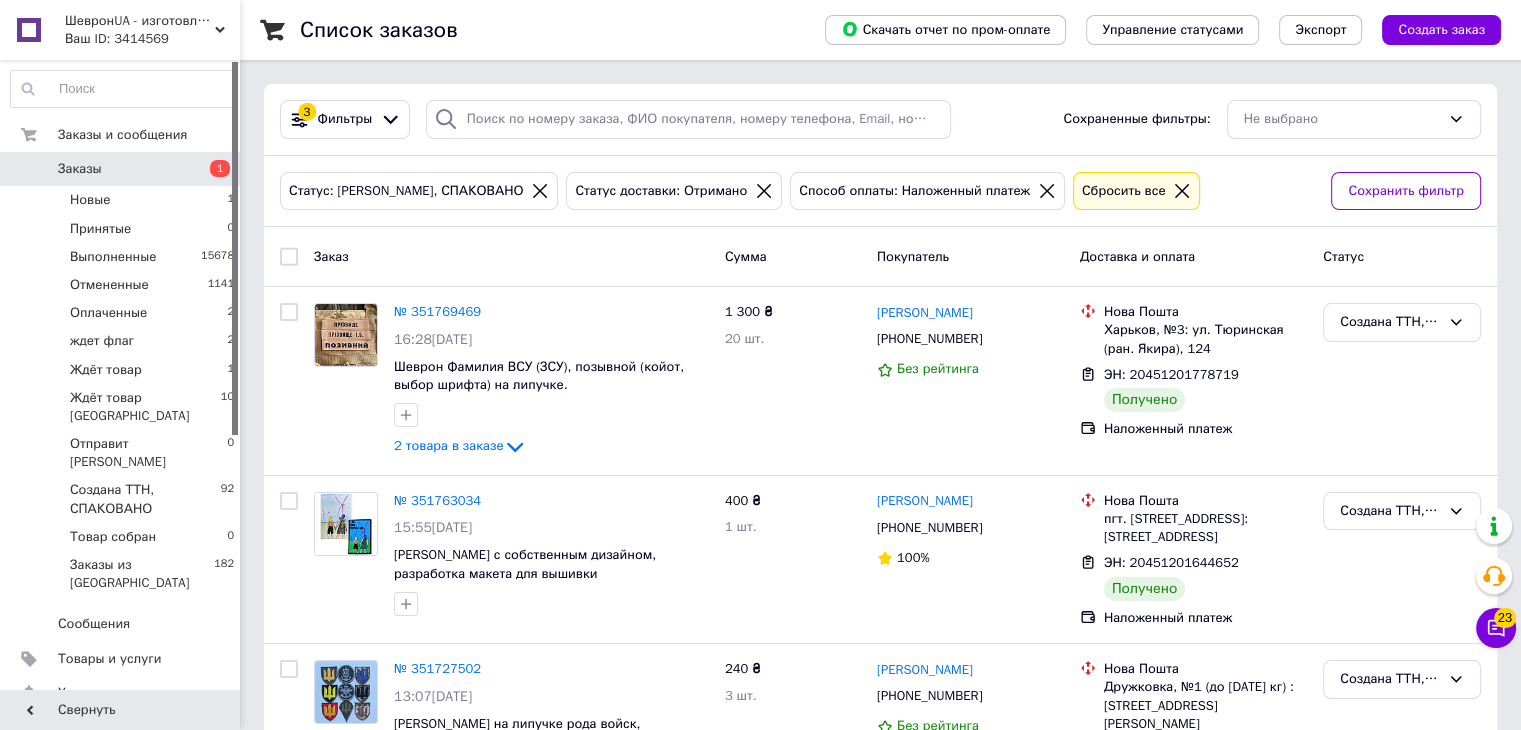 click at bounding box center (289, 257) 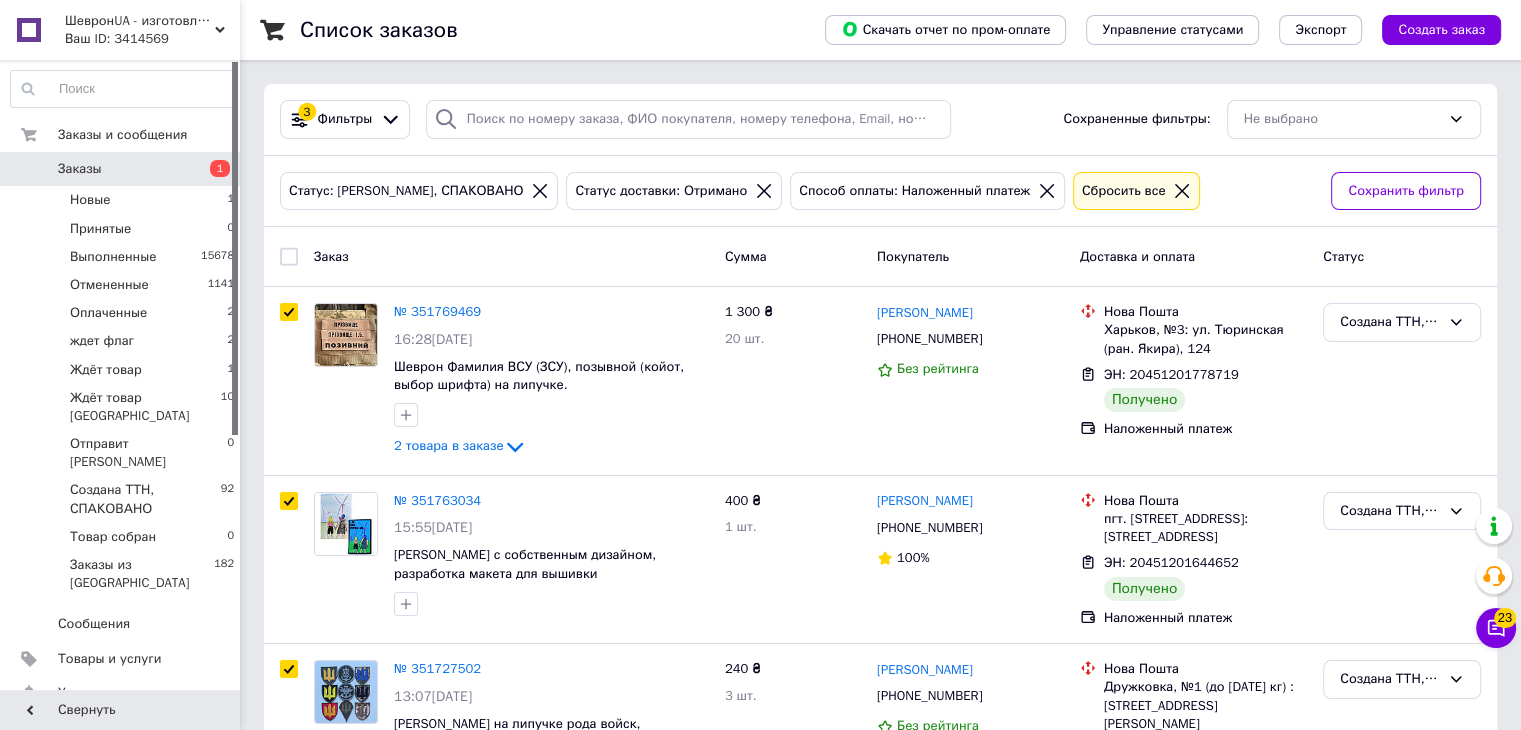 checkbox on "true" 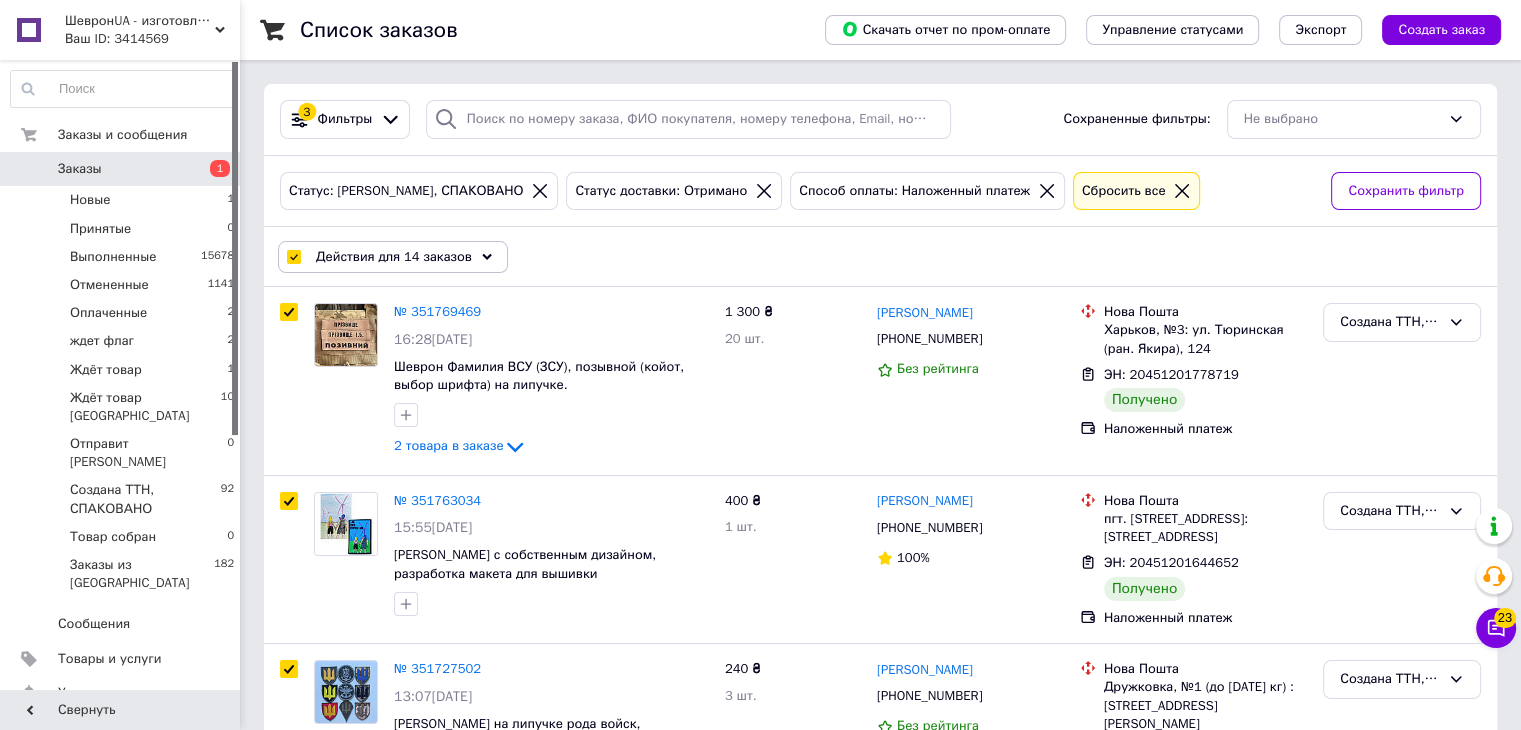 click on "Действия для 14 заказов" at bounding box center (393, 257) 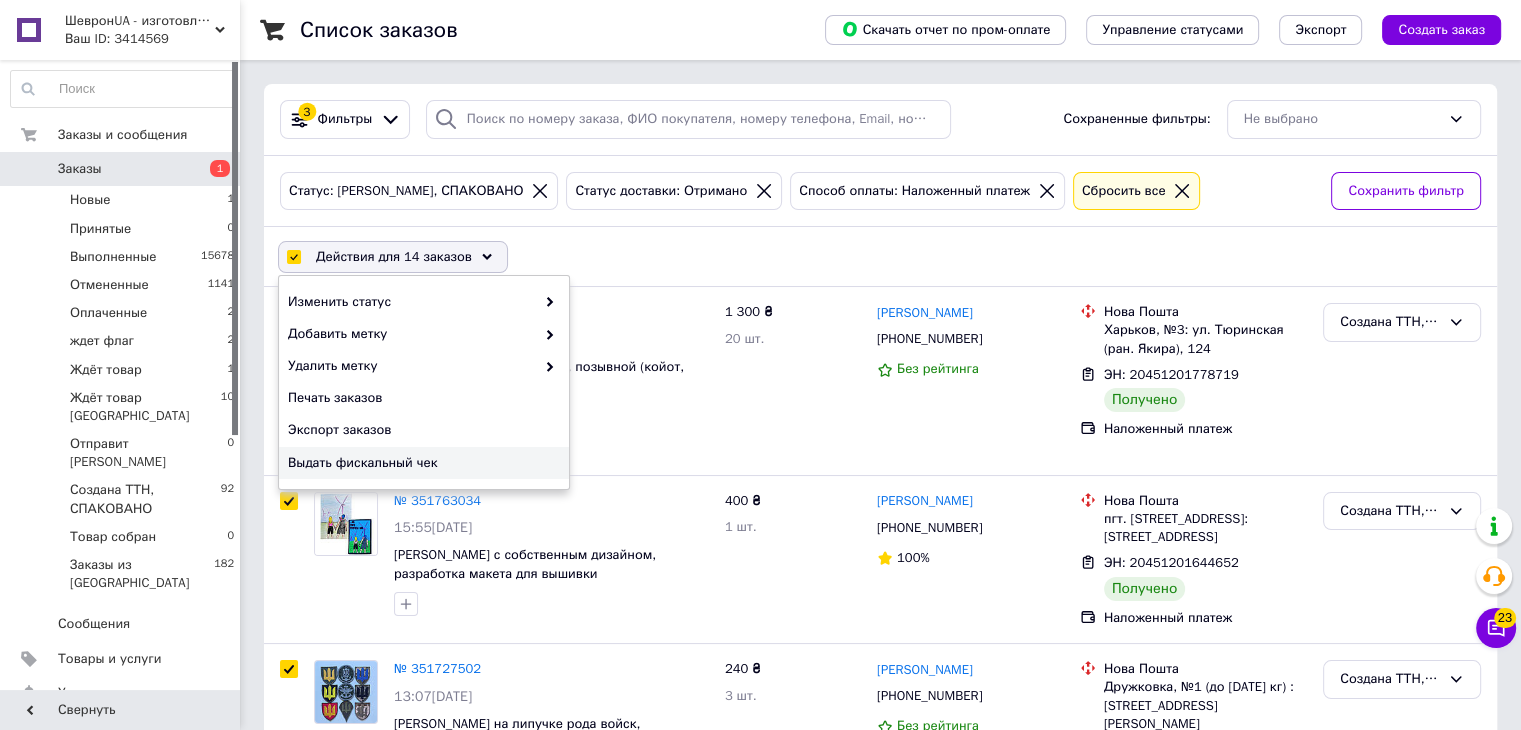 click on "Выдать фискальный чек" at bounding box center [421, 463] 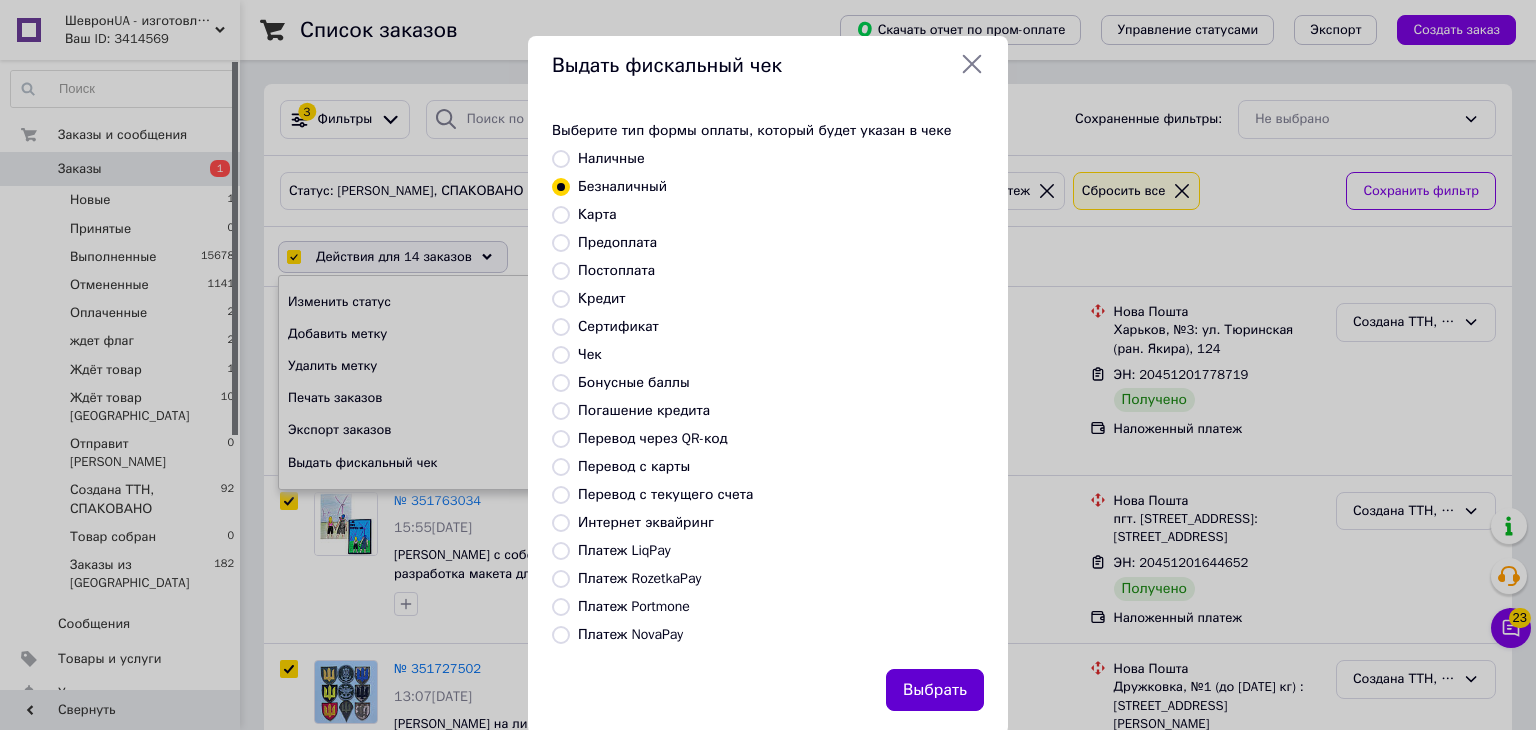click on "Выбрать" at bounding box center (935, 690) 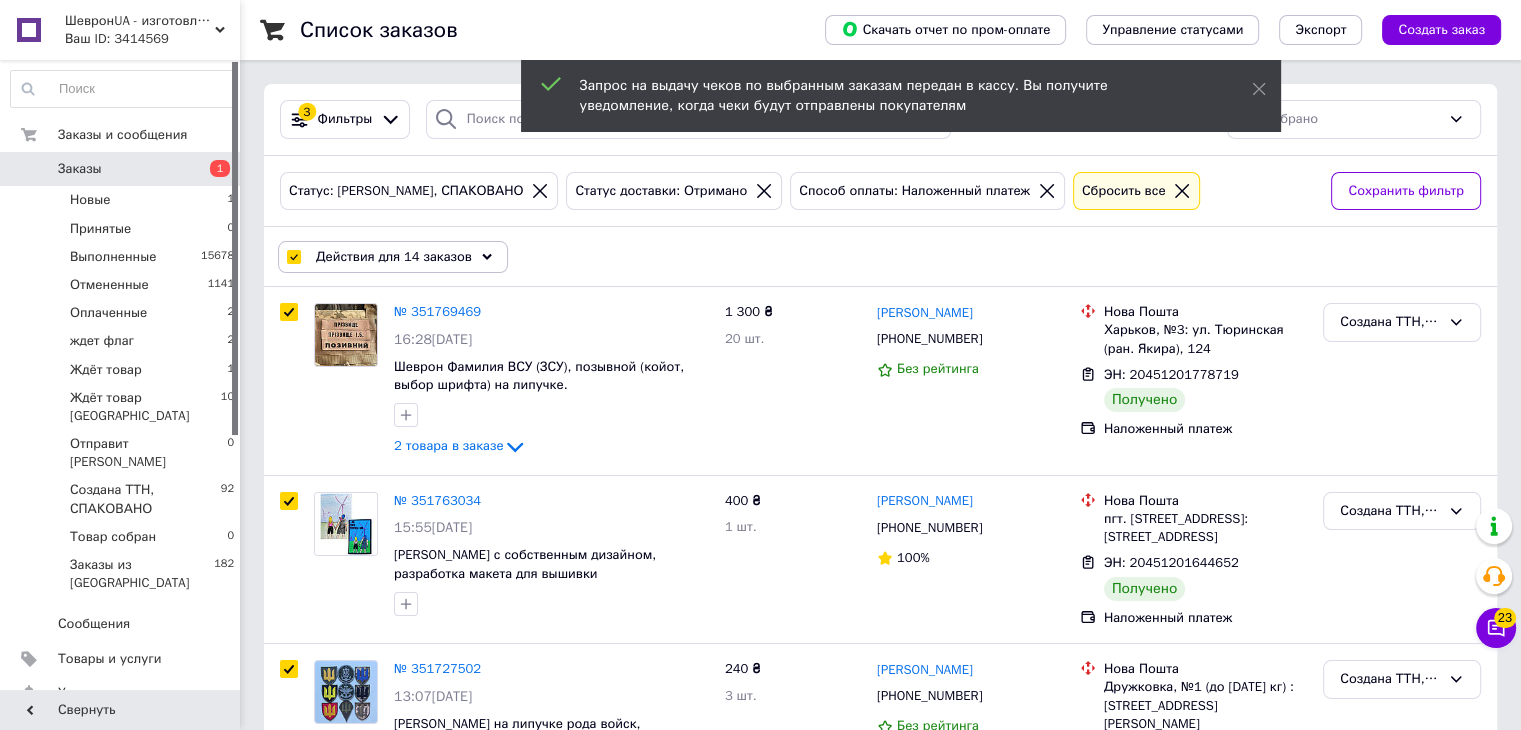 click 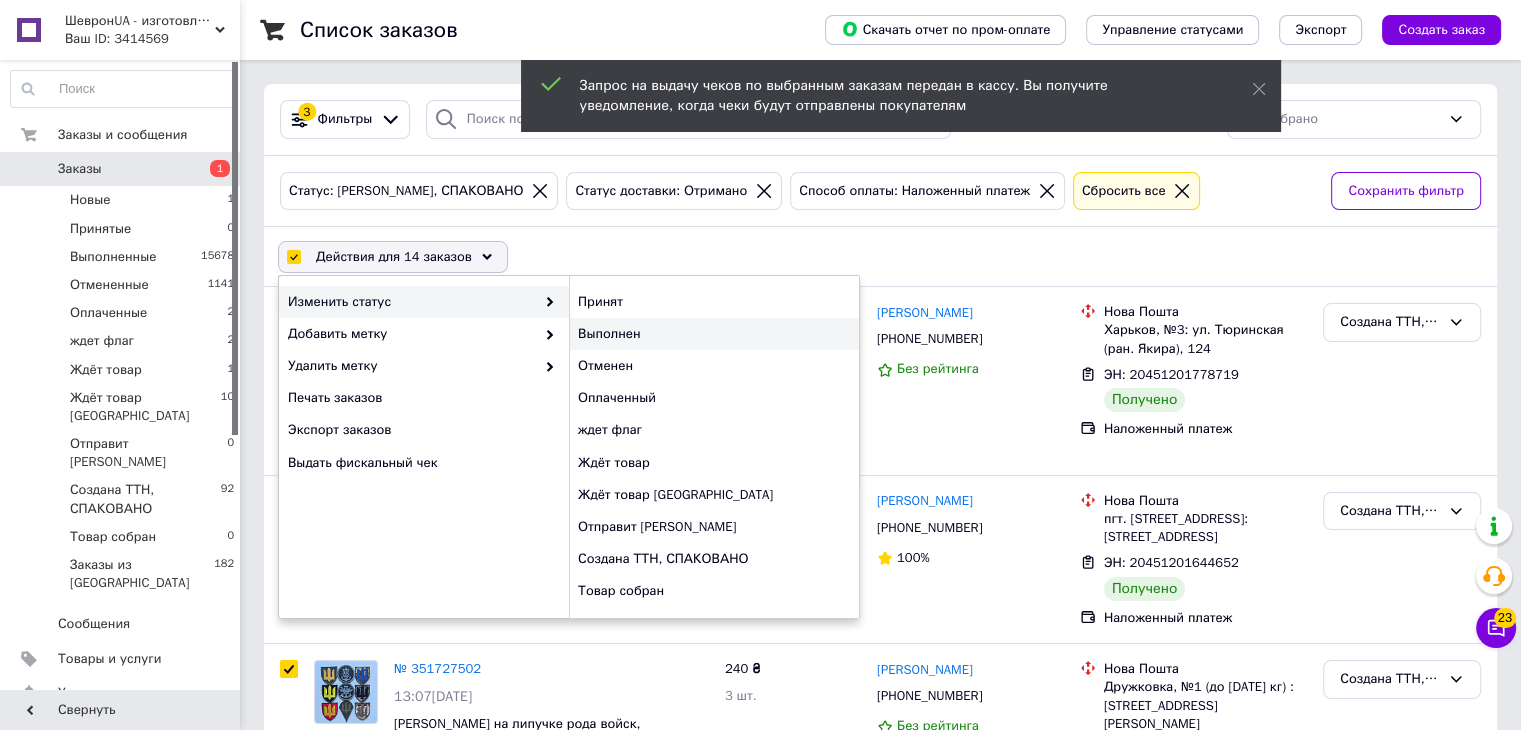 click on "Выполнен" at bounding box center [714, 334] 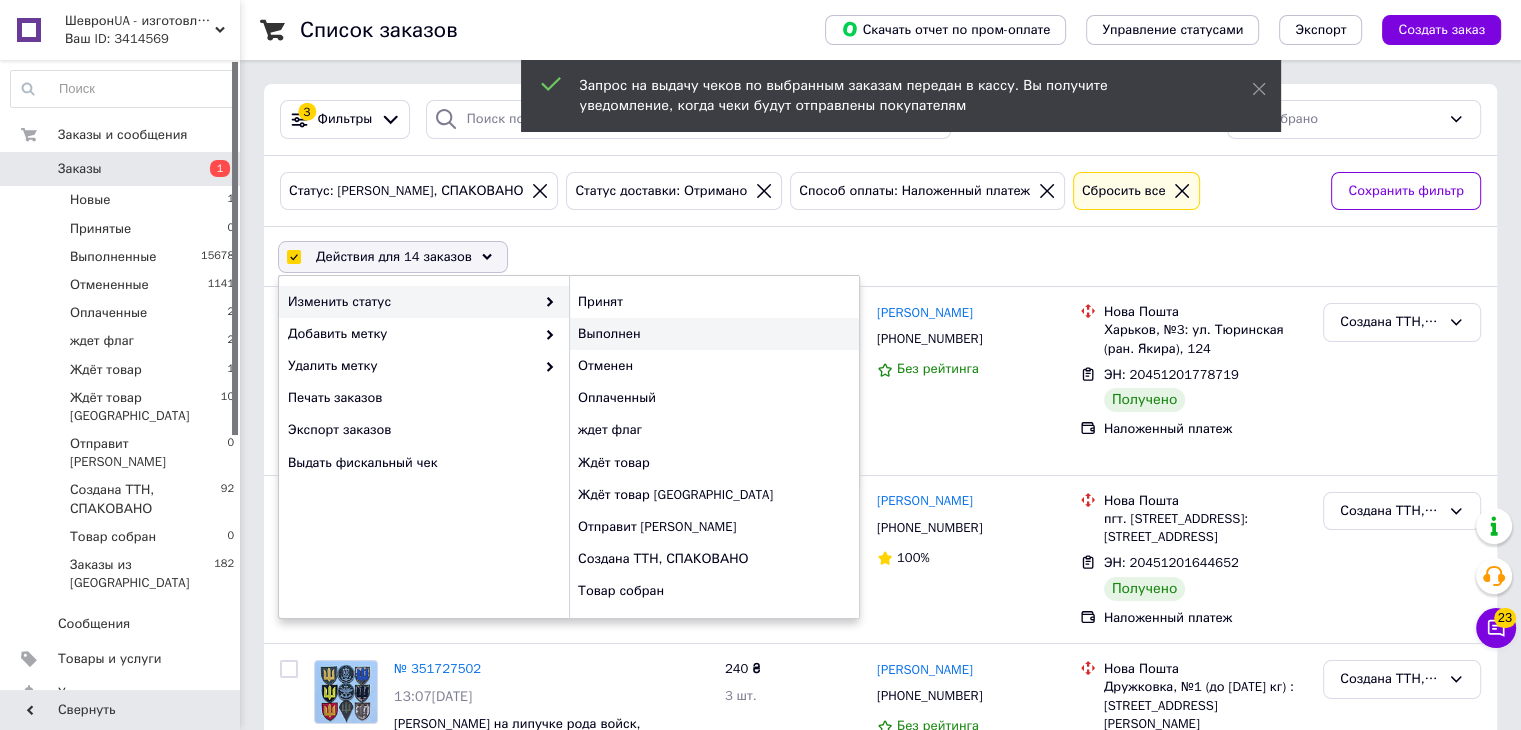 checkbox on "false" 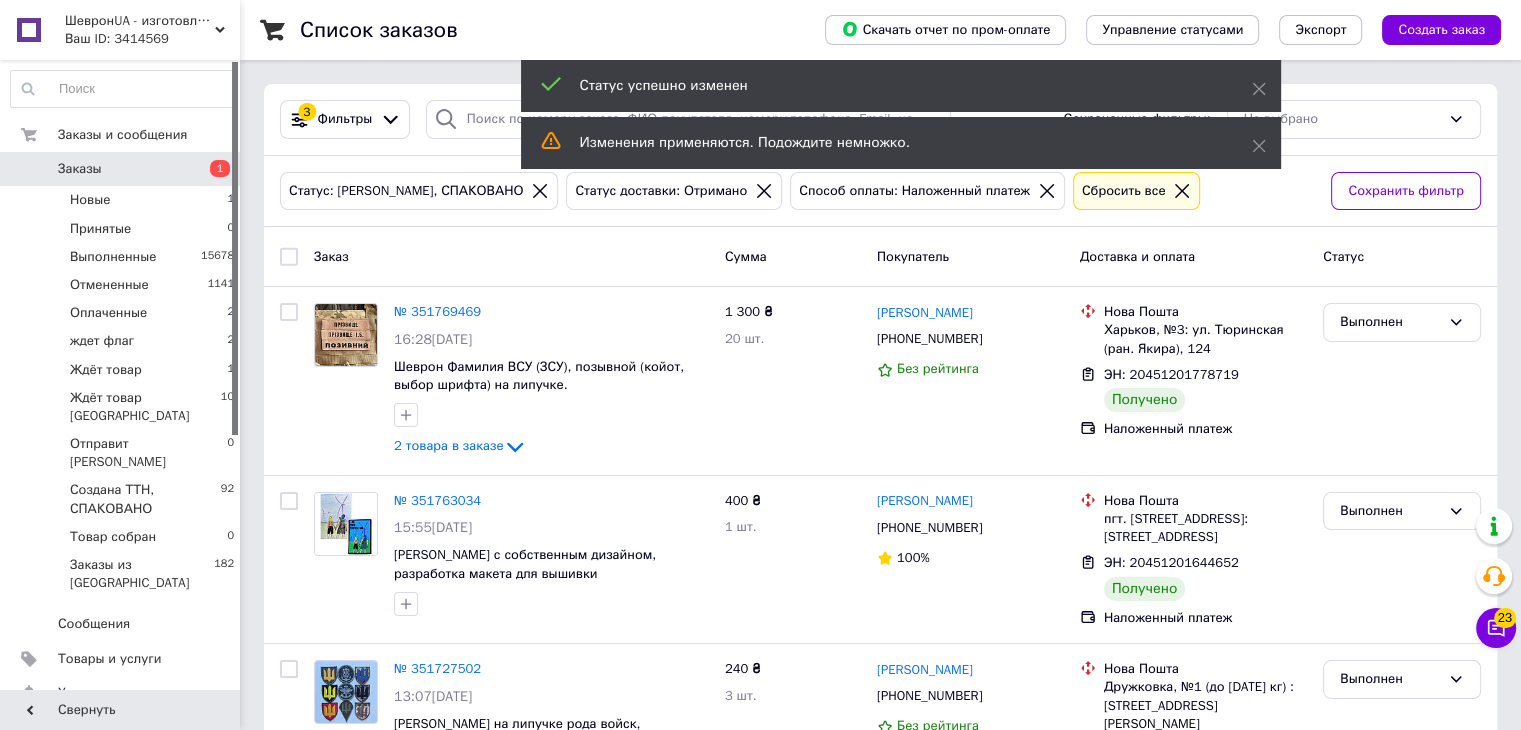 click on "Заказы" at bounding box center (121, 169) 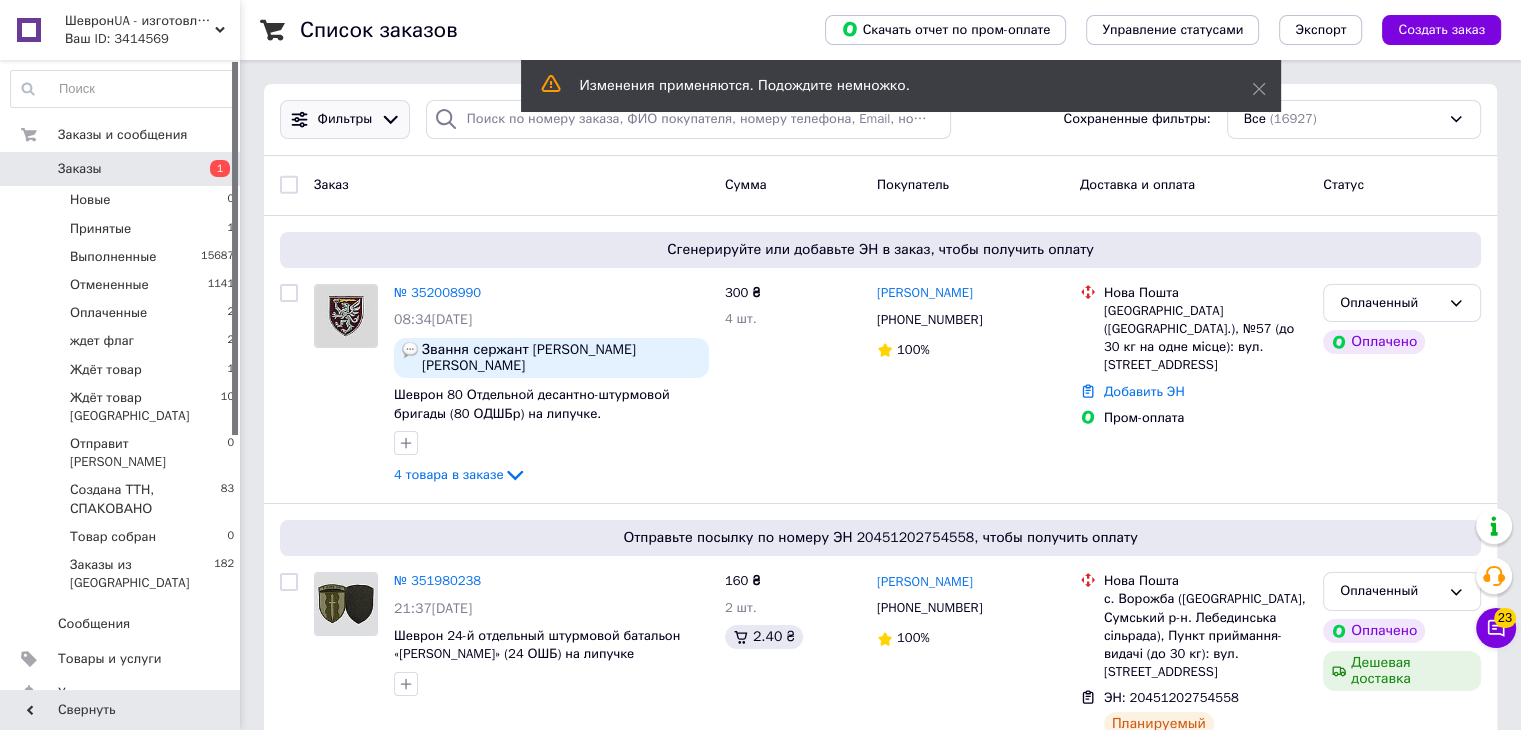 click on "Фильтры" at bounding box center [345, 119] 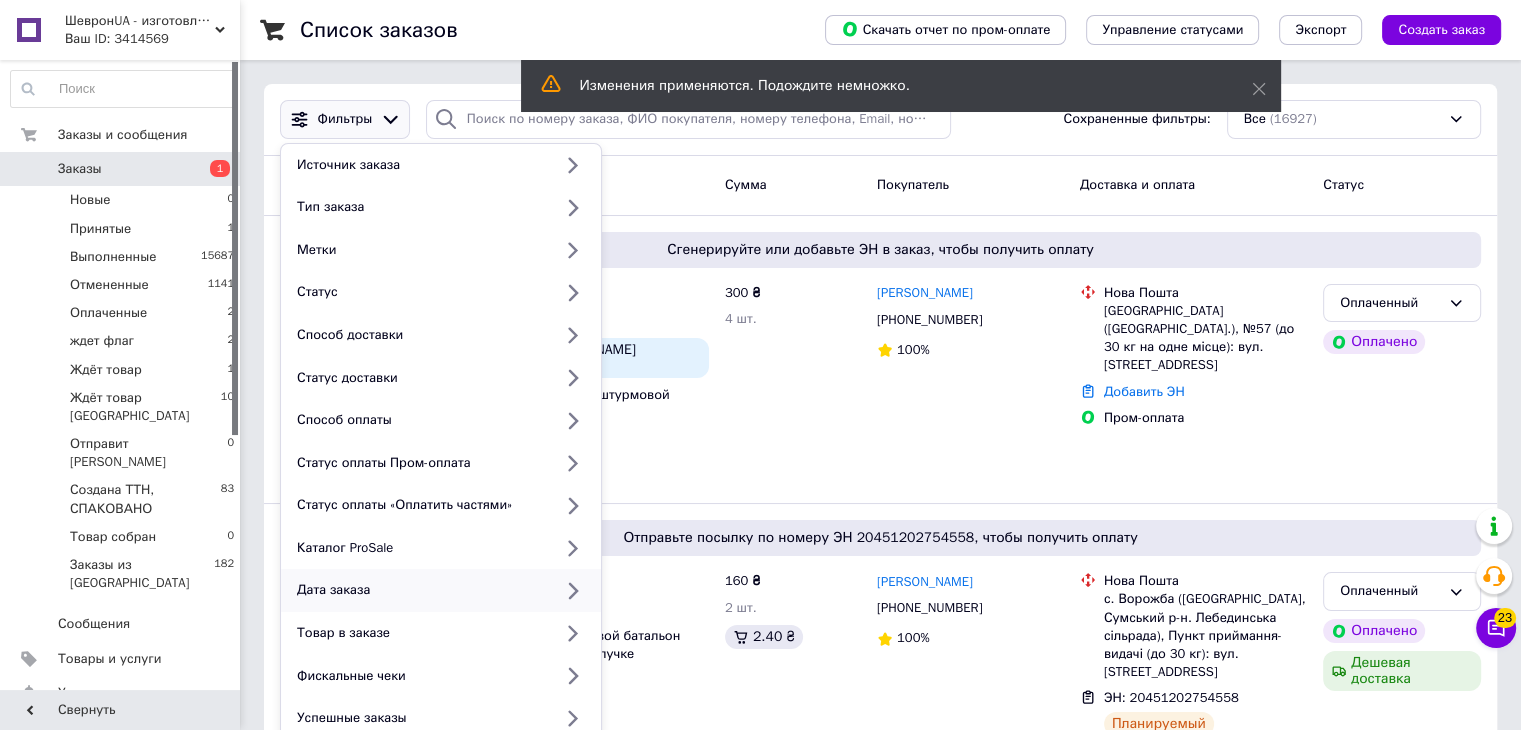 click on "Дата заказа" at bounding box center [420, 590] 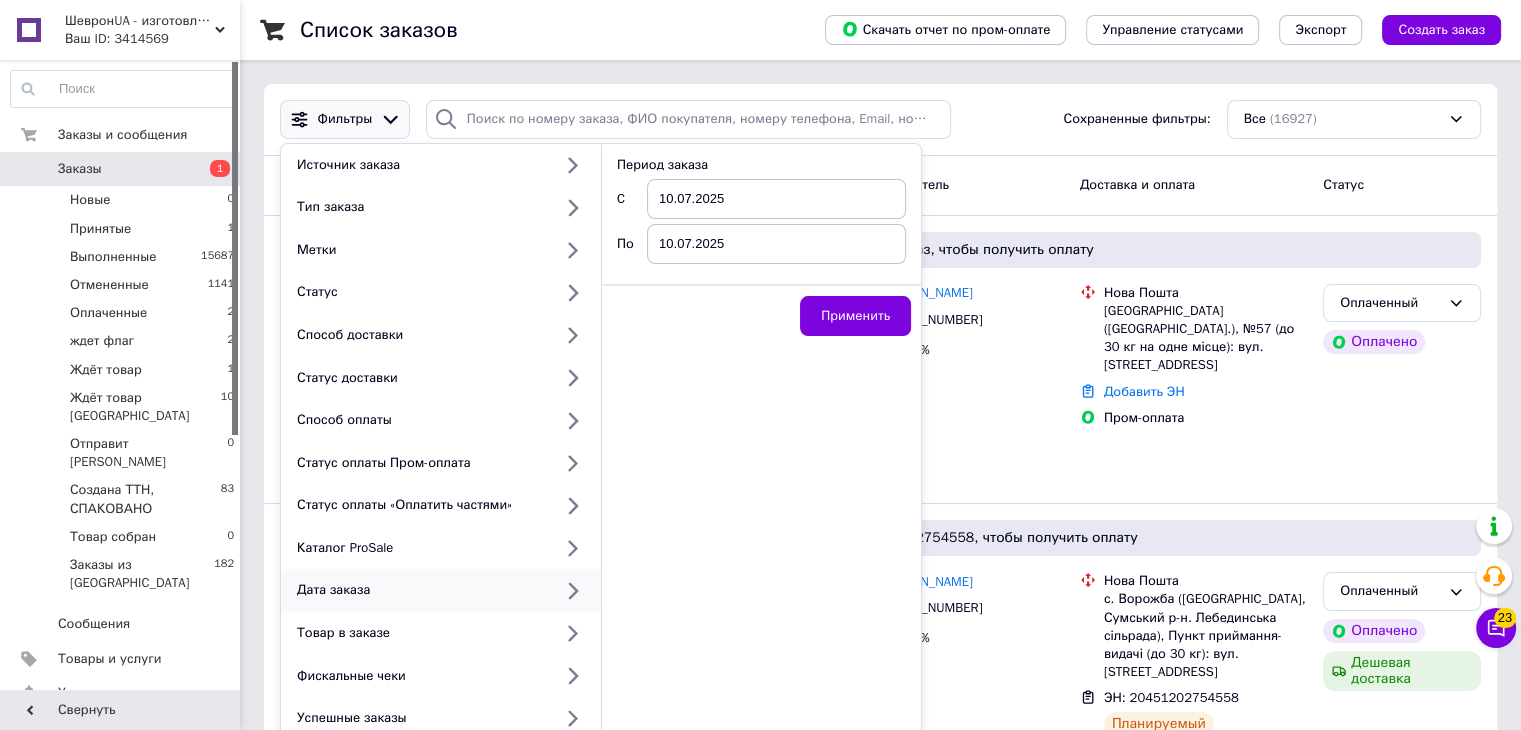 click on "10.07.2025" at bounding box center [776, 199] 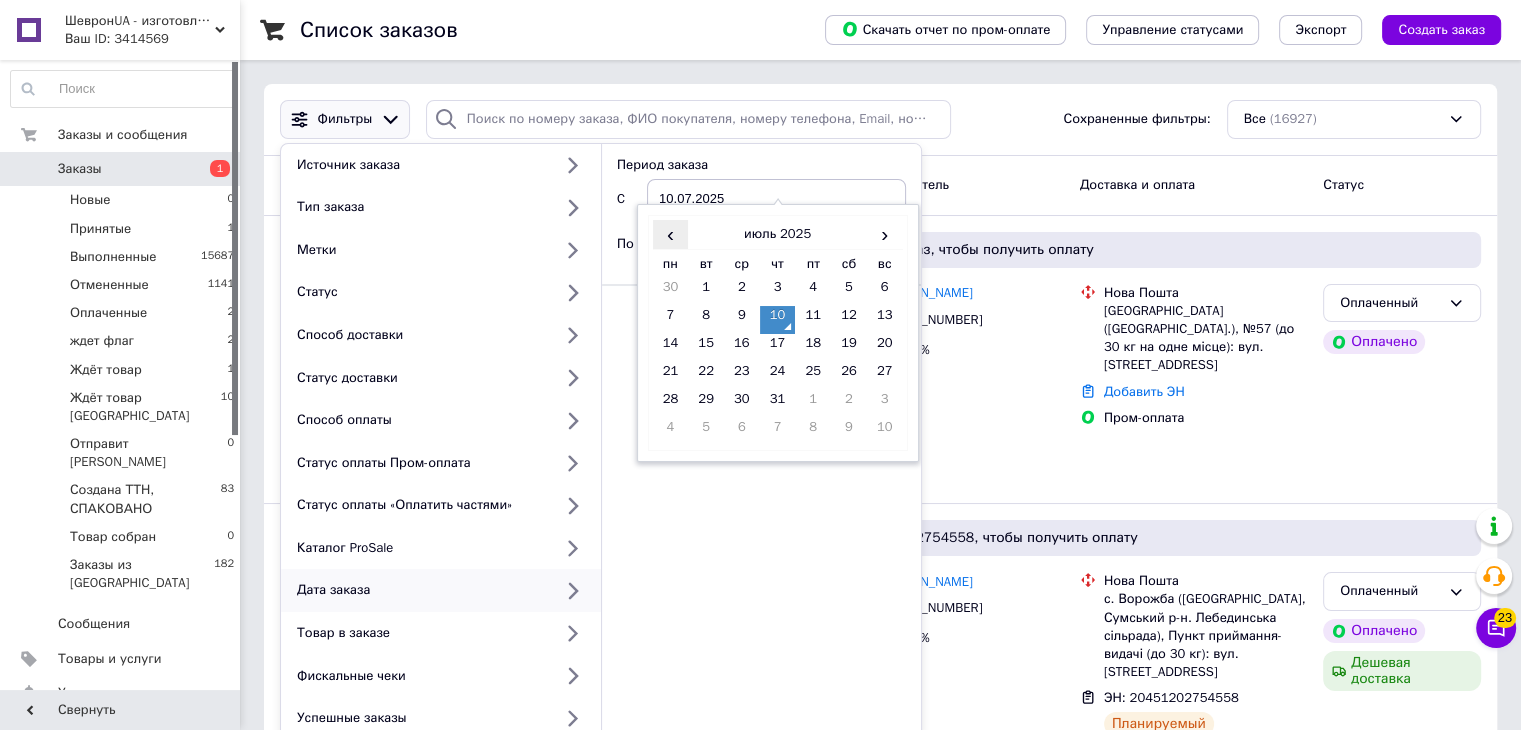 click on "‹" at bounding box center [671, 234] 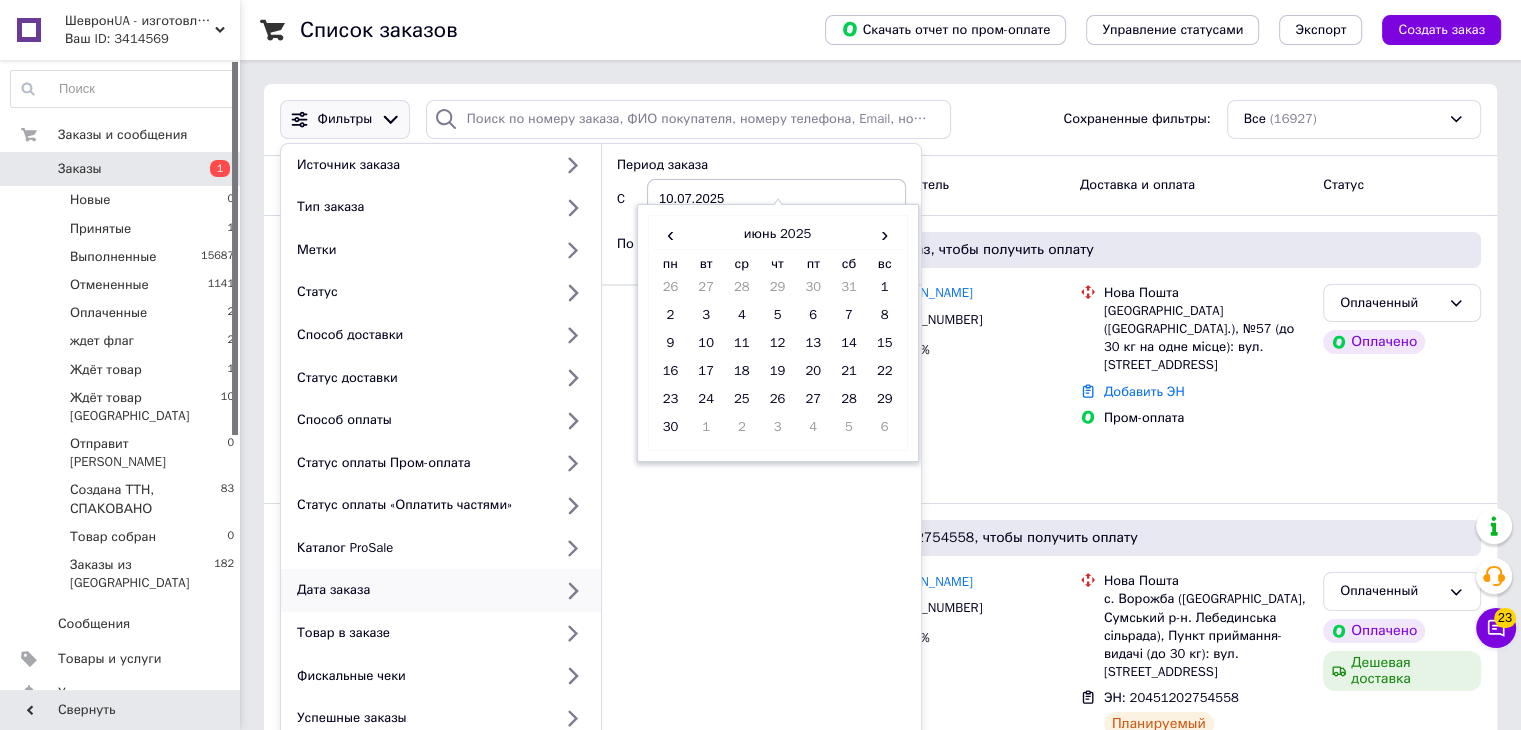 click on "1" at bounding box center [885, 292] 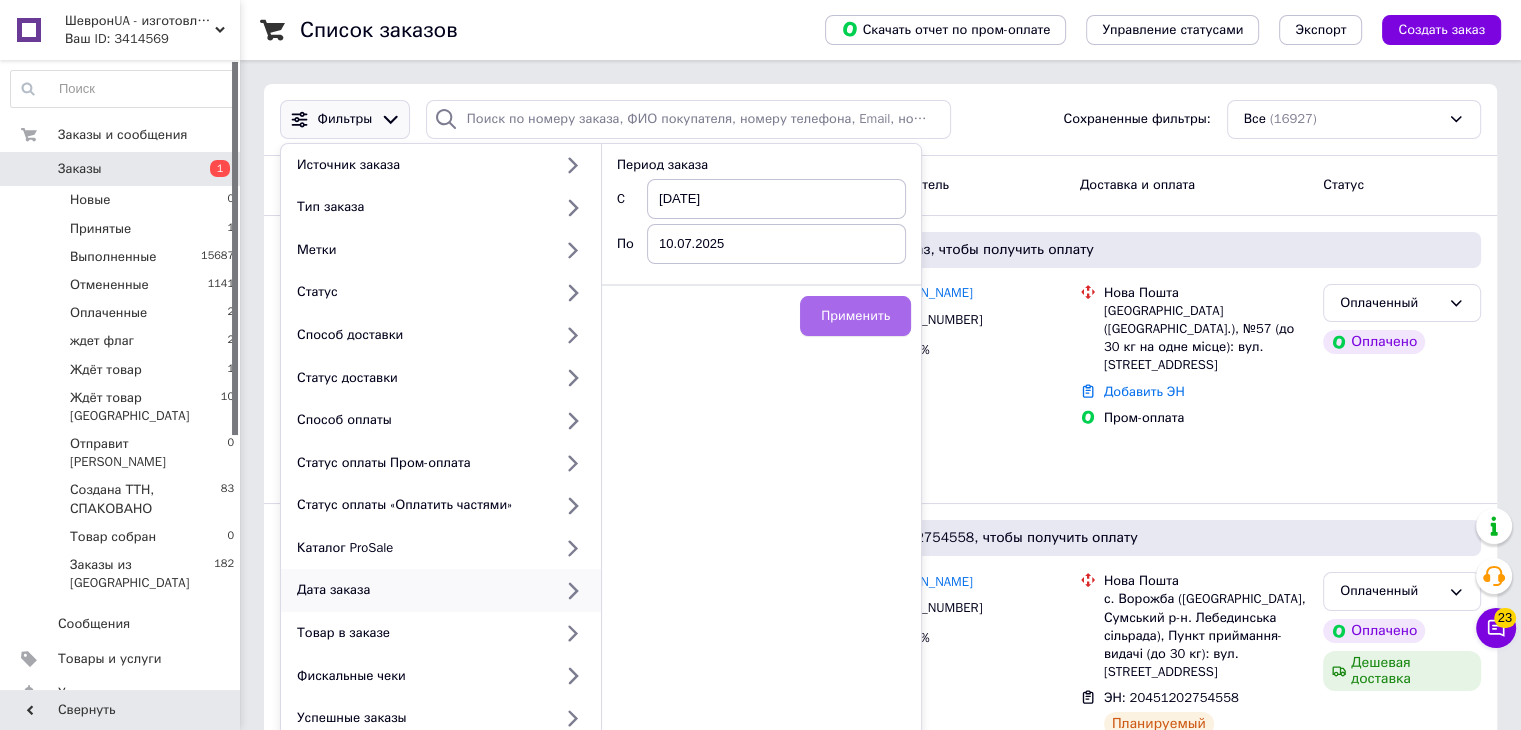 click on "Применить" at bounding box center [855, 316] 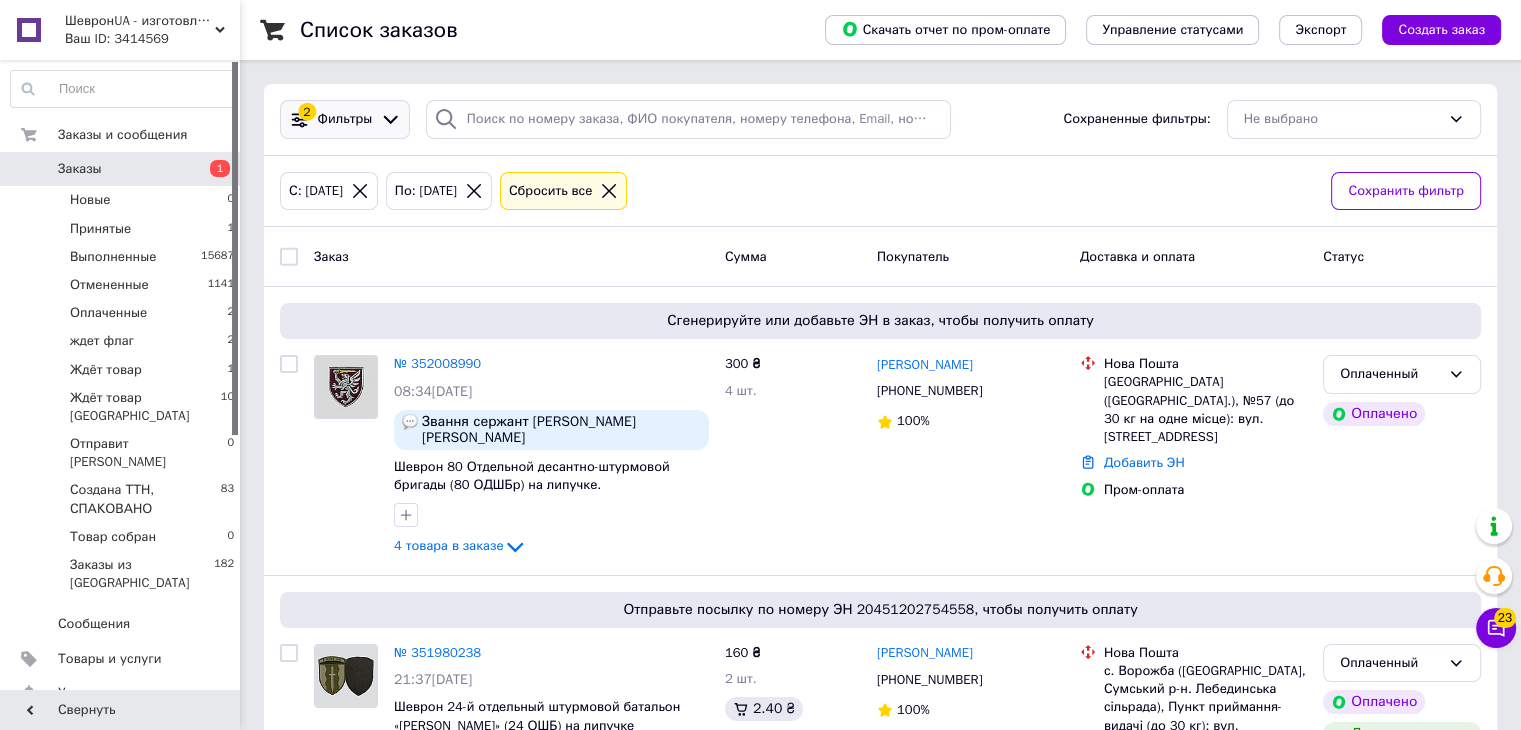click on "Фильтры" at bounding box center [345, 119] 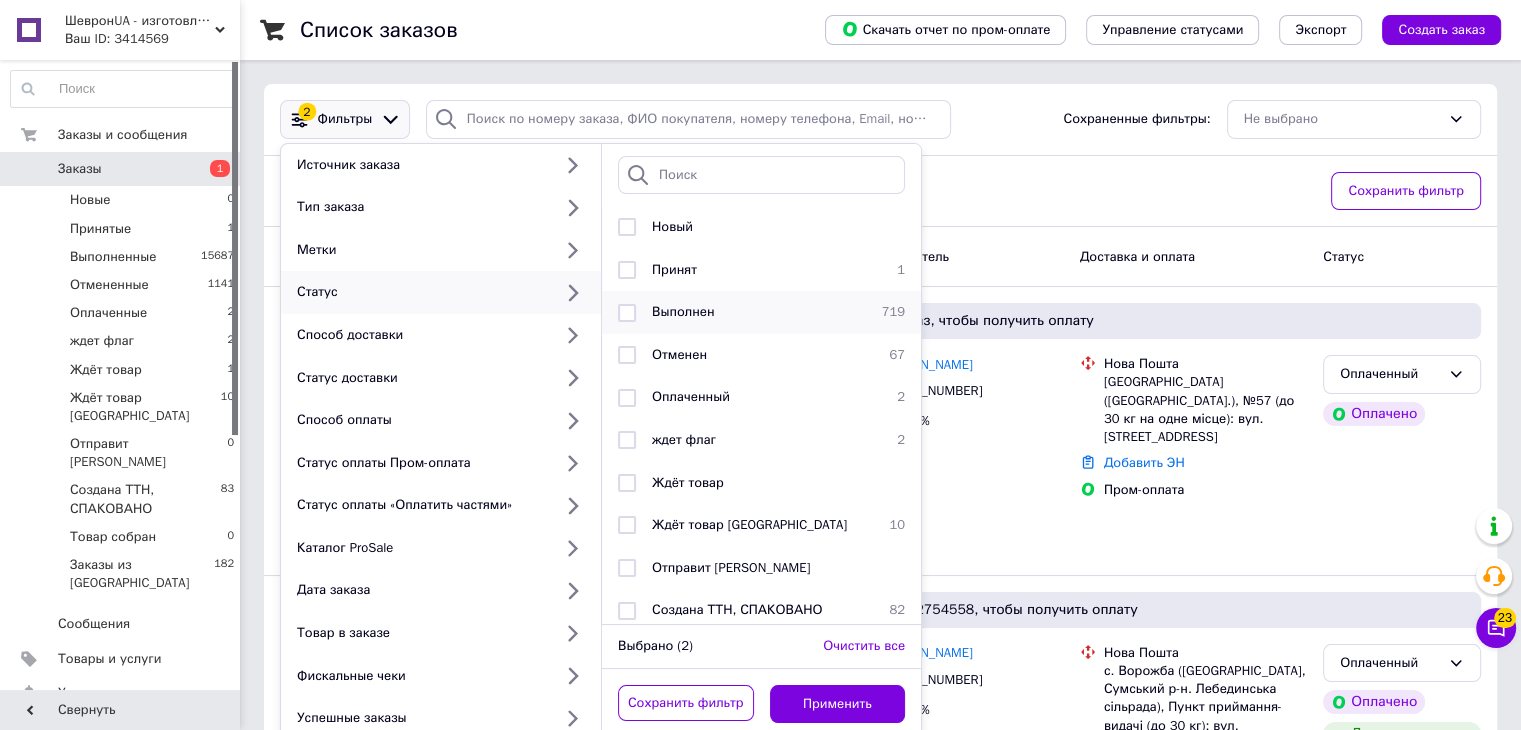 click on "Выполнен" at bounding box center (683, 311) 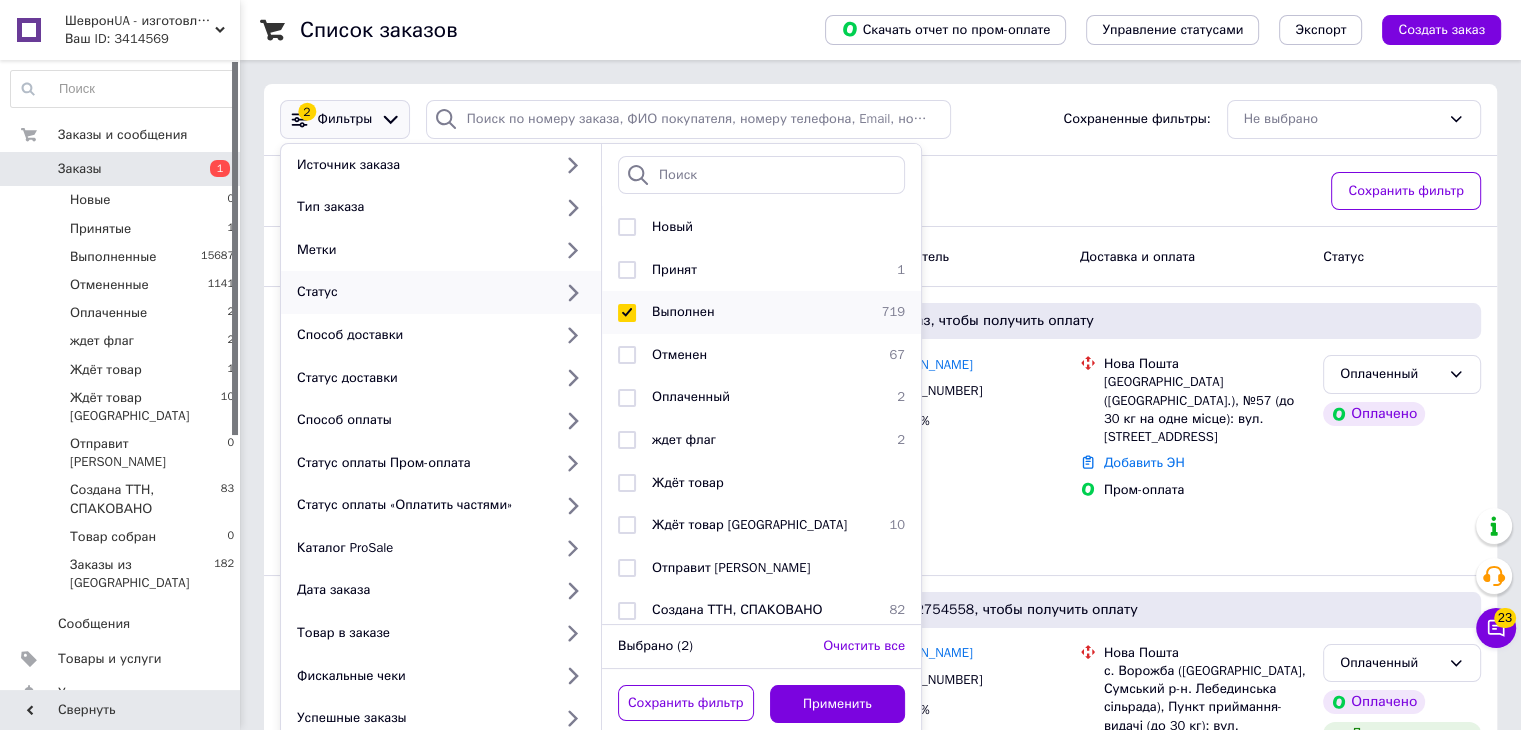 checkbox on "true" 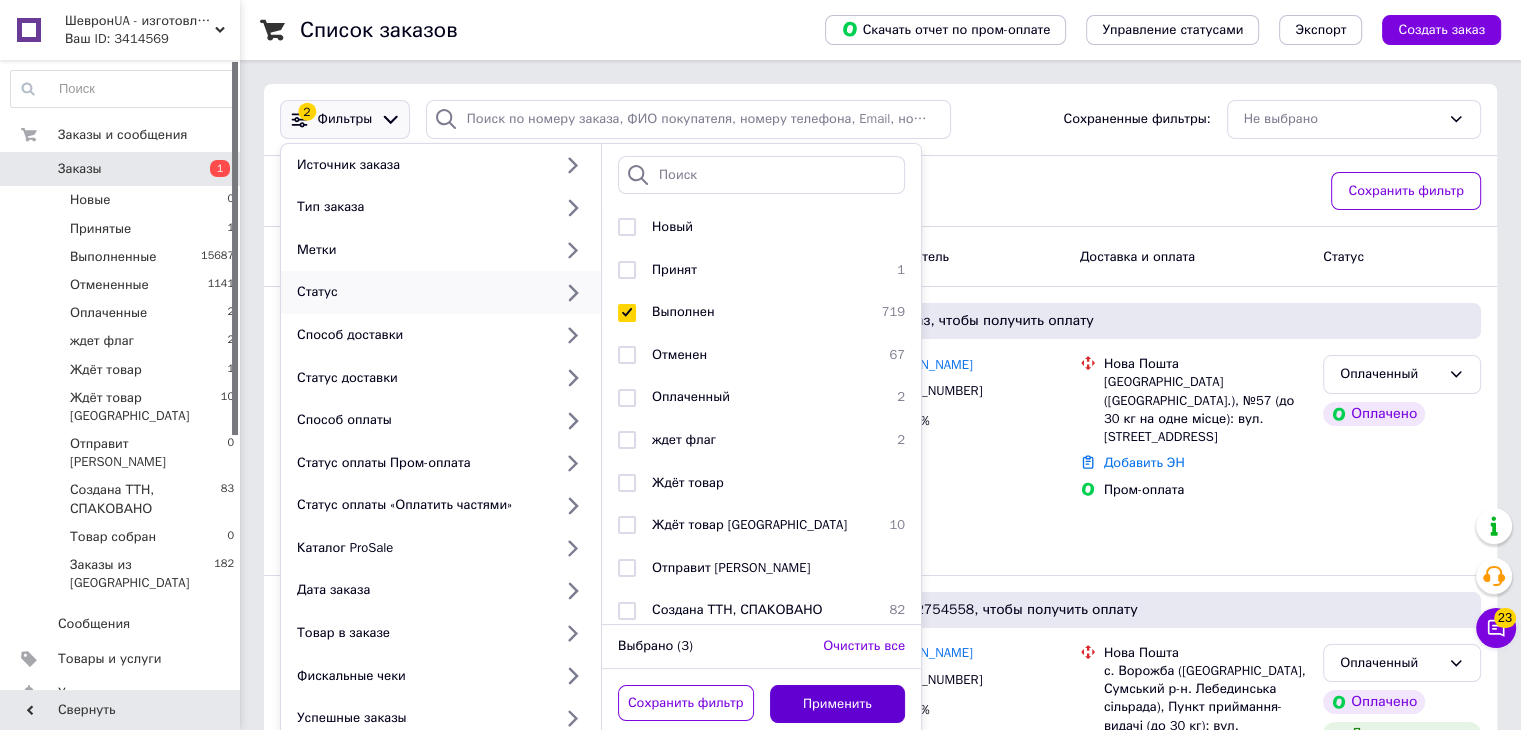 click on "Применить" at bounding box center [838, 704] 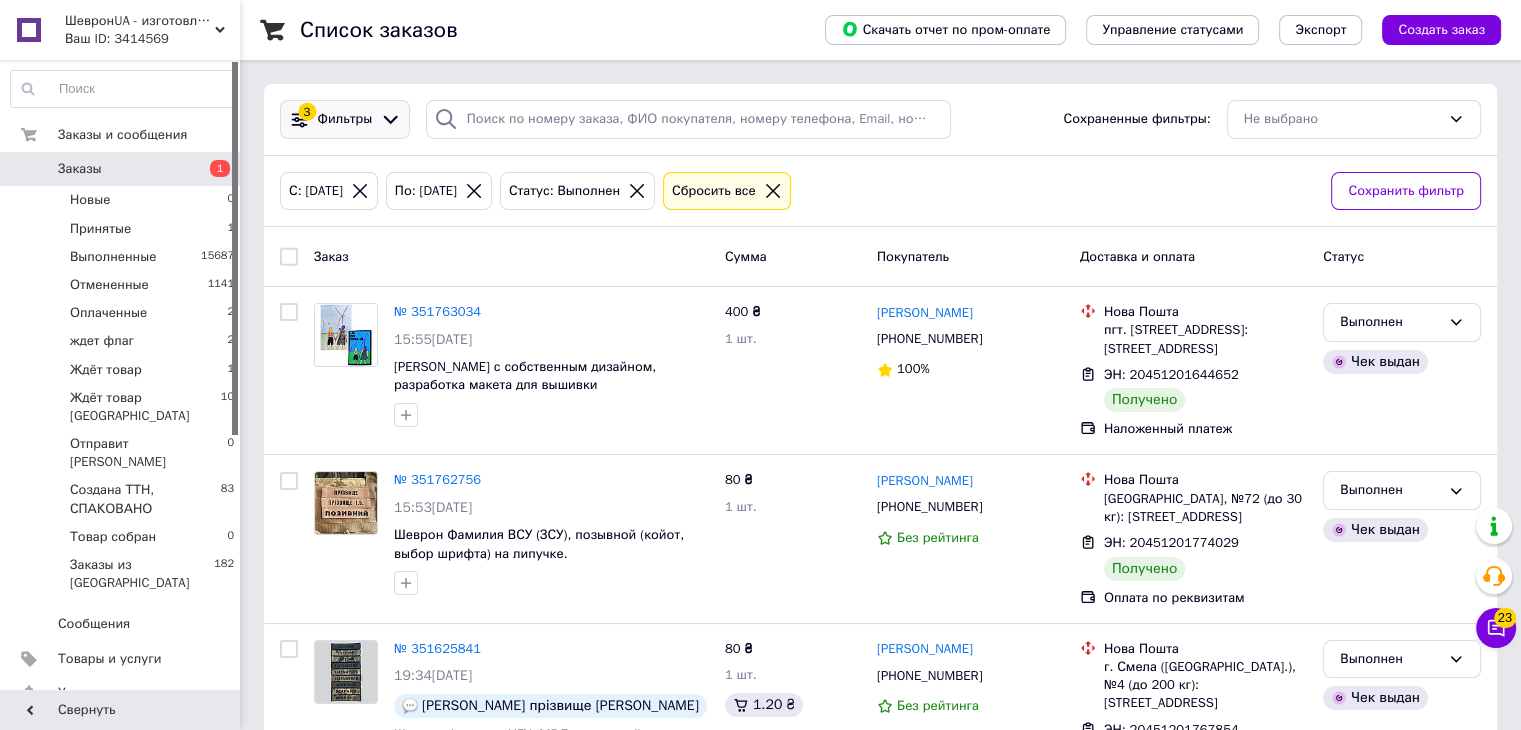 click on "Фильтры" at bounding box center [345, 119] 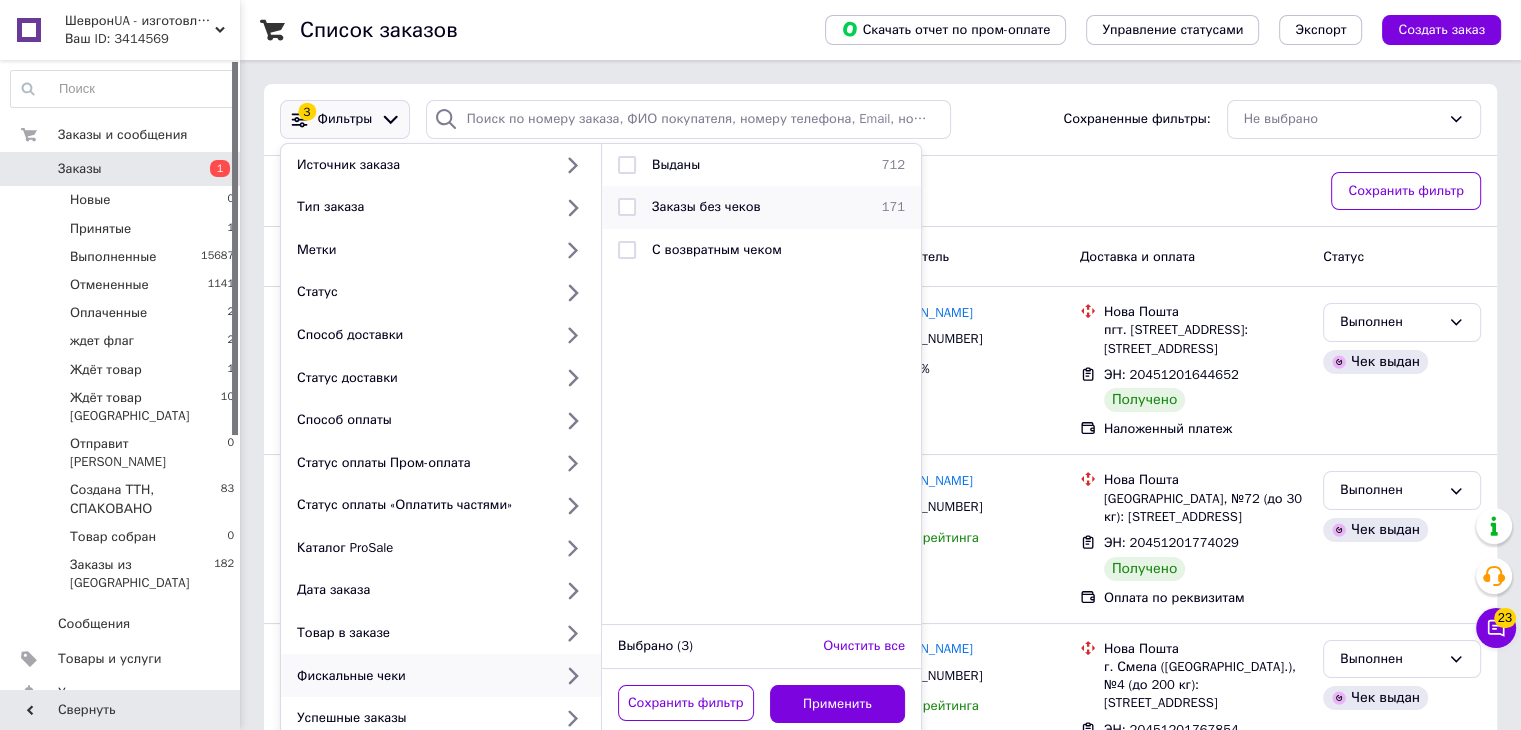 click on "Заказы без чеков" at bounding box center (706, 206) 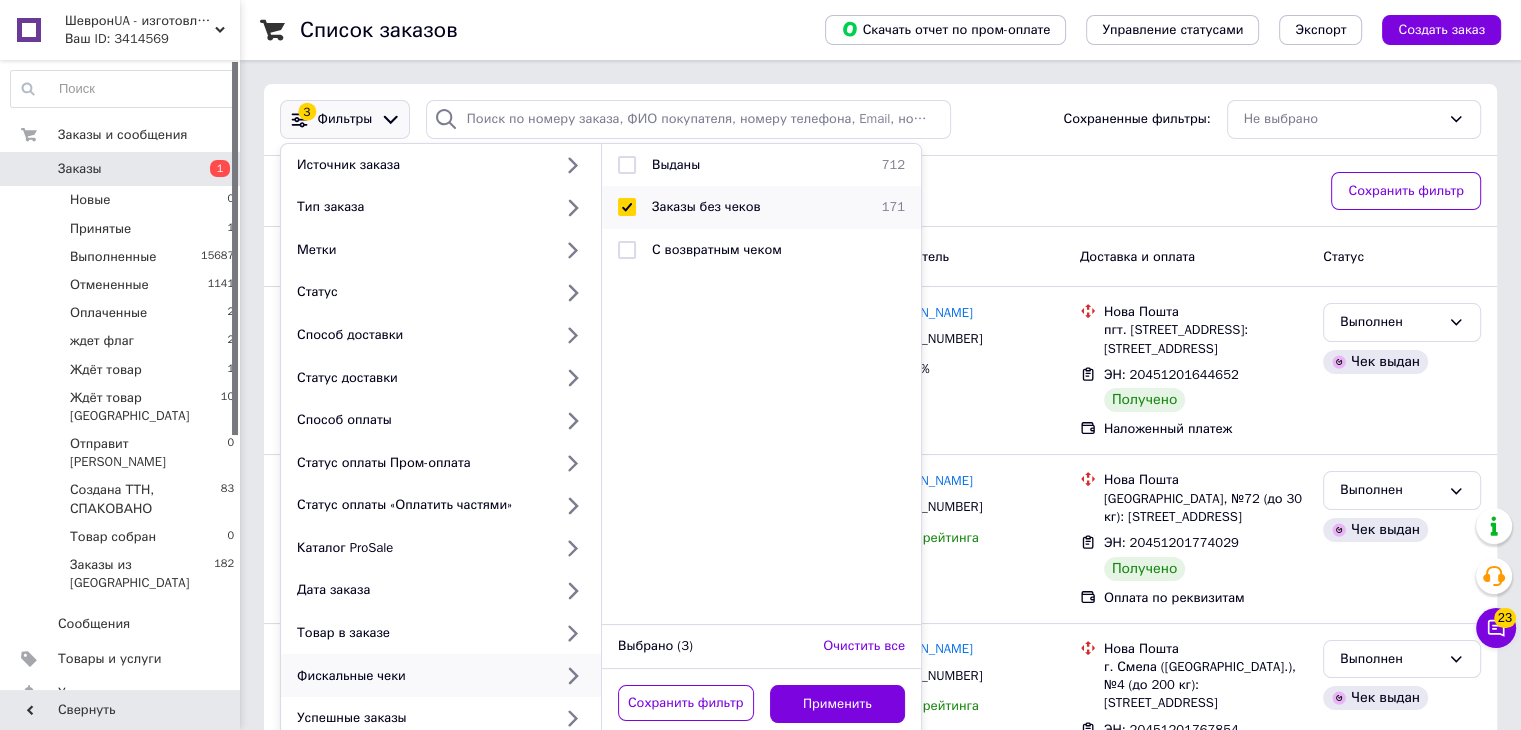 checkbox on "true" 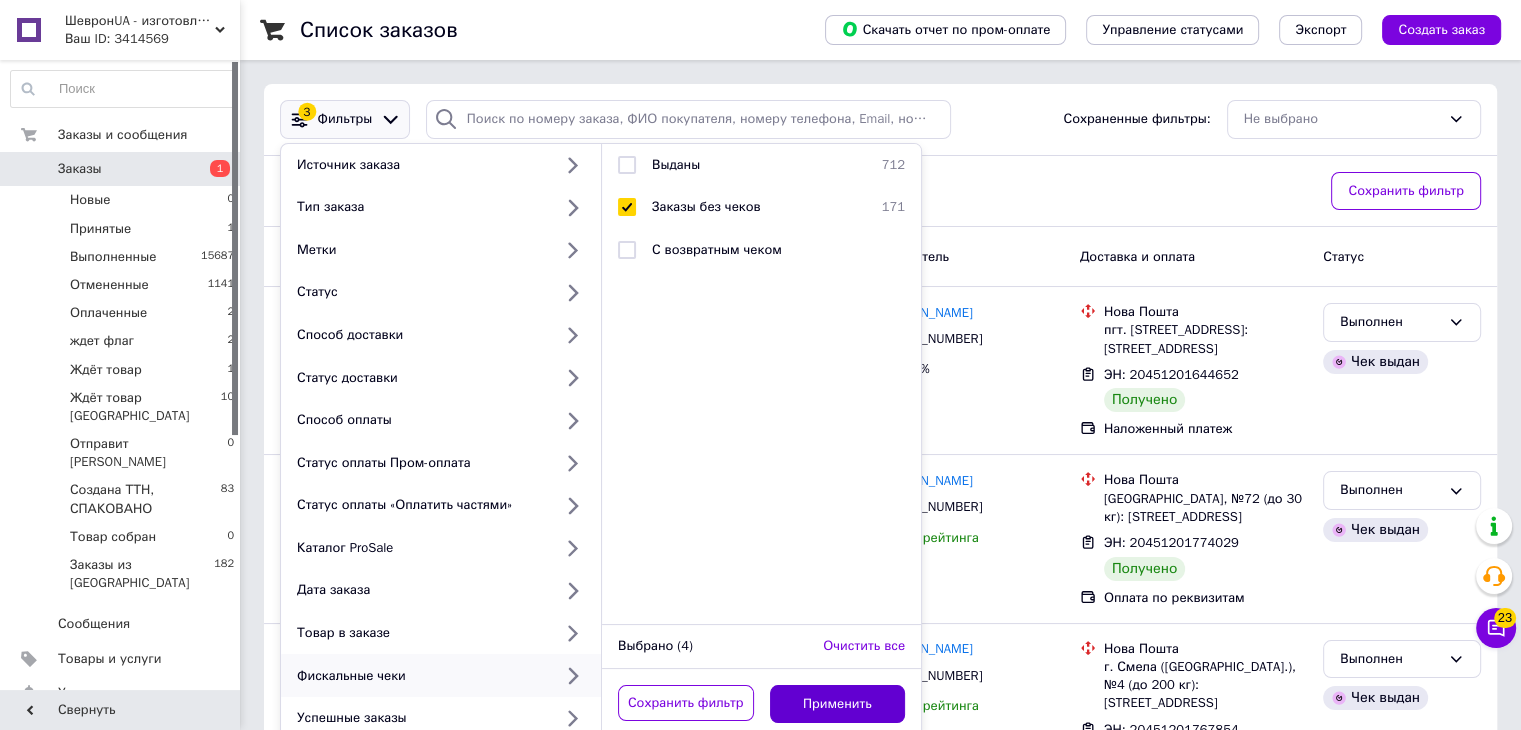 click on "Применить" at bounding box center (838, 704) 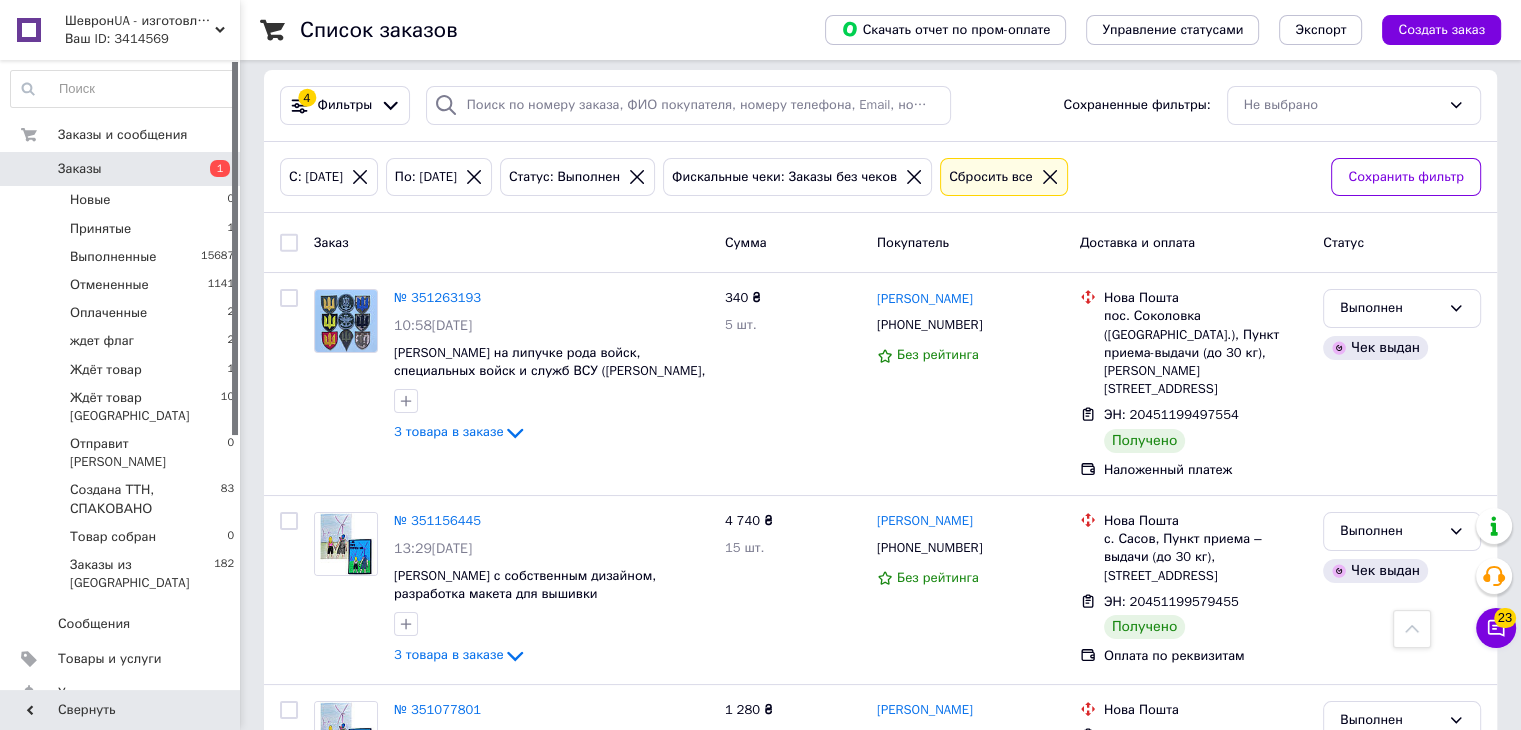 scroll, scrollTop: 0, scrollLeft: 0, axis: both 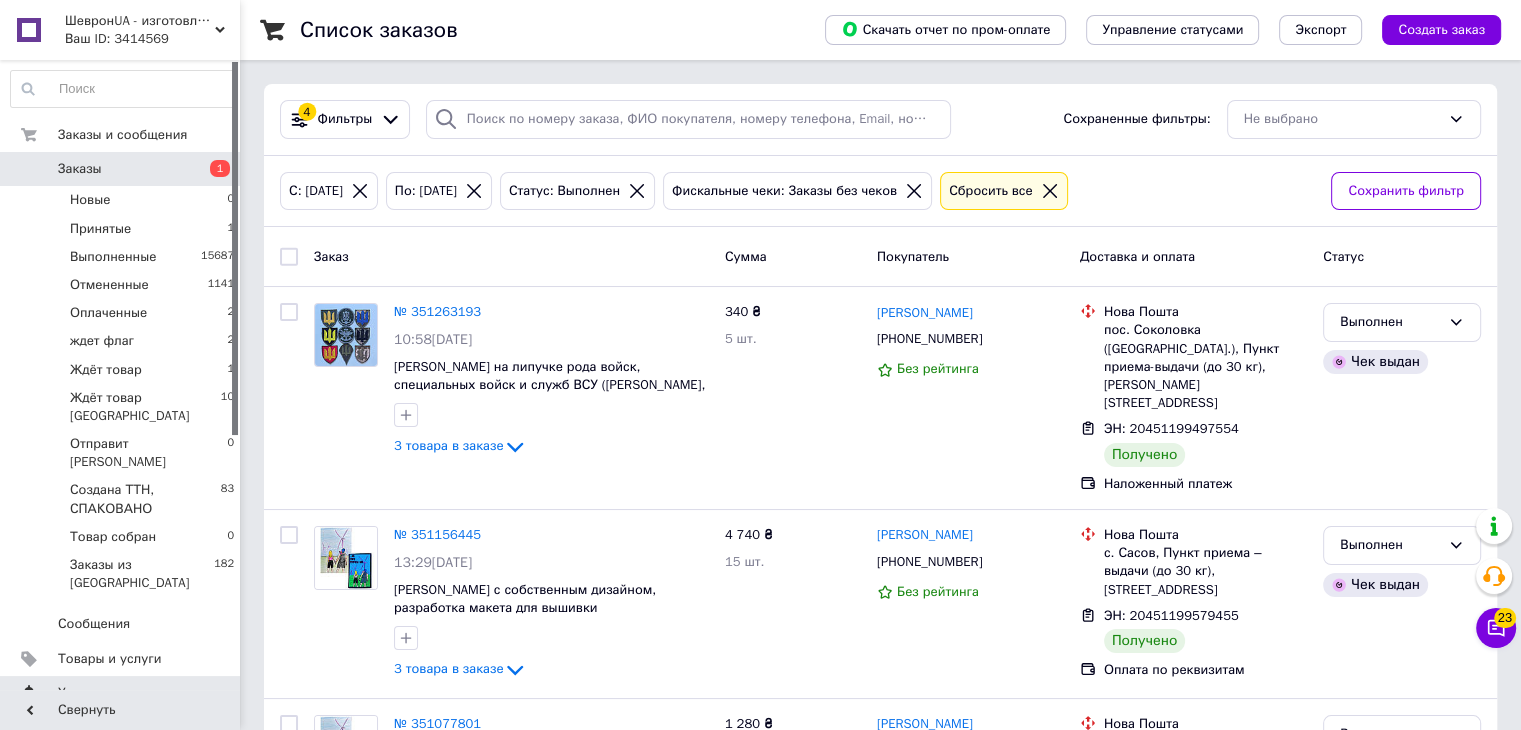 click on "Уведомления 0 0" at bounding box center (123, 693) 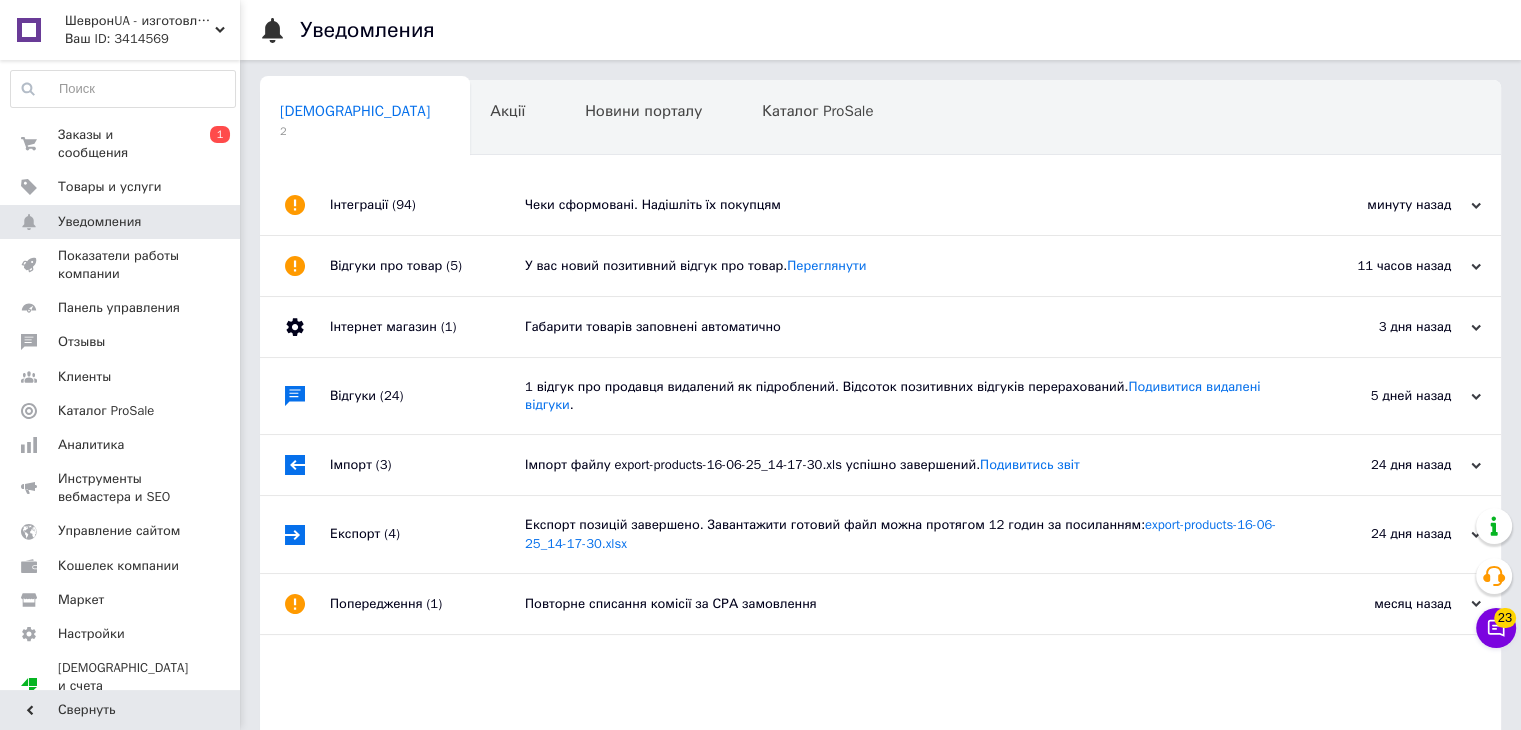 click on "Чеки сформовані. Надішліть їх покупцям" at bounding box center [903, 205] 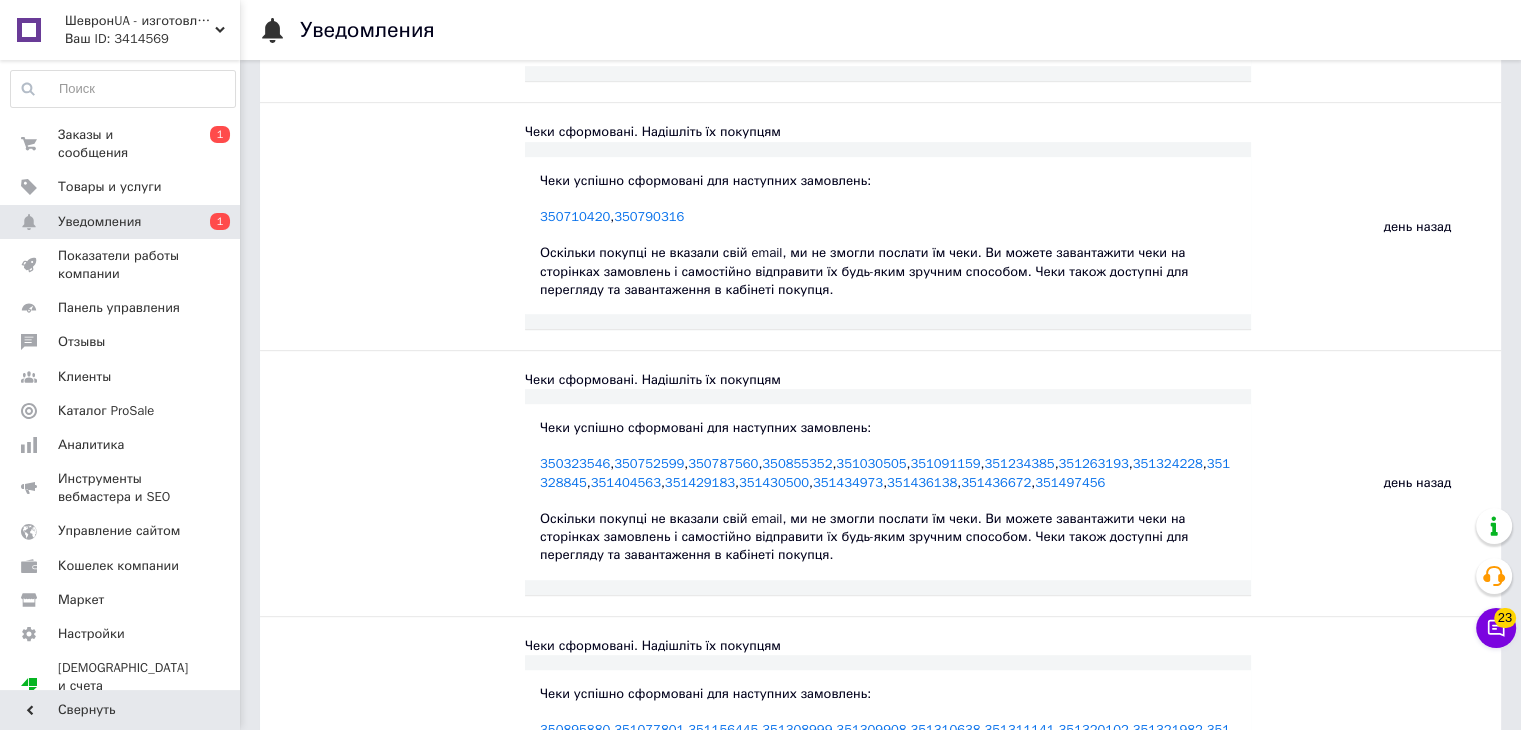 scroll, scrollTop: 0, scrollLeft: 0, axis: both 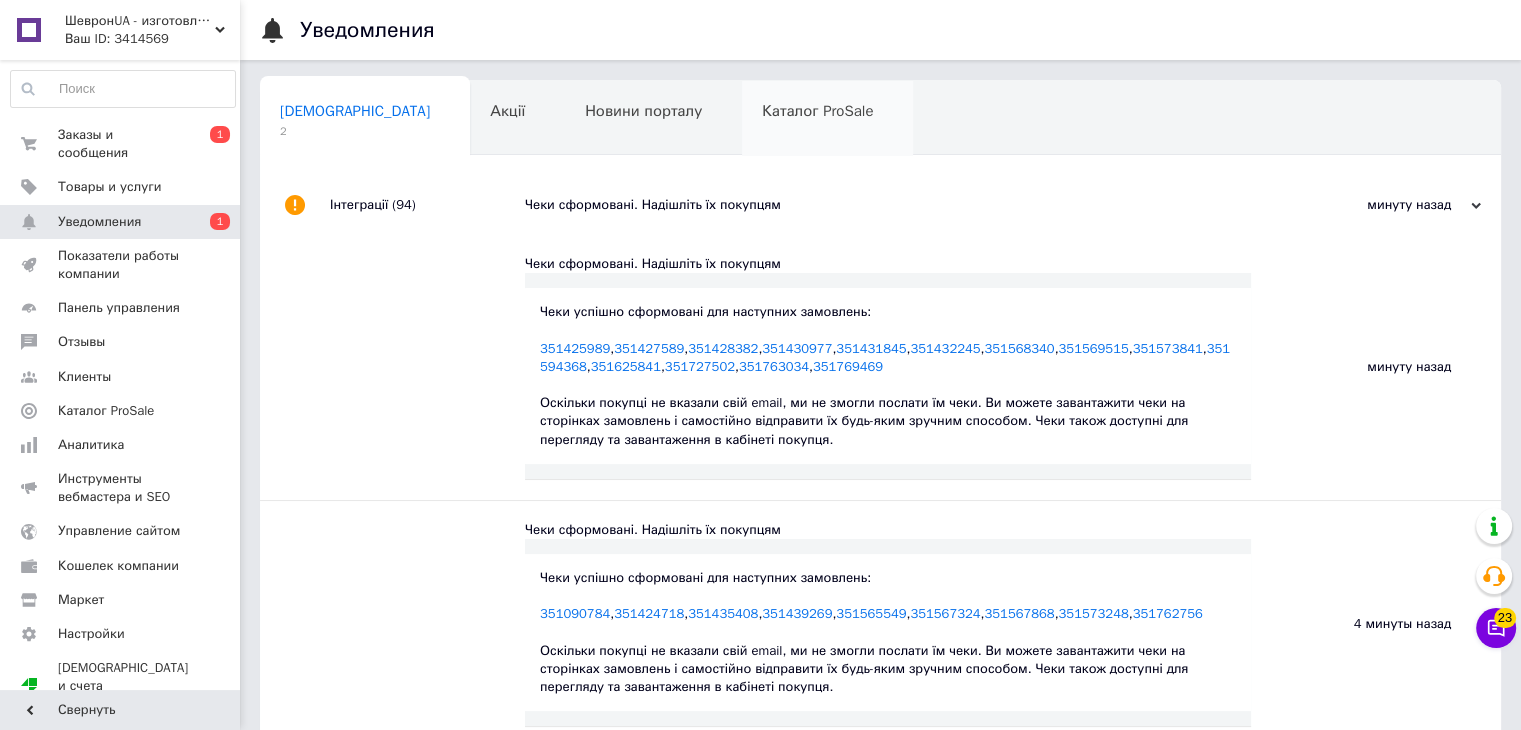 click on "Каталог ProSale" at bounding box center [817, 111] 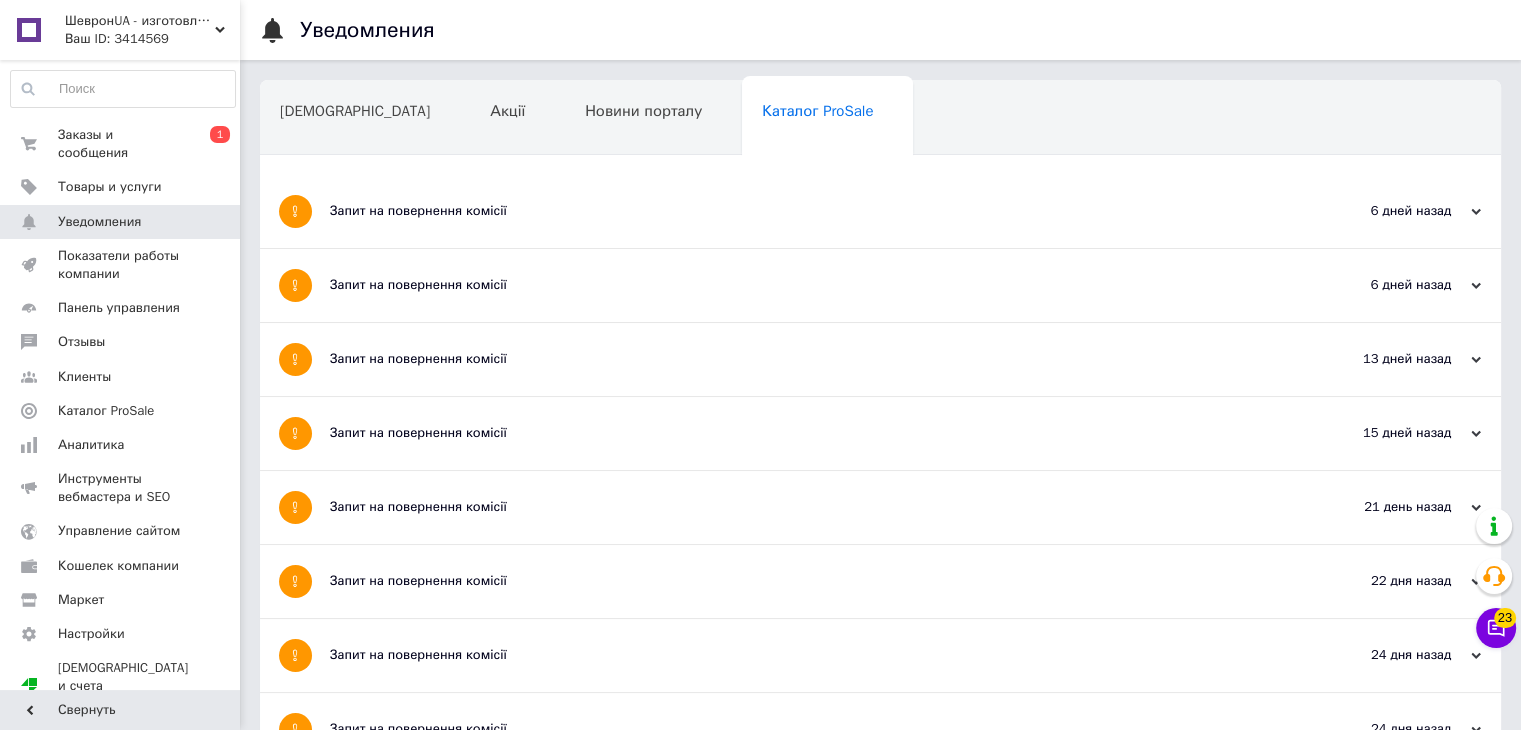 click on "Ваш ID: 3414569" at bounding box center (152, 39) 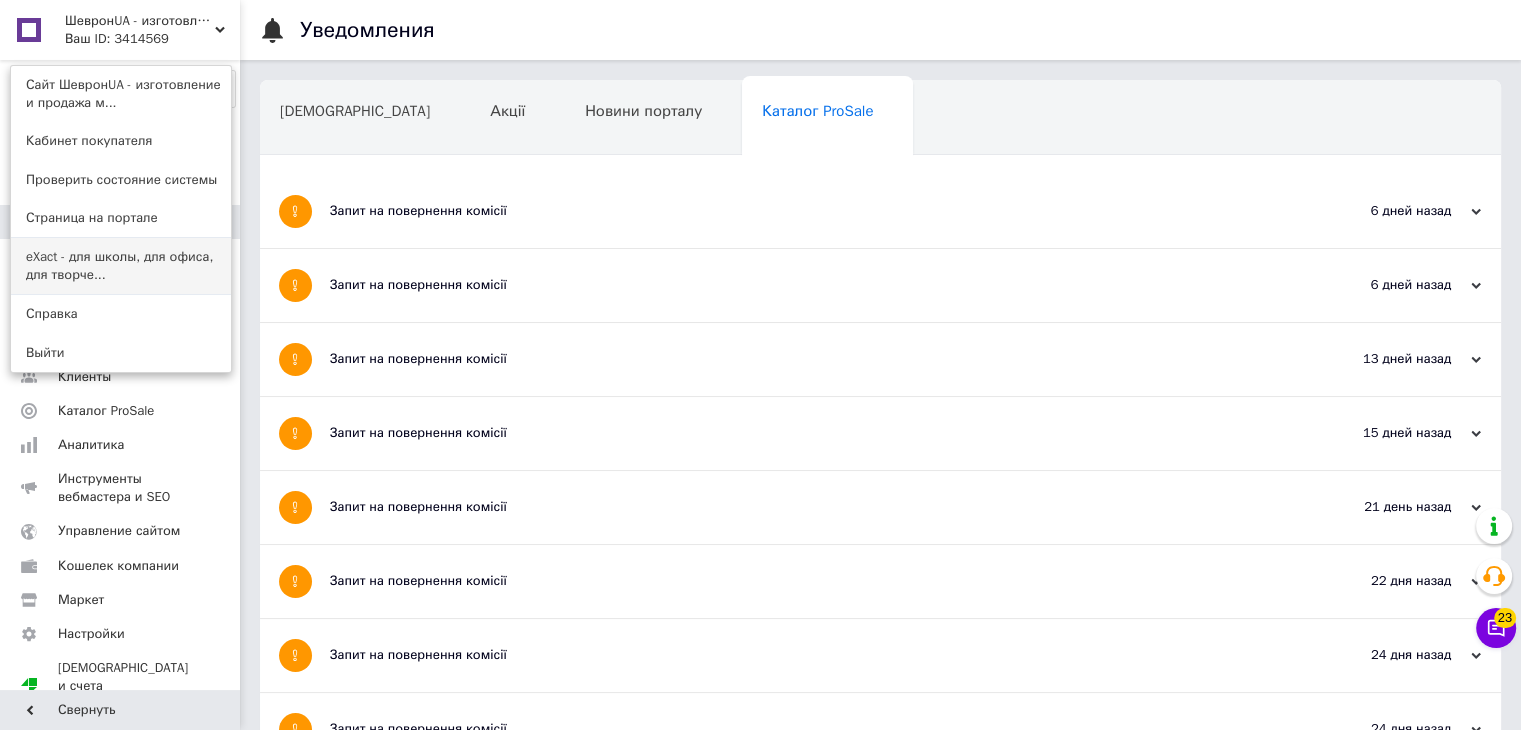click on "eXact - для школы, для офиса, для творче..." at bounding box center (121, 266) 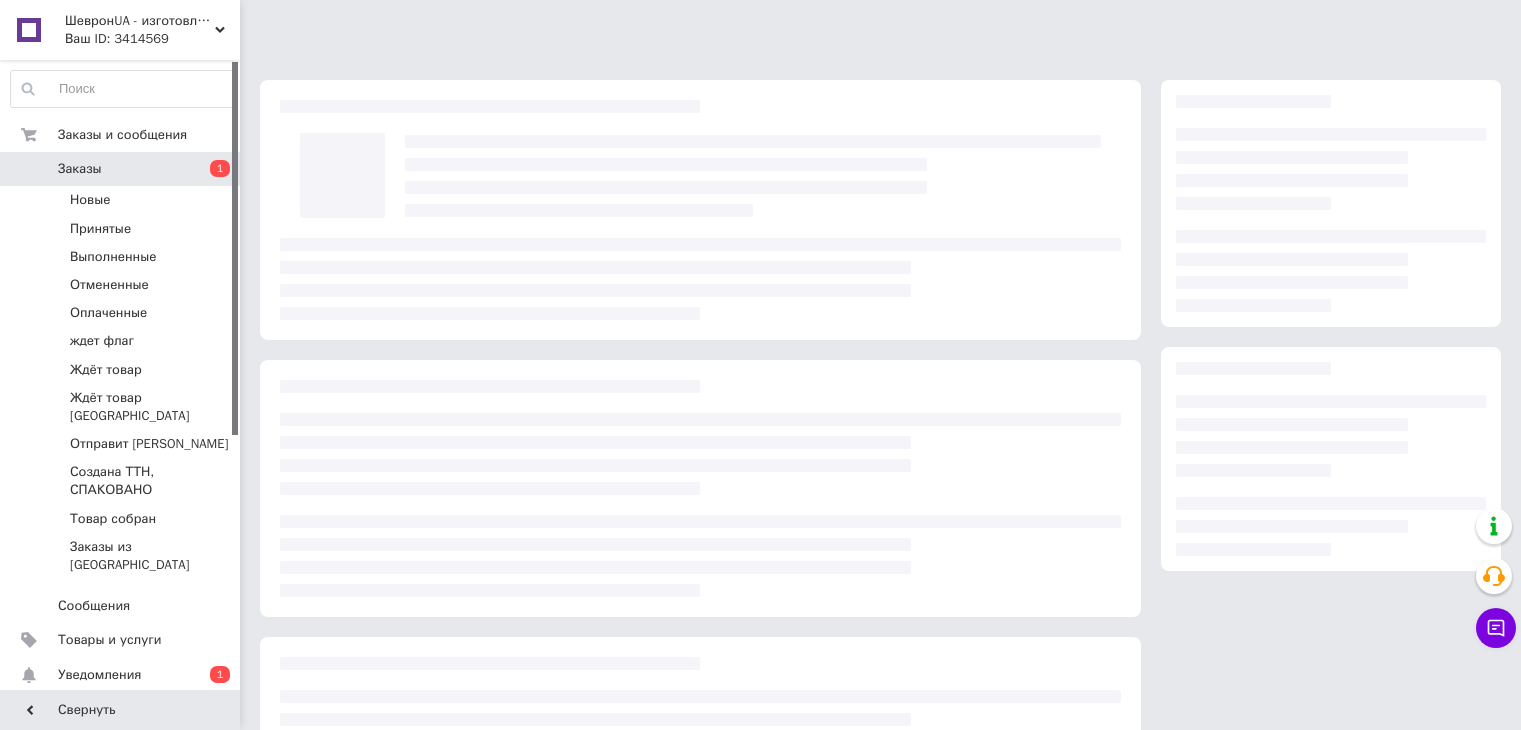 scroll, scrollTop: 0, scrollLeft: 0, axis: both 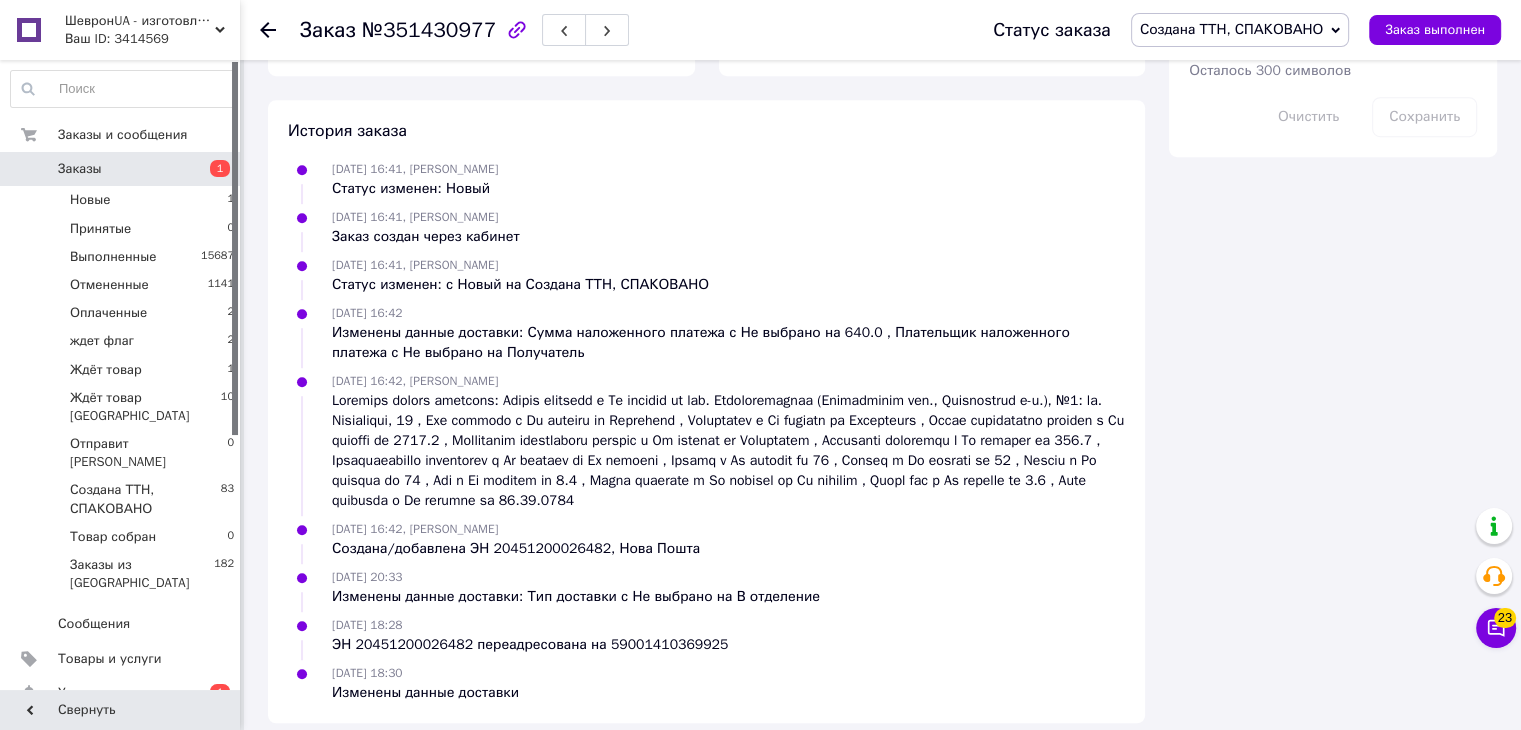 click on "ЭН 20451200026482 переадресована на 59001410369925" at bounding box center (530, 645) 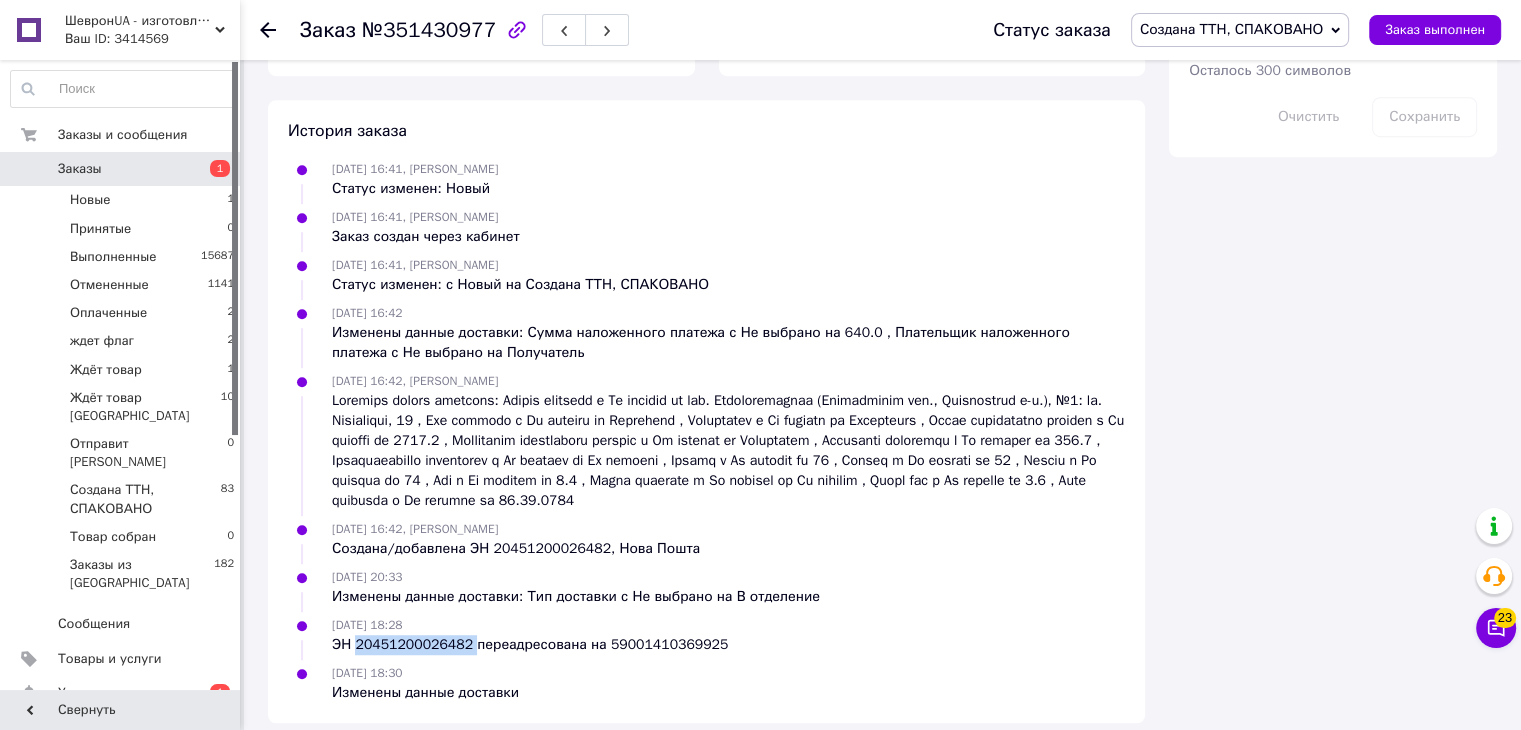 click on "ЭН 20451200026482 переадресована на 59001410369925" at bounding box center [530, 645] 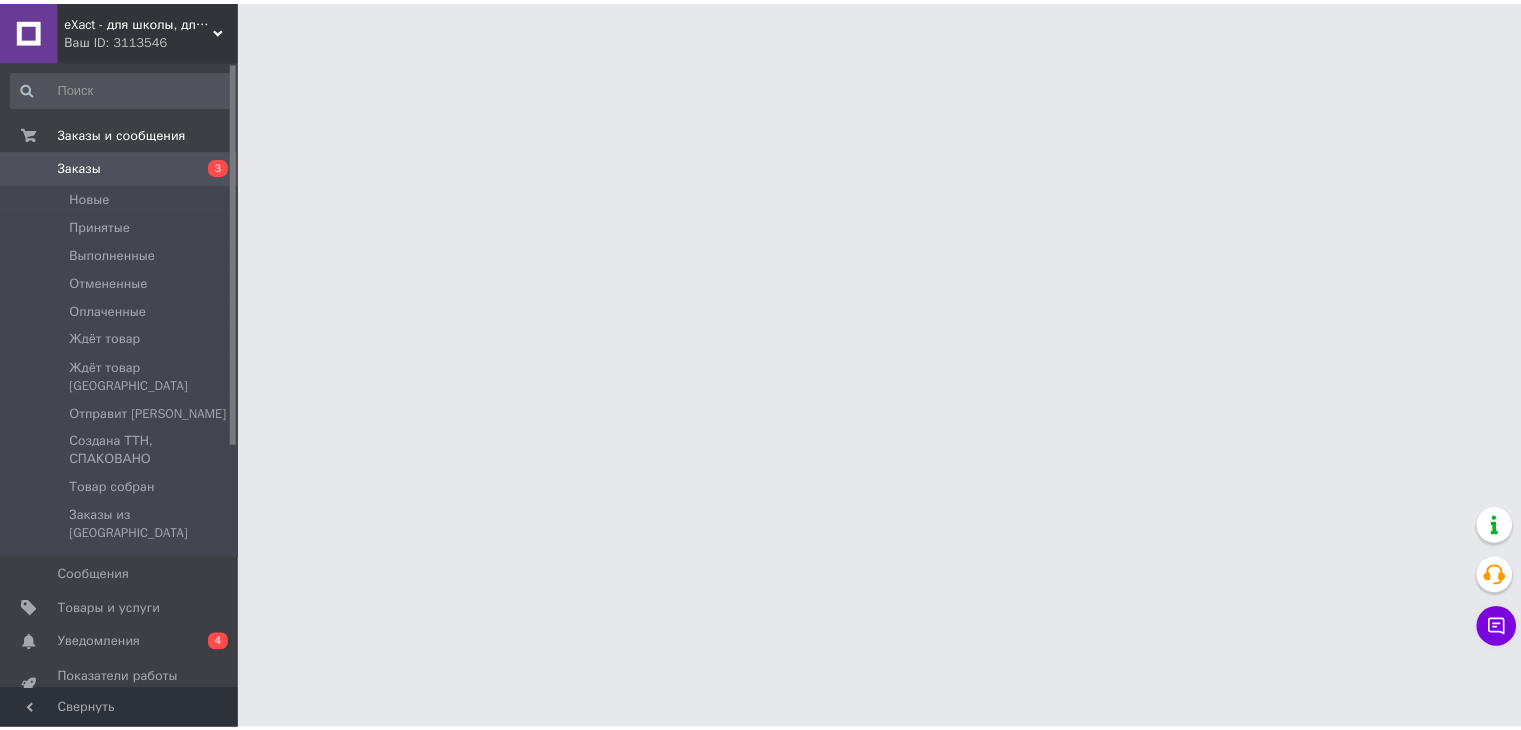 scroll, scrollTop: 0, scrollLeft: 0, axis: both 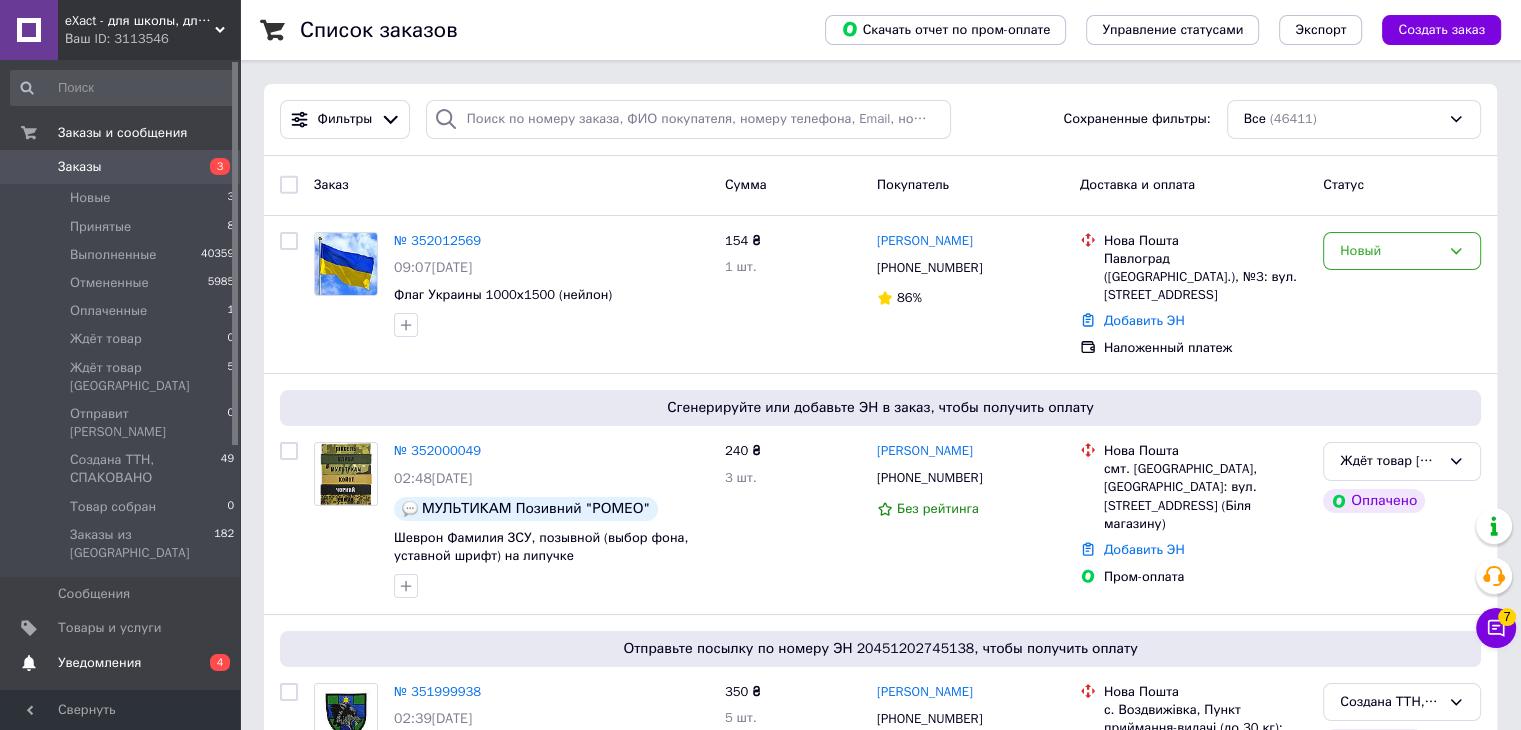 click on "Уведомления" at bounding box center [99, 663] 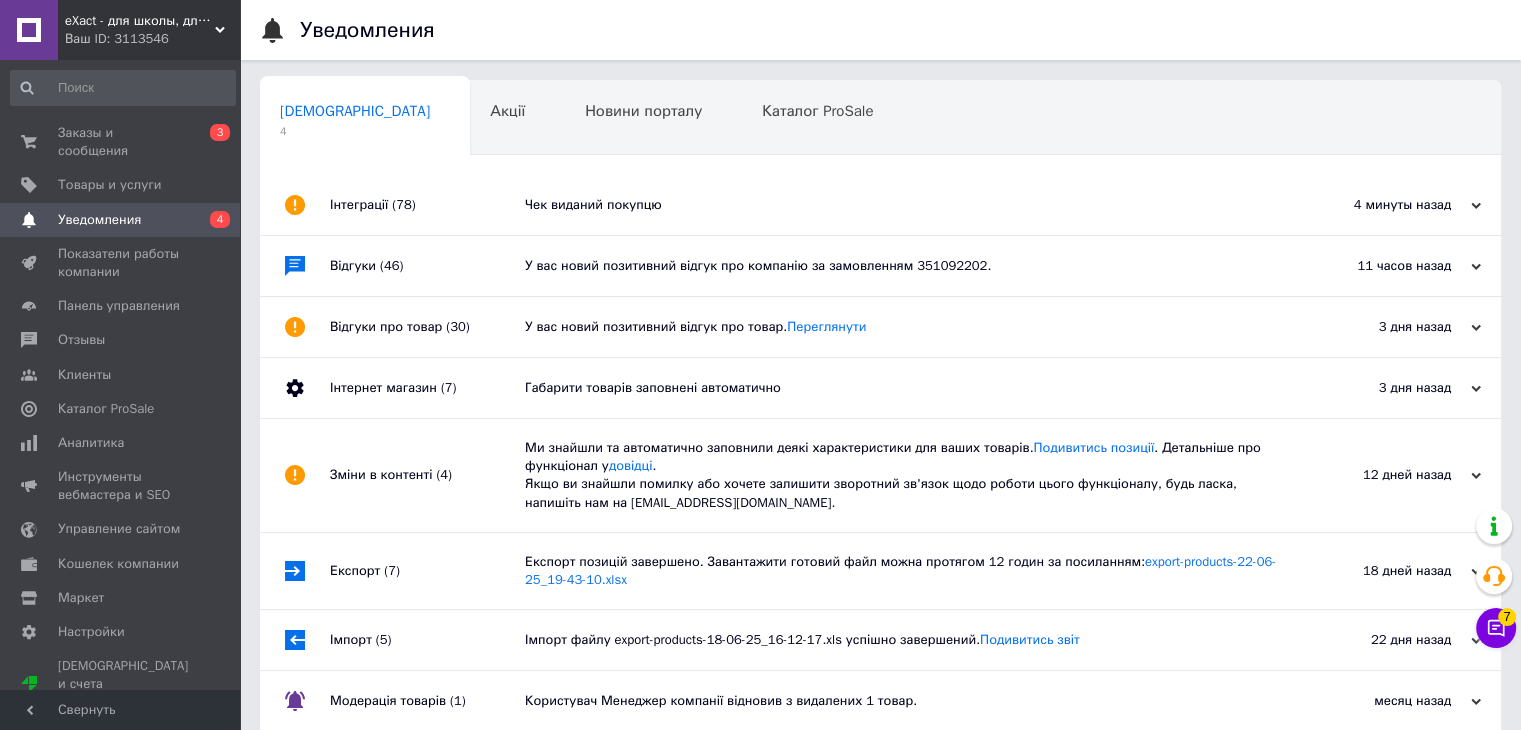 click on "Чек виданий покупцю" at bounding box center [903, 205] 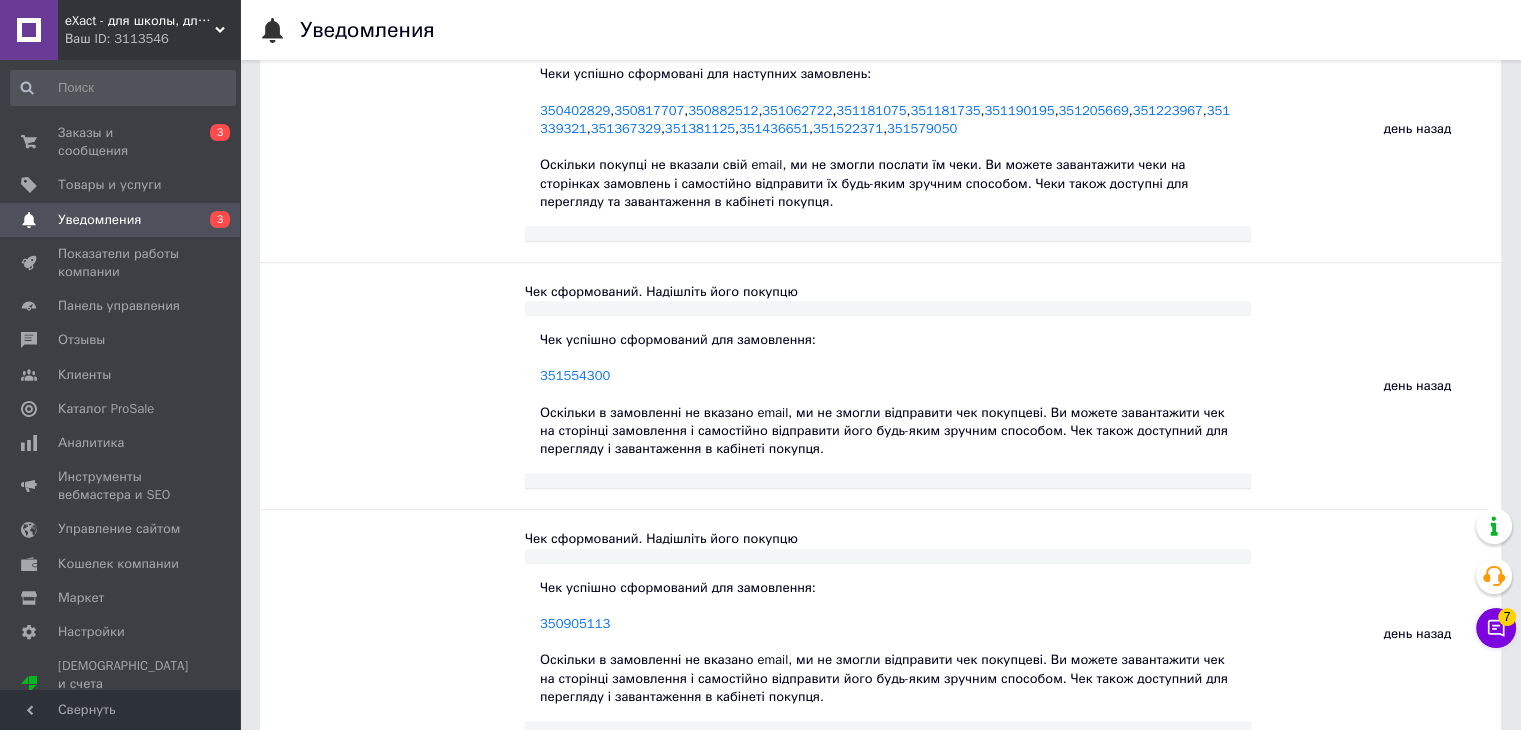 scroll, scrollTop: 0, scrollLeft: 0, axis: both 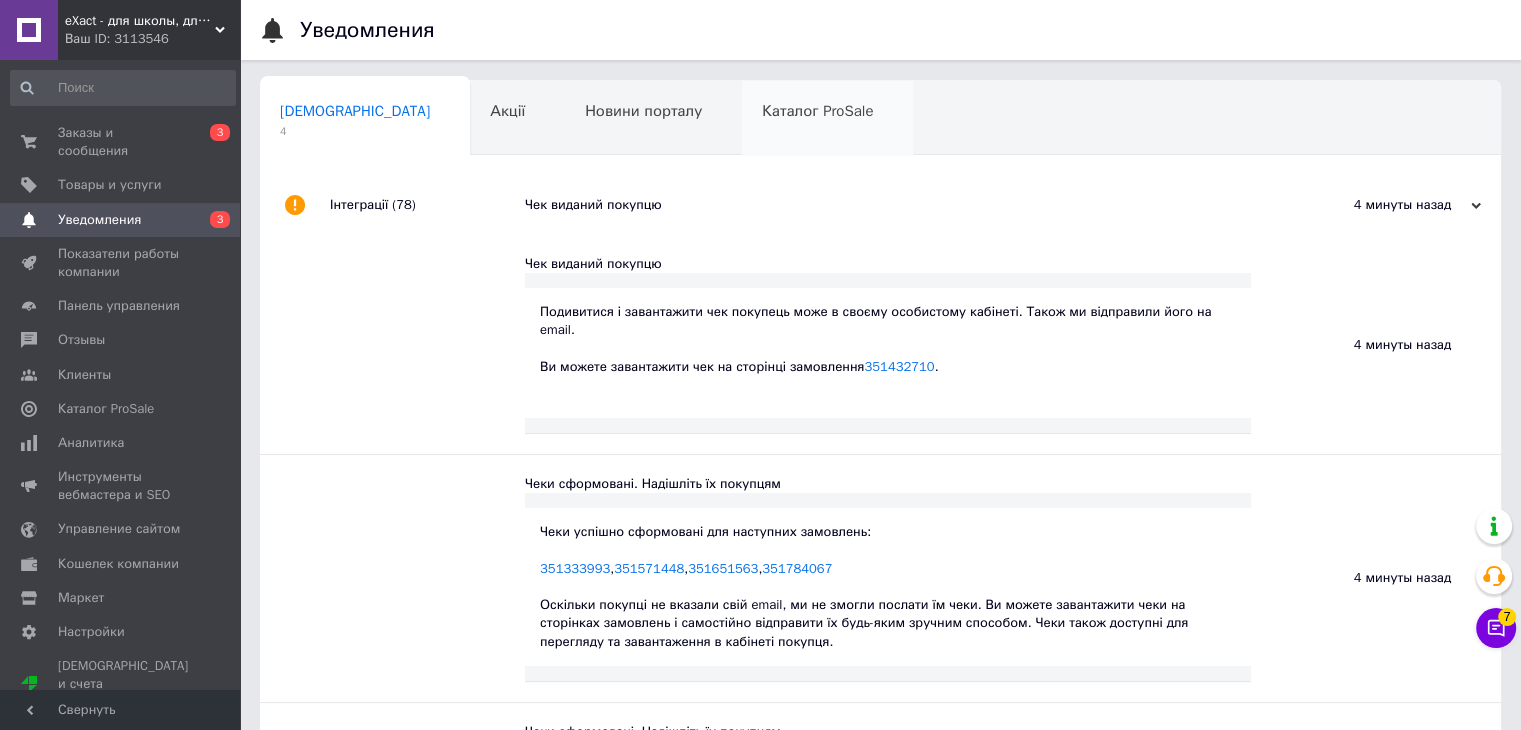 click on "Каталог ProSale 0" at bounding box center [827, 119] 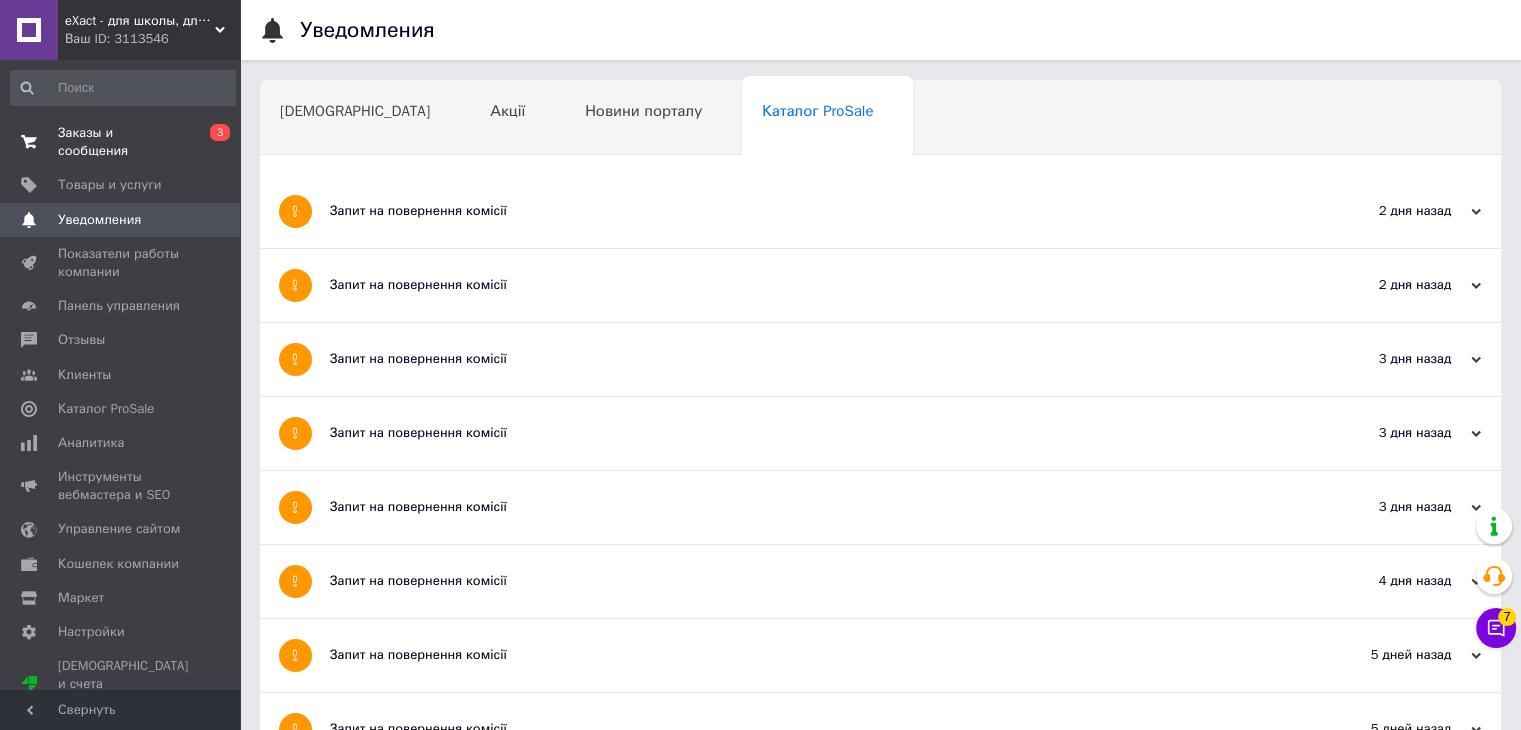 click on "Заказы и сообщения" at bounding box center (121, 142) 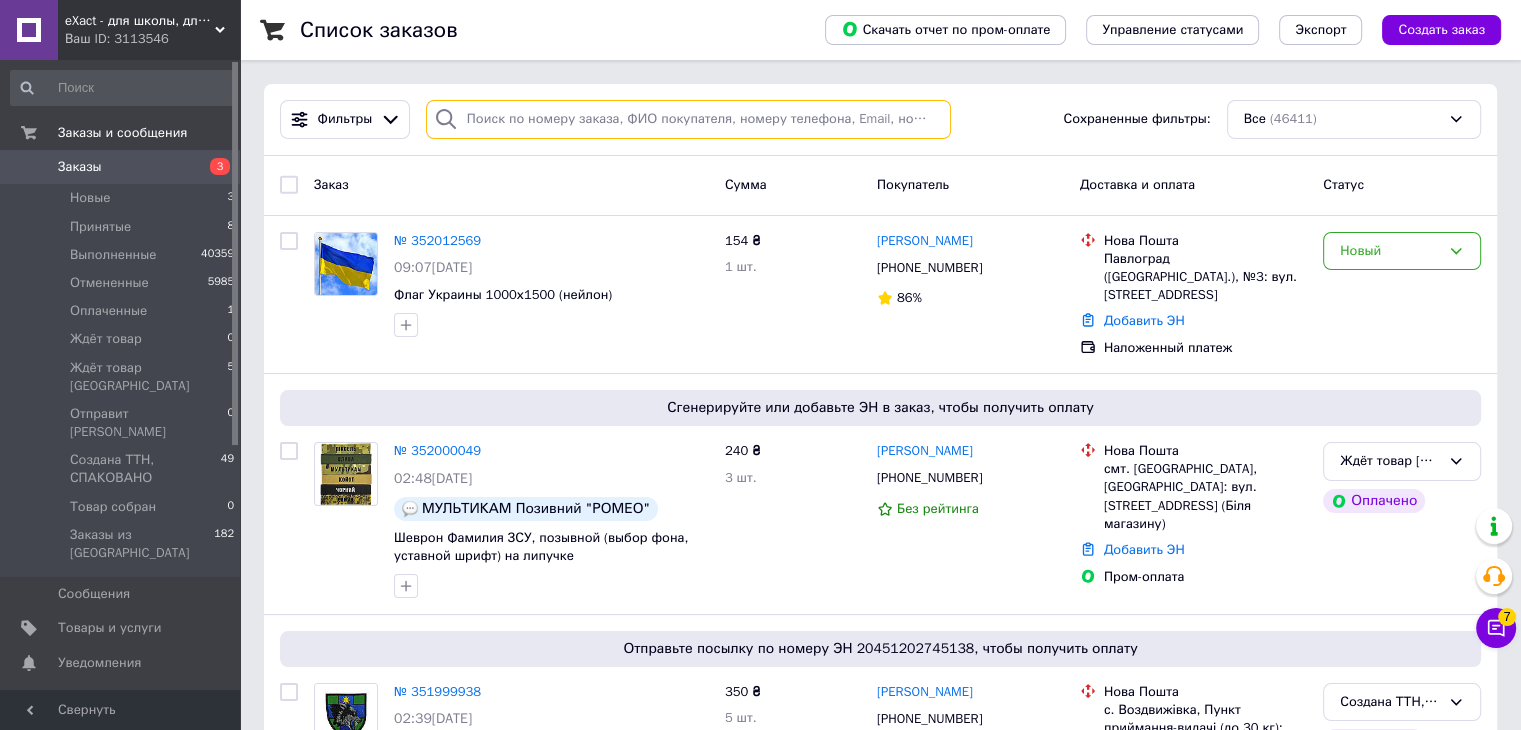 drag, startPoint x: 496, startPoint y: 122, endPoint x: 504, endPoint y: 112, distance: 12.806249 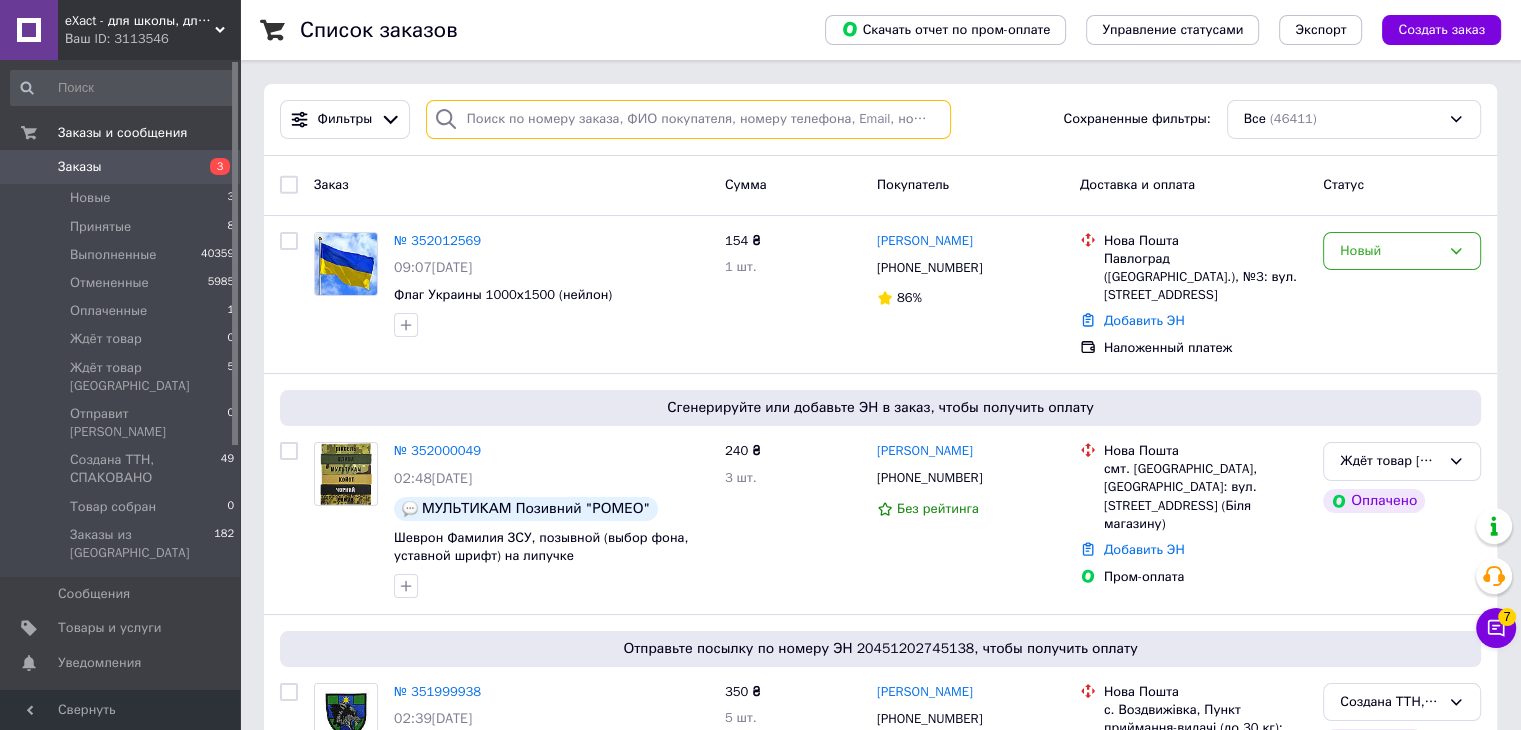 click at bounding box center (688, 119) 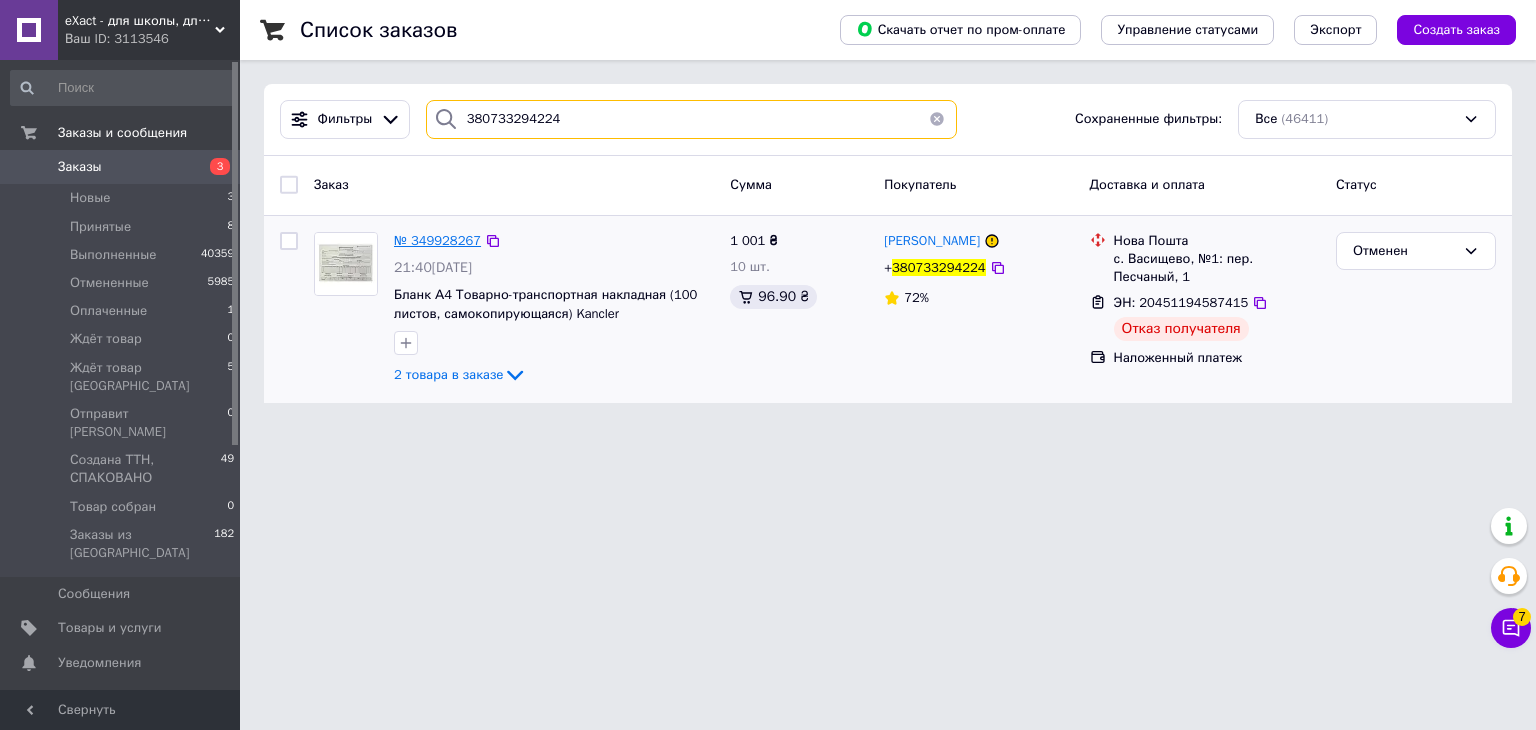 type on "380733294224" 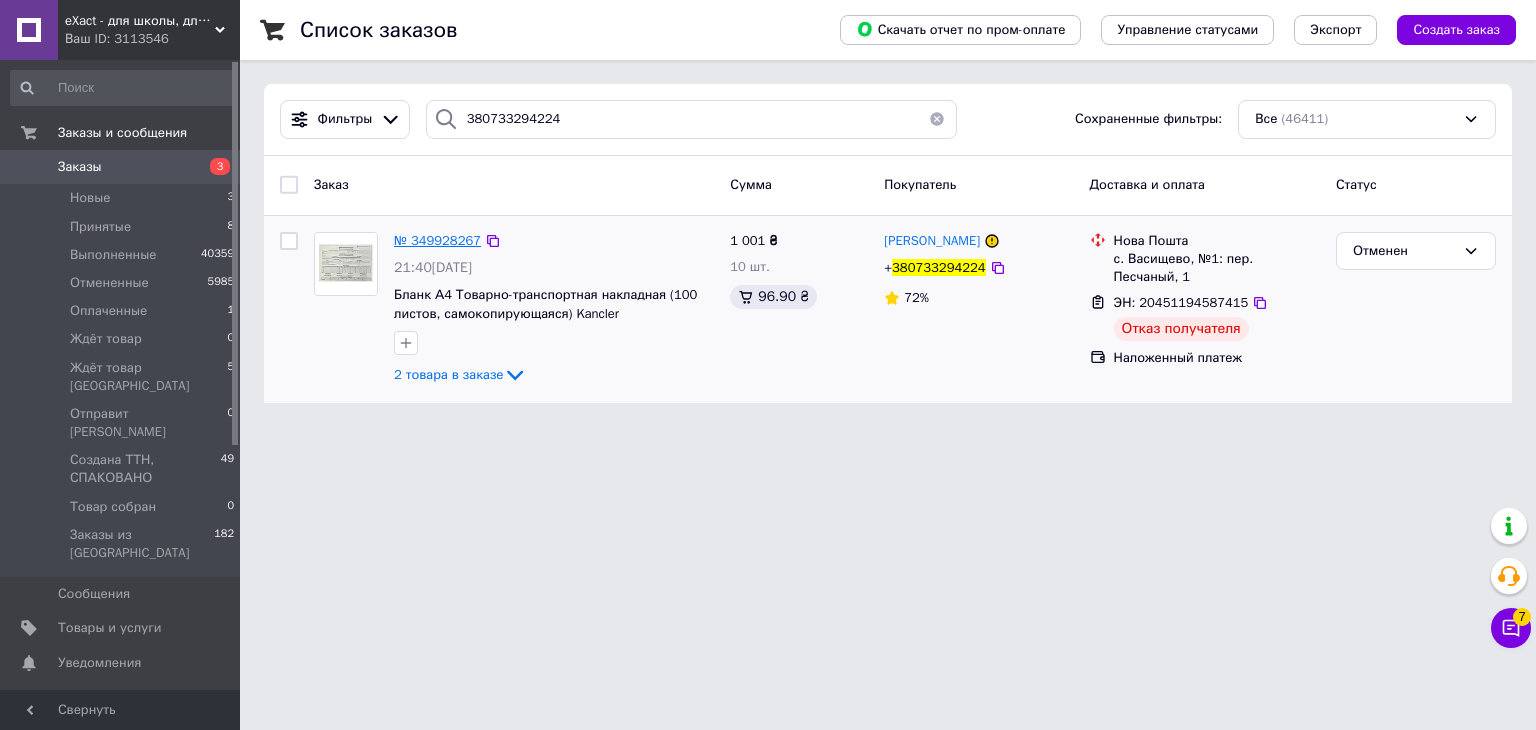 click on "№ 349928267" at bounding box center [437, 240] 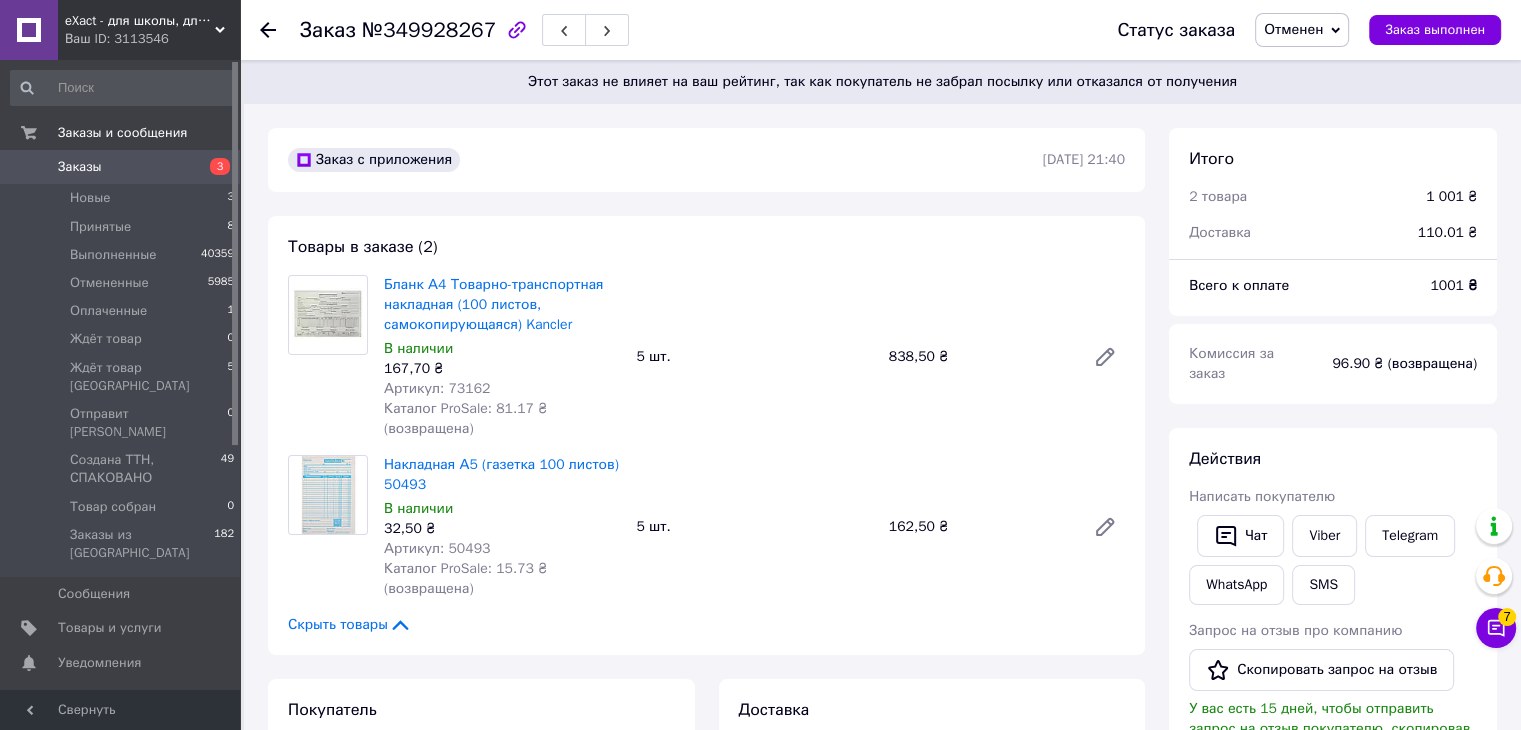 scroll, scrollTop: 92, scrollLeft: 0, axis: vertical 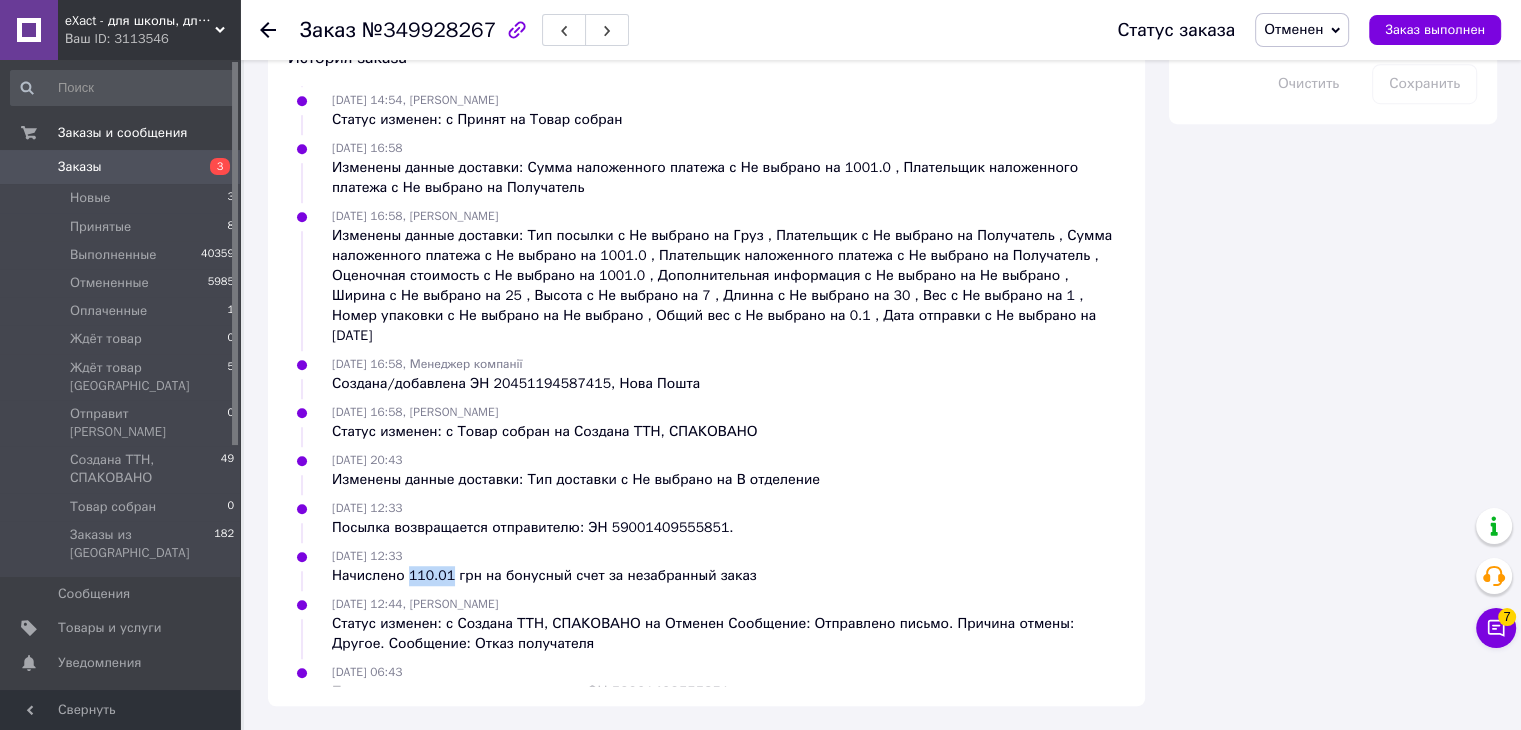 drag, startPoint x: 408, startPoint y: 557, endPoint x: 444, endPoint y: 554, distance: 36.124783 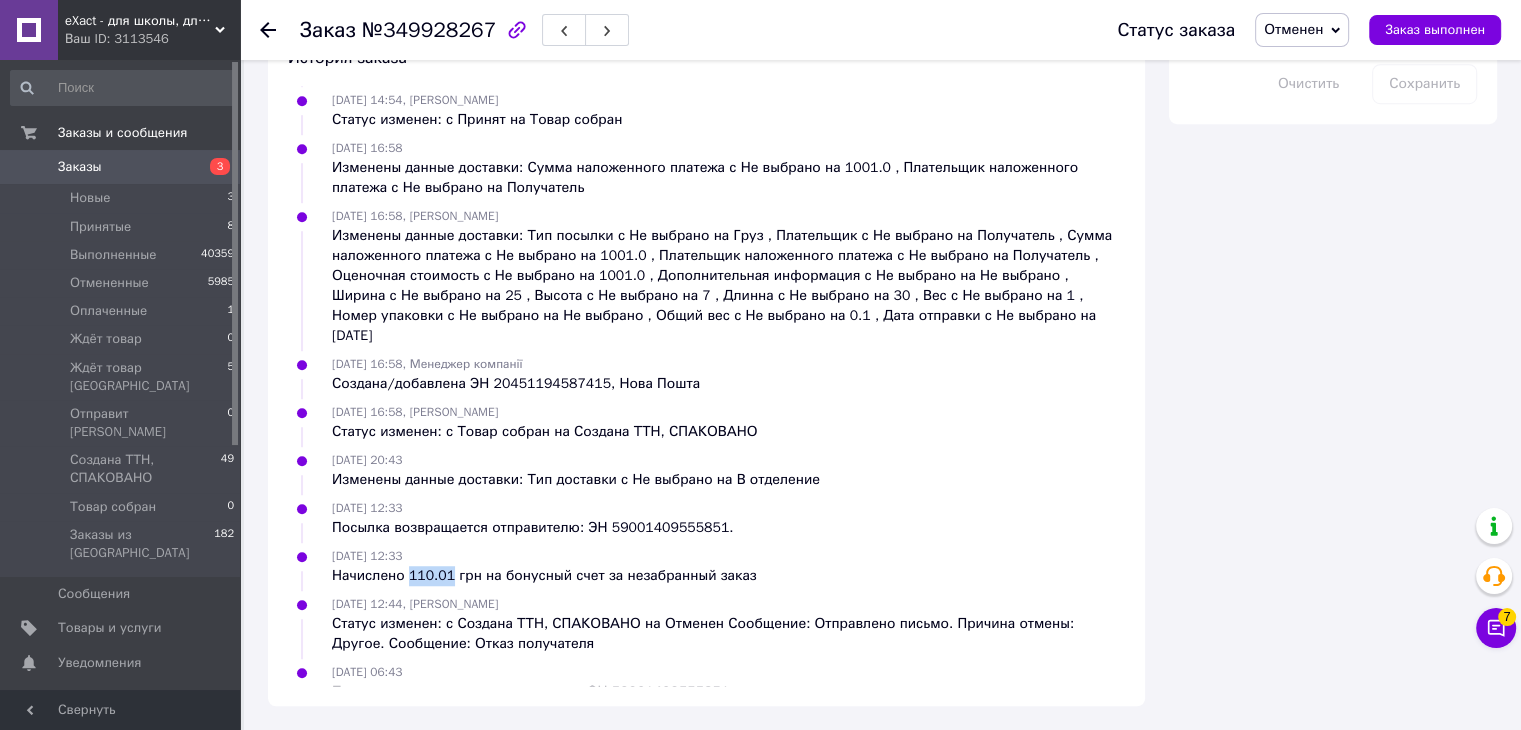 click on "Начислено 110.01 грн на бонусный счет за незабранный заказ" at bounding box center (544, 576) 